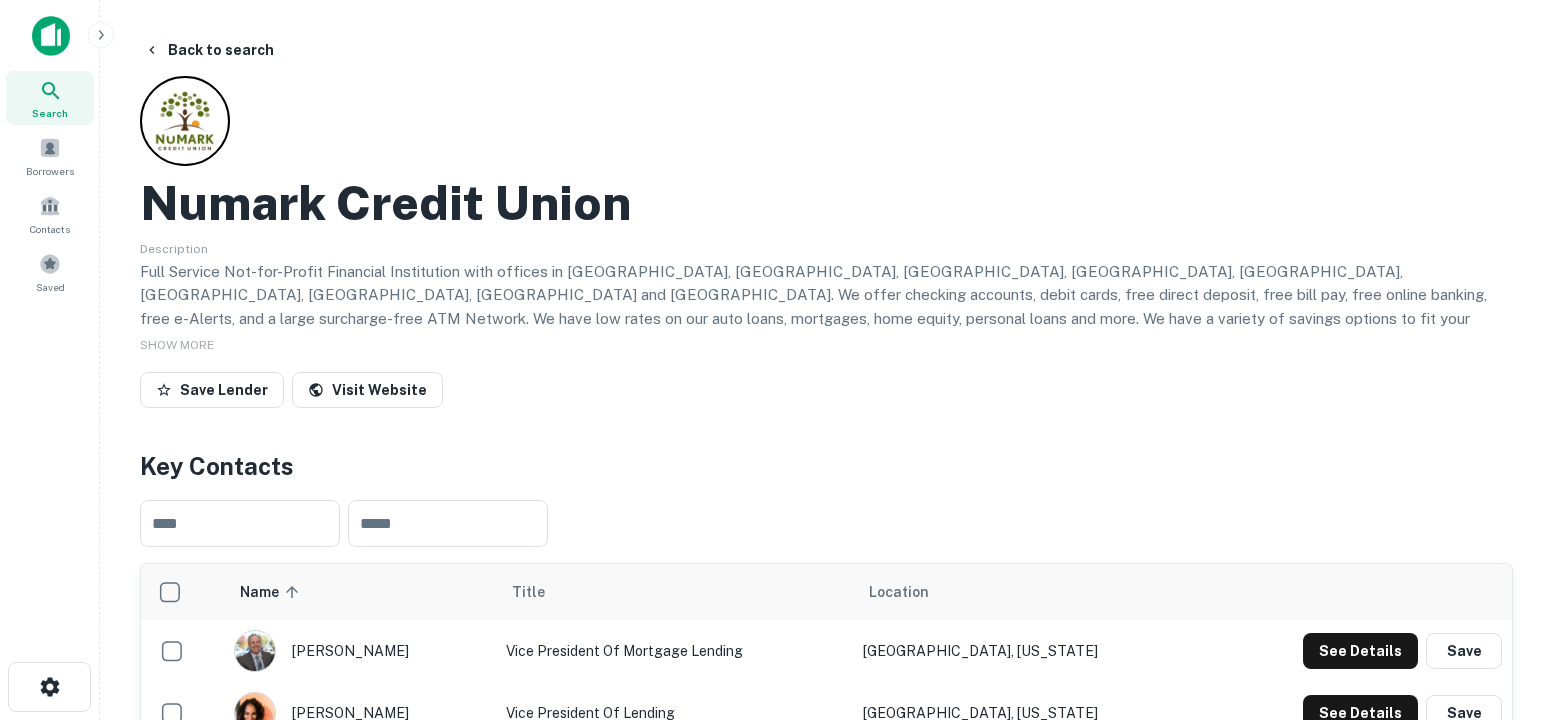 scroll, scrollTop: 0, scrollLeft: 0, axis: both 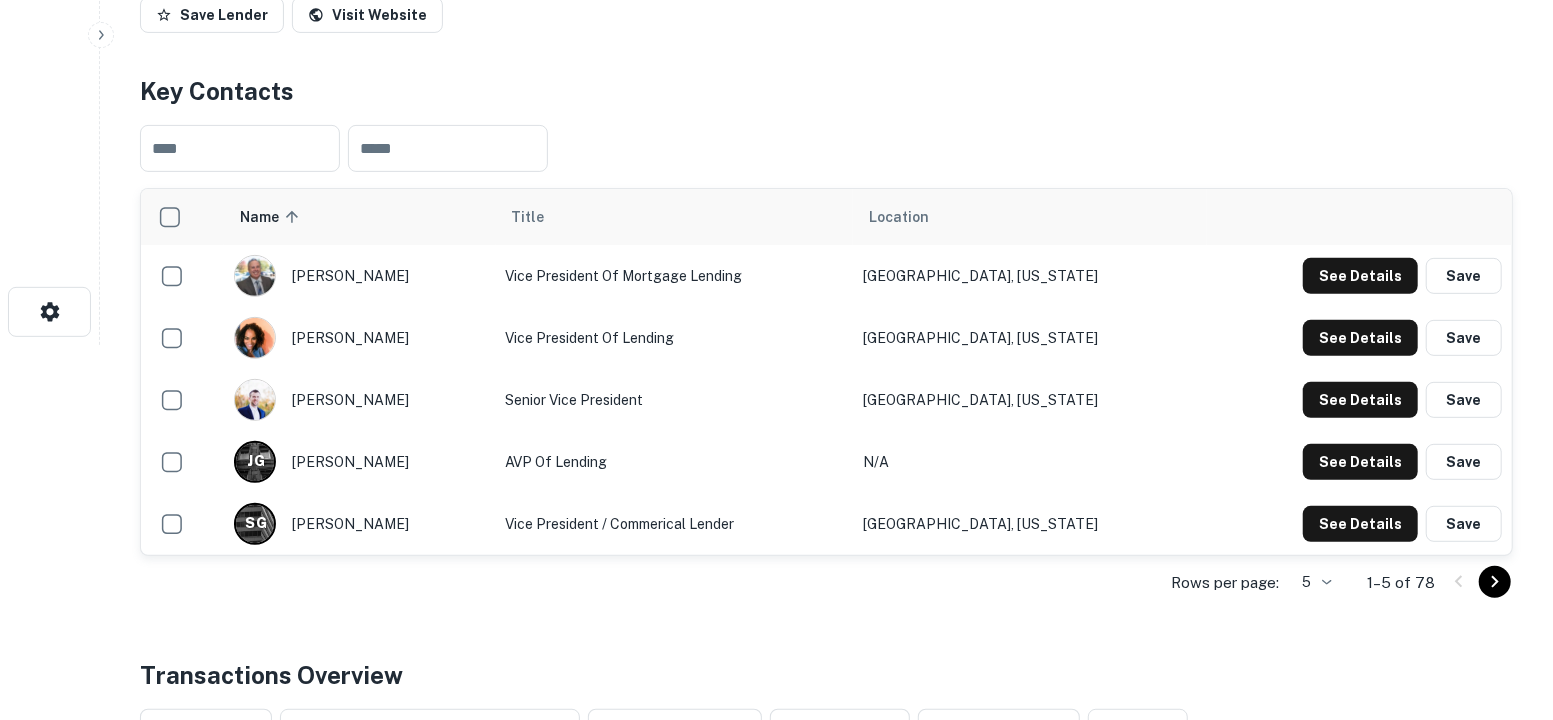 click on "Search         Borrowers         Contacts         Saved     Back to search Numark Credit Union Description Full Service Not-for-Profit Financial Institution with offices in [GEOGRAPHIC_DATA], [GEOGRAPHIC_DATA], Countryside, [GEOGRAPHIC_DATA], [GEOGRAPHIC_DATA], [GEOGRAPHIC_DATA], [GEOGRAPHIC_DATA], [GEOGRAPHIC_DATA] and [GEOGRAPHIC_DATA]. We offer checking accounts, debit cards, free direct deposit, free bill pay, free online banking, free e-Alerts, and a large surcharge-free ATM Network. We have low rates on our auto loans, mortgages, home equity, personal loans and more. We have a variety of savings options to fit your needs from youth accounts to retirement accounts. Federally insured by the NCUA. SHOW MORE Save Lender Visit Website Key Contacts ​ ​ Name sorted ascending Title Location [PERSON_NAME] Vice President Of Mortgage Lending [GEOGRAPHIC_DATA], [US_STATE] See Details Save [PERSON_NAME] Vice President Of [PERSON_NAME][GEOGRAPHIC_DATA], [US_STATE] See Details Save [PERSON_NAME] Senior Vice President [GEOGRAPHIC_DATA], [US_STATE] See Details Save [PERSON_NAME] AVP of Lending N/A Save S" at bounding box center [776, -15] 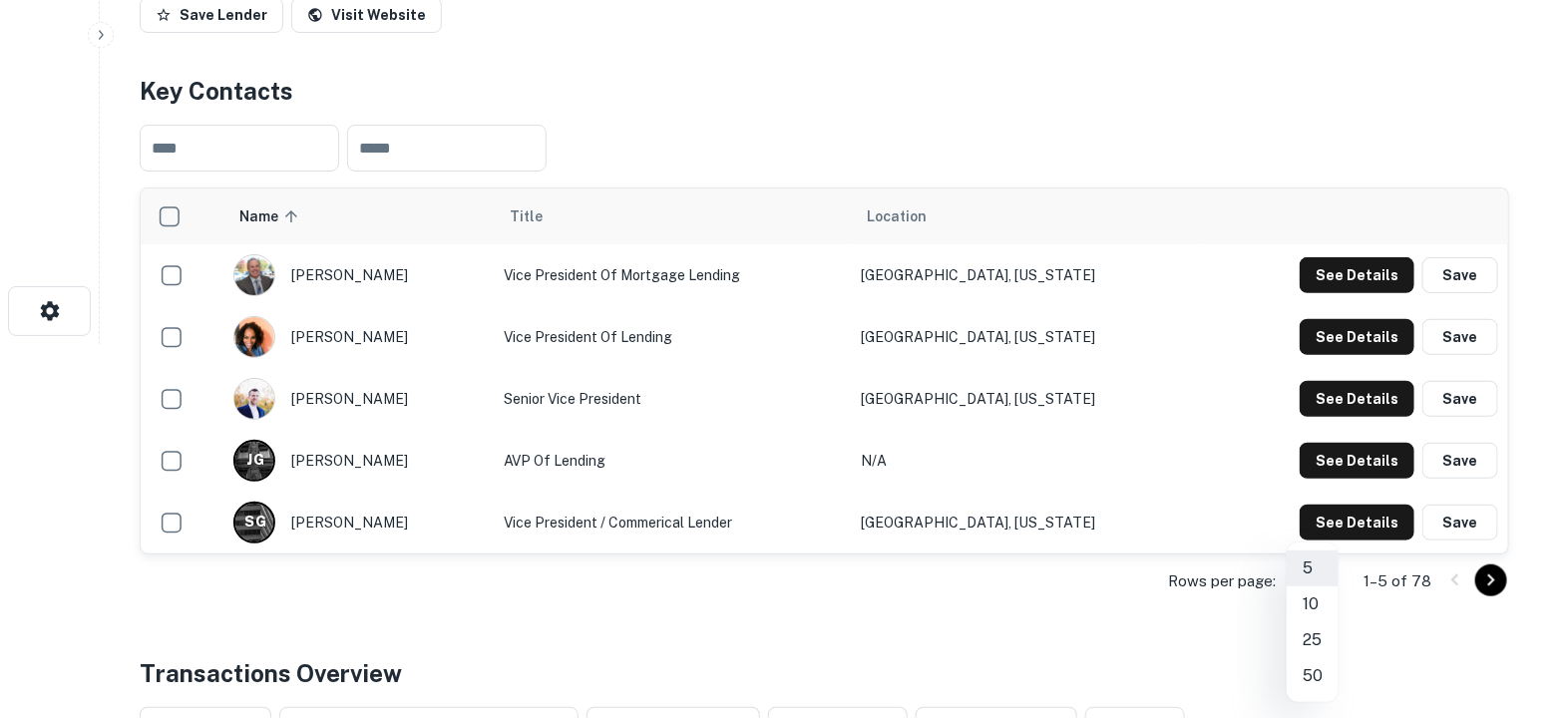 type 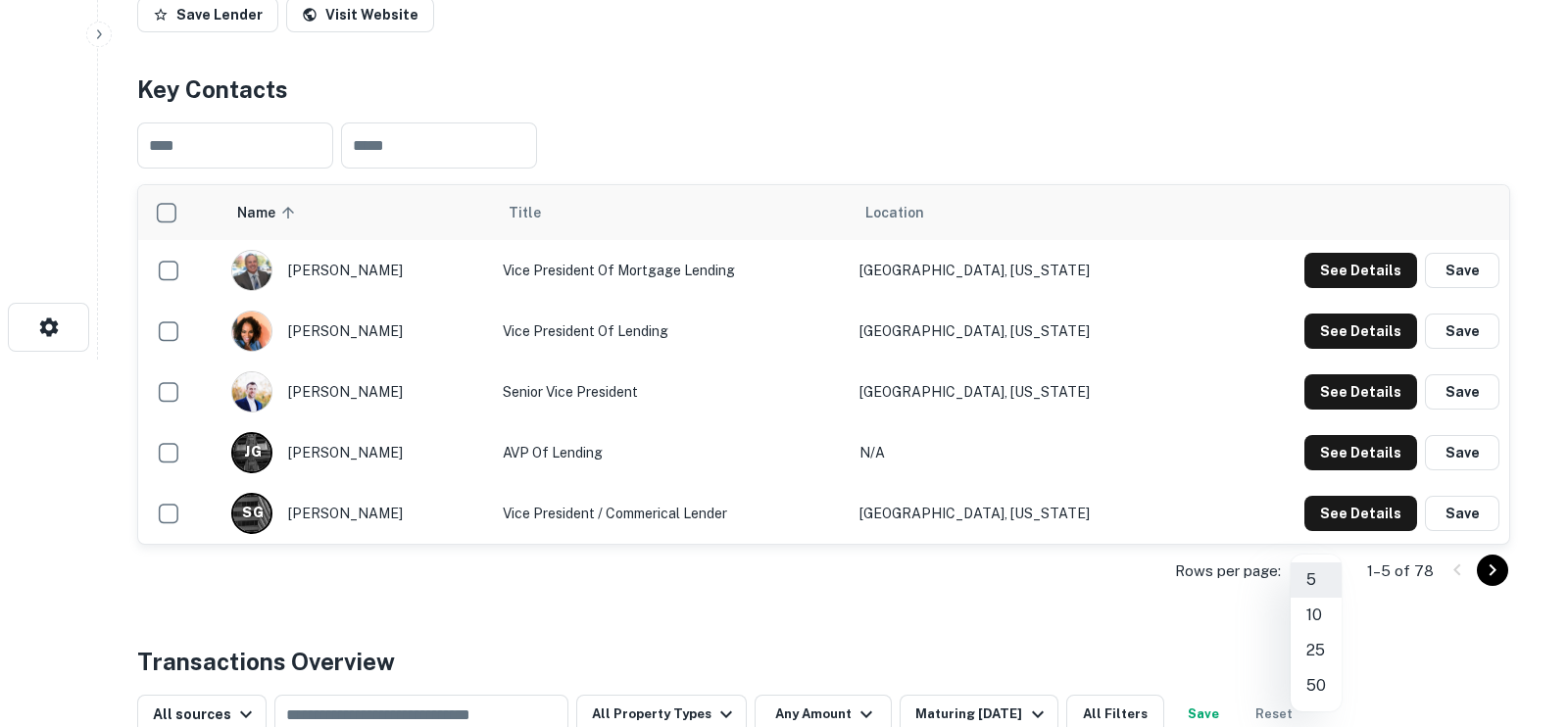 click on "25" at bounding box center (1316, 651) 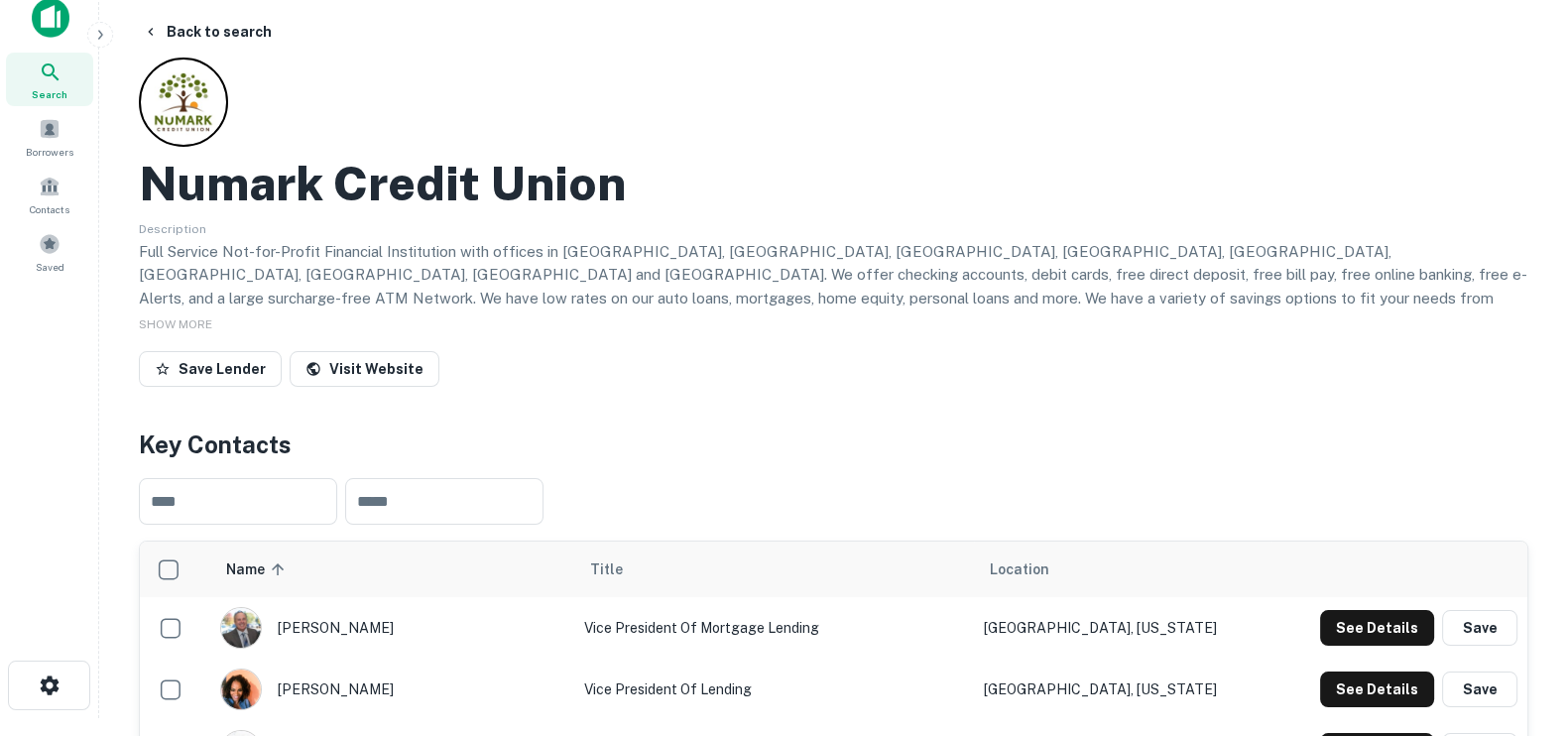 scroll, scrollTop: 0, scrollLeft: 0, axis: both 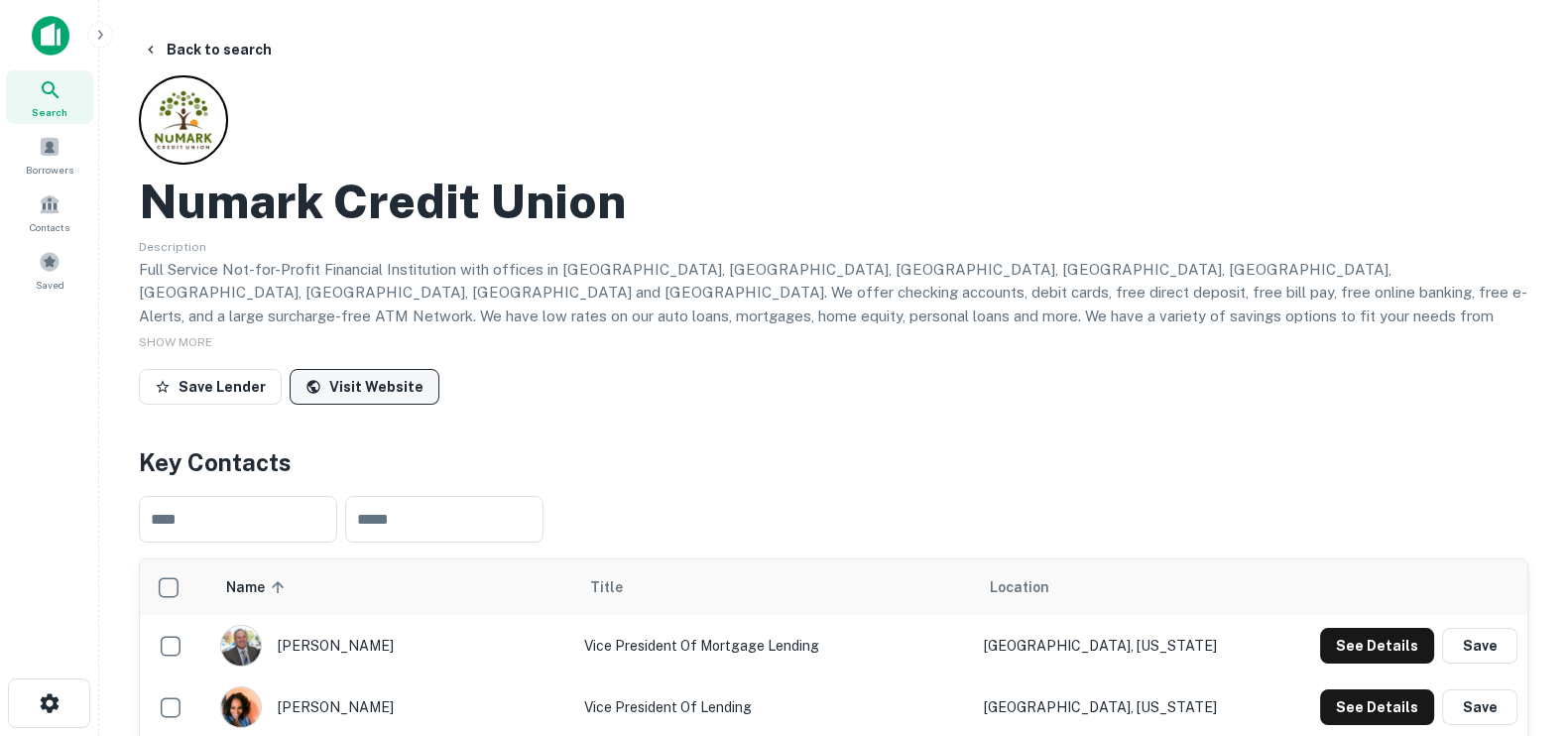 click on "Visit Website" at bounding box center (364, 387) 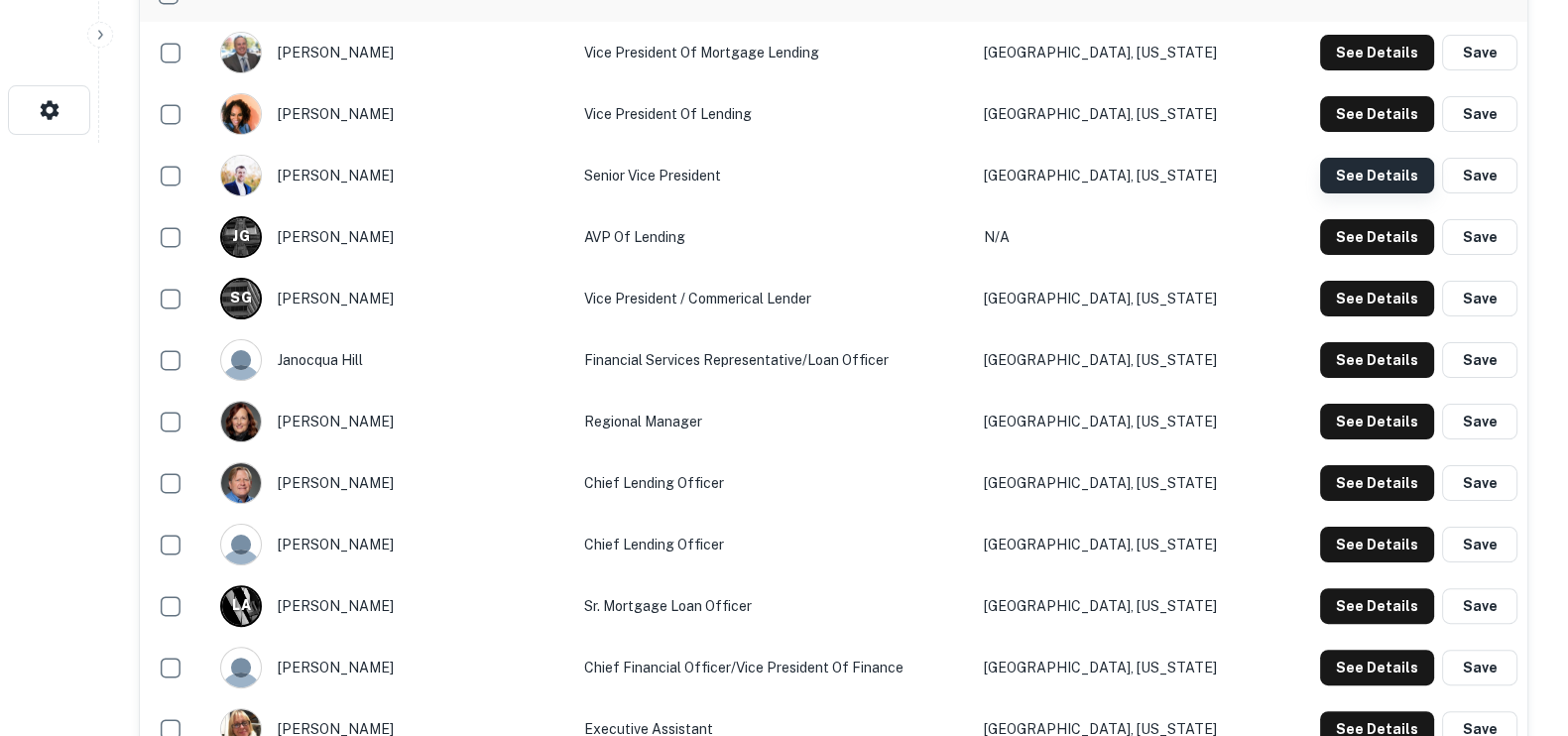scroll, scrollTop: 620, scrollLeft: 0, axis: vertical 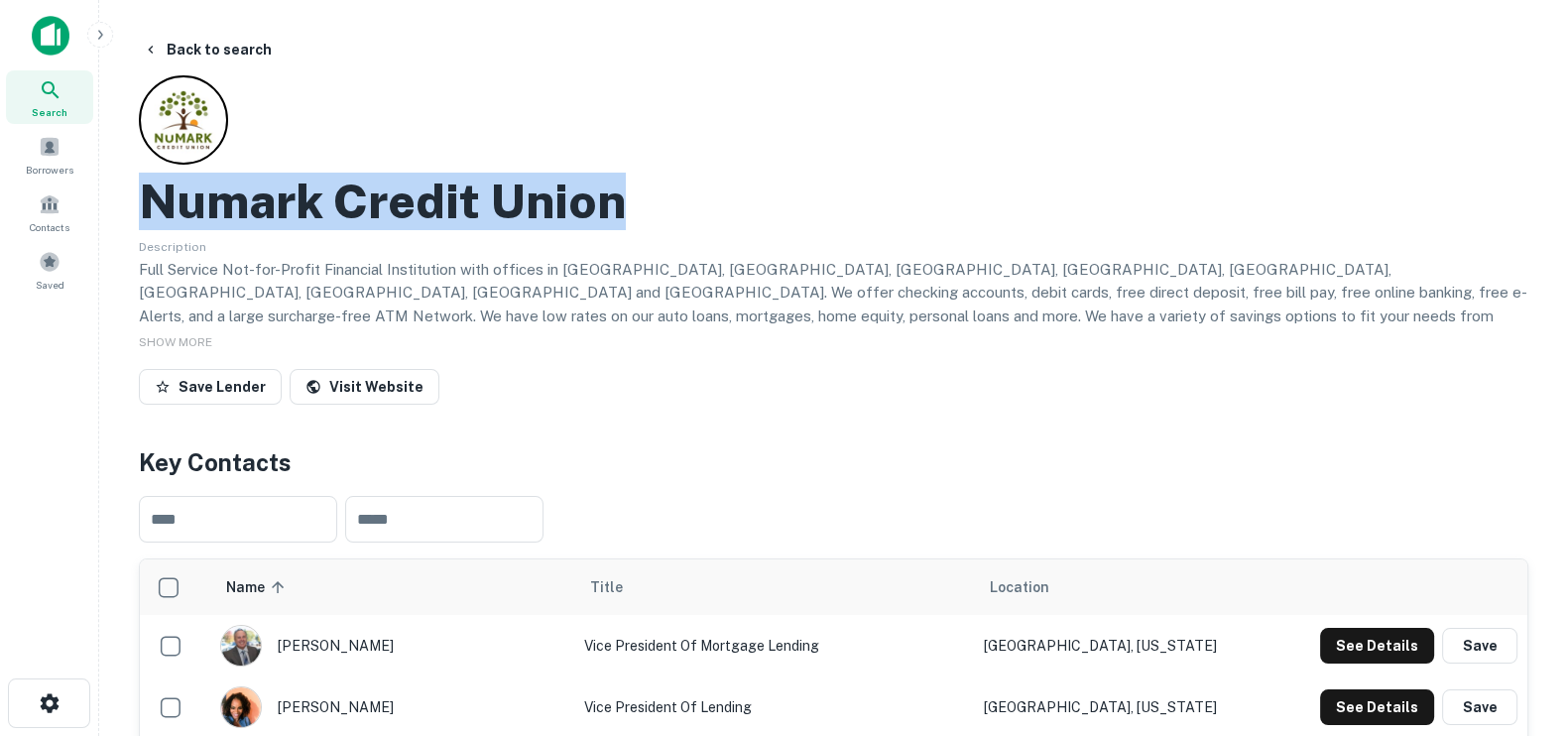 drag, startPoint x: 629, startPoint y: 207, endPoint x: 149, endPoint y: 220, distance: 480.17601 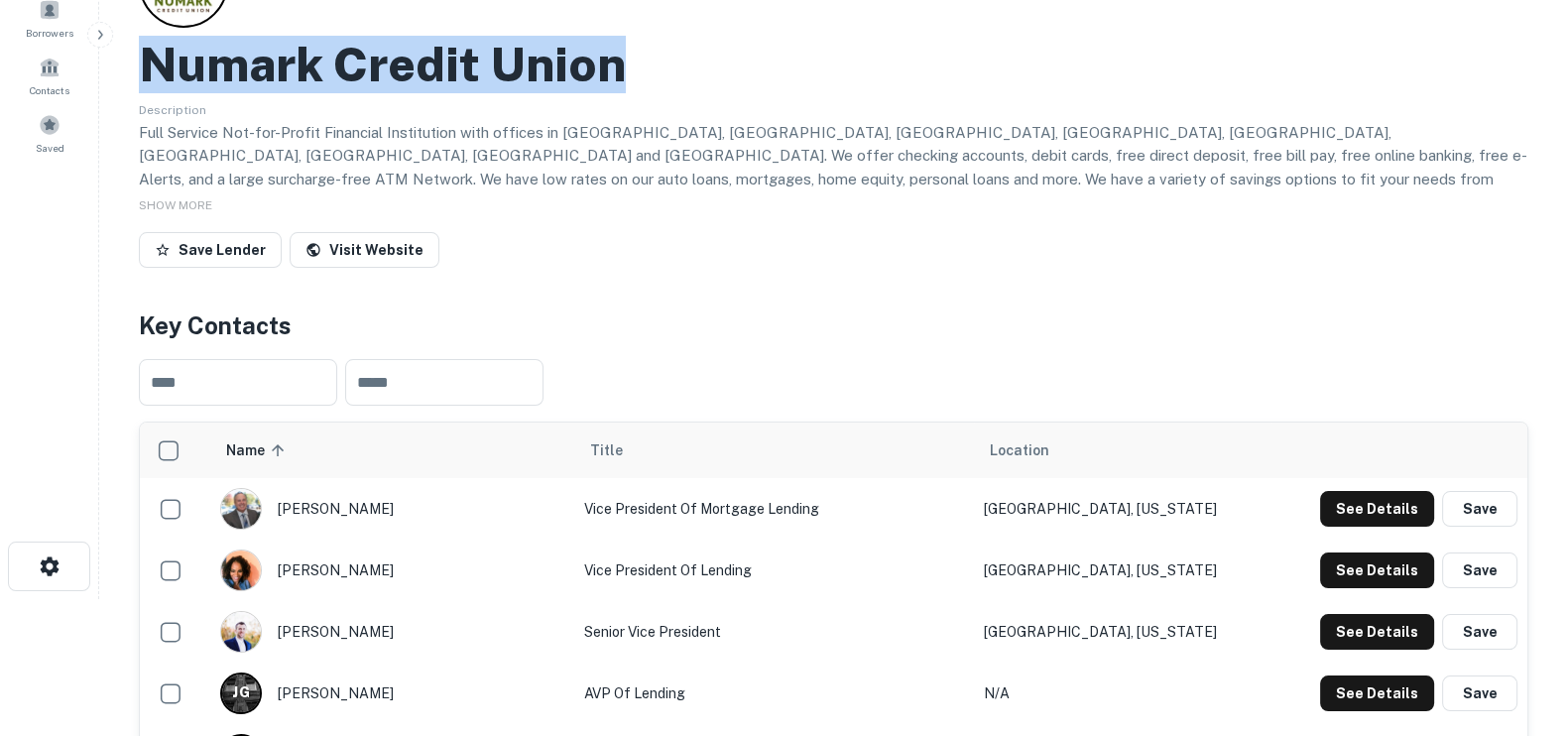scroll, scrollTop: 372, scrollLeft: 0, axis: vertical 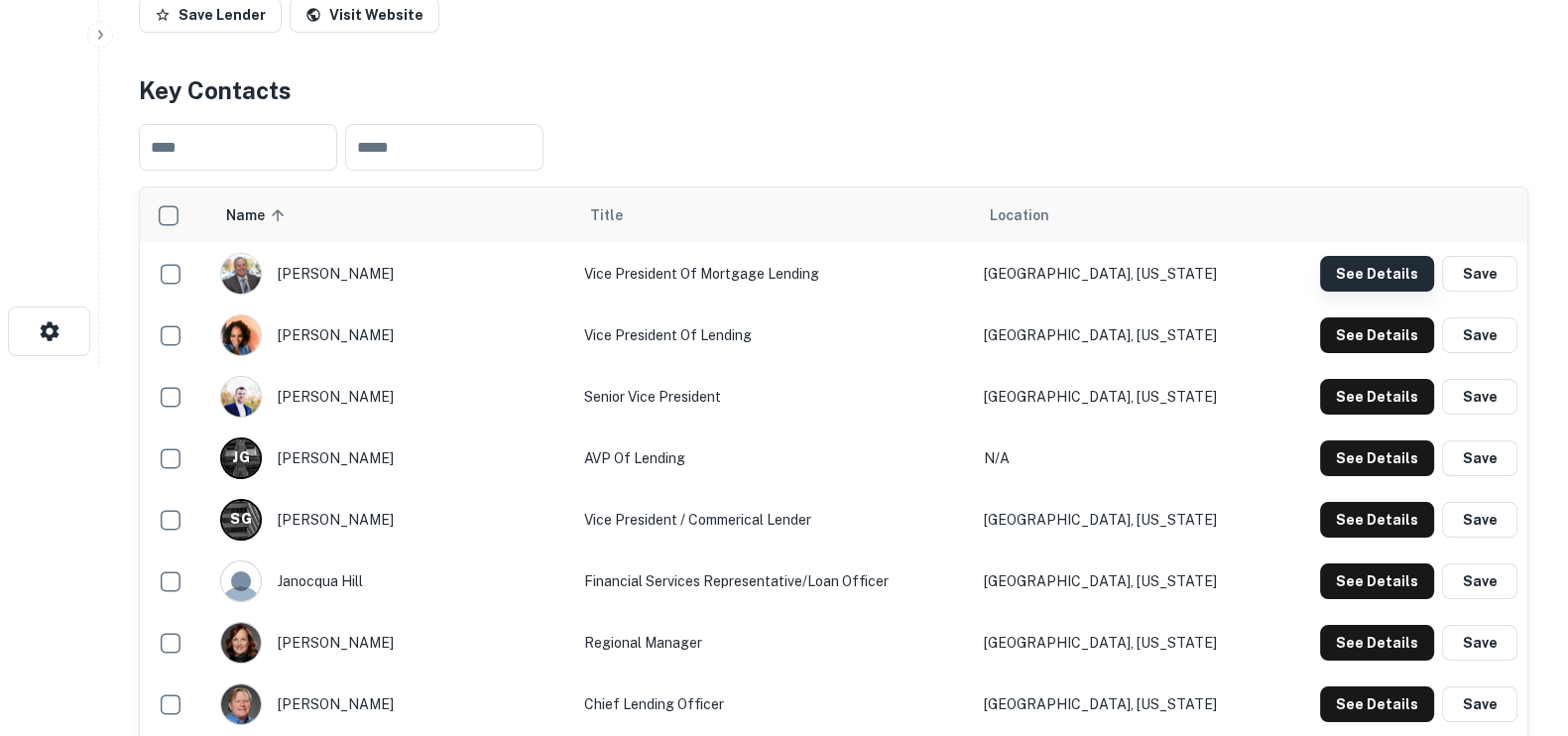 click on "See Details" at bounding box center [1377, 274] 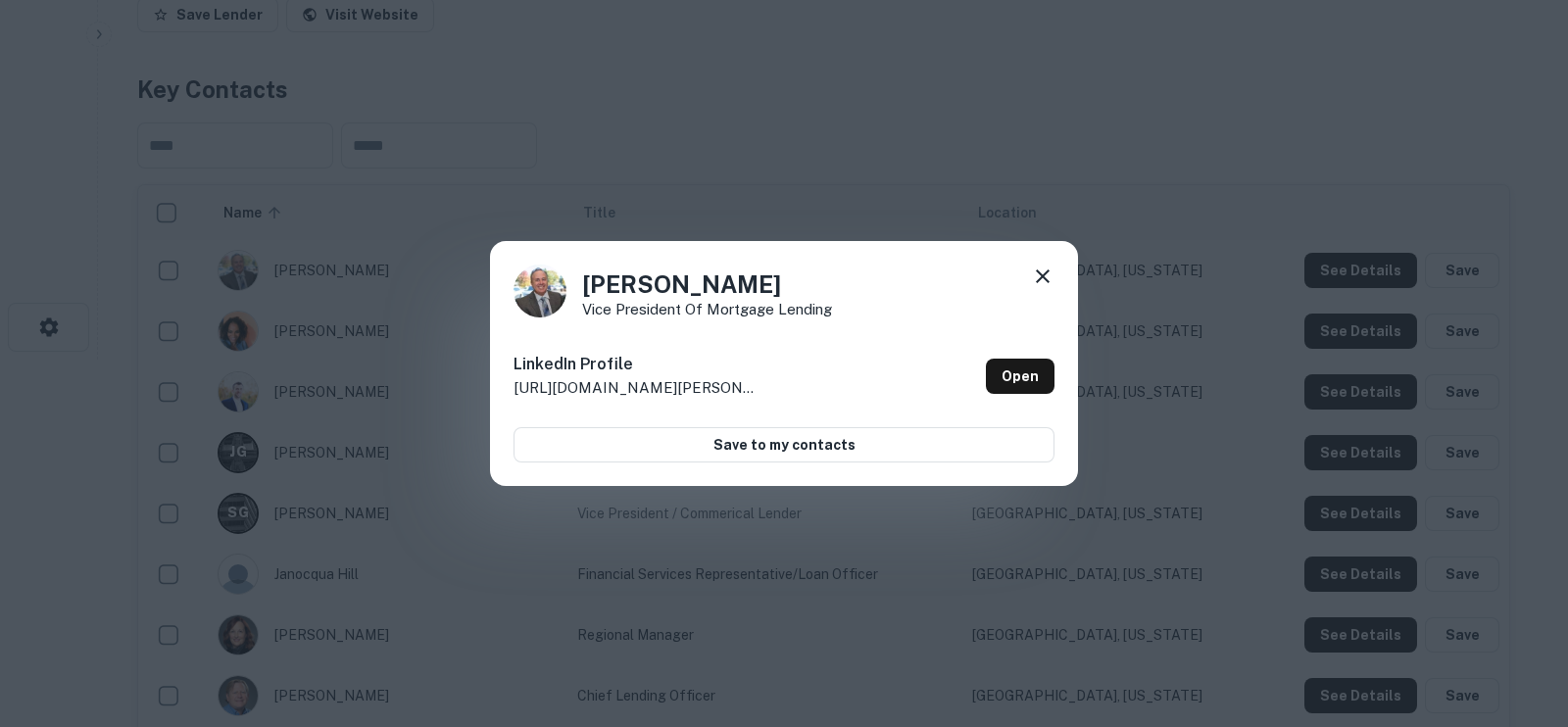 click 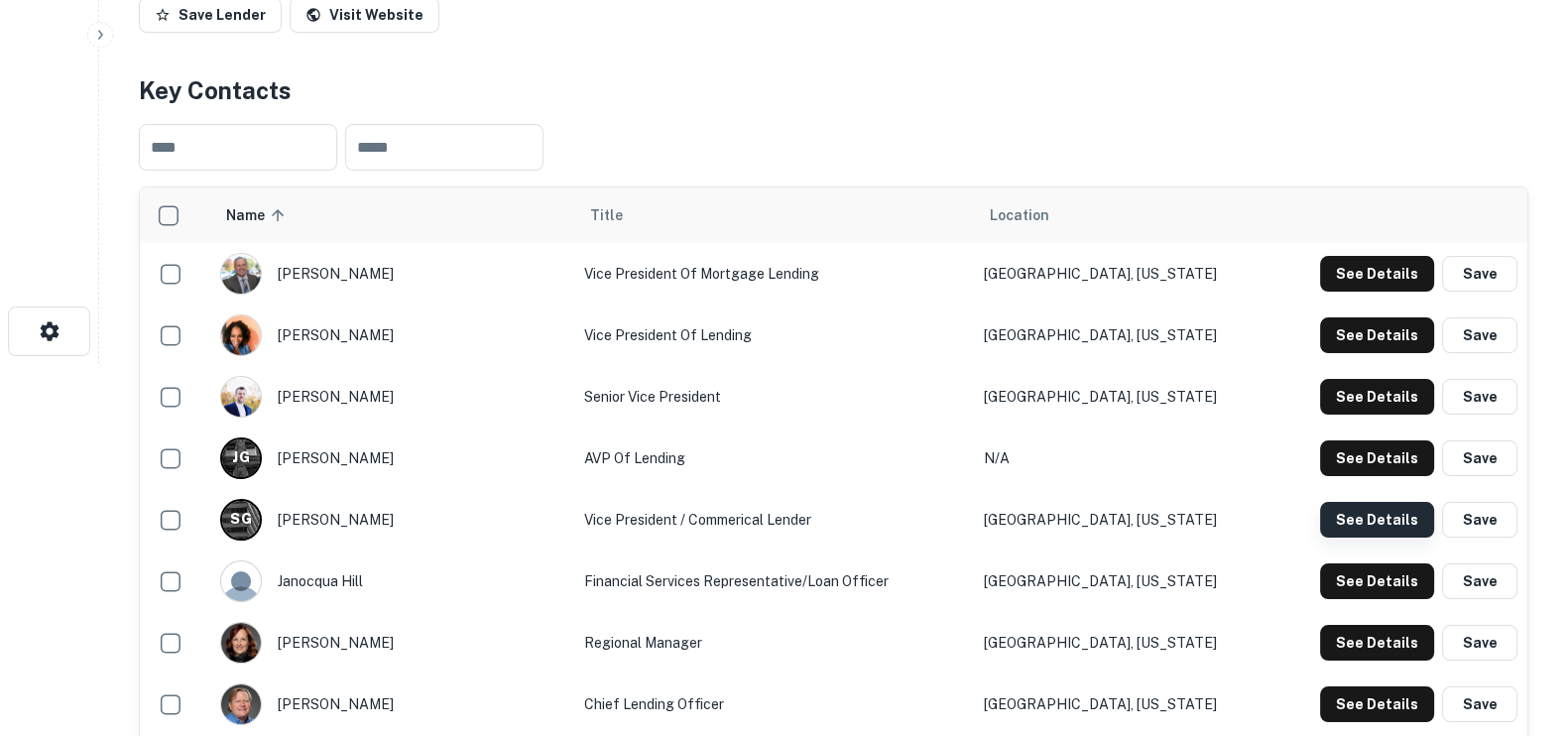 click on "See Details" at bounding box center [1377, 274] 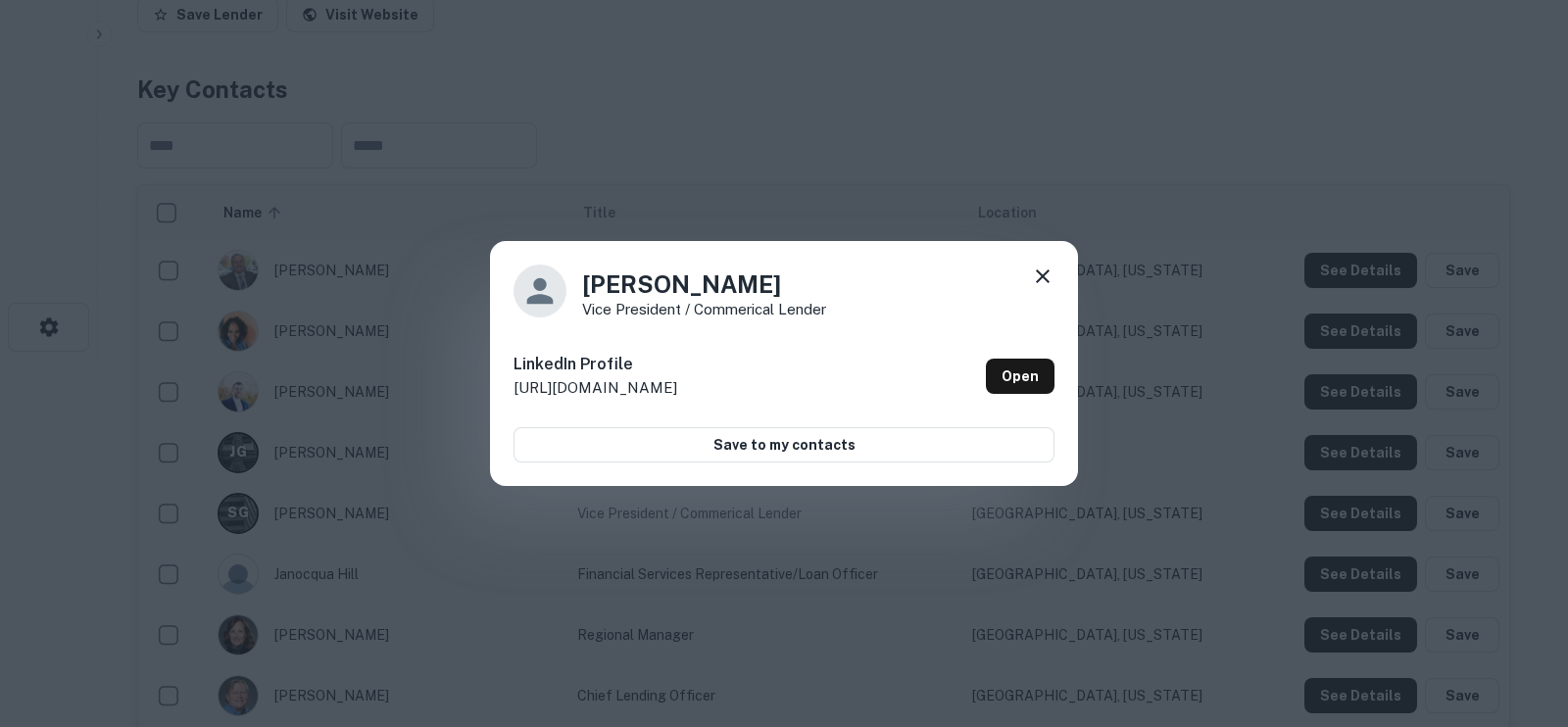 click 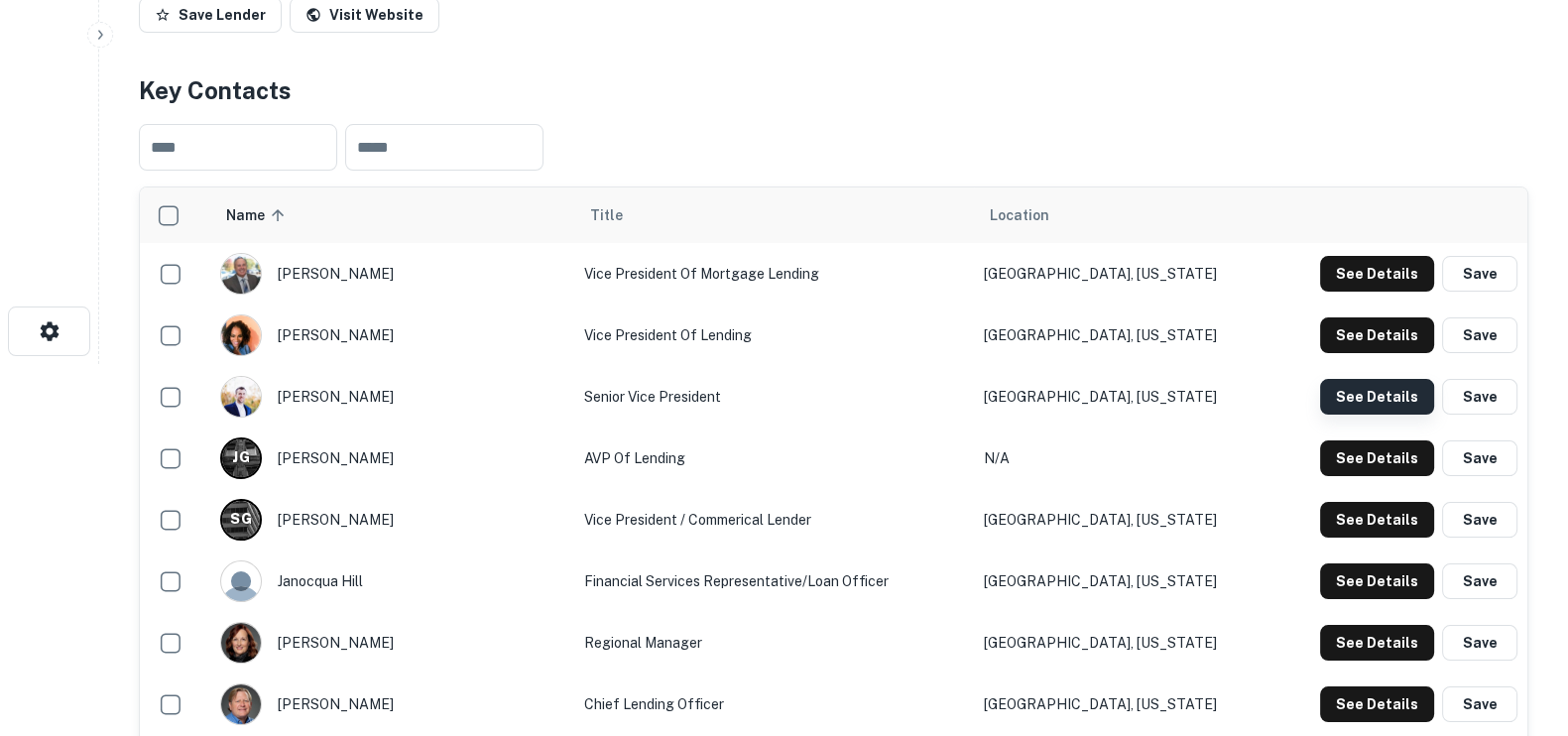 click on "See Details" at bounding box center [1377, 274] 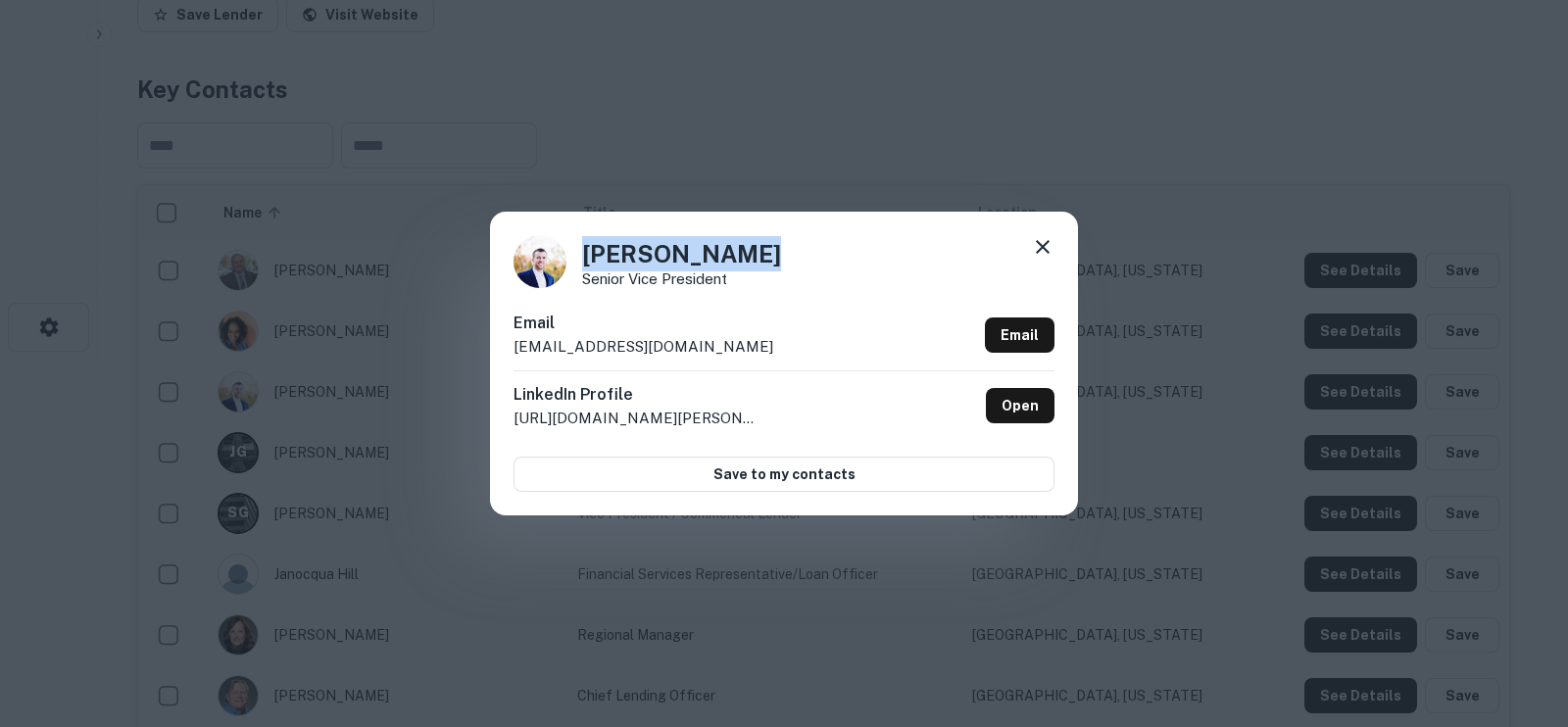 drag, startPoint x: 764, startPoint y: 251, endPoint x: 561, endPoint y: 248, distance: 203.02217 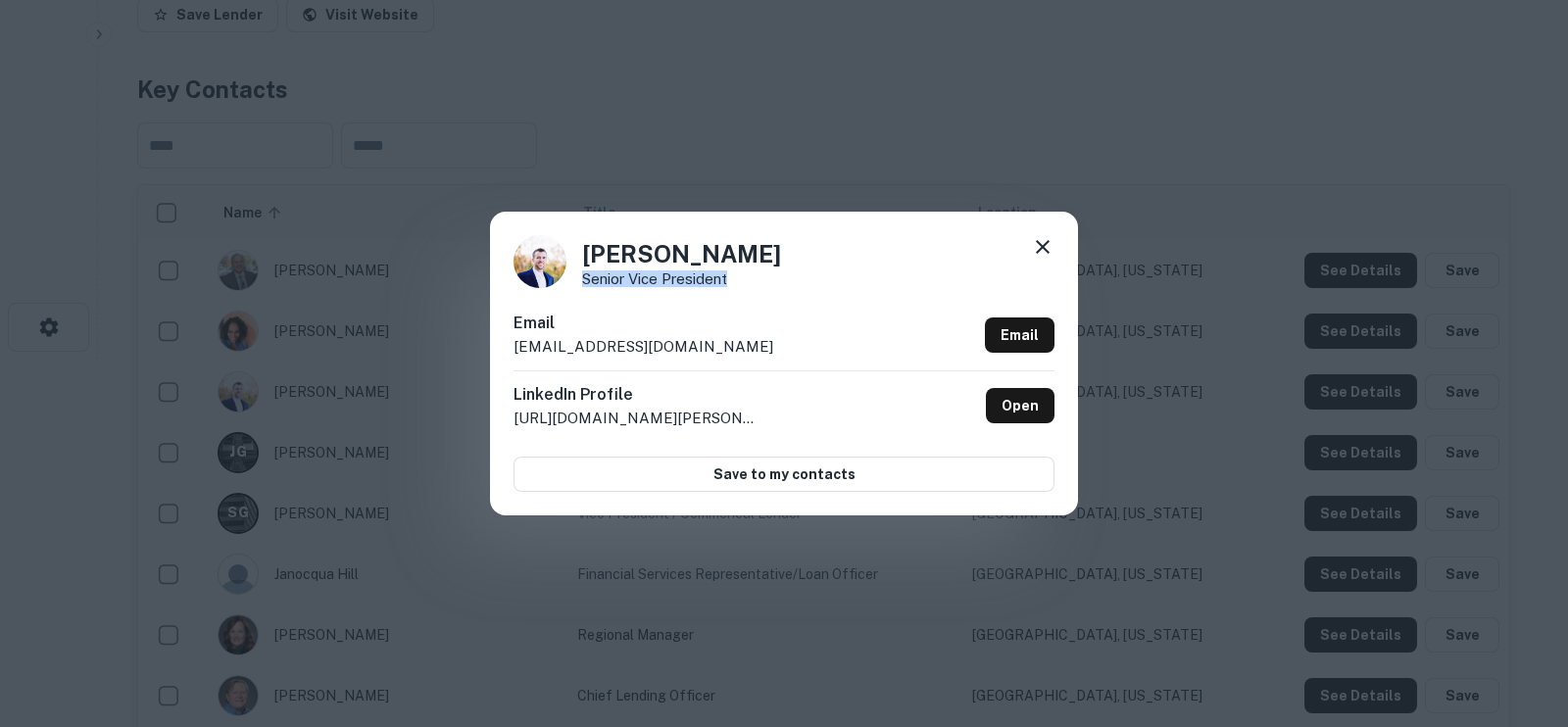 drag, startPoint x: 744, startPoint y: 277, endPoint x: 583, endPoint y: 280, distance: 161.02795 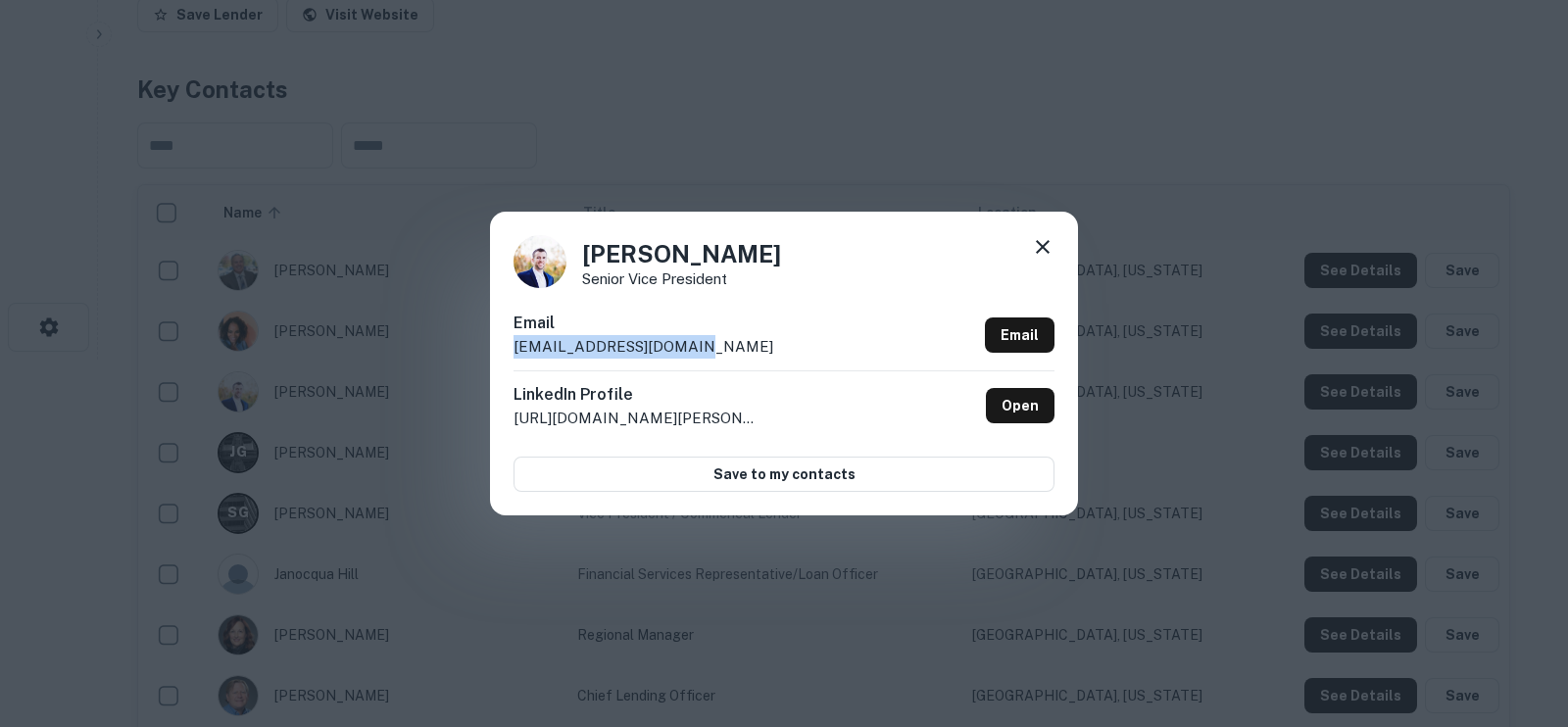 drag, startPoint x: 717, startPoint y: 339, endPoint x: 516, endPoint y: 357, distance: 201.80436 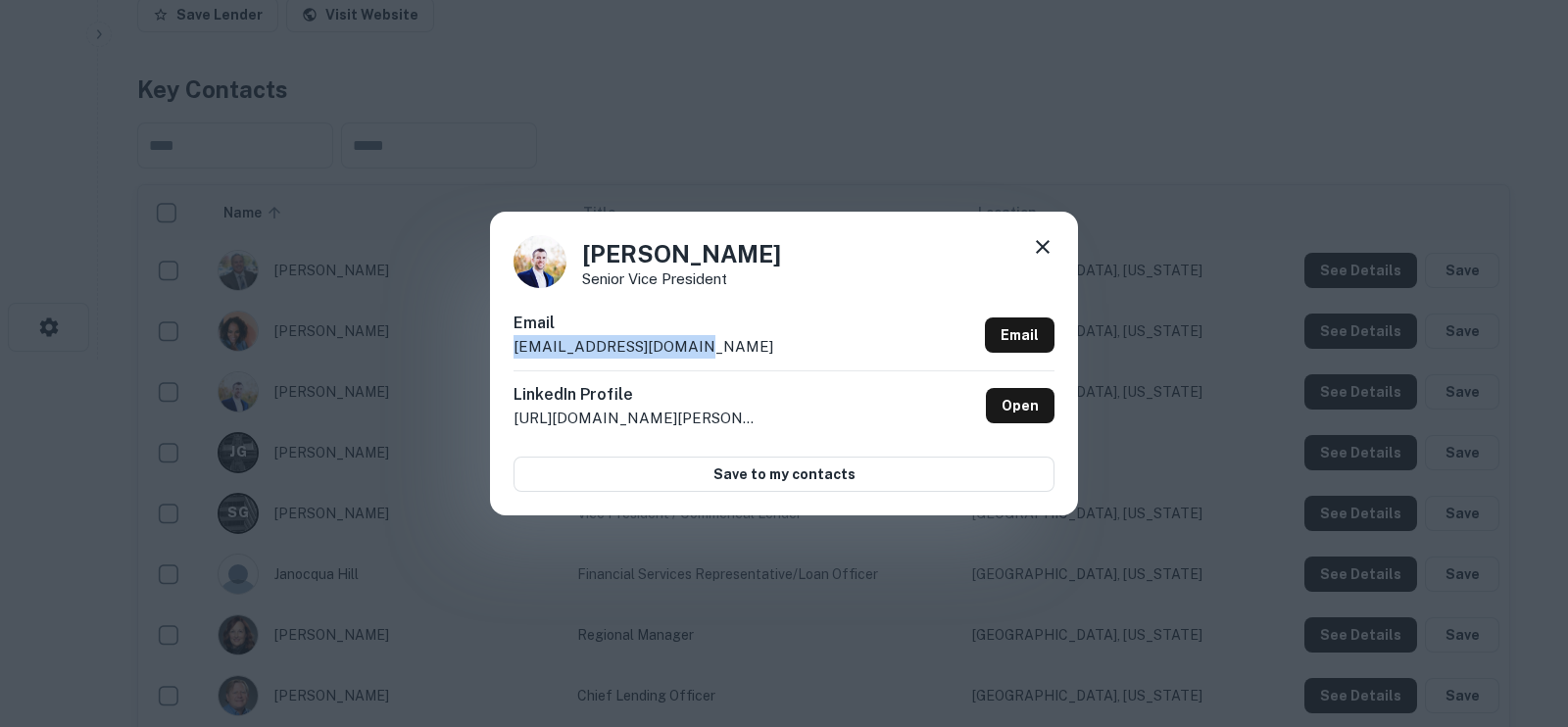 click 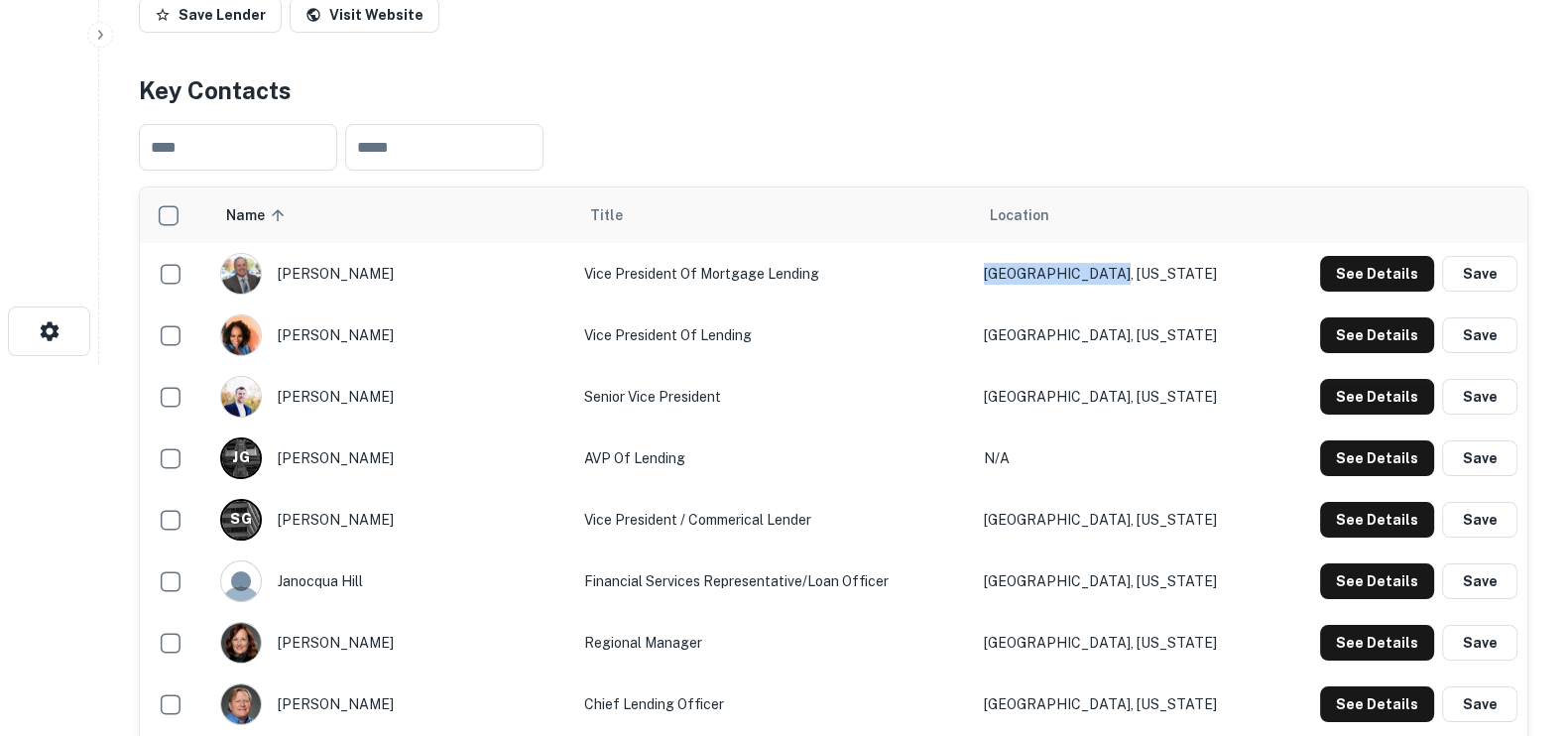 drag, startPoint x: 1131, startPoint y: 278, endPoint x: 996, endPoint y: 270, distance: 135.23683 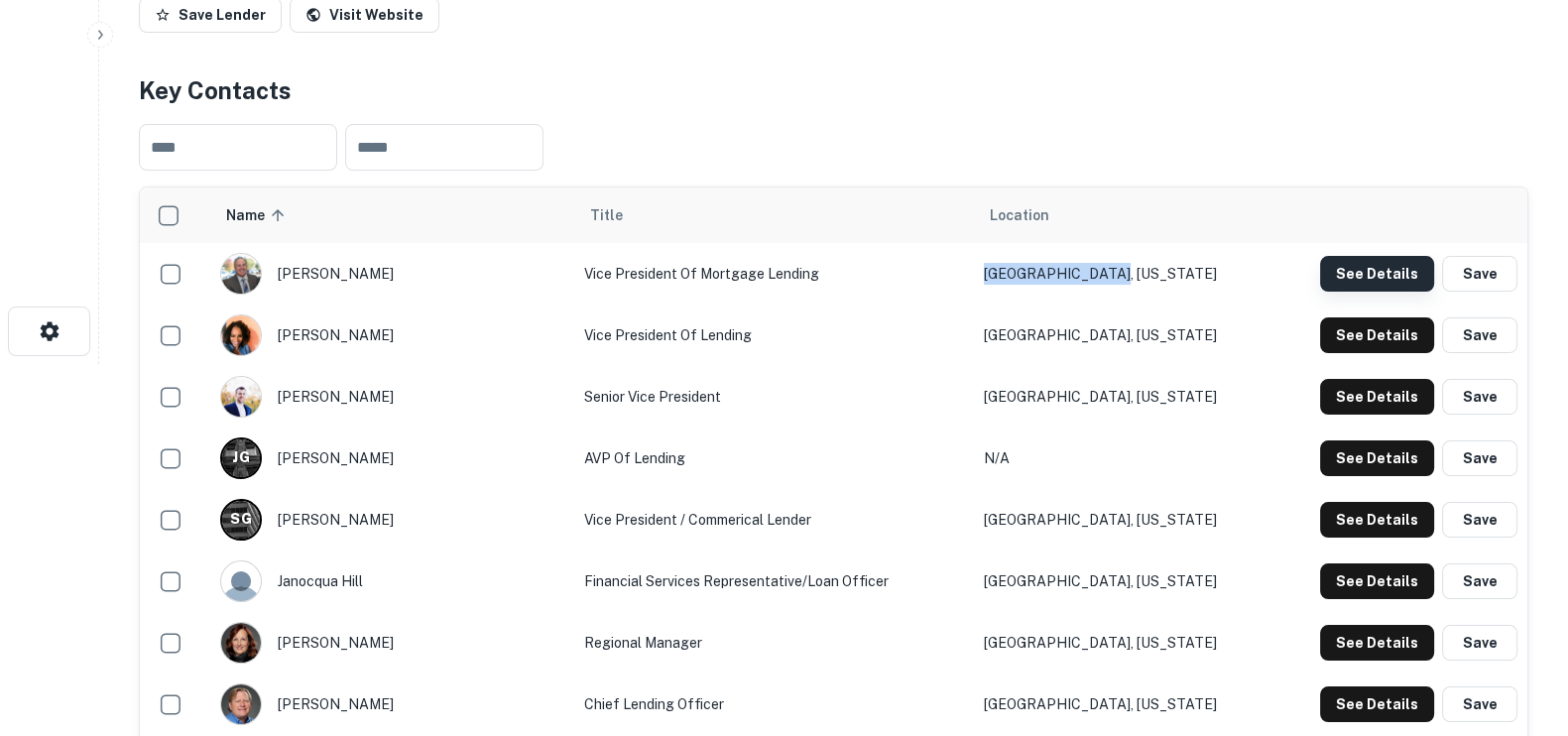 click on "See Details" at bounding box center (1377, 274) 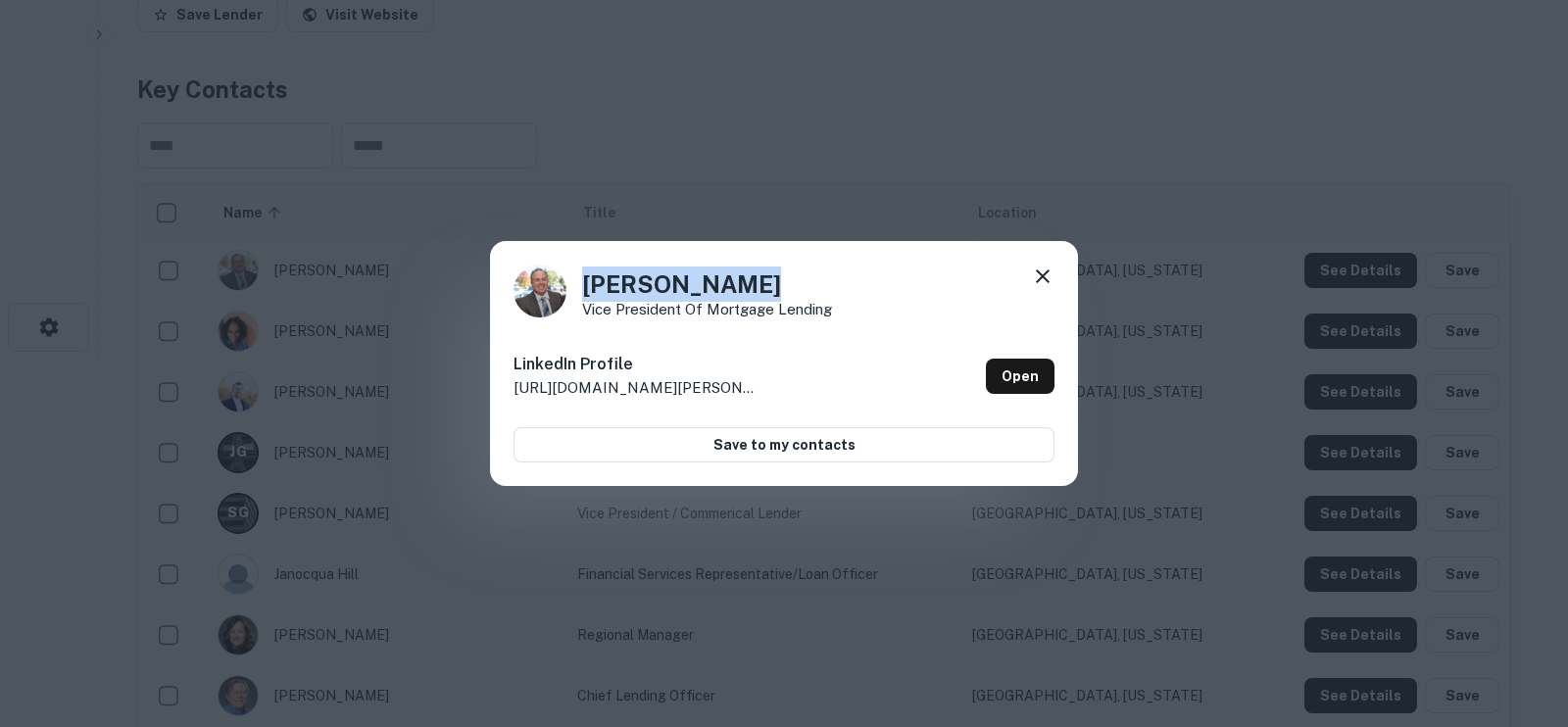 drag, startPoint x: 760, startPoint y: 279, endPoint x: 564, endPoint y: 299, distance: 197.0178 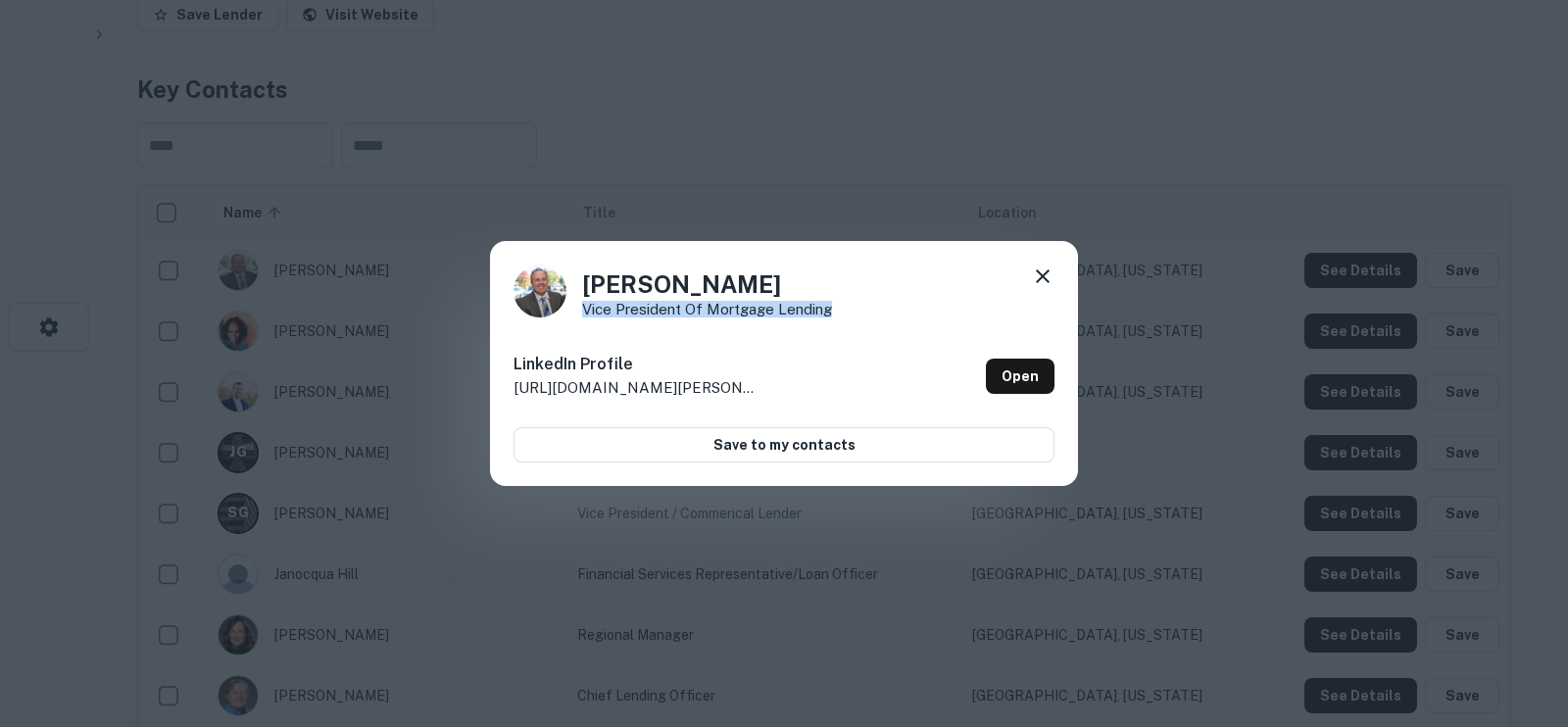 drag, startPoint x: 848, startPoint y: 313, endPoint x: 578, endPoint y: 309, distance: 270.02963 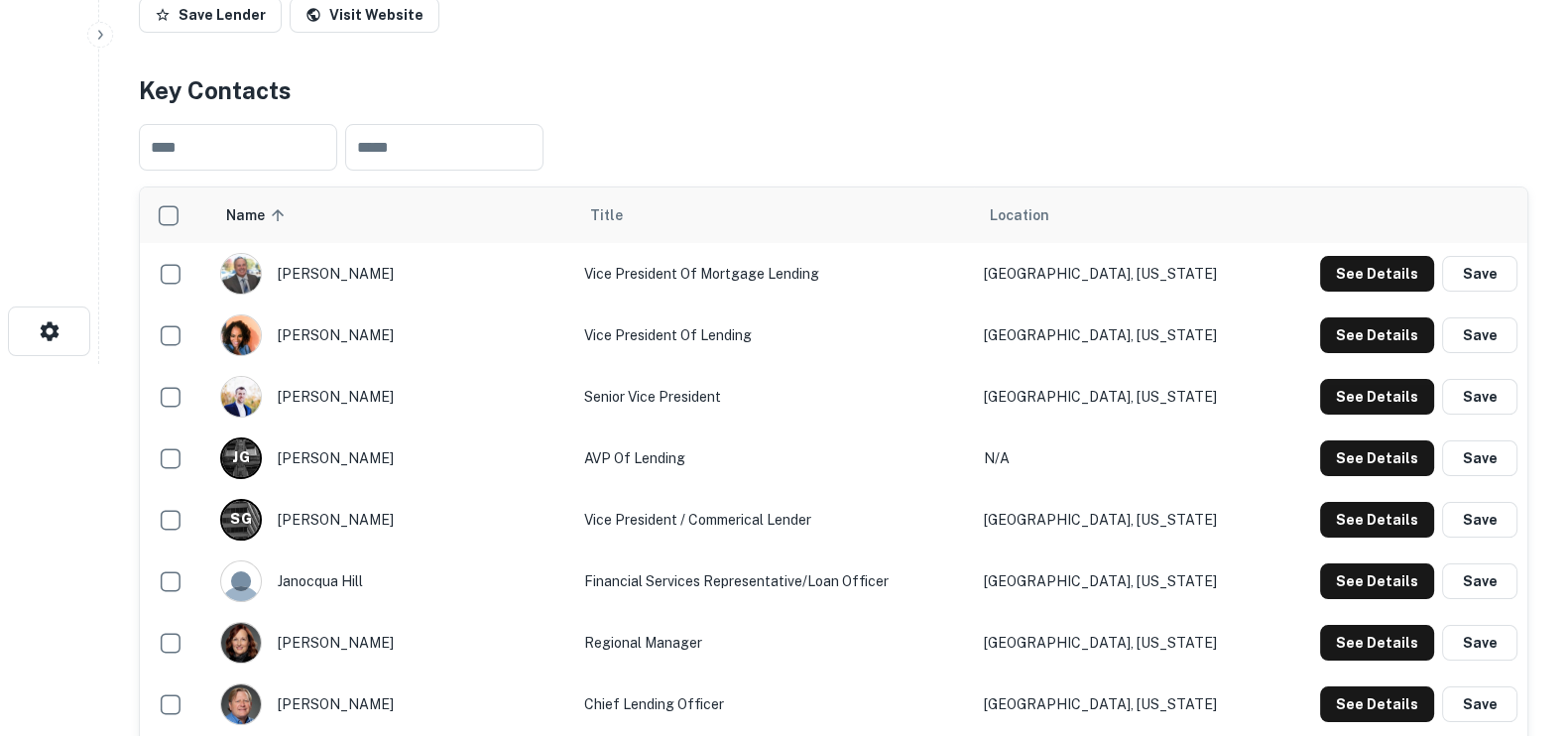 type 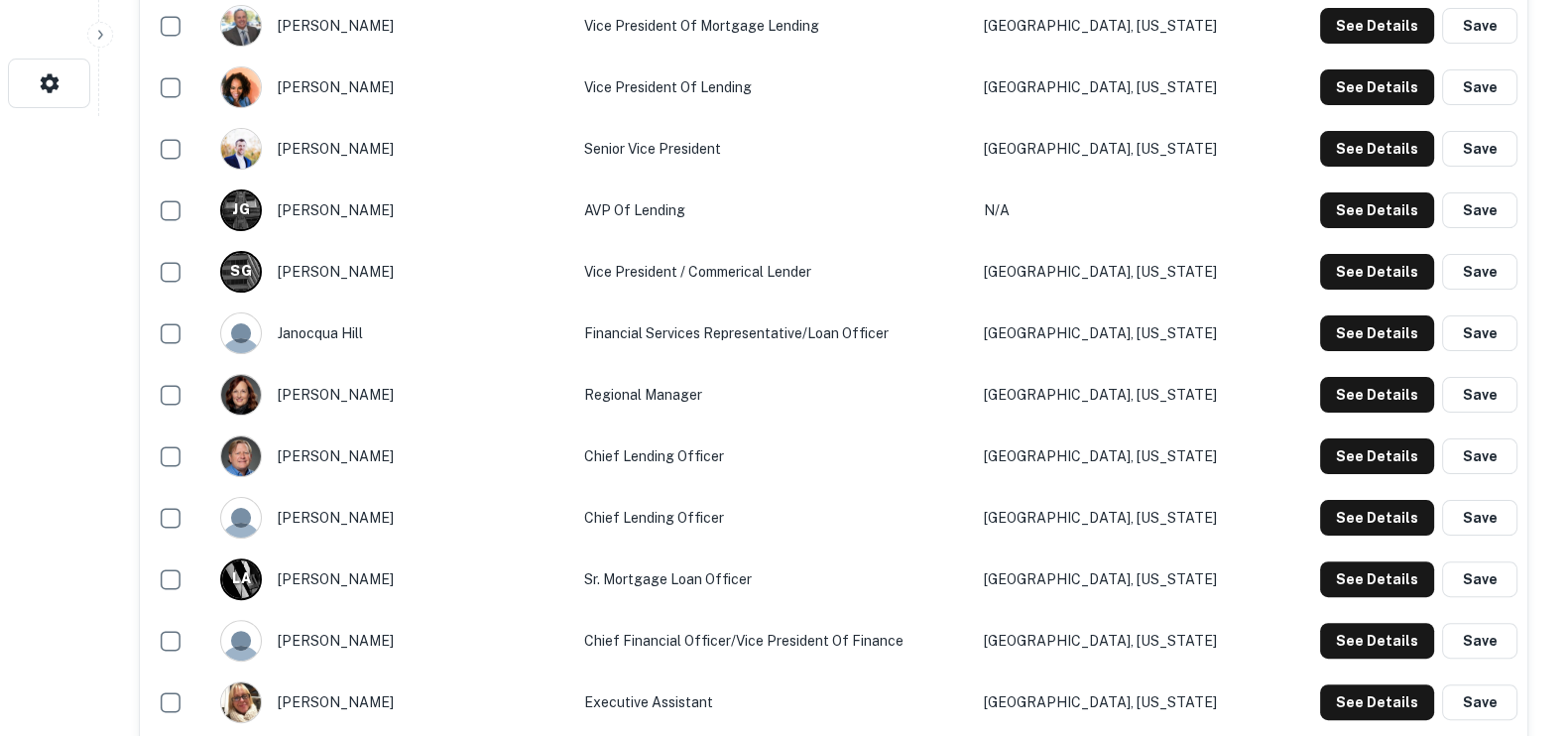 scroll, scrollTop: 744, scrollLeft: 0, axis: vertical 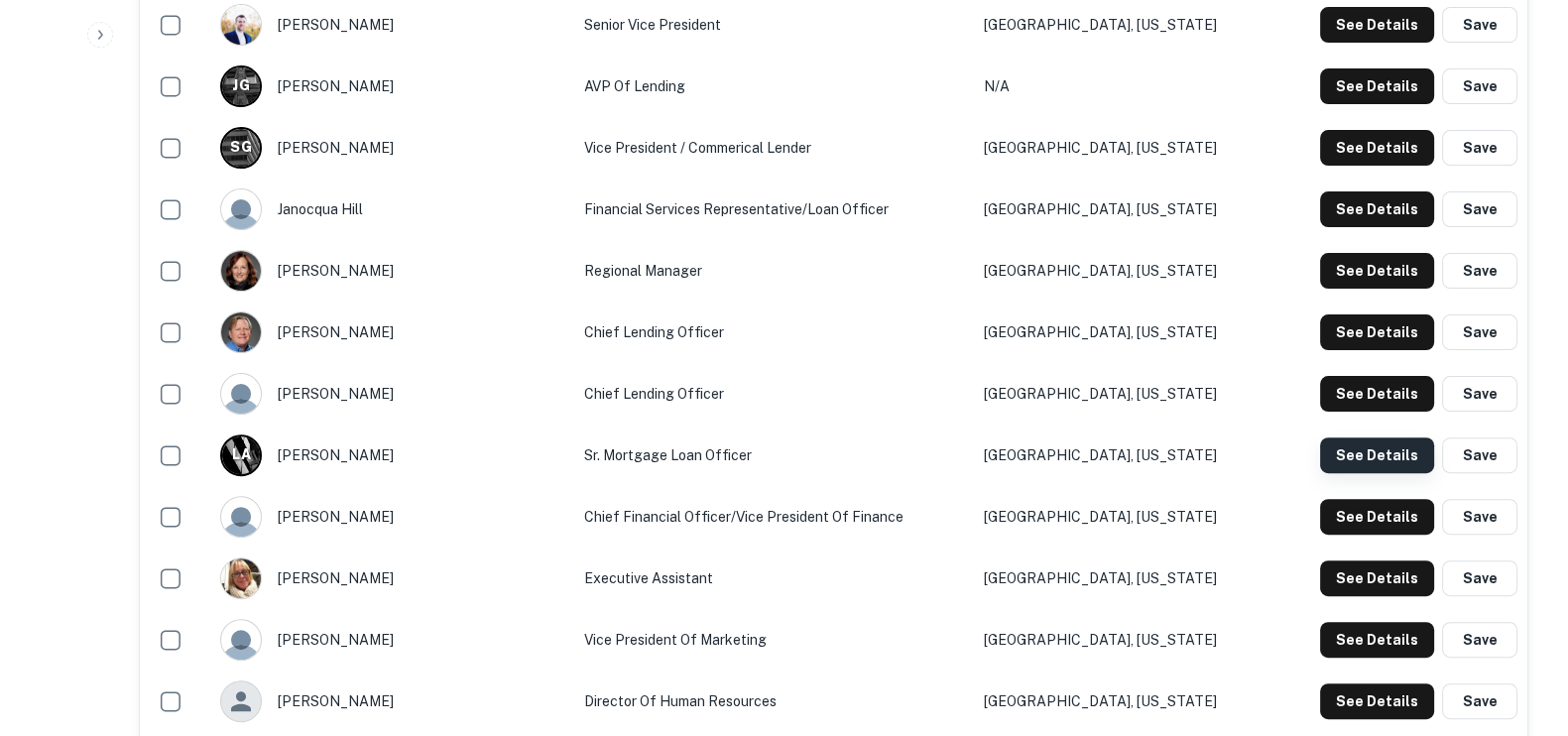 click on "See Details" at bounding box center (1377, -98) 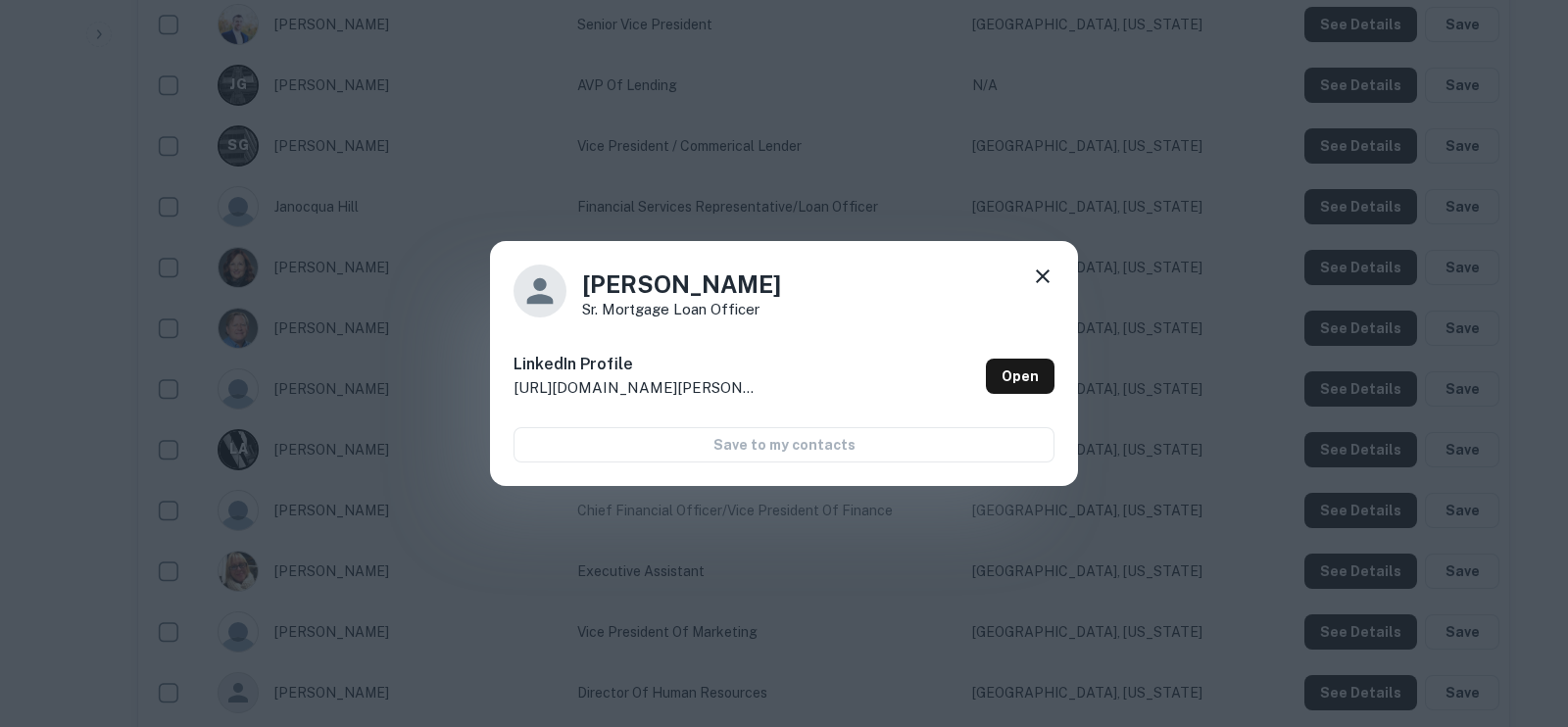 click 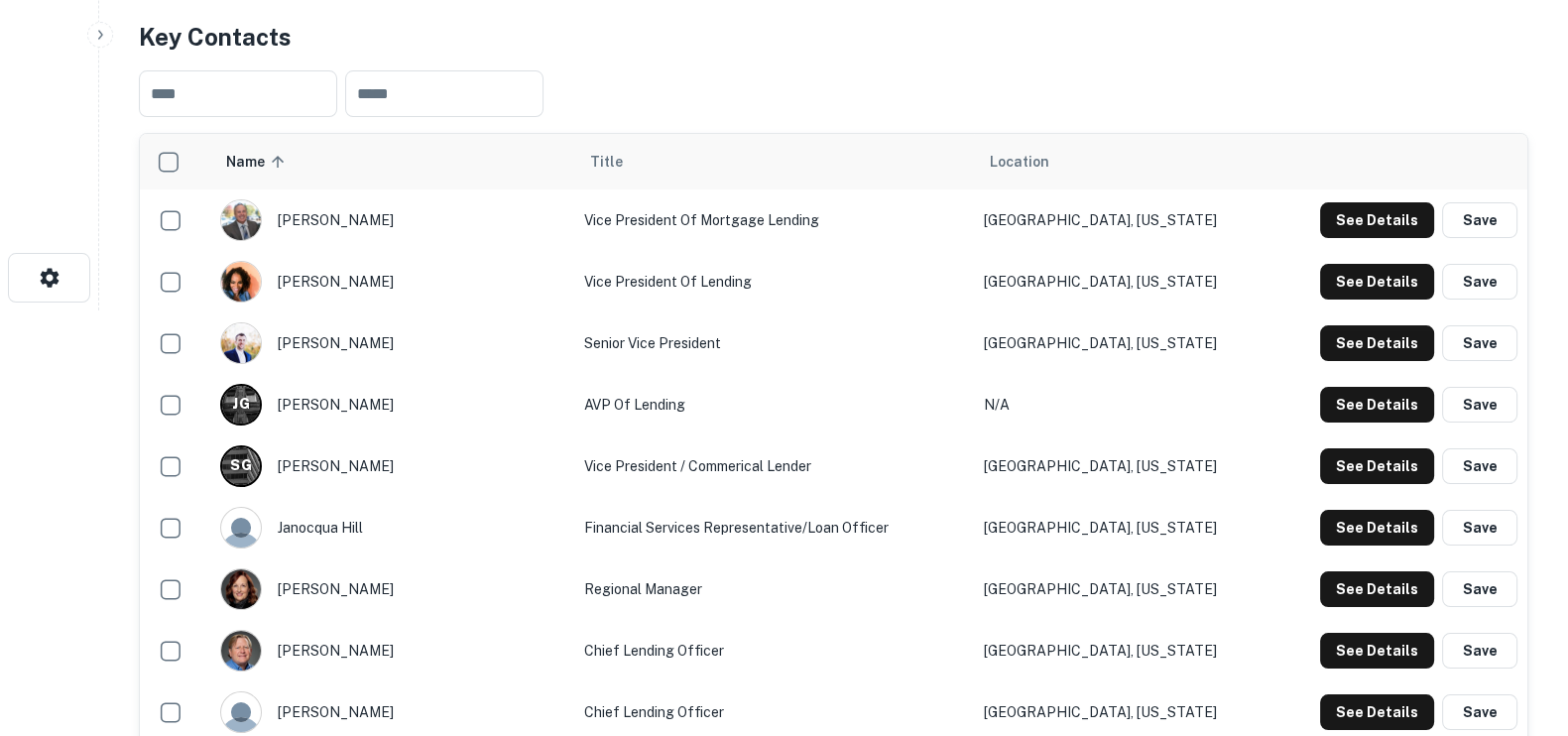 scroll, scrollTop: 0, scrollLeft: 0, axis: both 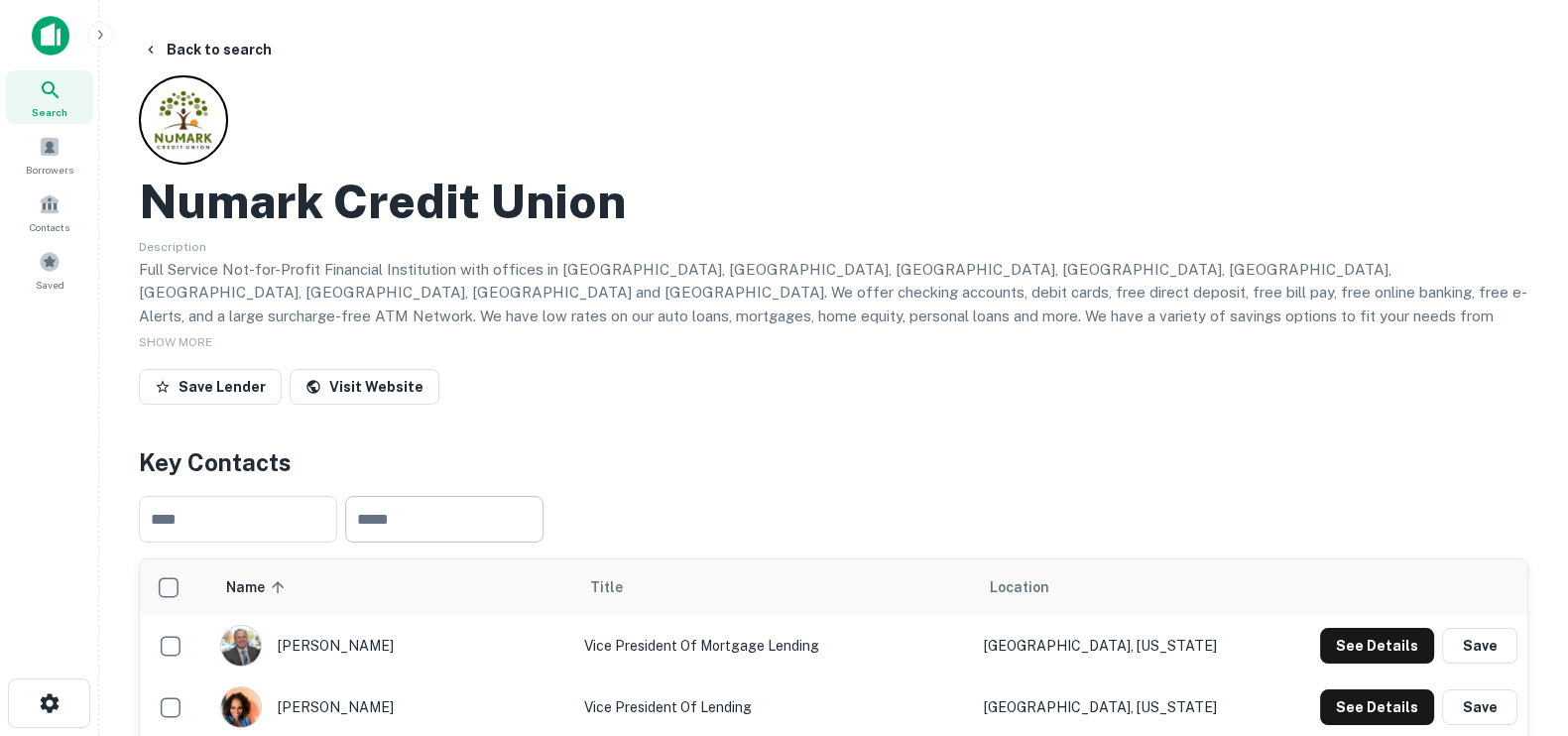 click at bounding box center (444, 519) 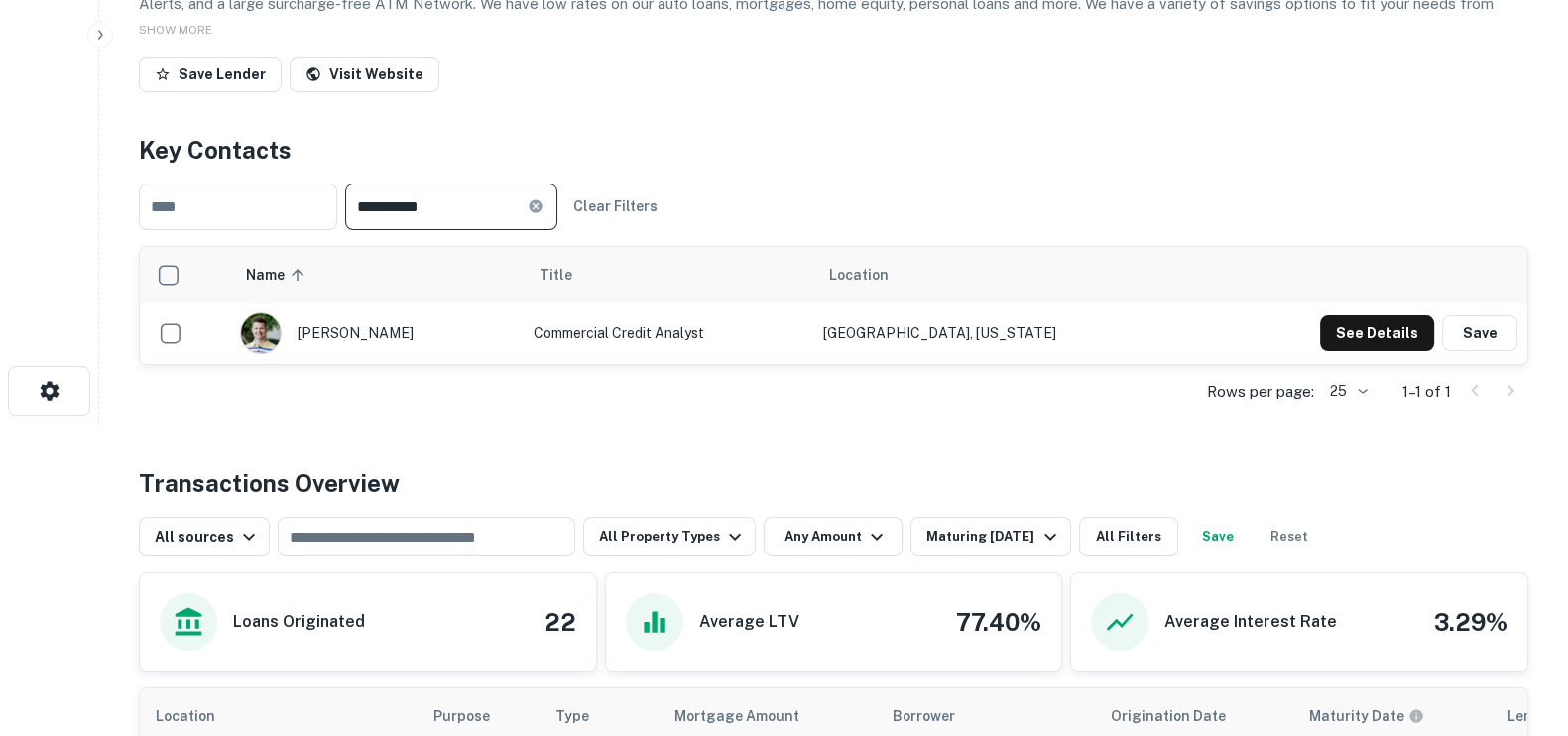 scroll, scrollTop: 372, scrollLeft: 0, axis: vertical 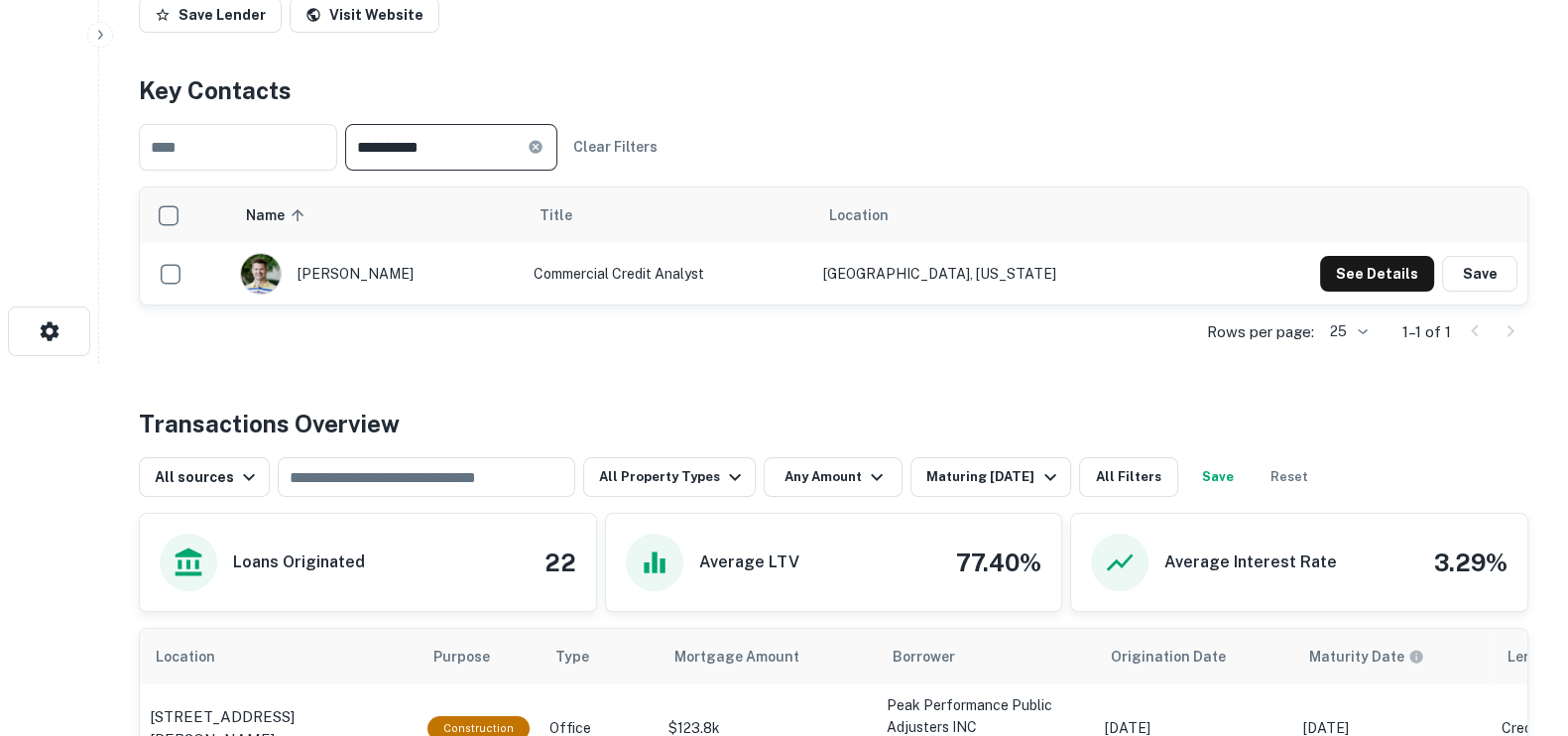 type on "**********" 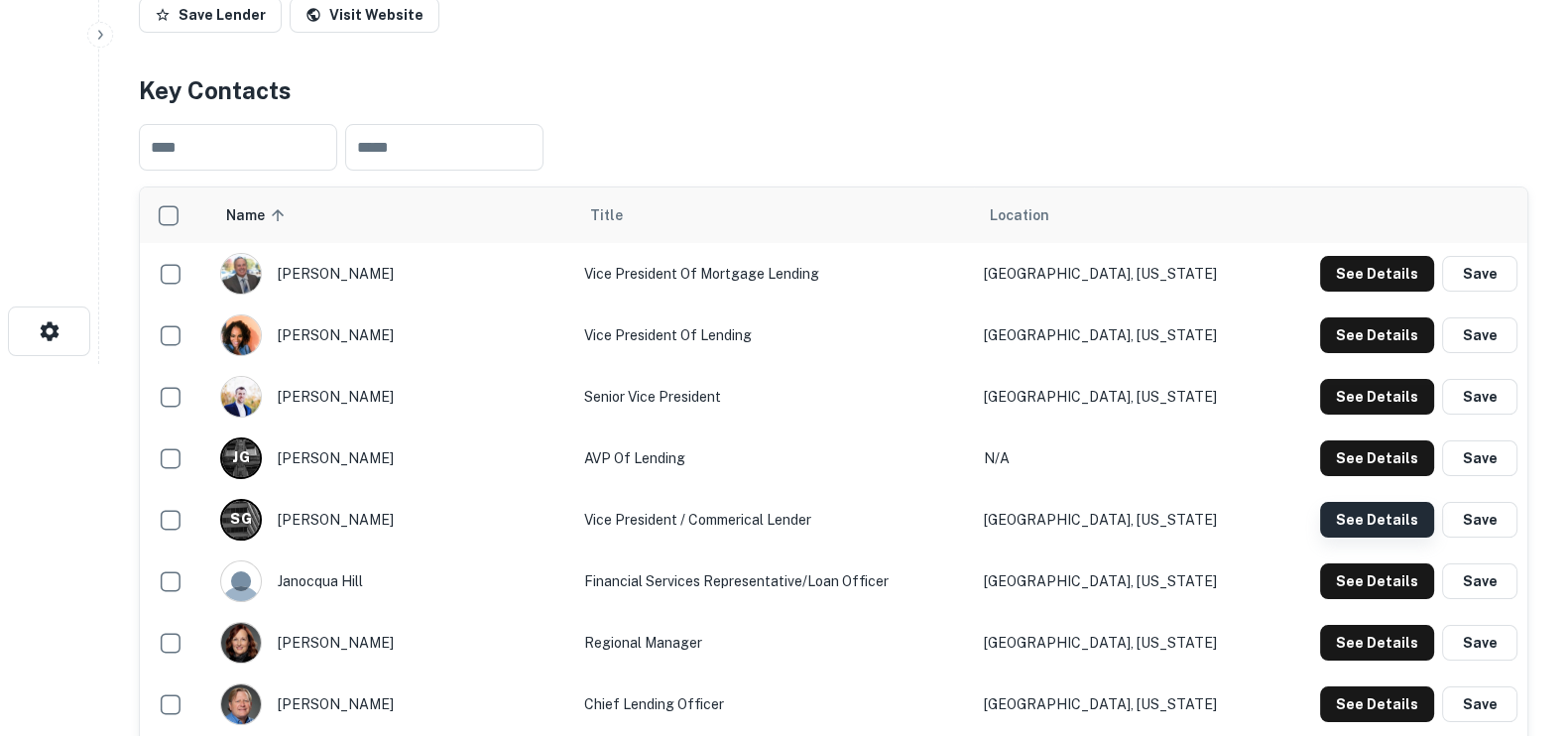 click on "See Details" at bounding box center [1377, 274] 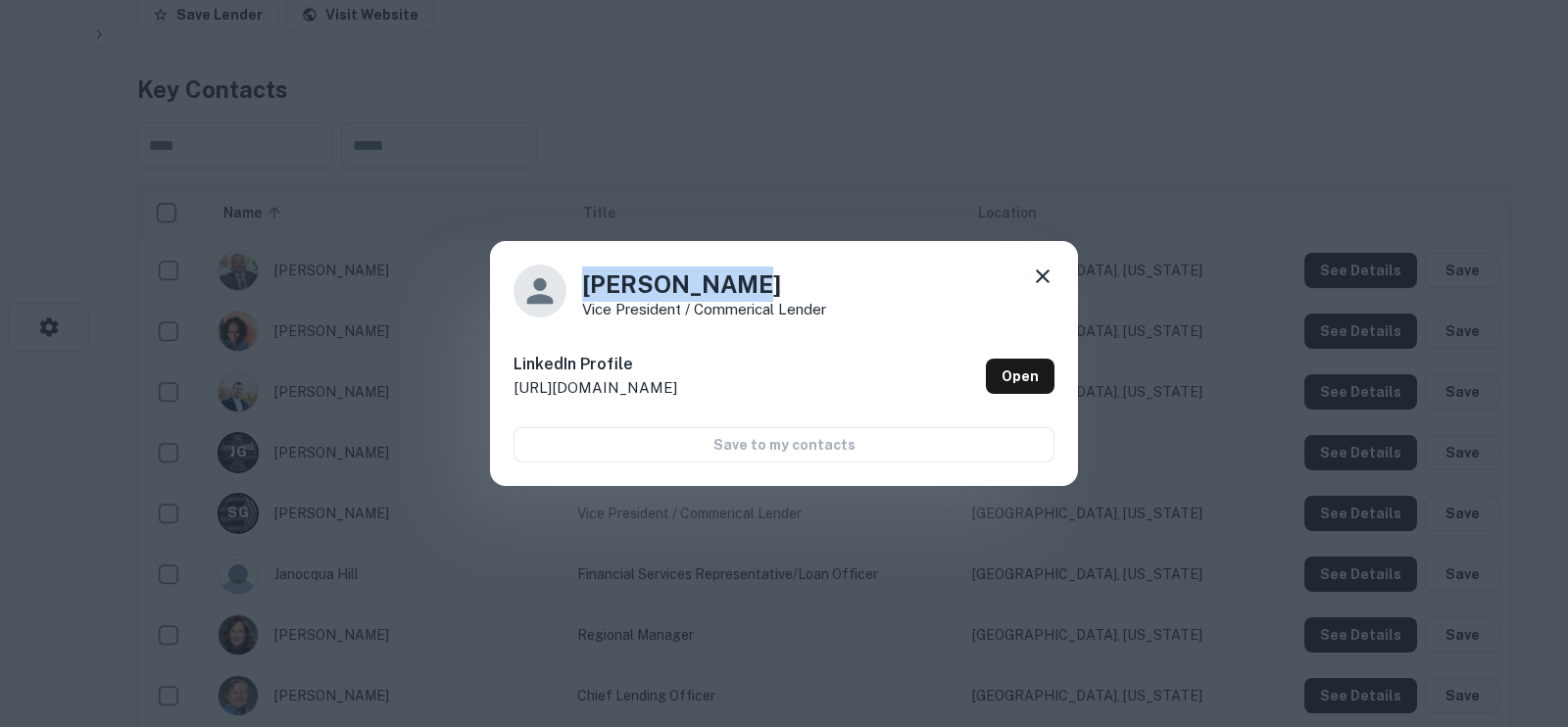 drag, startPoint x: 752, startPoint y: 286, endPoint x: 585, endPoint y: 290, distance: 167.0479 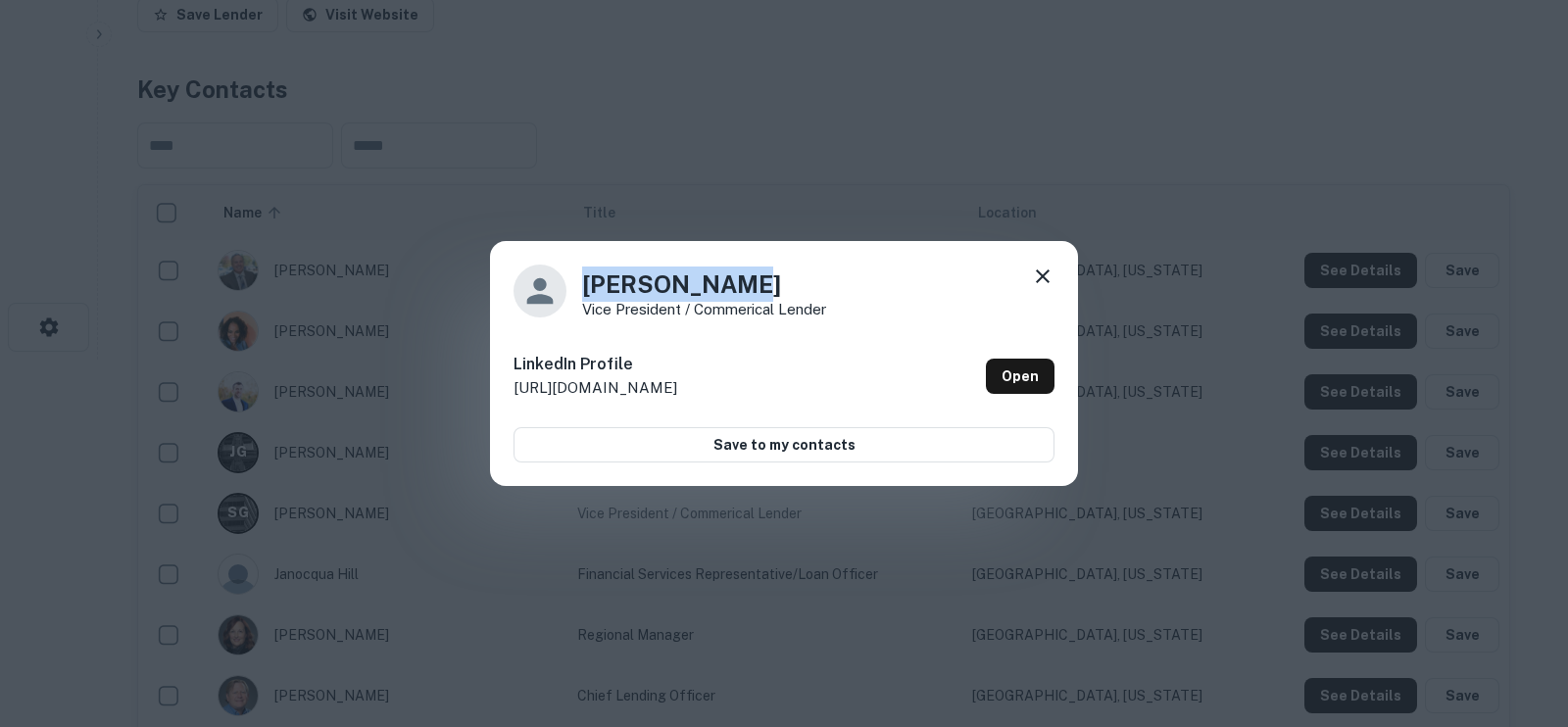 copy on "[PERSON_NAME]" 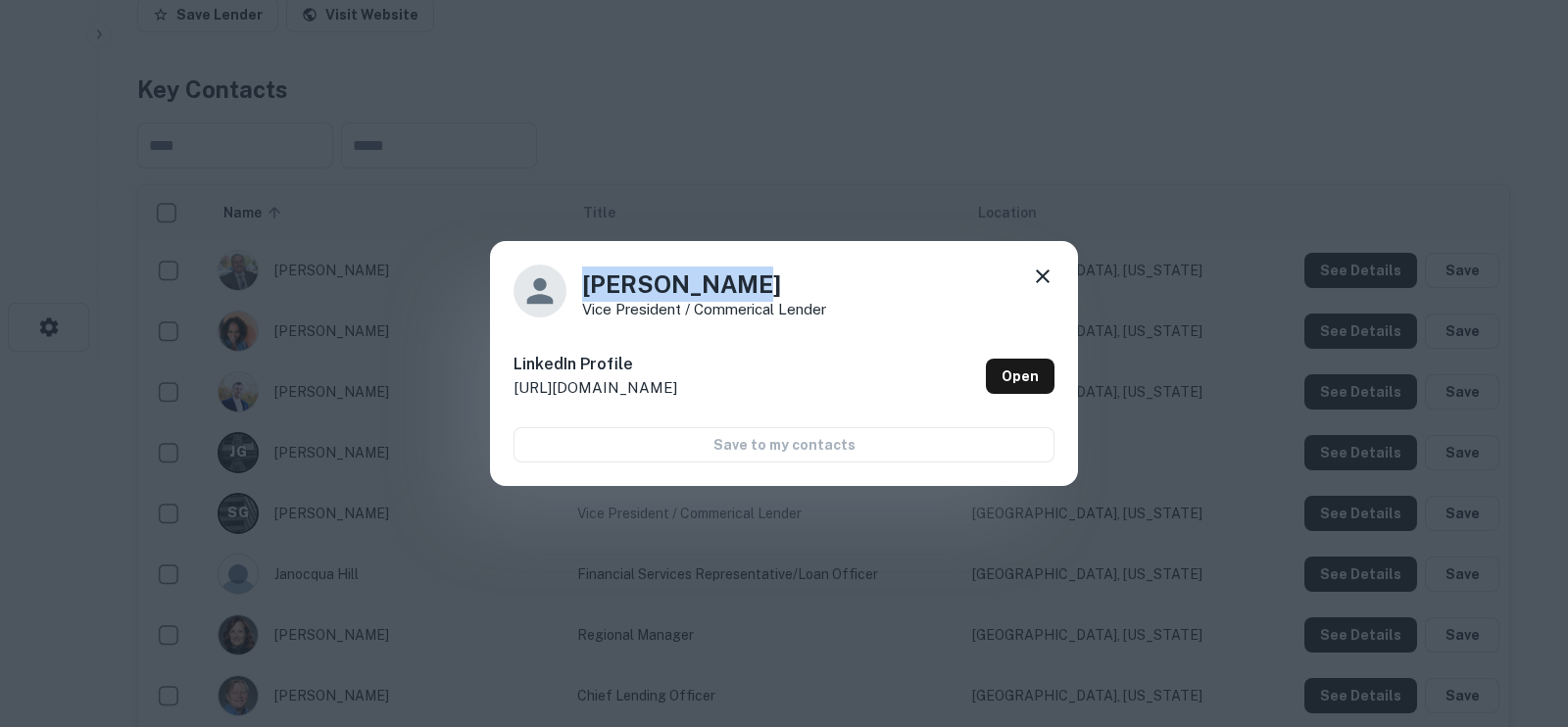click on "LinkedIn Profile [URL][DOMAIN_NAME] Open" at bounding box center (784, 376) 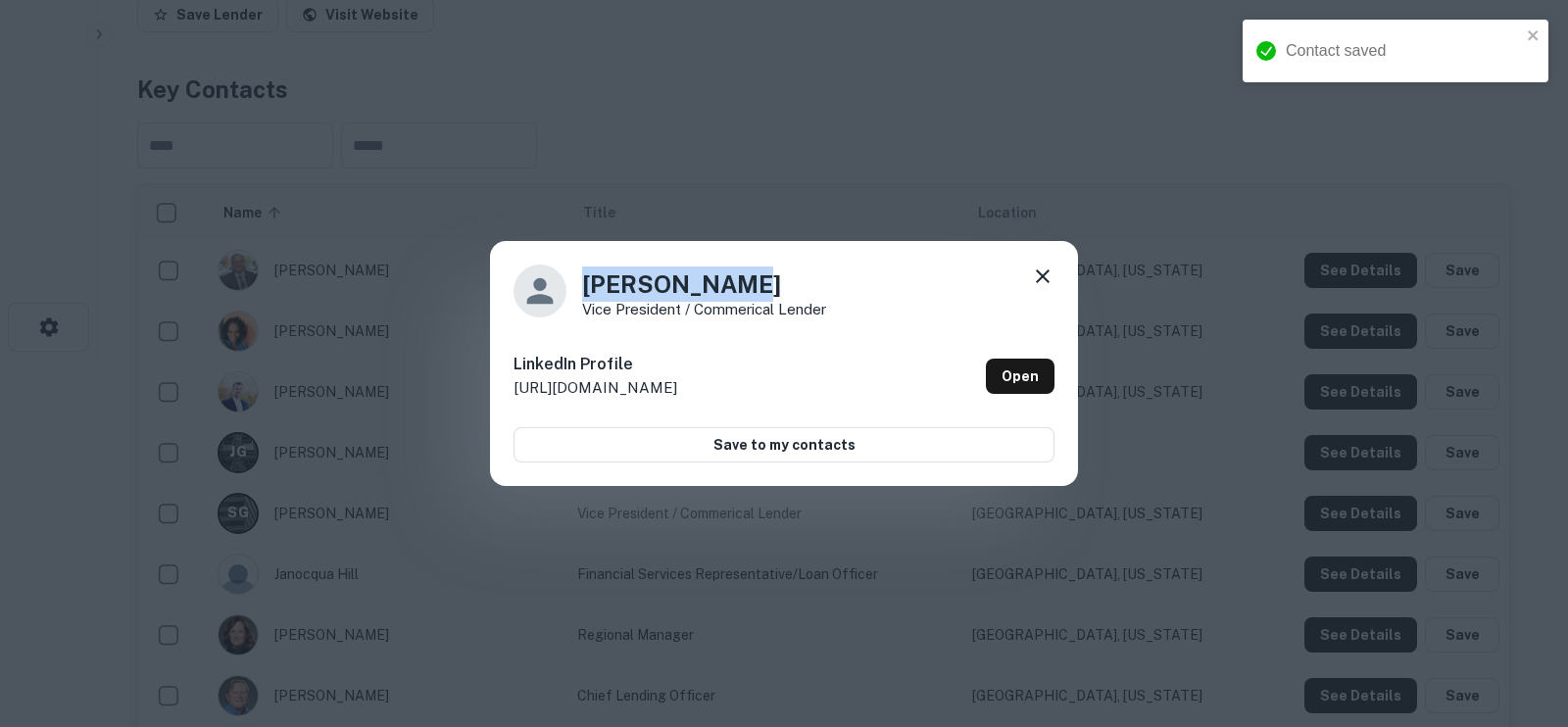click on "[PERSON_NAME] Vice President / Commerical Lender" at bounding box center [784, 291] 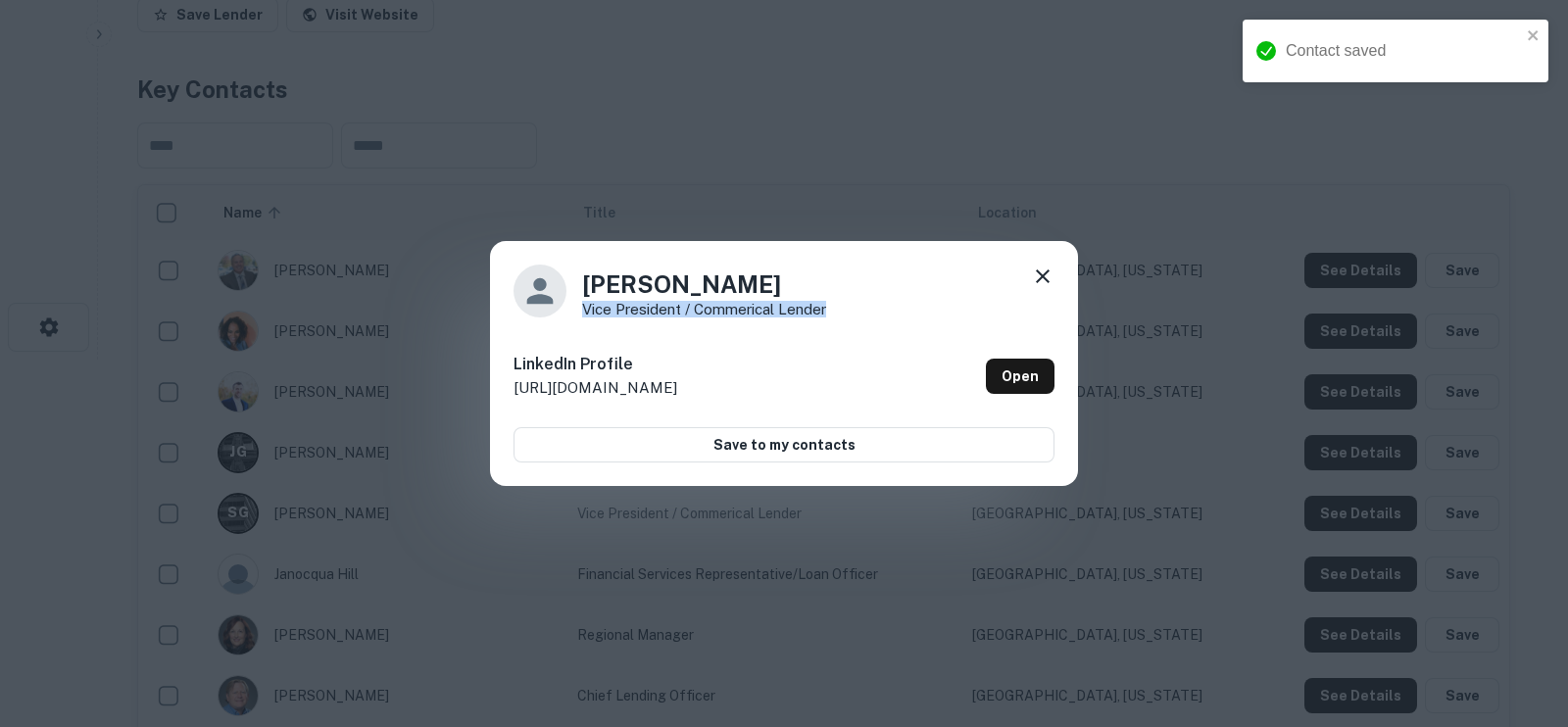 drag, startPoint x: 852, startPoint y: 313, endPoint x: 1567, endPoint y: 139, distance: 735.8675 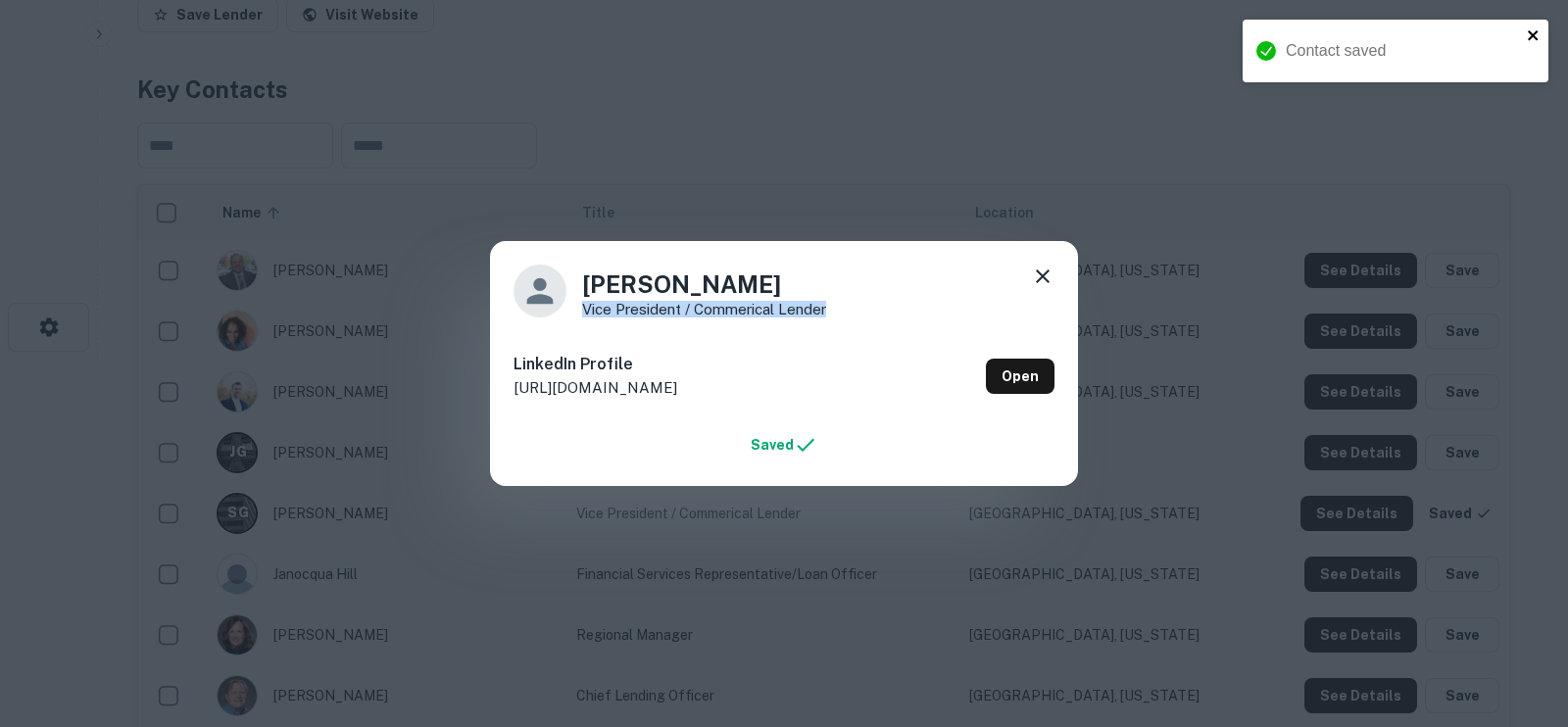 click 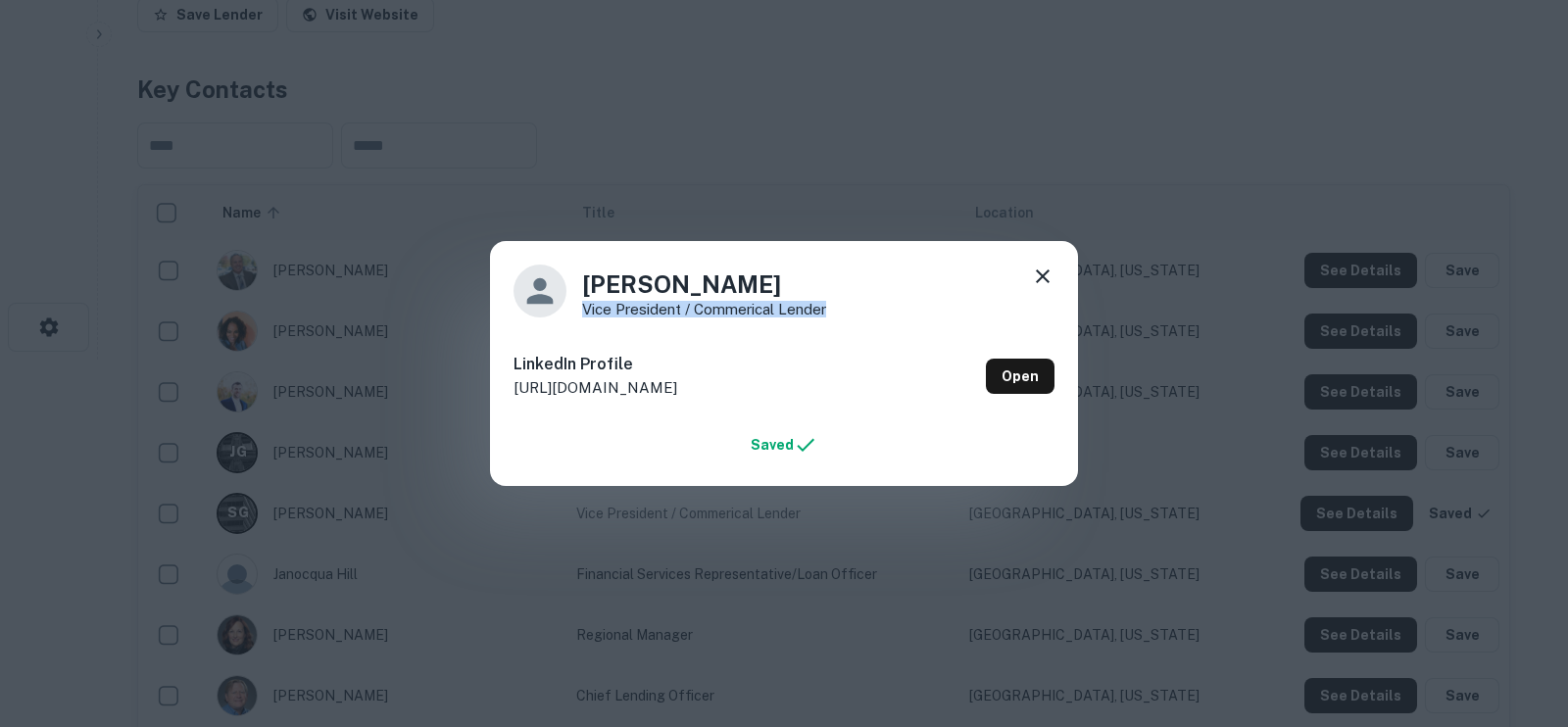 copy on "Vice President / Commerical Lender" 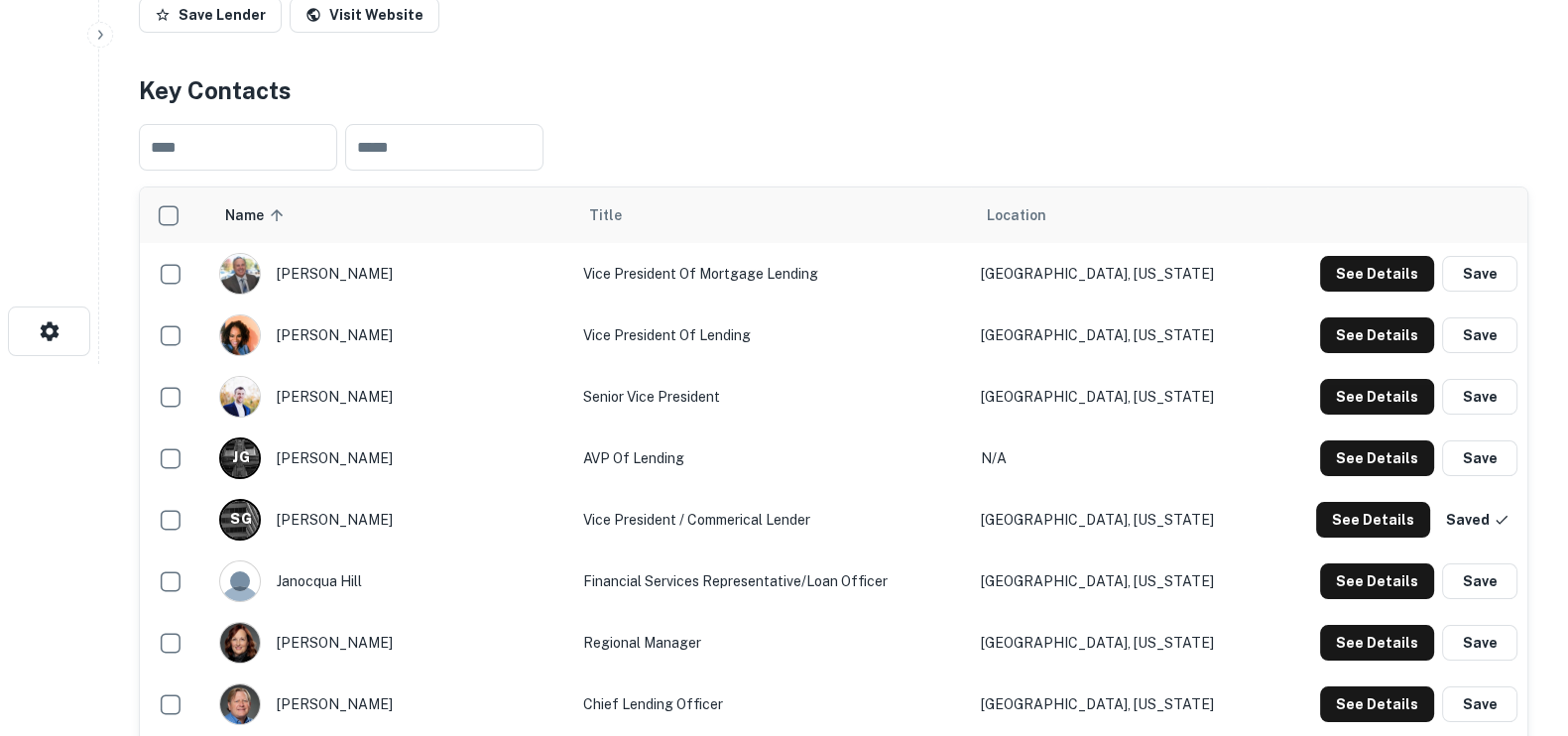 type 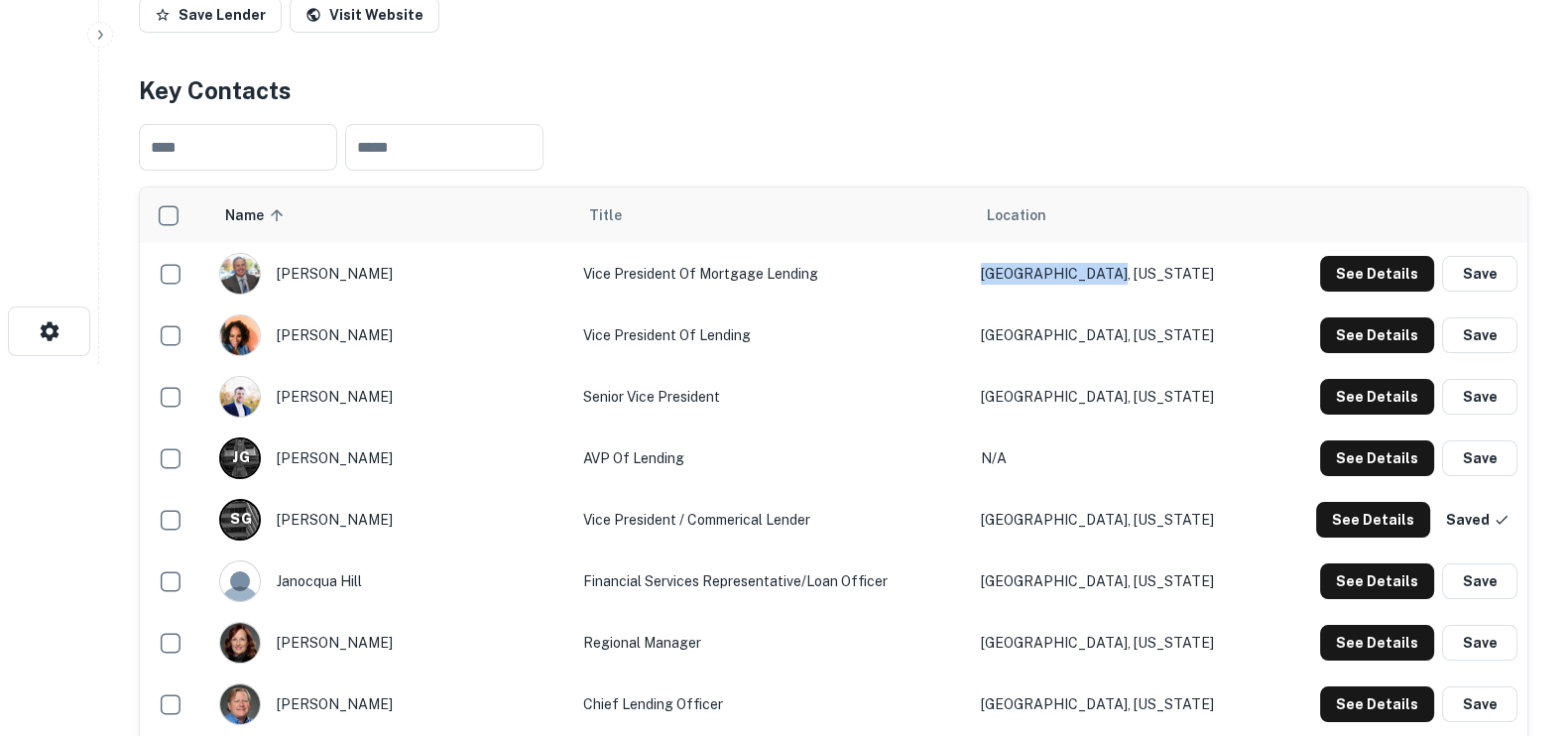 drag, startPoint x: 1111, startPoint y: 271, endPoint x: 976, endPoint y: 259, distance: 135.53228 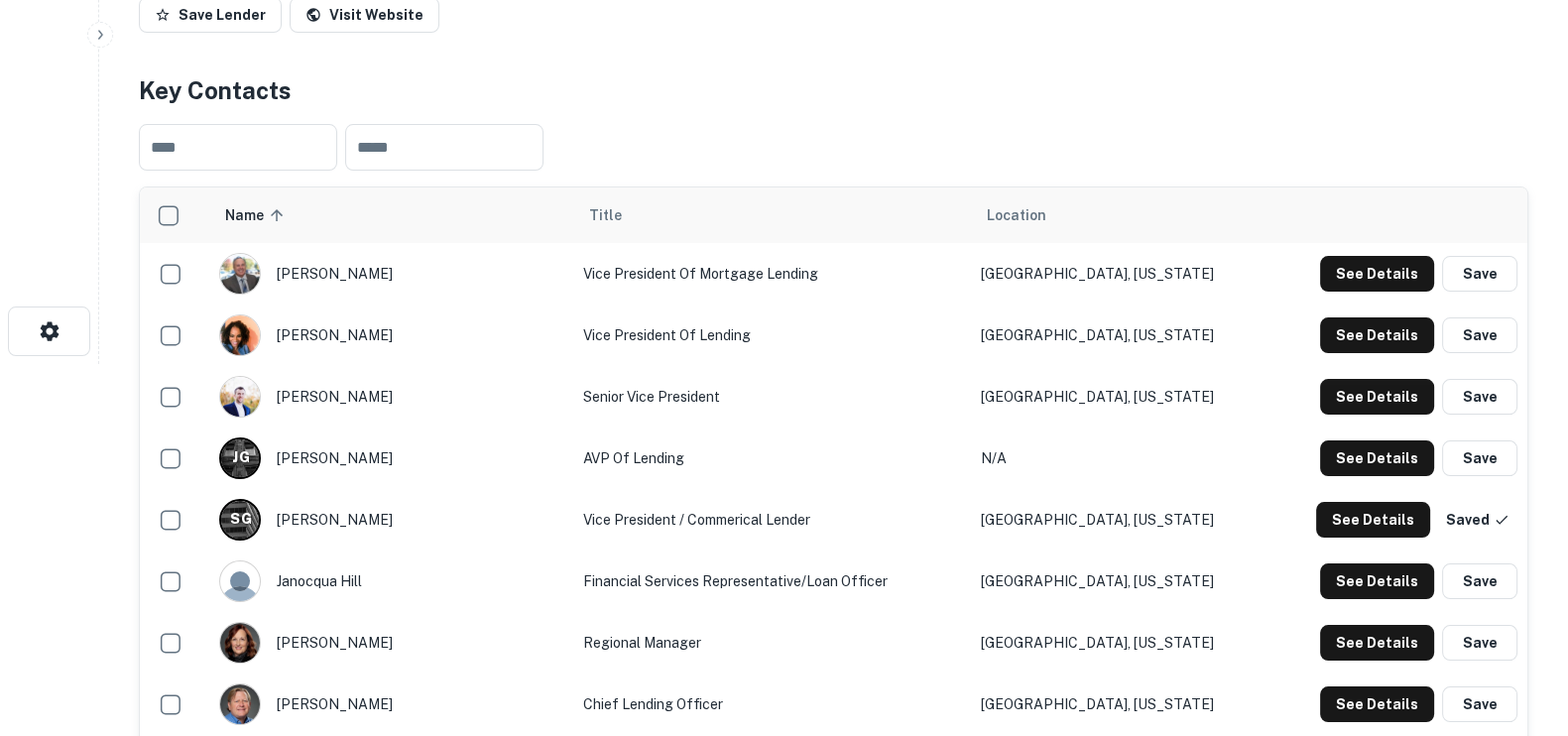 click on "[GEOGRAPHIC_DATA], [US_STATE]" at bounding box center (1119, 520) 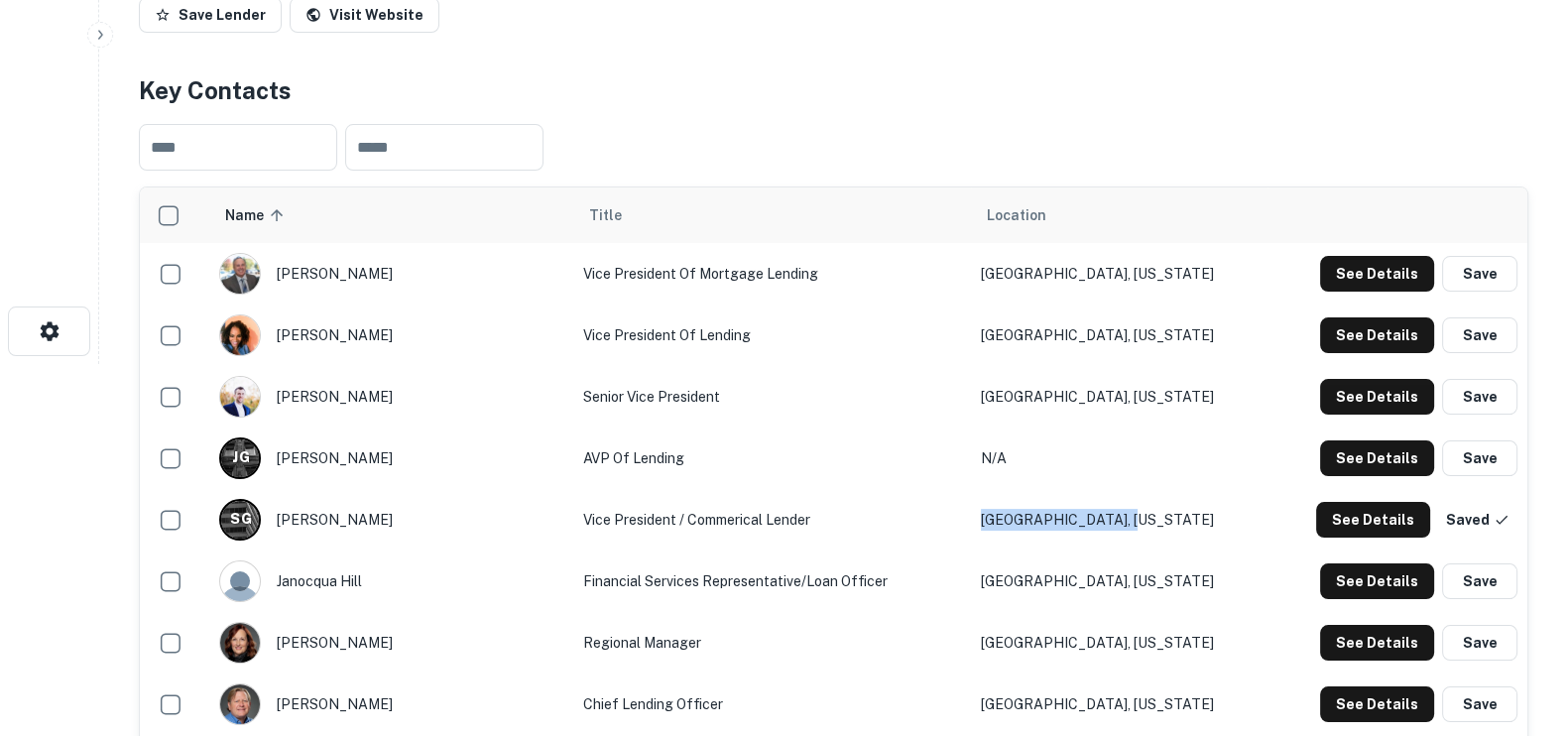 drag, startPoint x: 1126, startPoint y: 523, endPoint x: 981, endPoint y: 521, distance: 145.0138 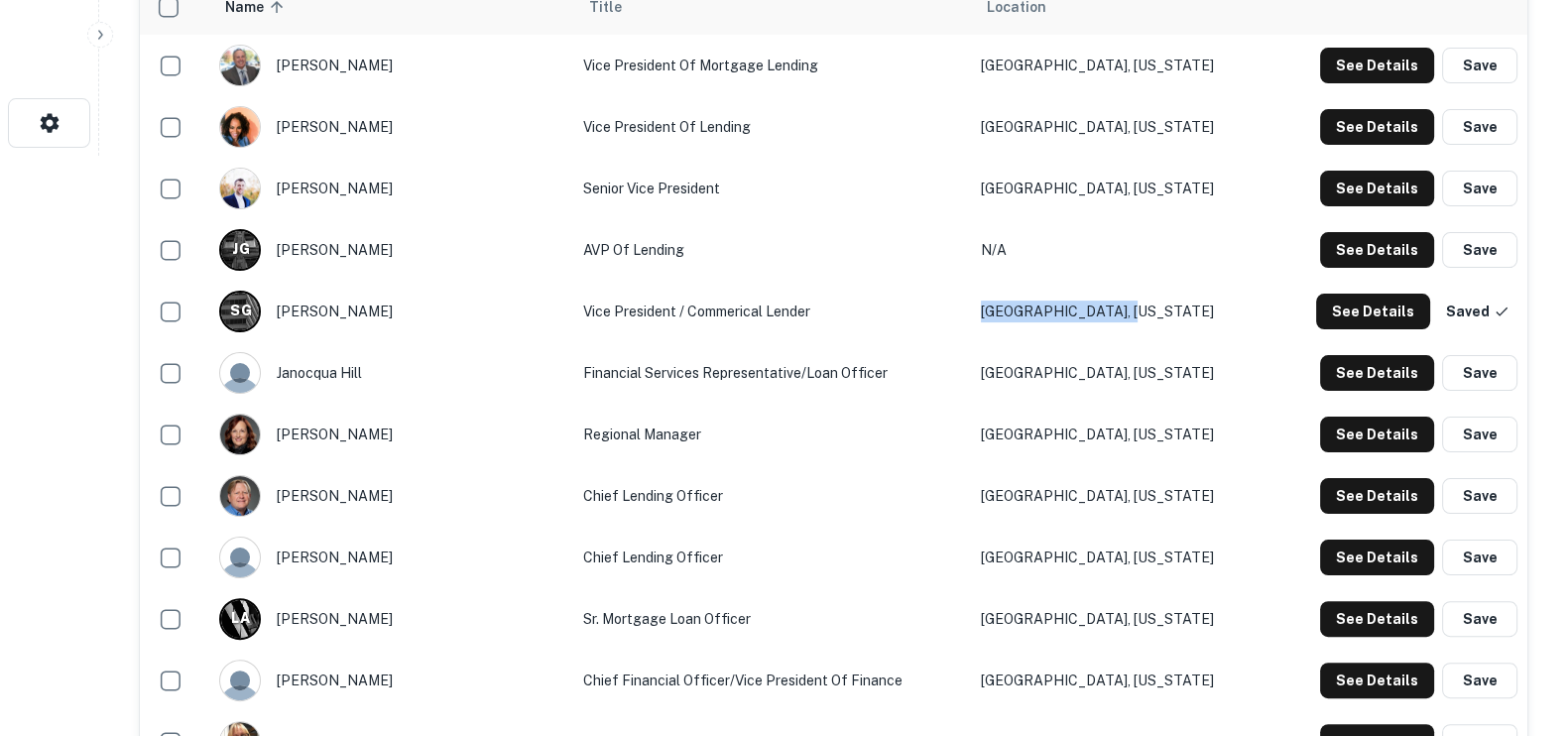 scroll, scrollTop: 620, scrollLeft: 0, axis: vertical 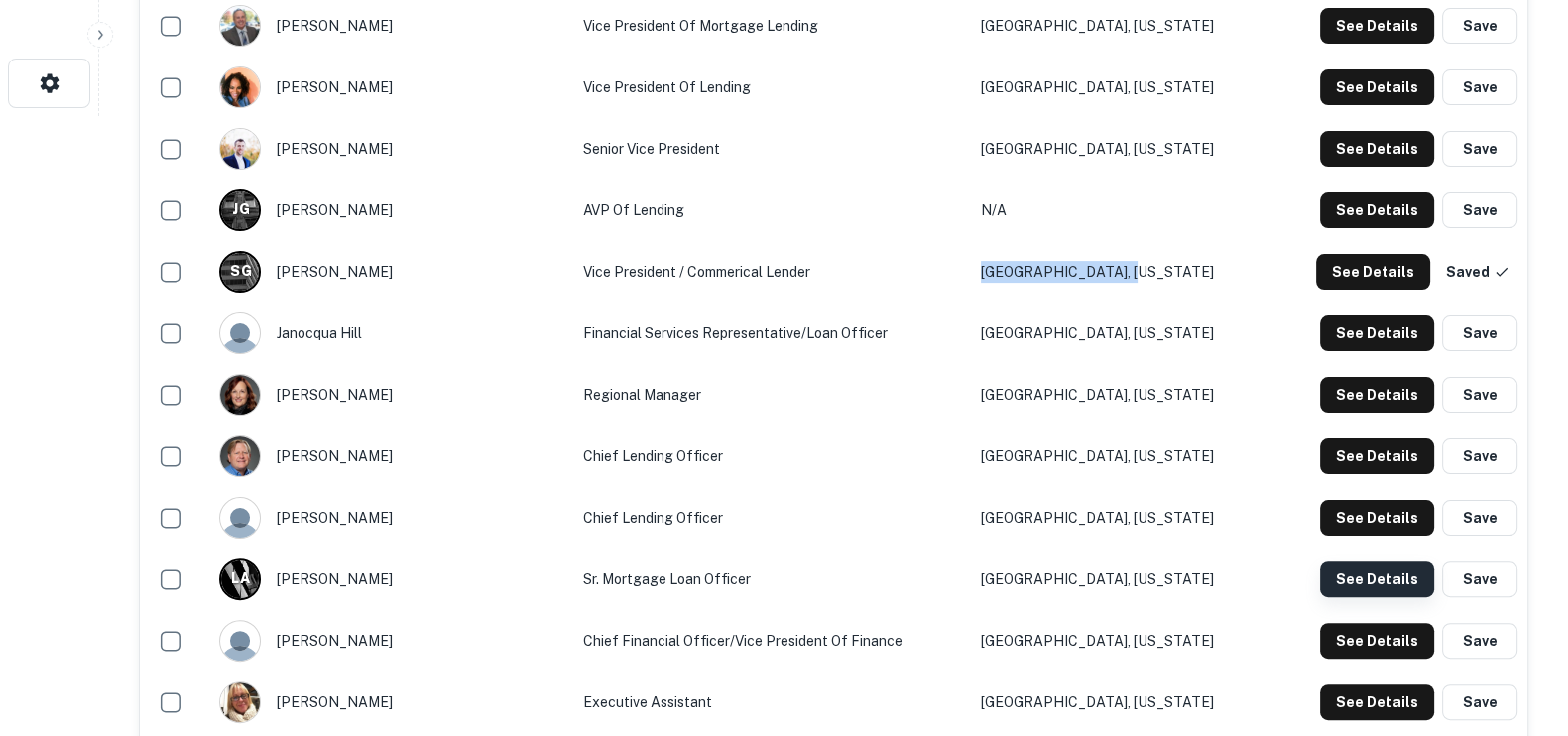 click on "See Details" at bounding box center (1377, 26) 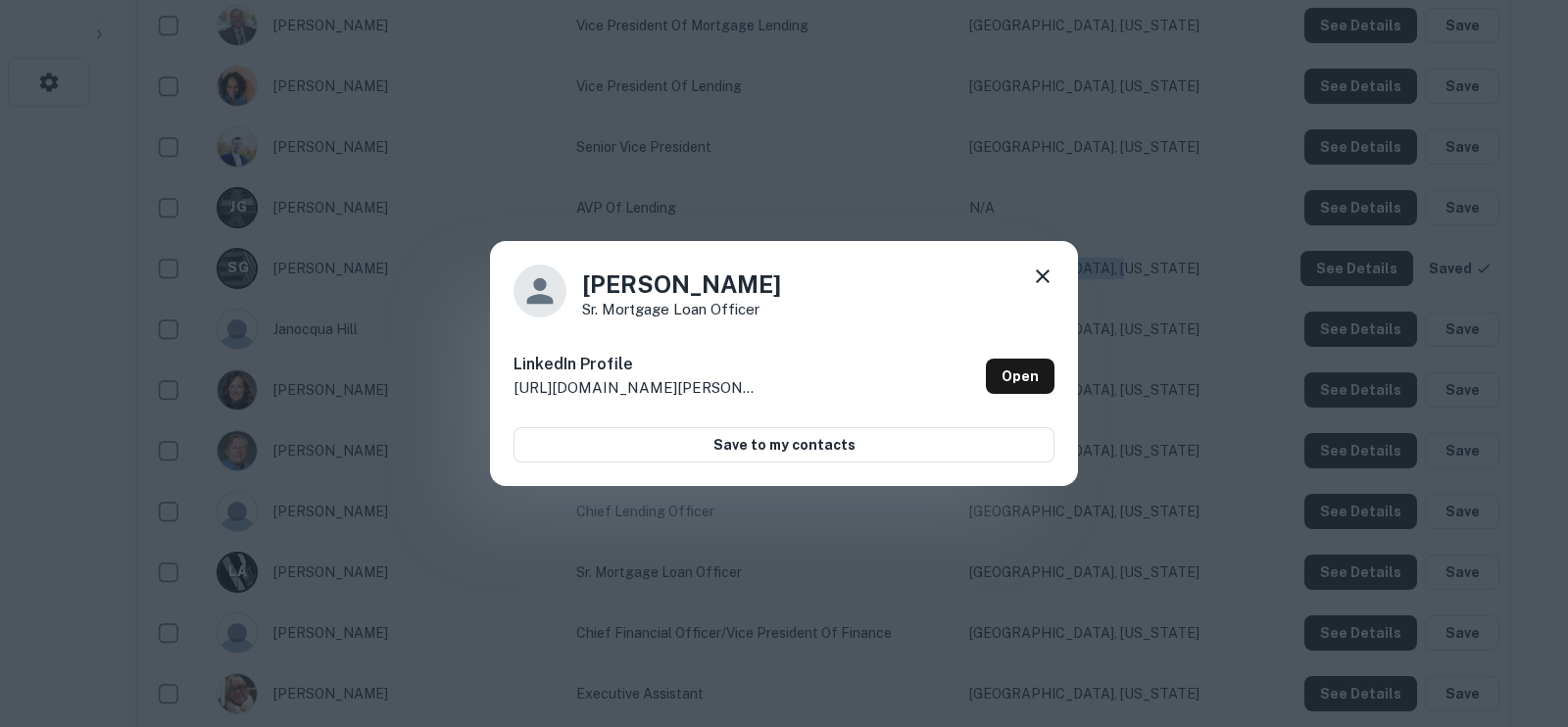 click 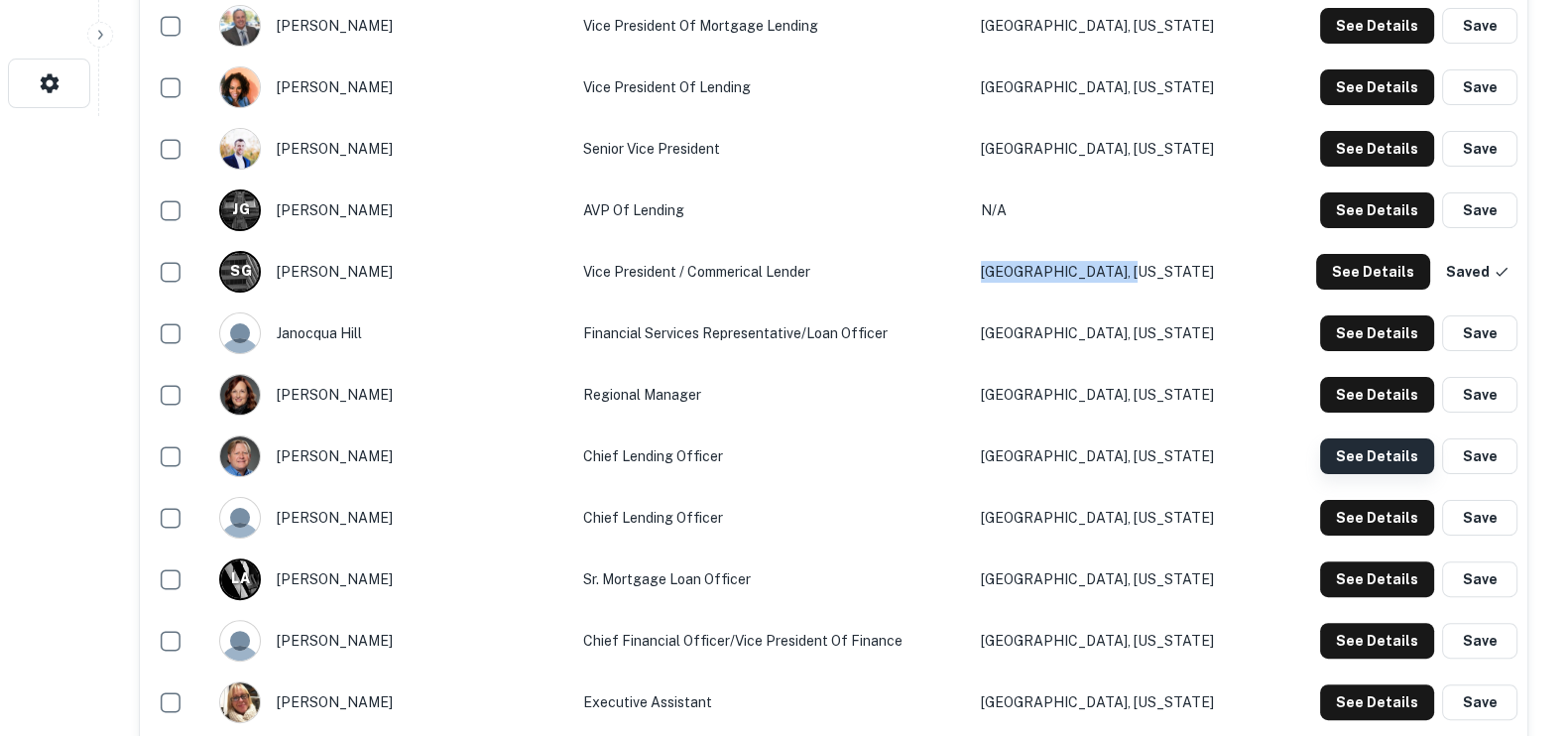click on "See Details" at bounding box center [1377, 26] 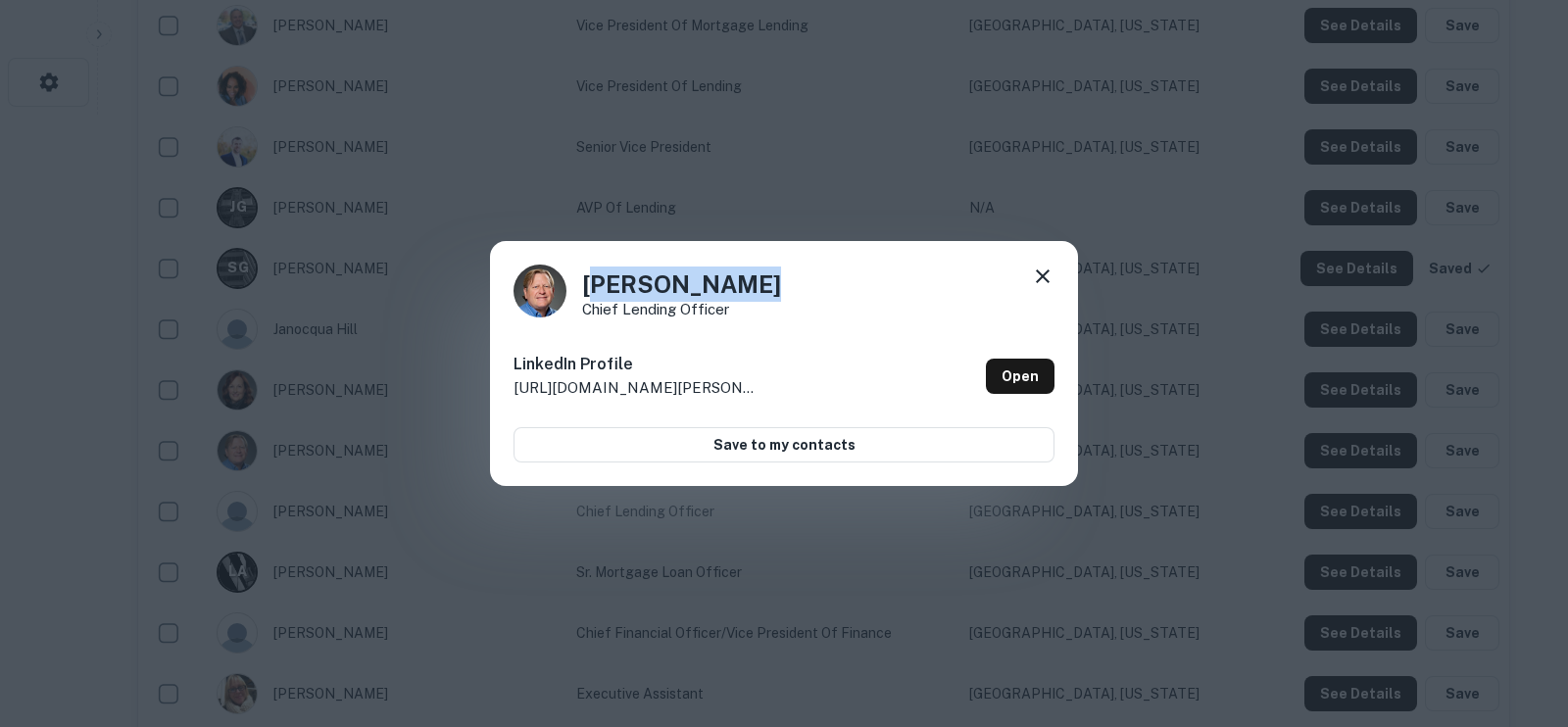 drag, startPoint x: 792, startPoint y: 267, endPoint x: 595, endPoint y: 274, distance: 197.12433 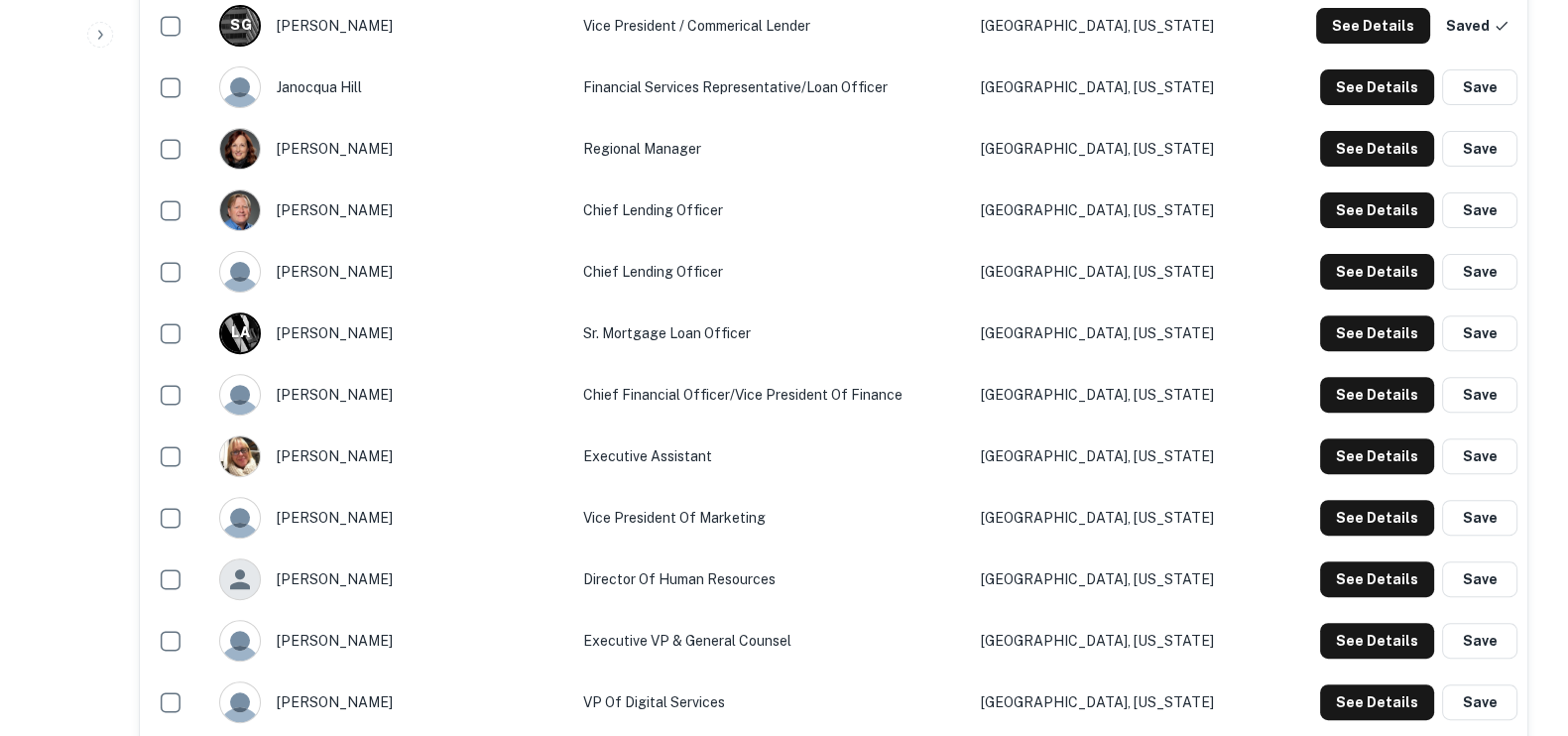 scroll, scrollTop: 867, scrollLeft: 0, axis: vertical 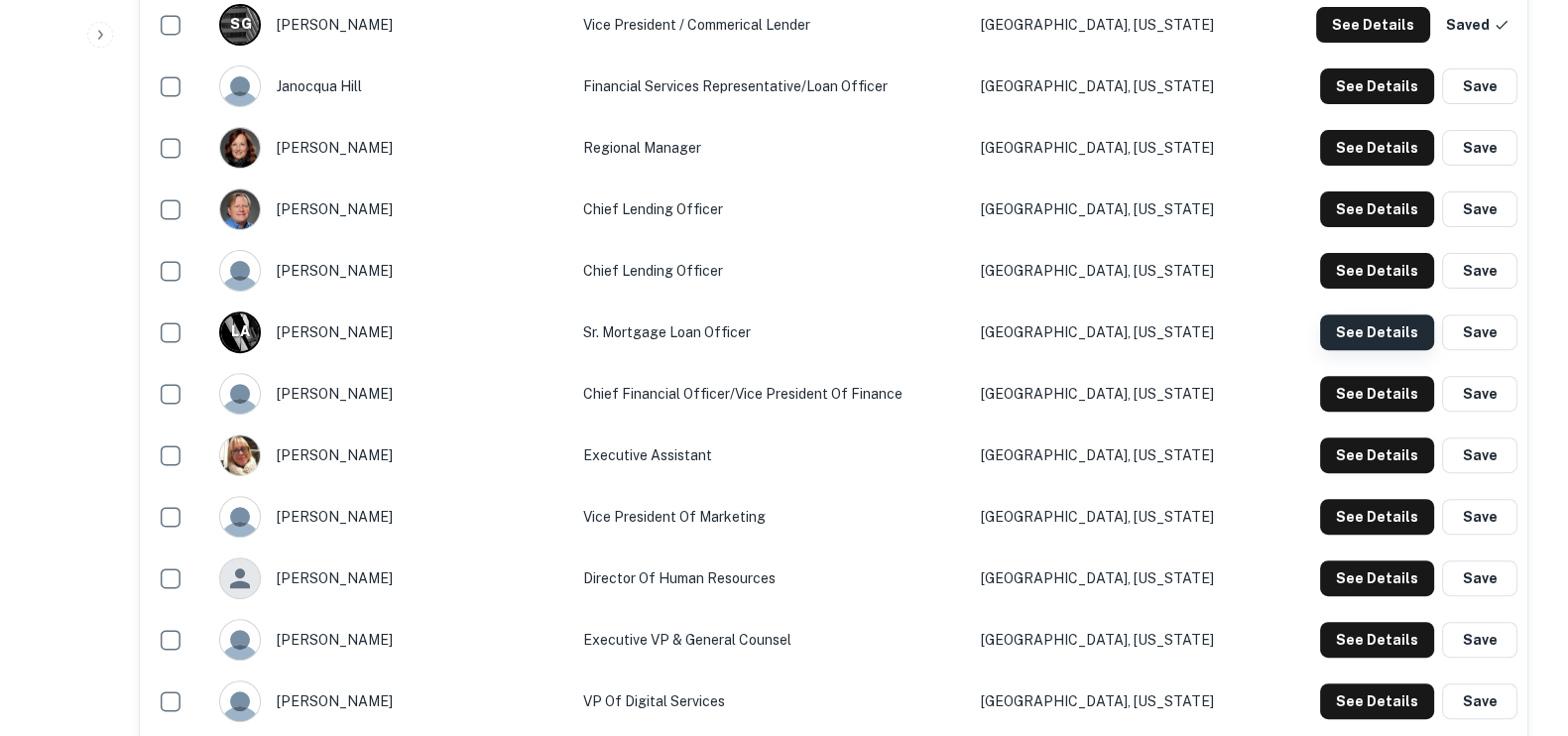 click on "See Details" at bounding box center (1377, -221) 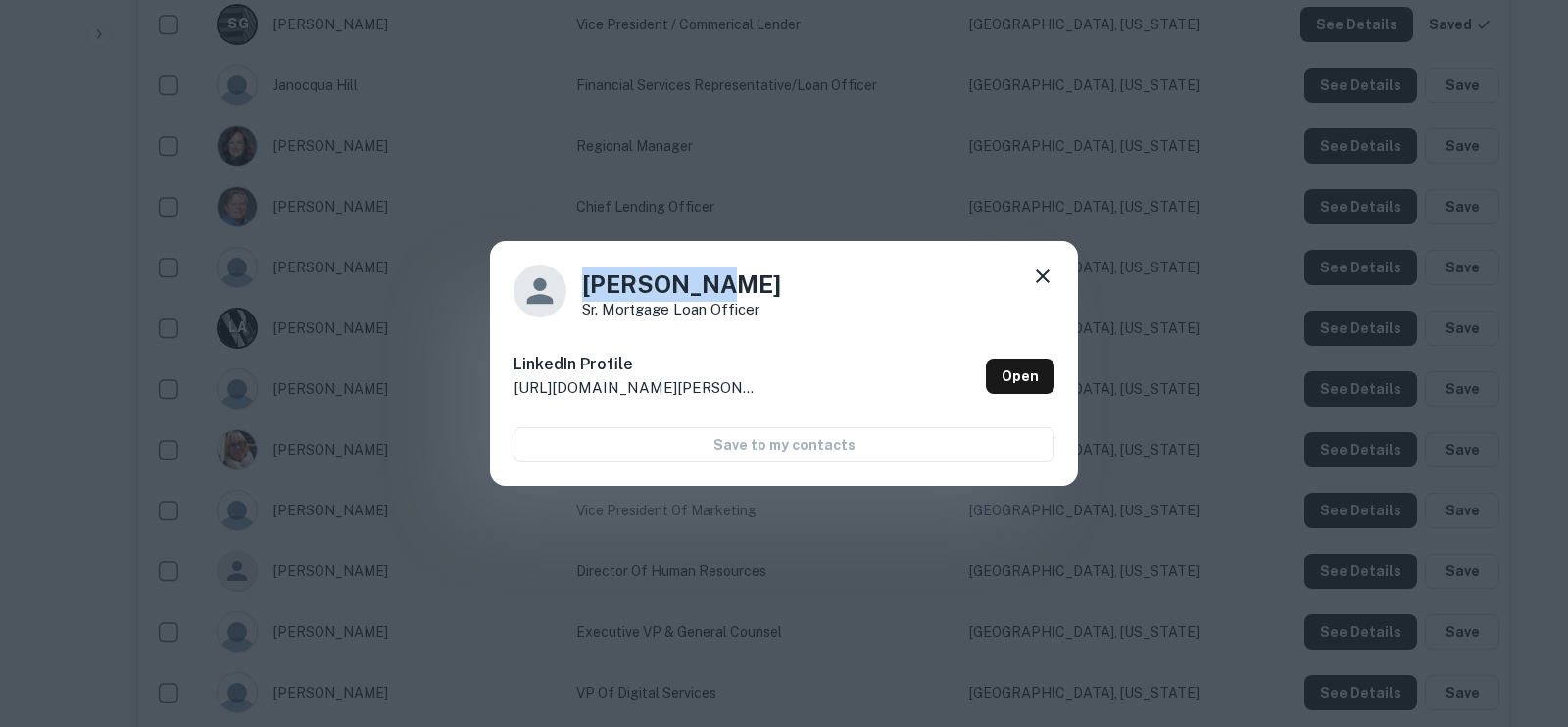drag, startPoint x: 760, startPoint y: 276, endPoint x: 569, endPoint y: 285, distance: 191.21192 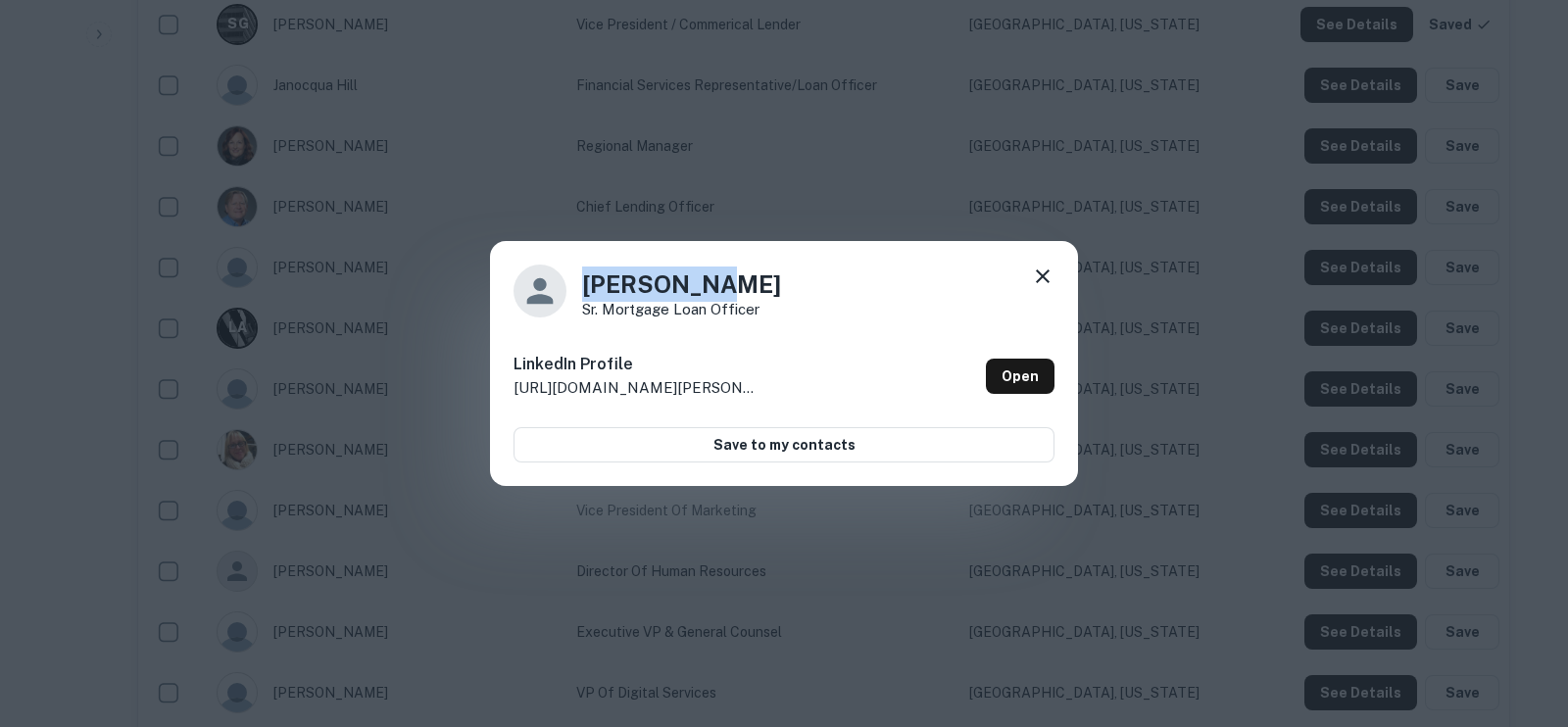 click 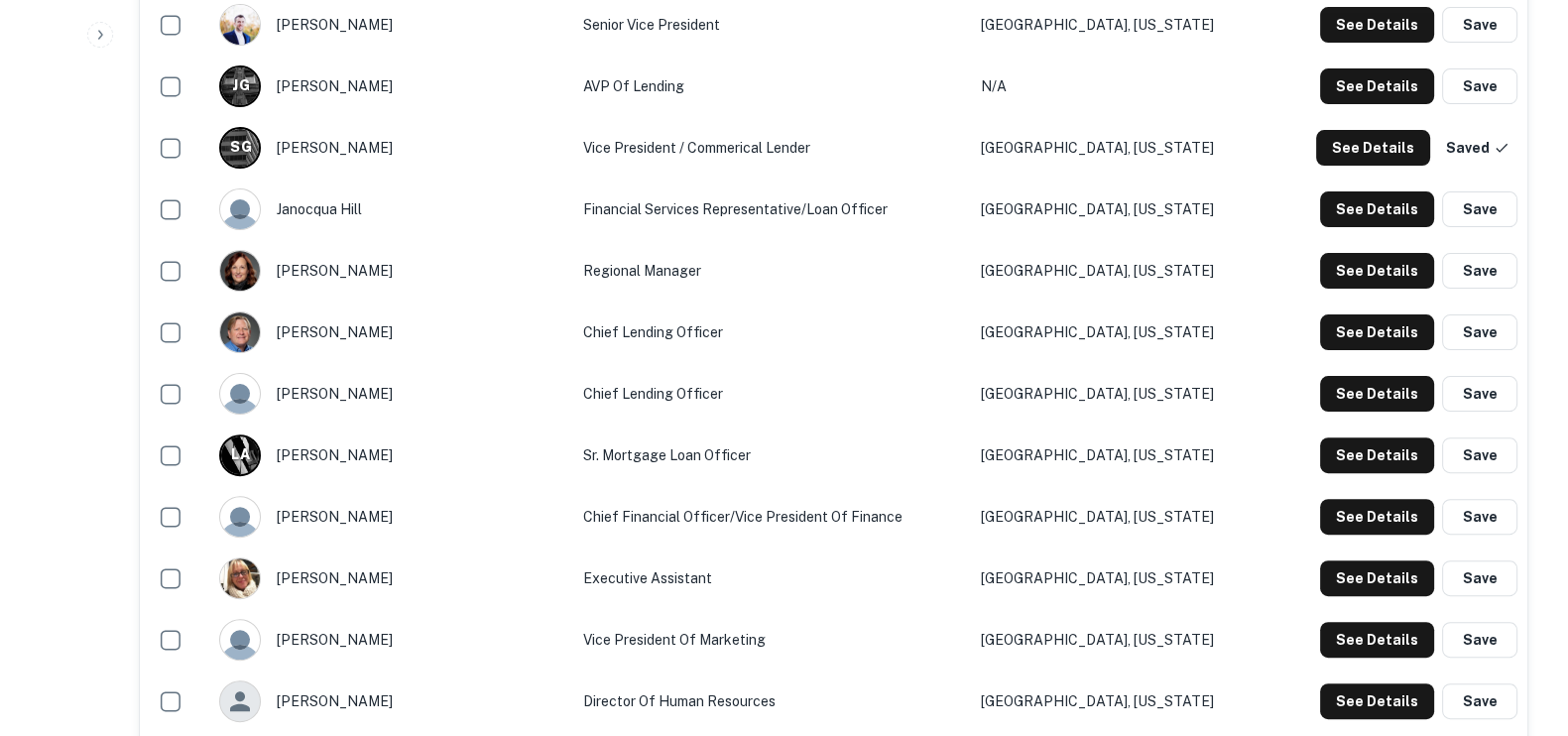 scroll, scrollTop: 620, scrollLeft: 0, axis: vertical 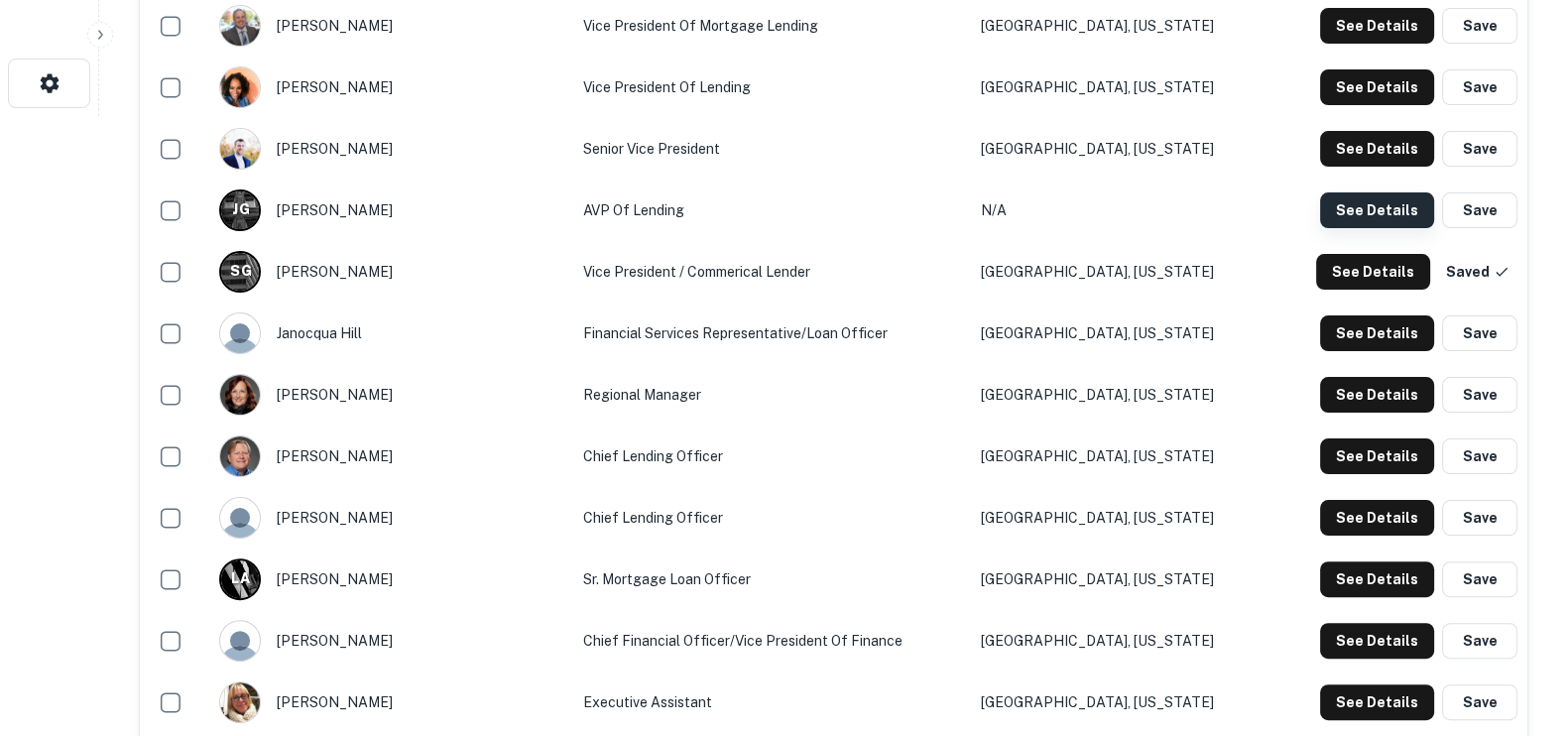 click on "See Details" at bounding box center (1377, 26) 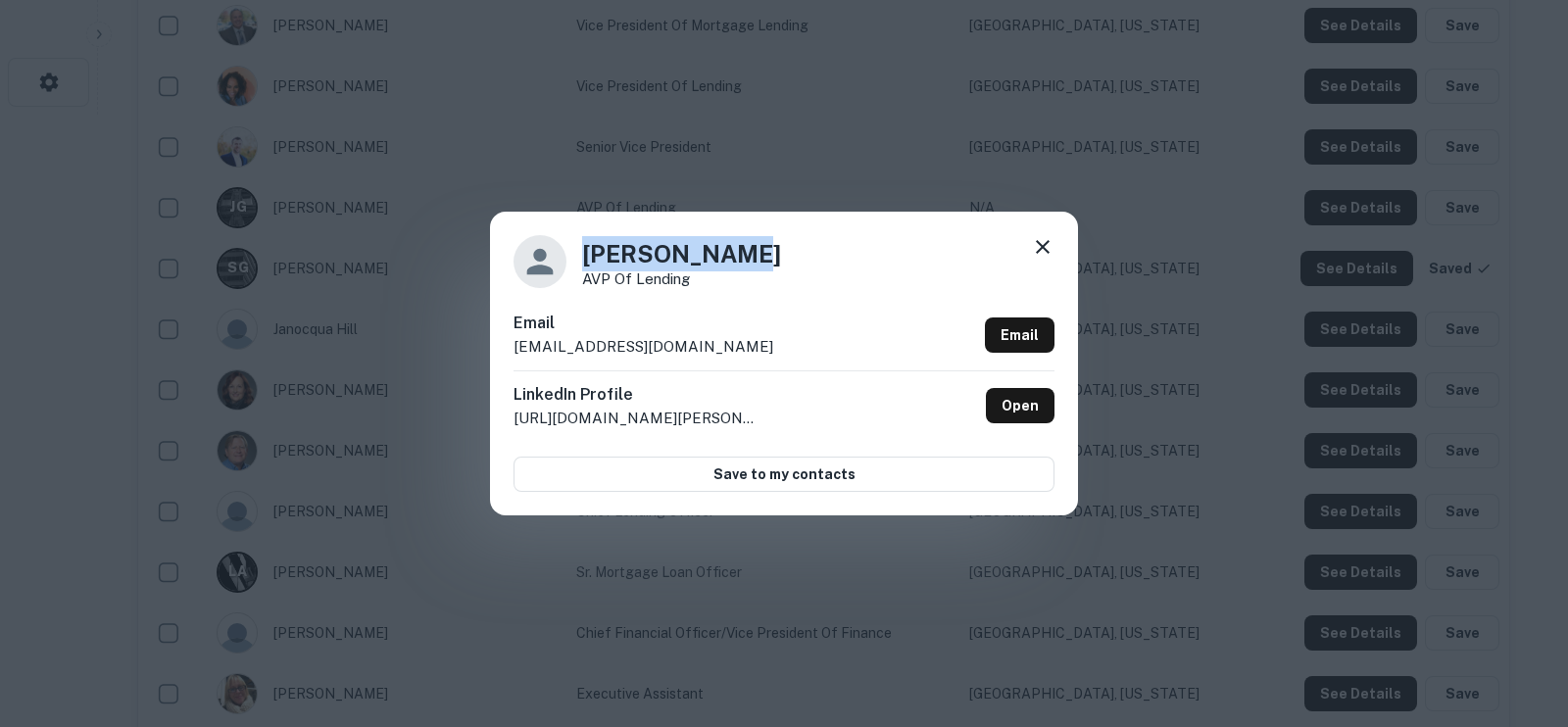 drag, startPoint x: 753, startPoint y: 247, endPoint x: 541, endPoint y: 262, distance: 212.53 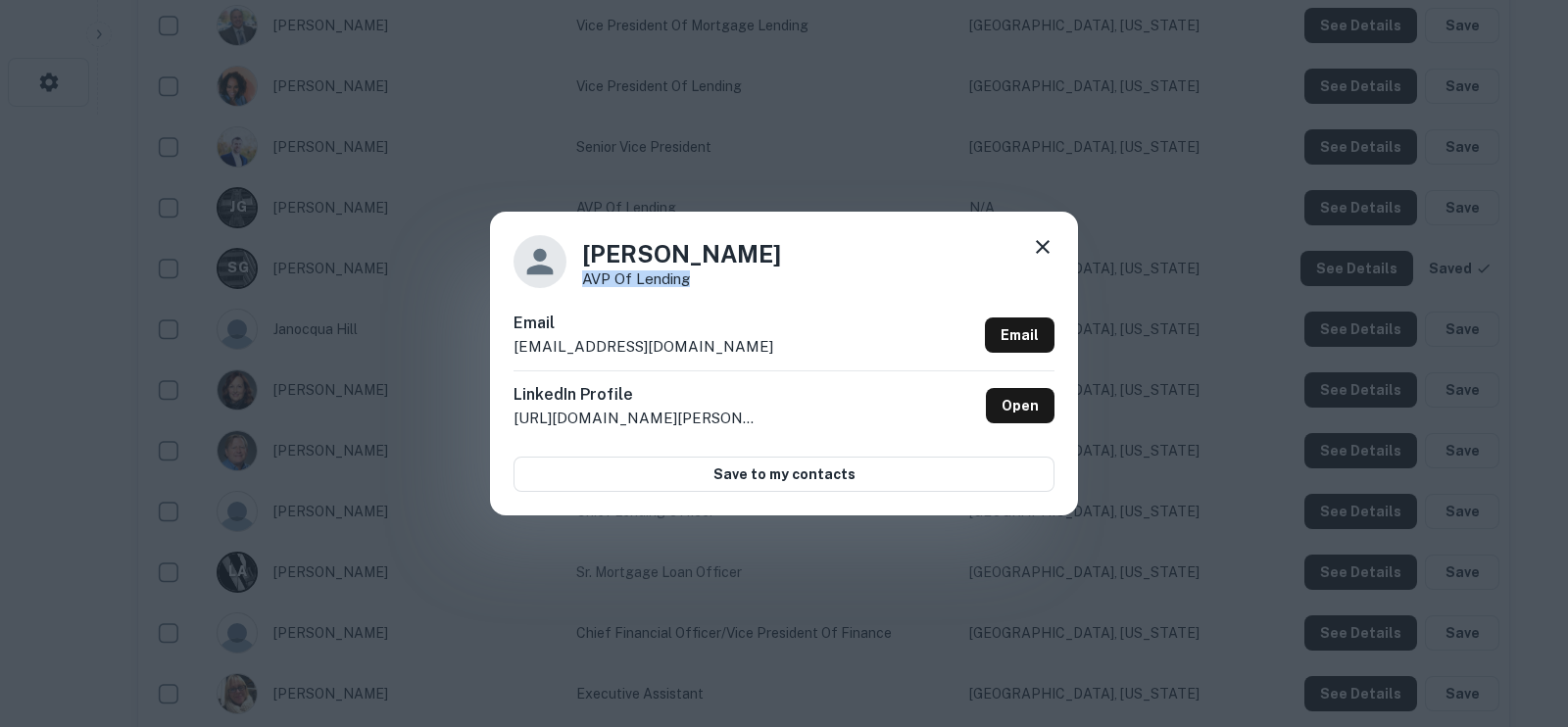 drag, startPoint x: 706, startPoint y: 275, endPoint x: 578, endPoint y: 282, distance: 128.19126 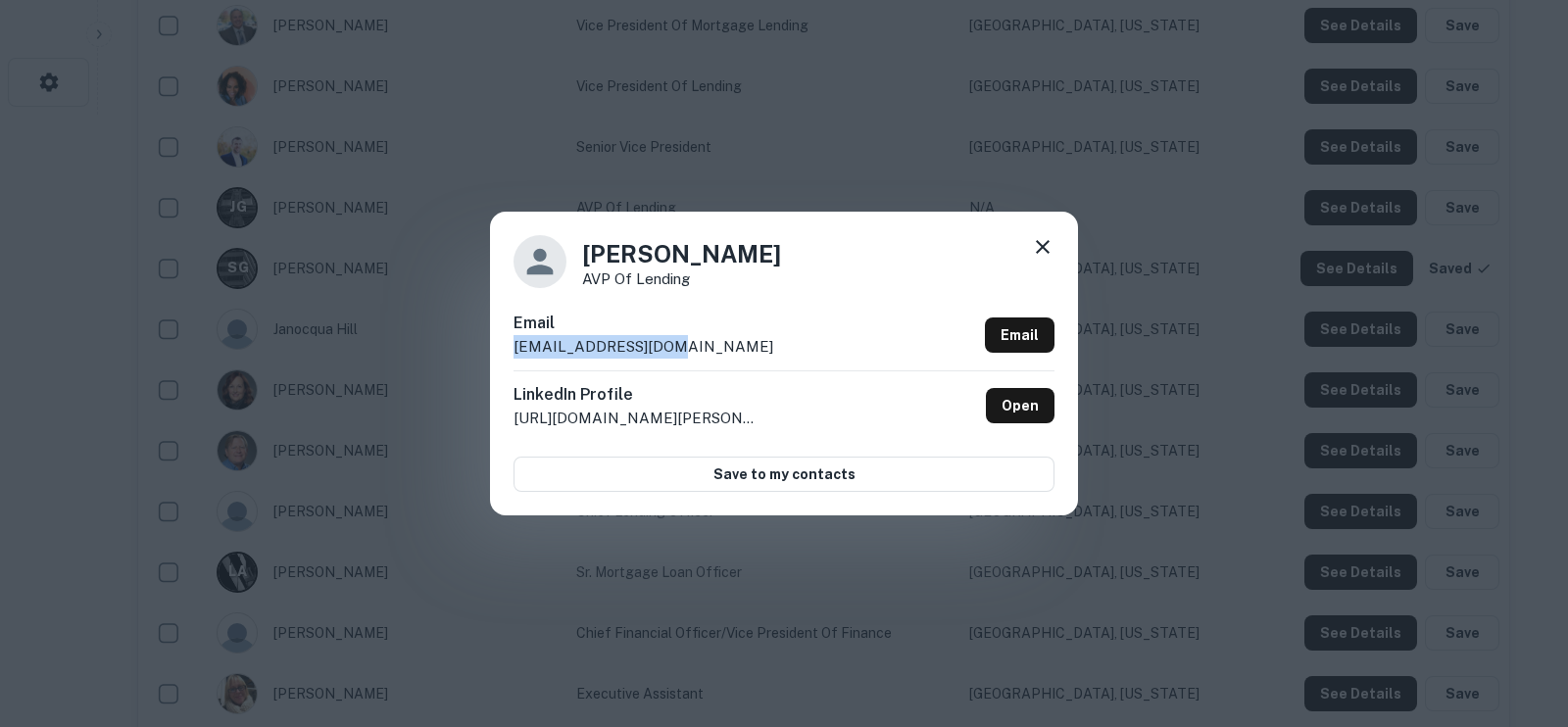 drag, startPoint x: 683, startPoint y: 350, endPoint x: 503, endPoint y: 343, distance: 180.1361 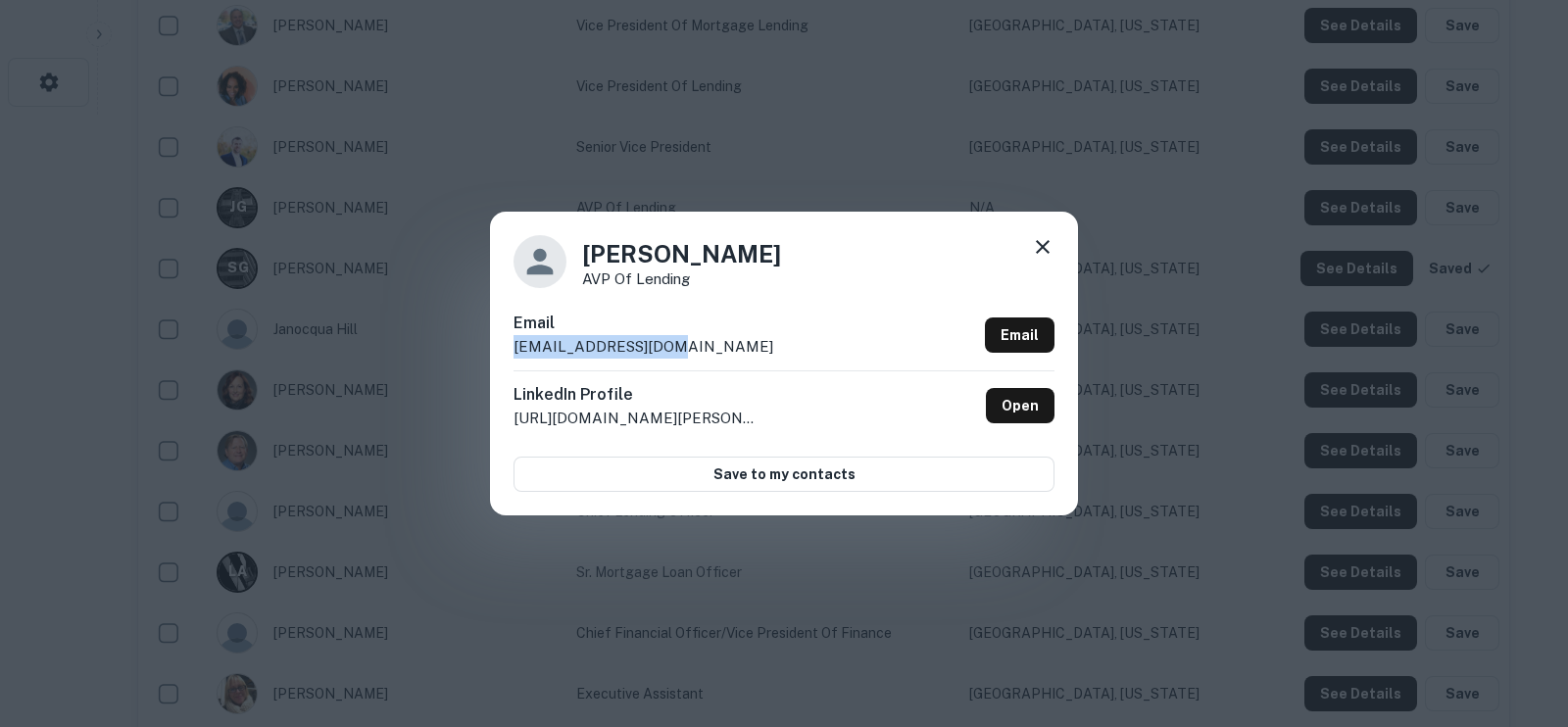 click 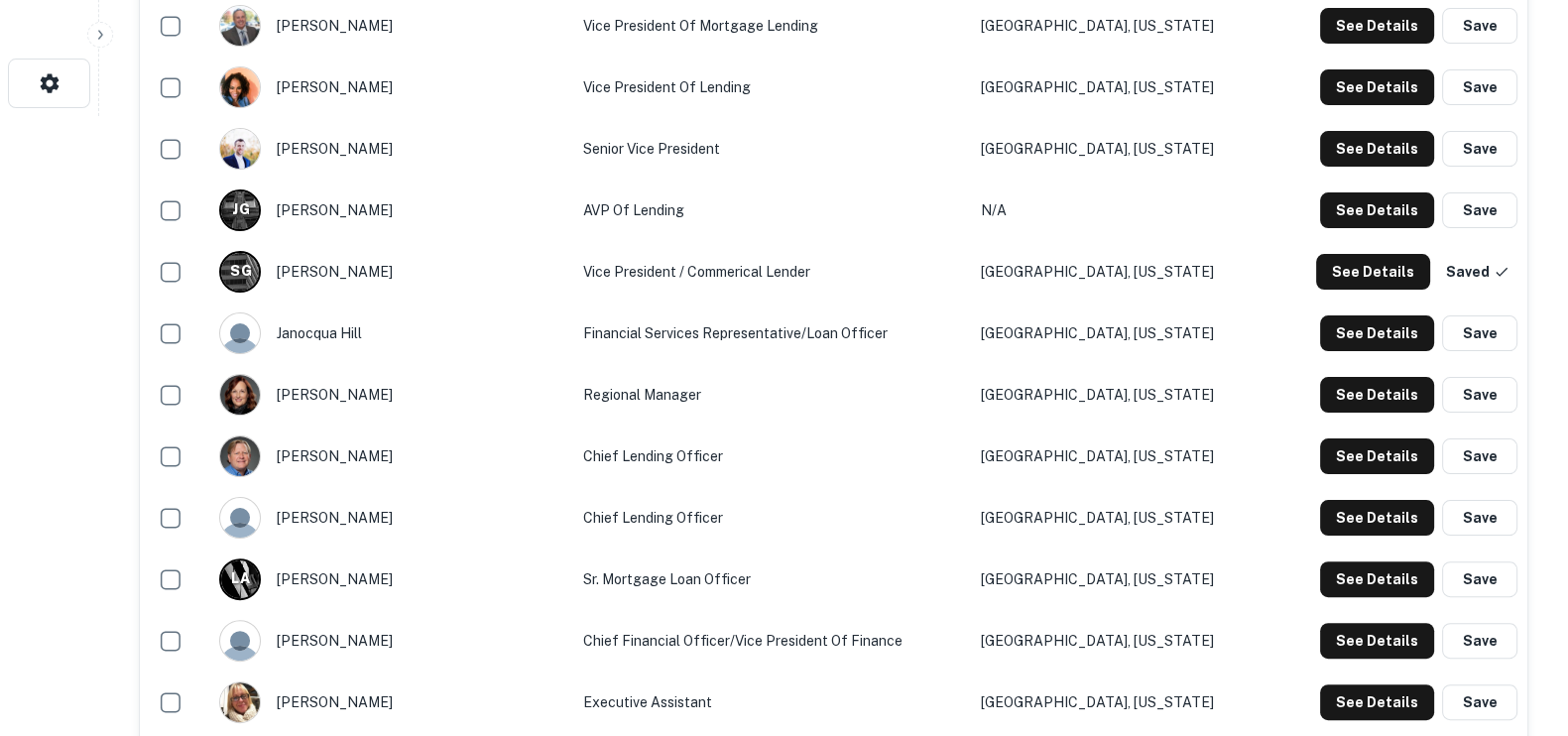 type 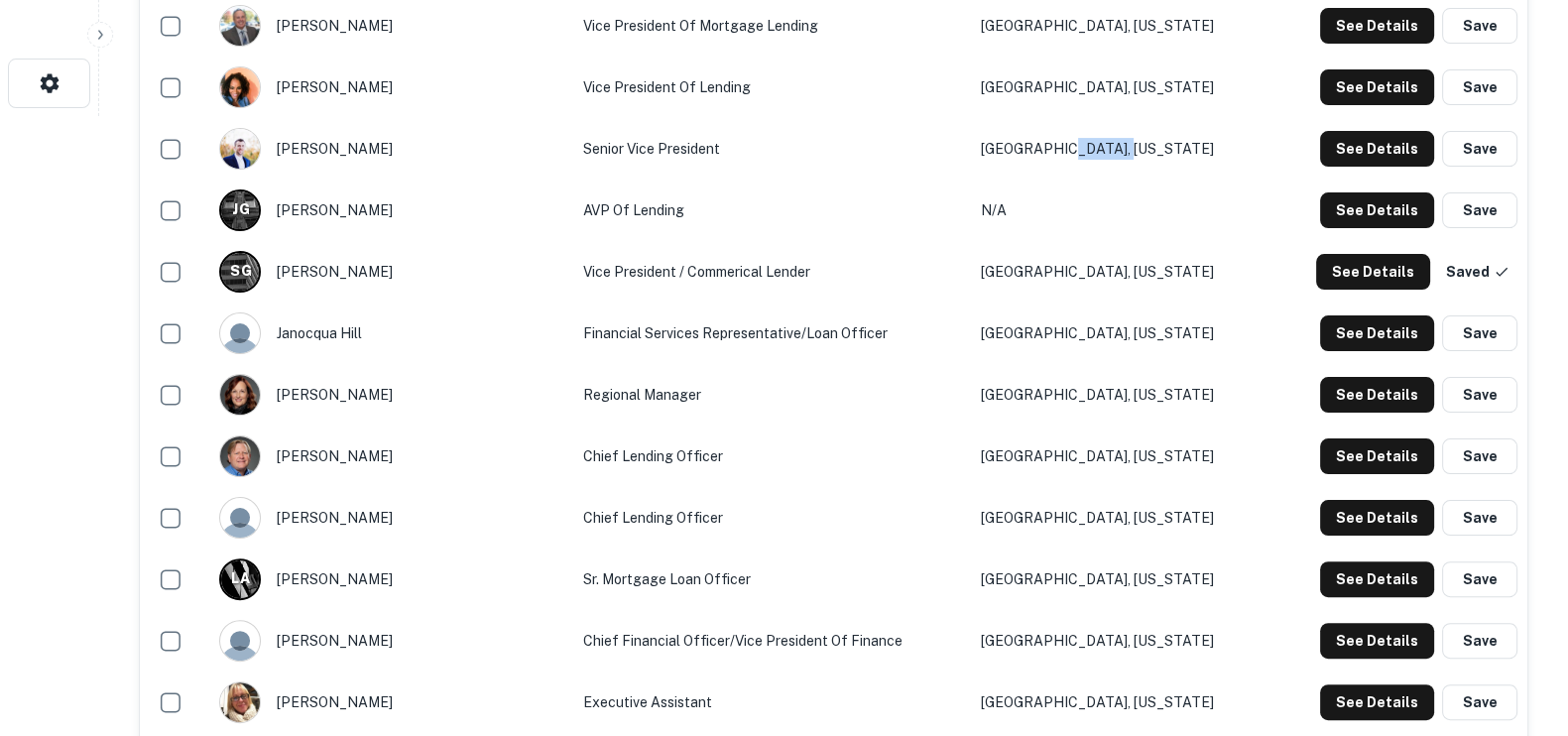 click on "[GEOGRAPHIC_DATA], [US_STATE]" at bounding box center [1119, 149] 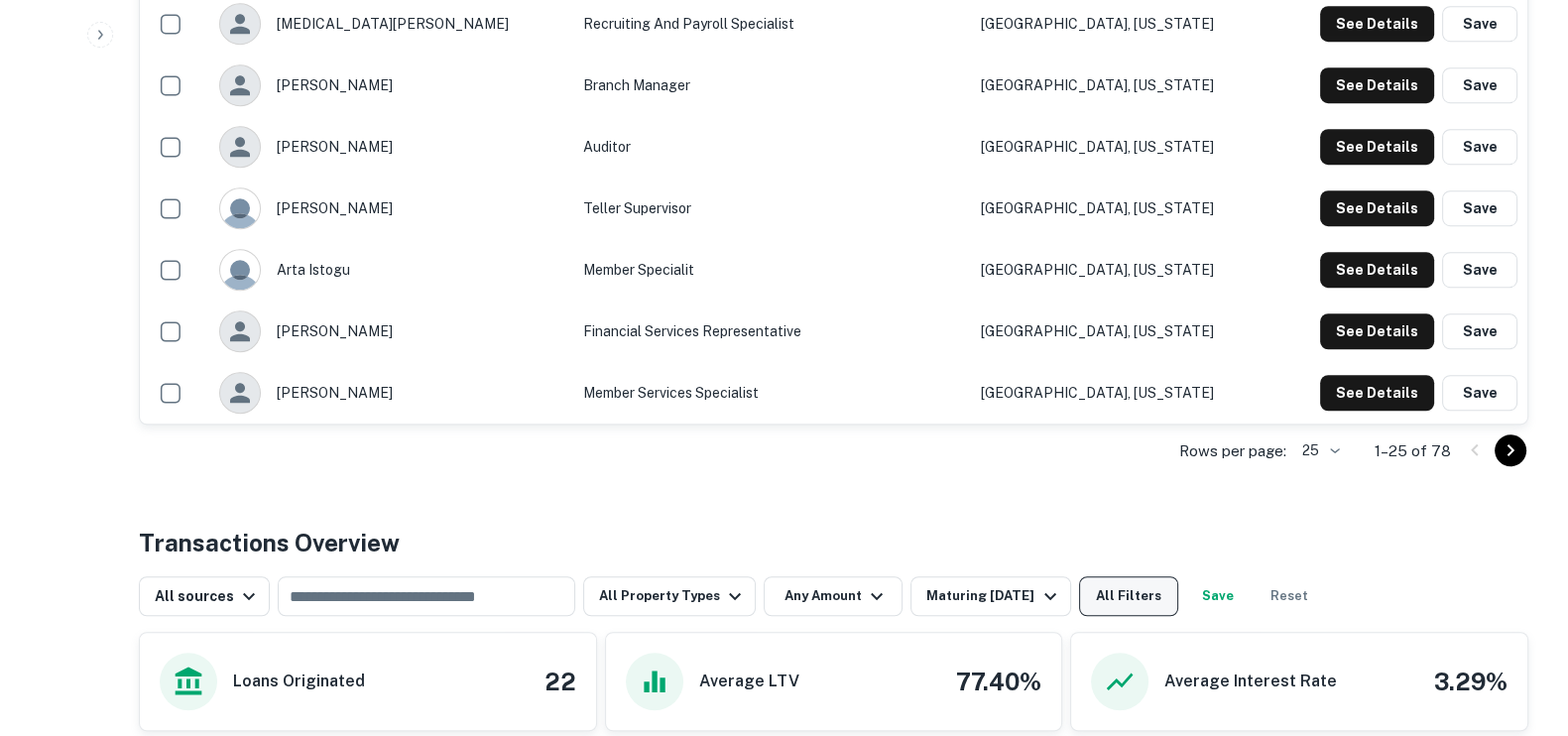 scroll, scrollTop: 1735, scrollLeft: 0, axis: vertical 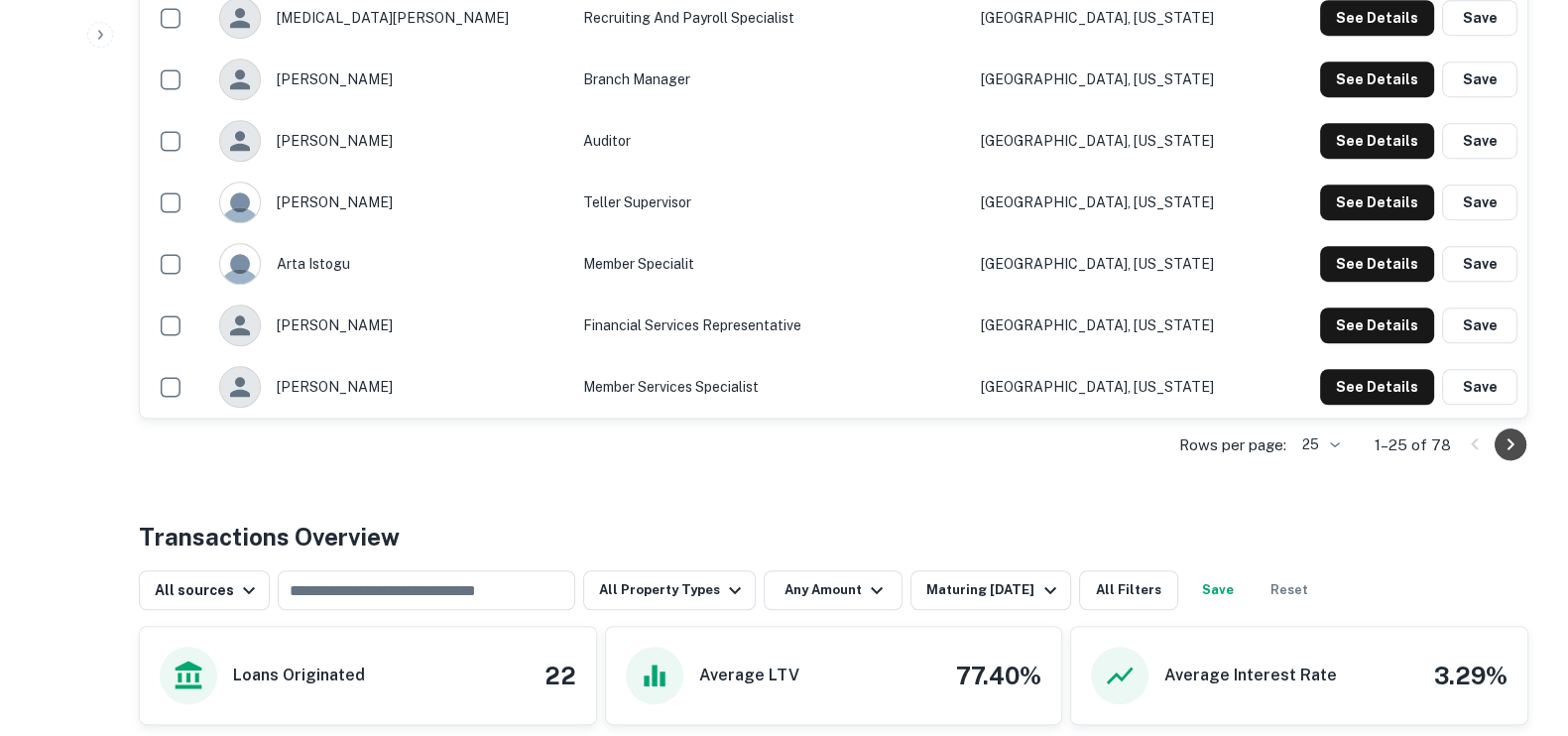 click 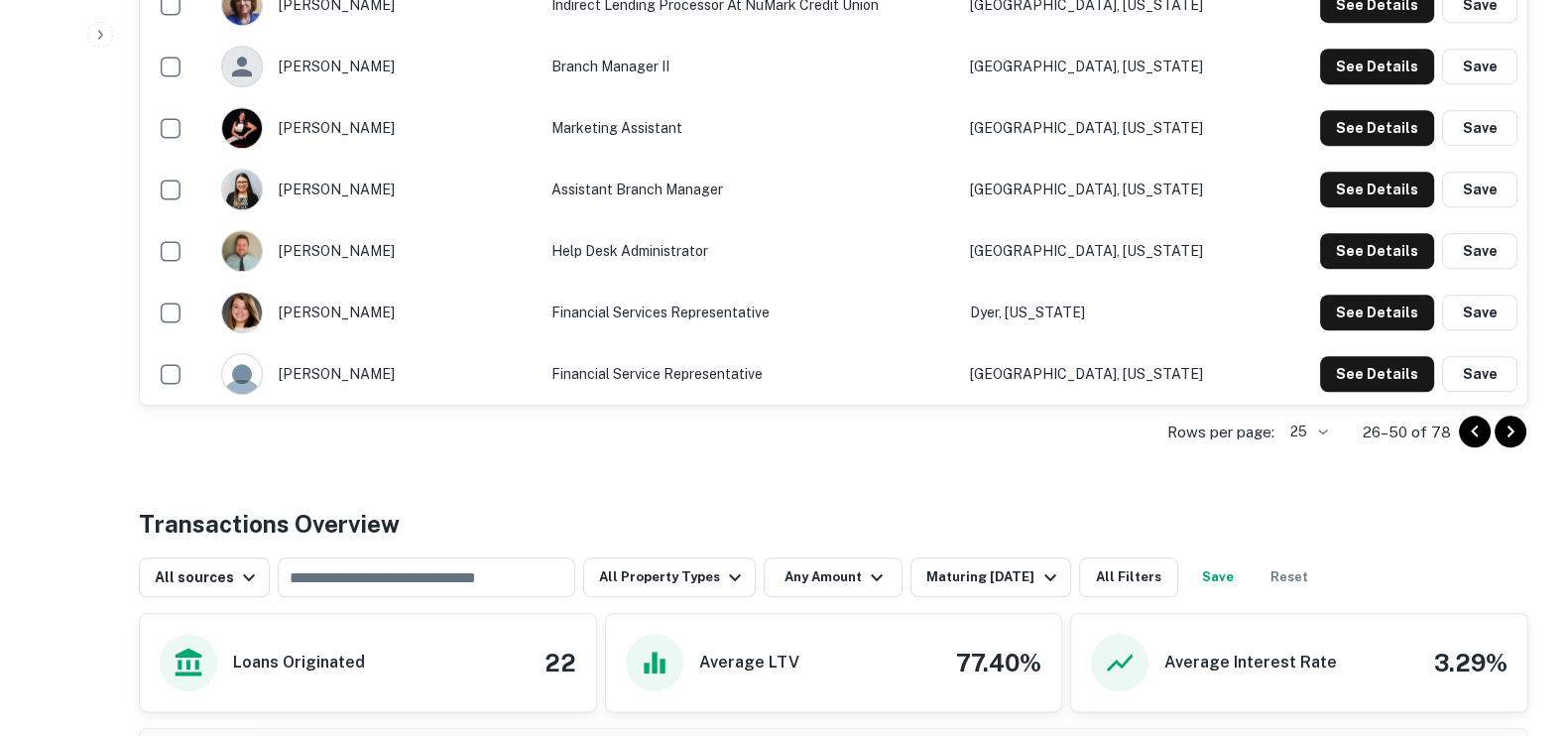 scroll, scrollTop: 1859, scrollLeft: 0, axis: vertical 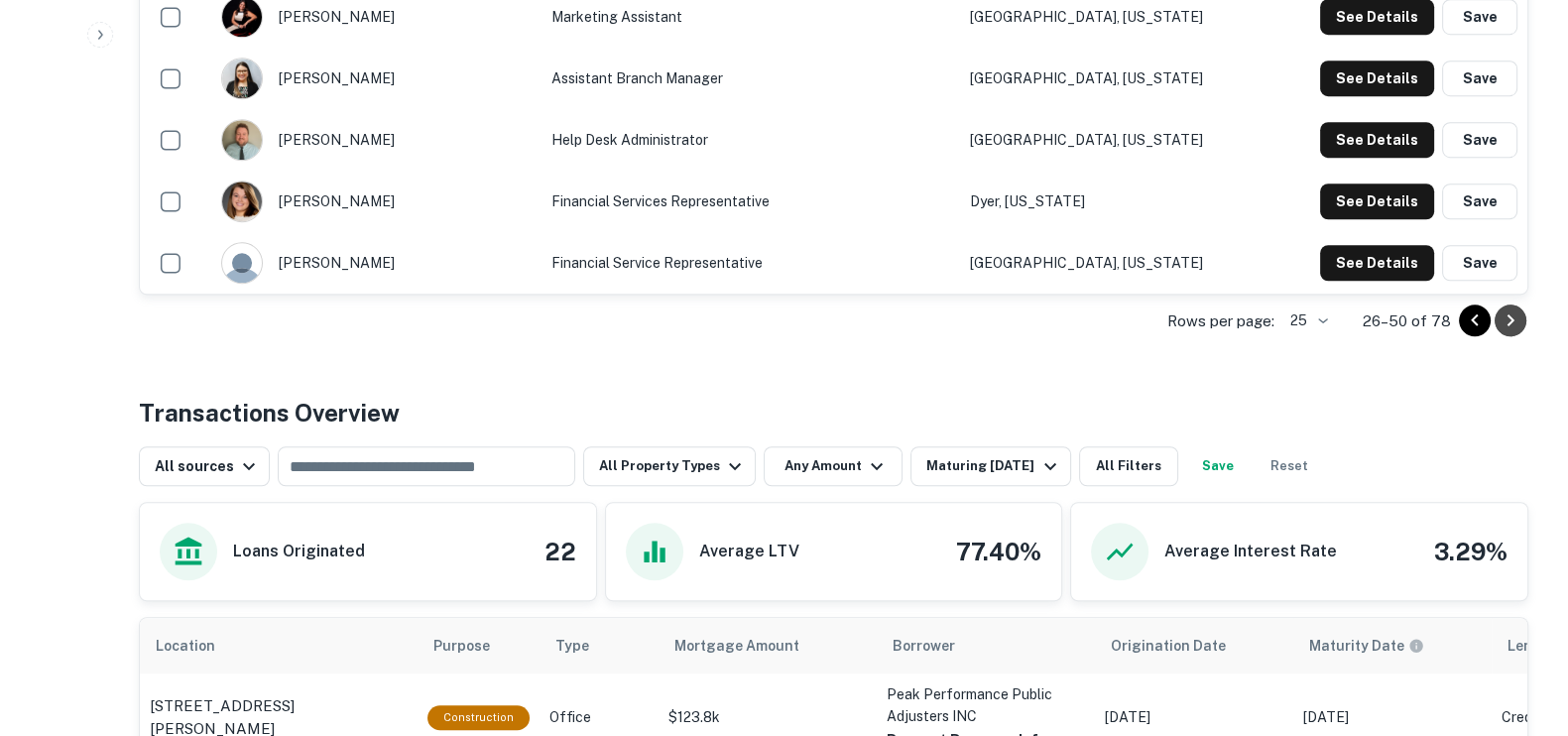 click 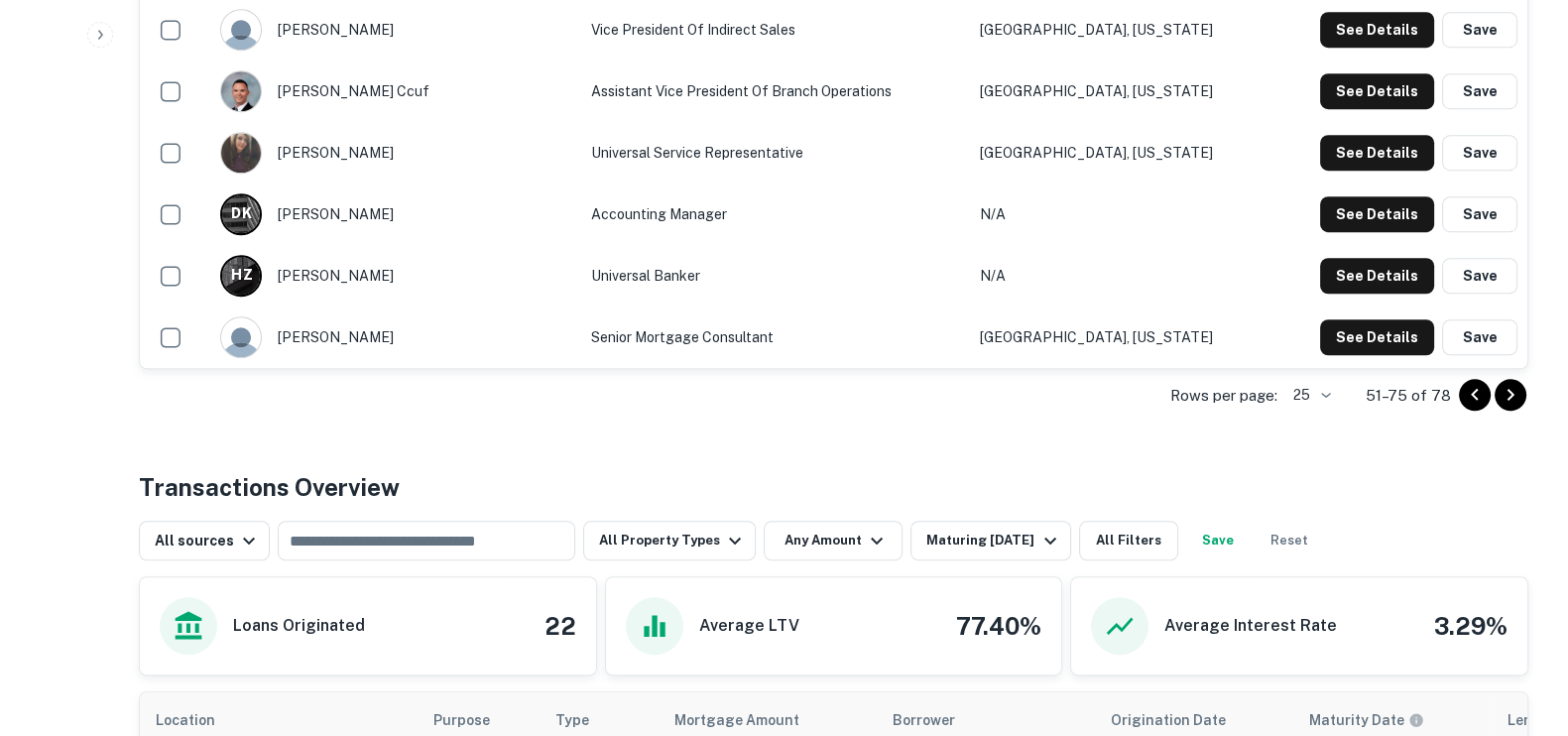 scroll, scrollTop: 1983, scrollLeft: 0, axis: vertical 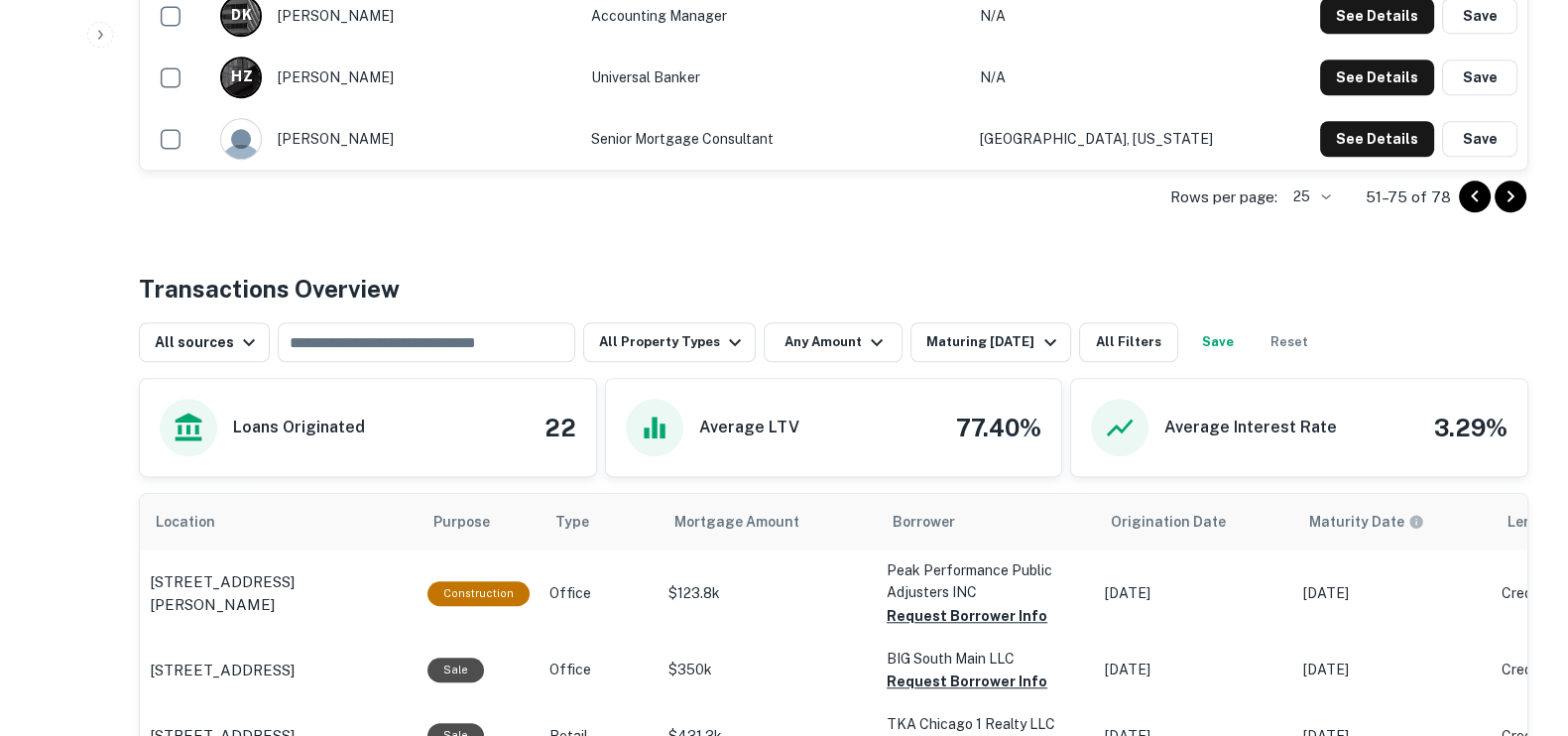 click 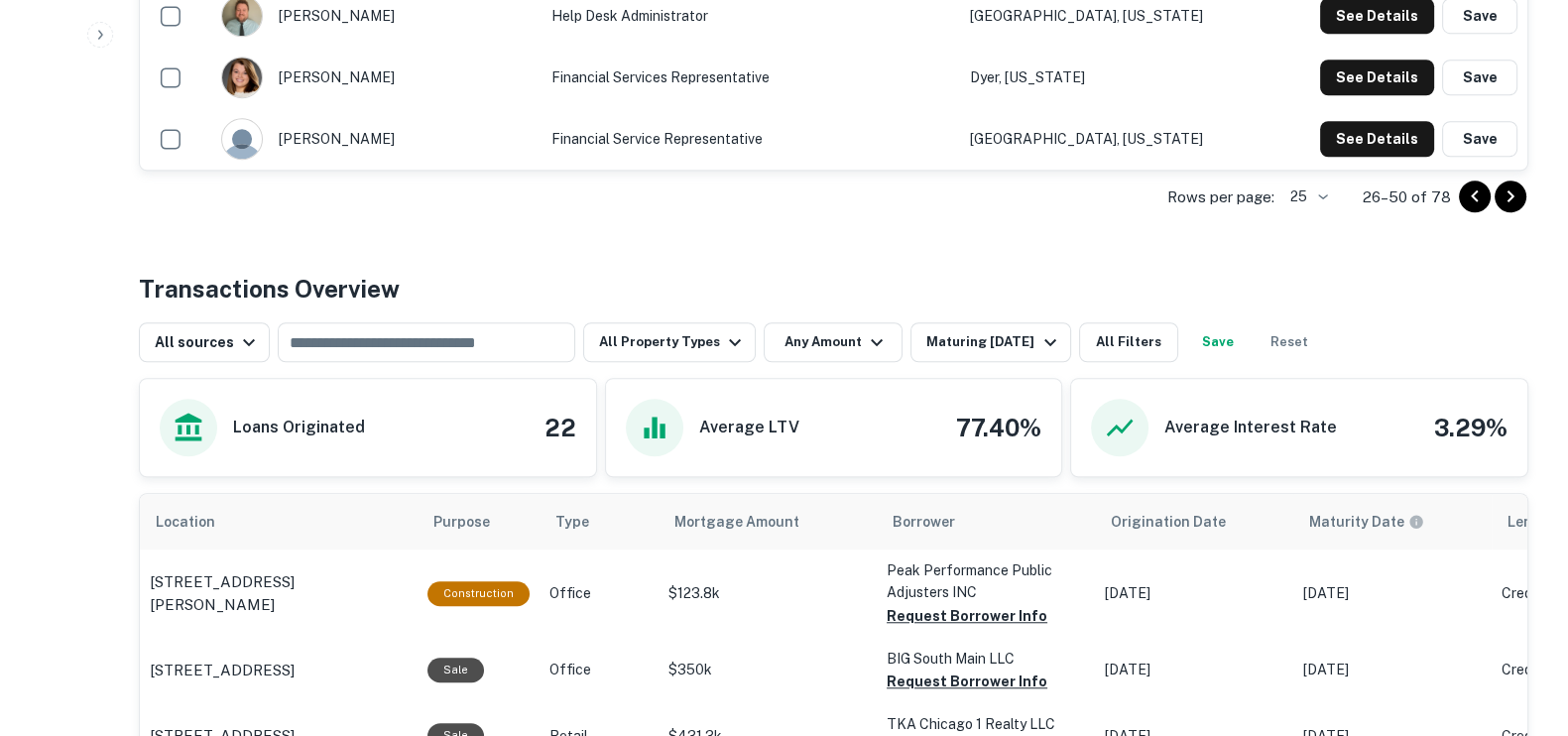 click 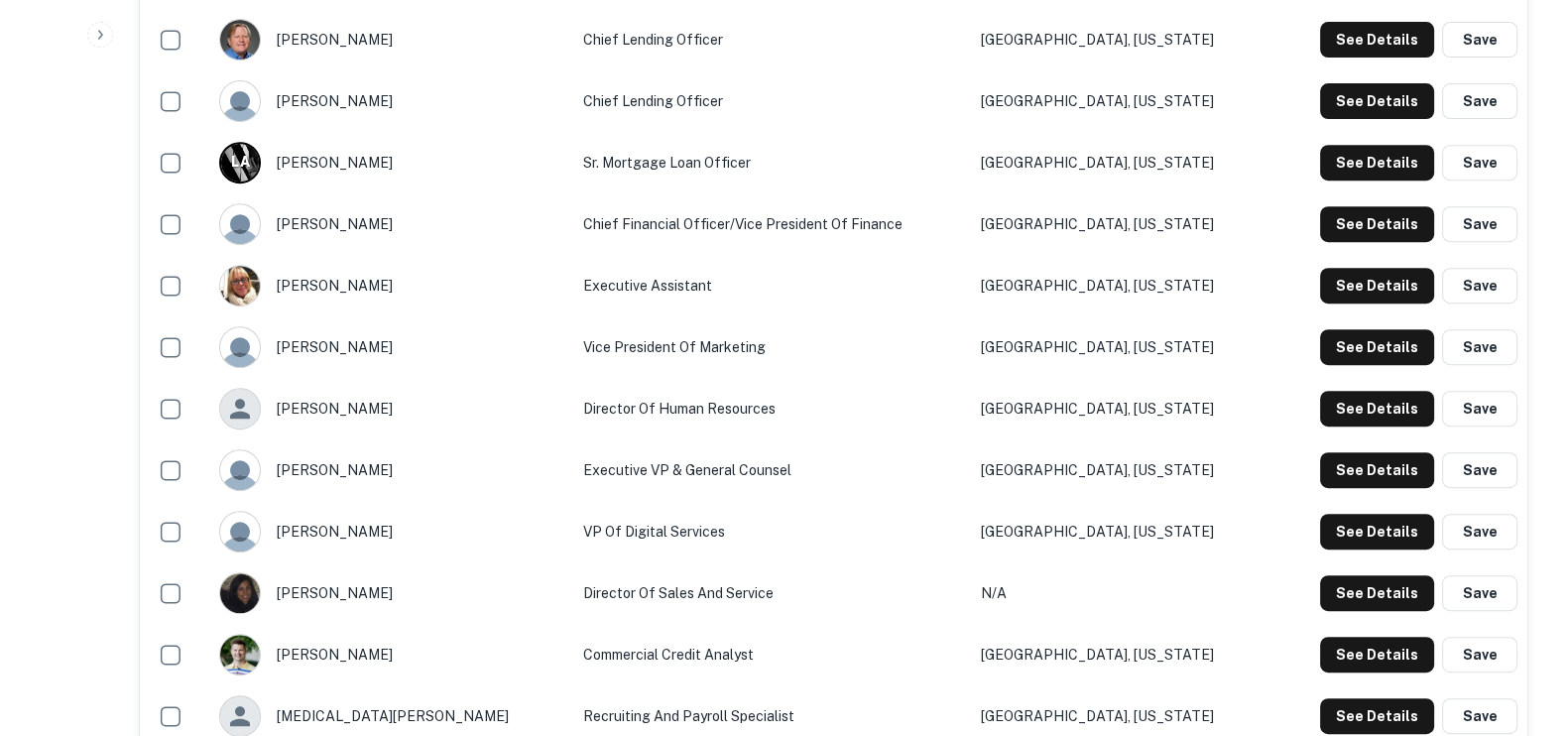 scroll, scrollTop: 991, scrollLeft: 0, axis: vertical 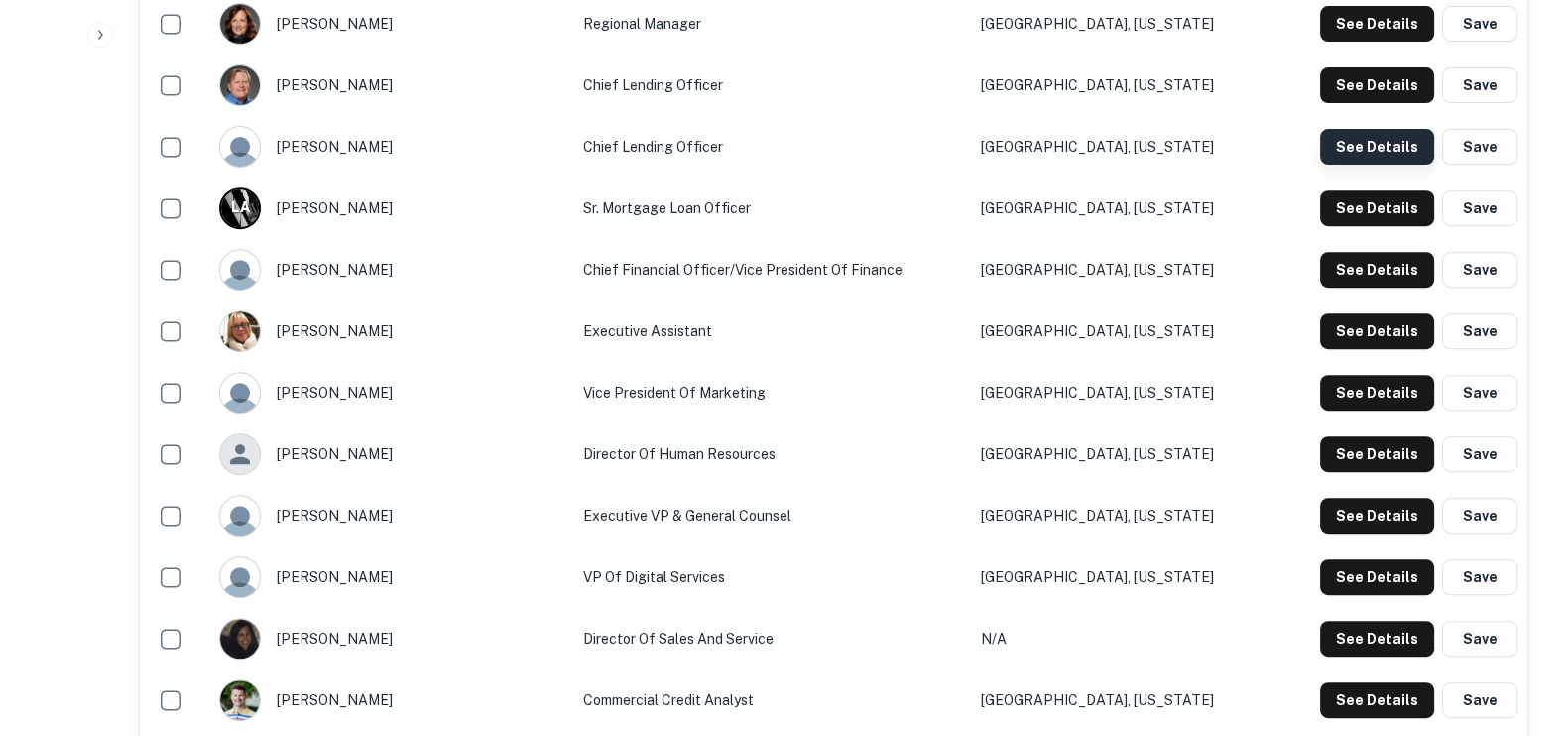 click on "See Details" at bounding box center [1377, -345] 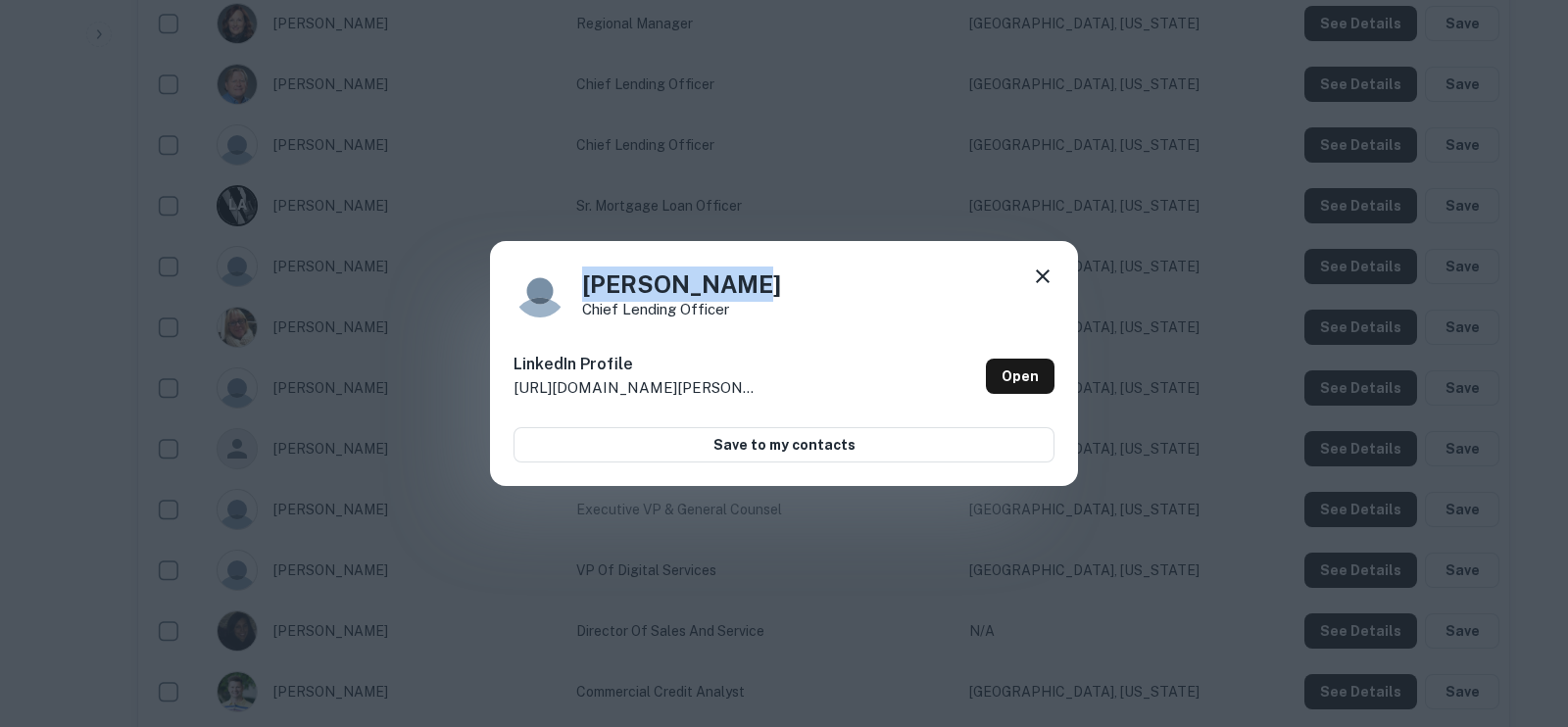 drag, startPoint x: 703, startPoint y: 273, endPoint x: 566, endPoint y: 273, distance: 137 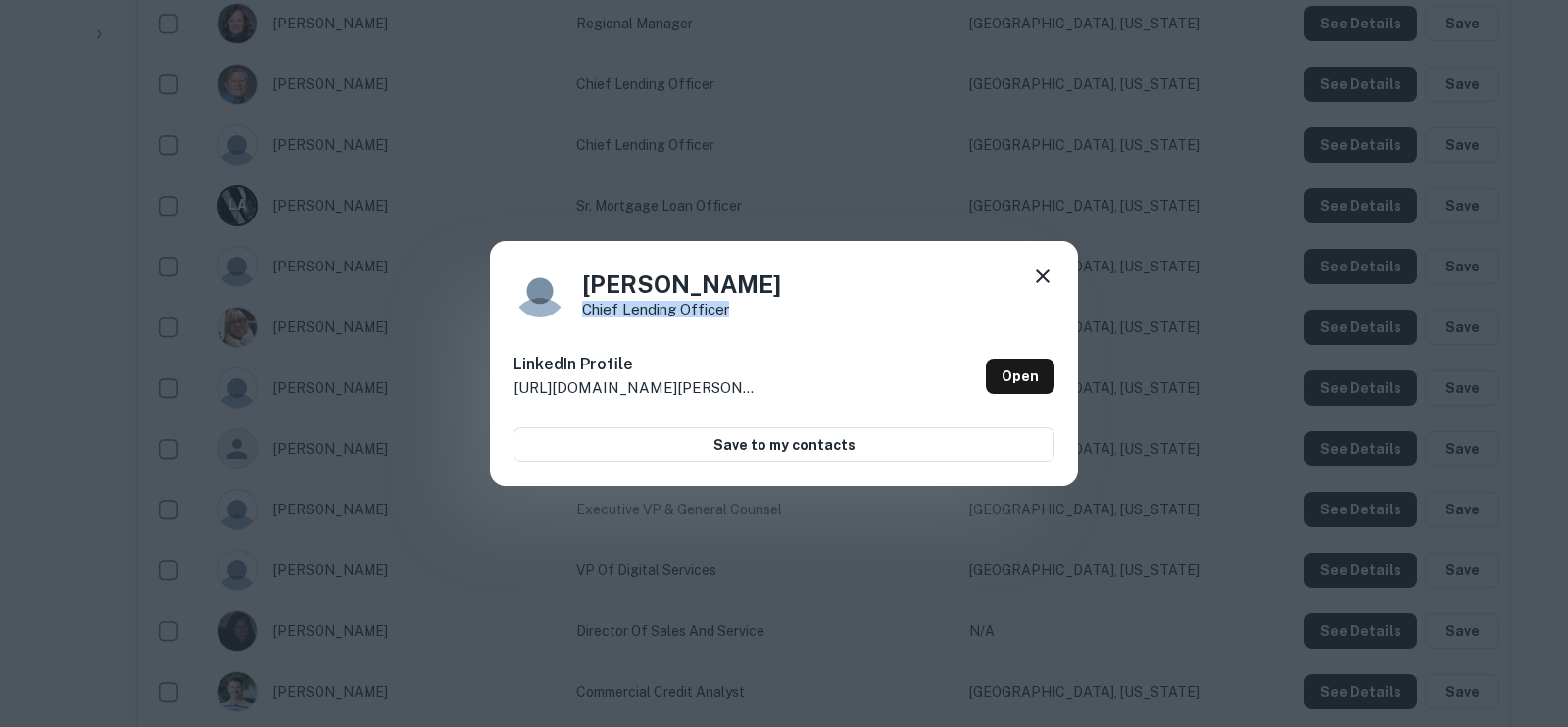 drag, startPoint x: 760, startPoint y: 311, endPoint x: 582, endPoint y: 307, distance: 178.04494 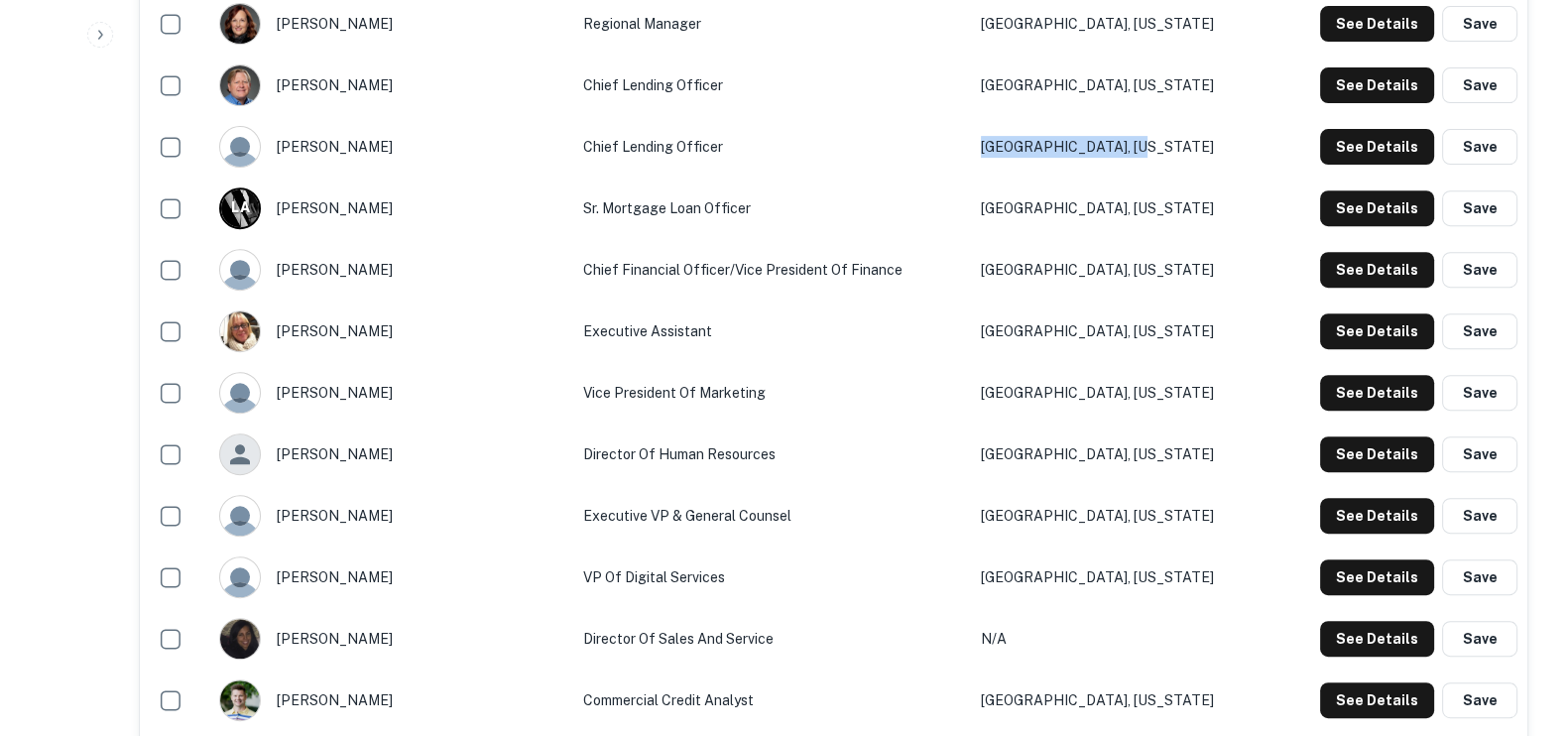 drag, startPoint x: 1190, startPoint y: 144, endPoint x: 959, endPoint y: 141, distance: 231.01948 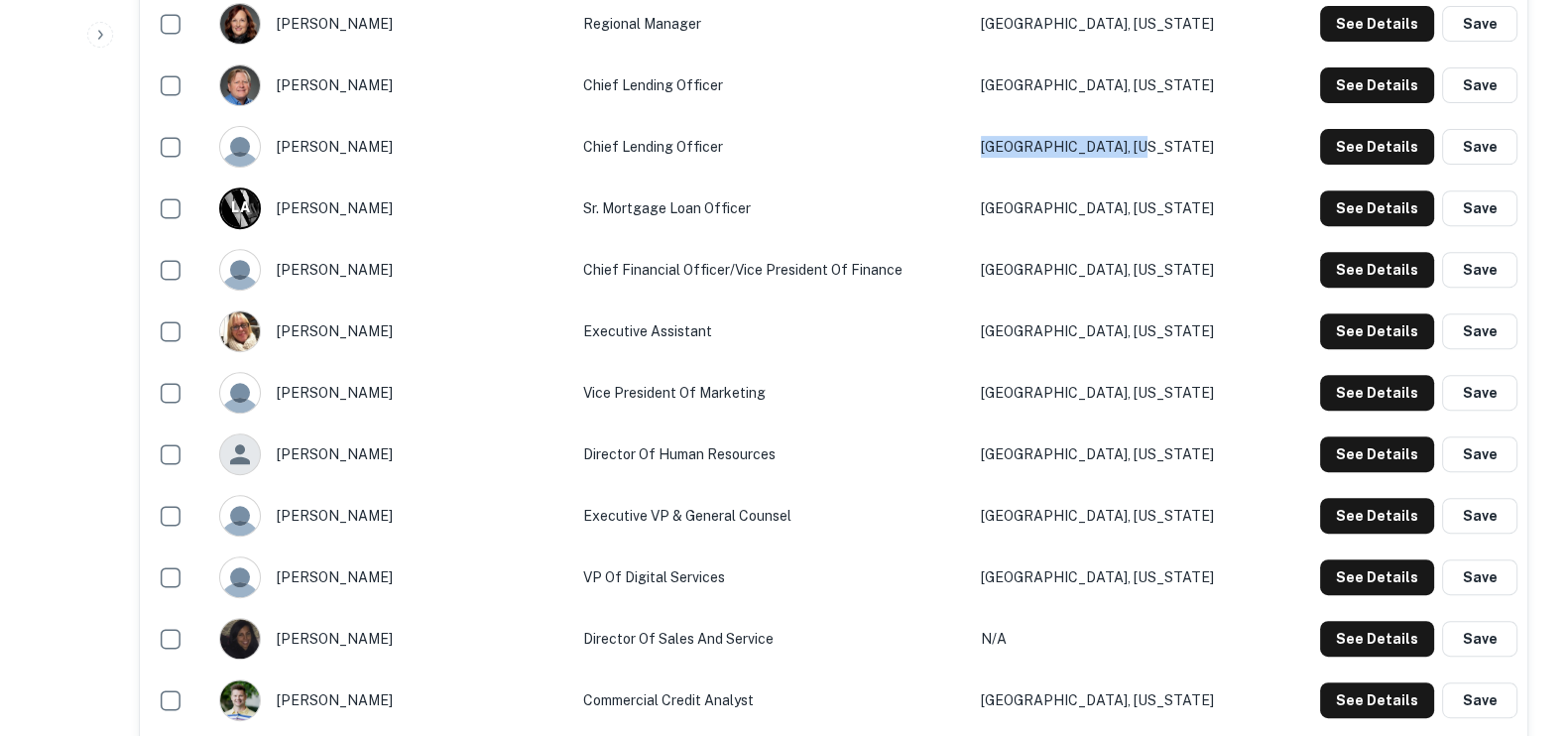 click on "[PERSON_NAME] Chief Lending Officer [GEOGRAPHIC_DATA], [US_STATE] See Details Save" at bounding box center (833, 147) 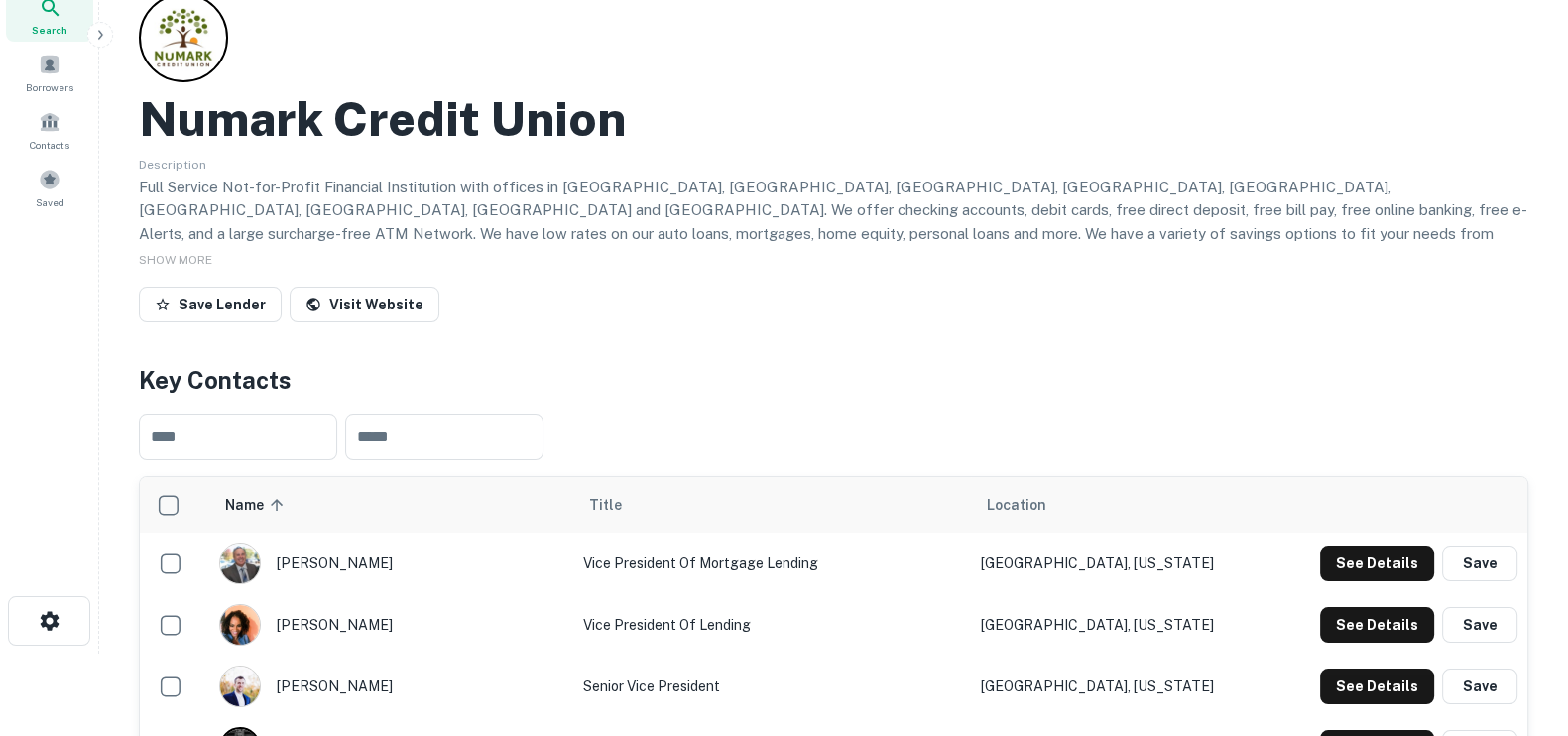scroll, scrollTop: 0, scrollLeft: 0, axis: both 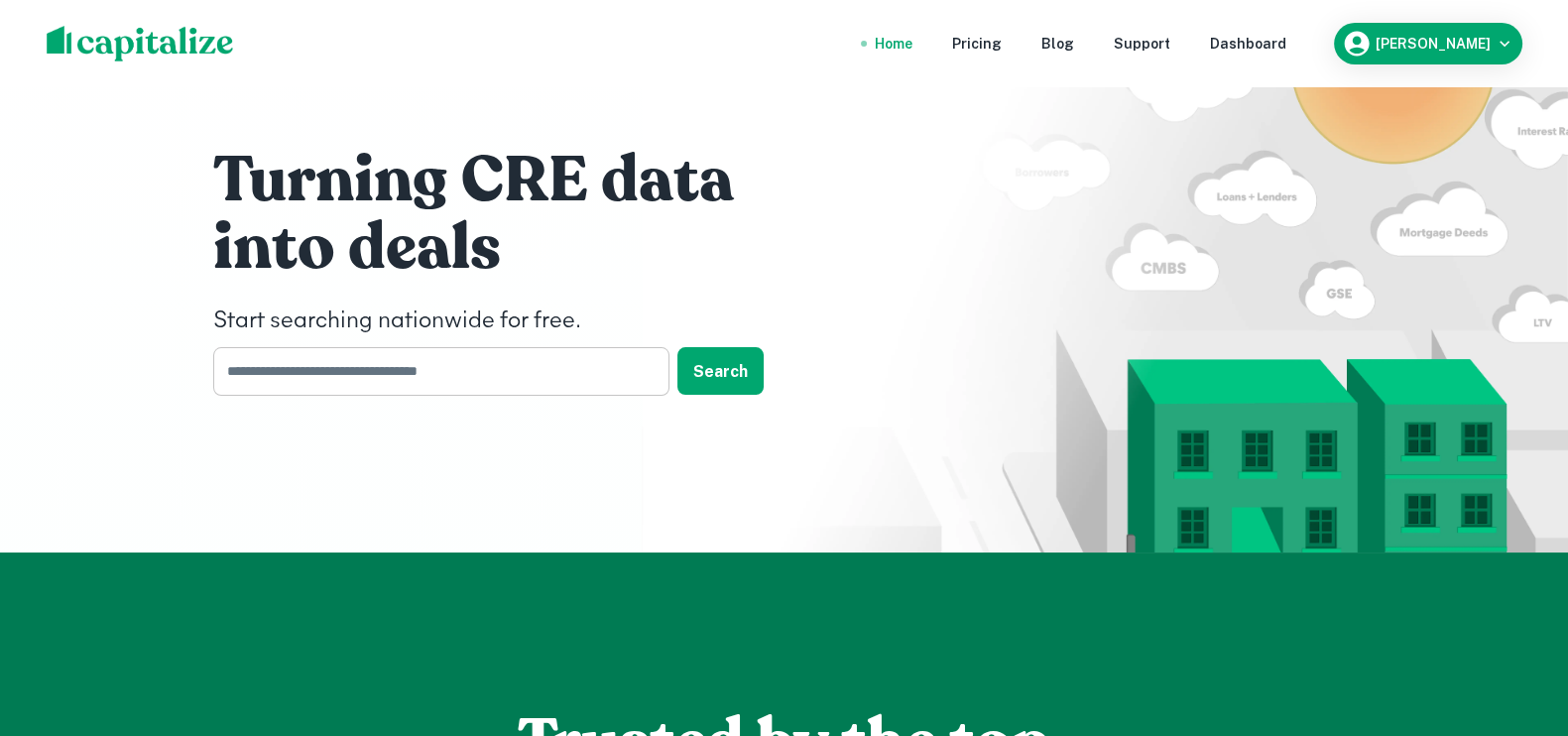 click at bounding box center (434, 371) 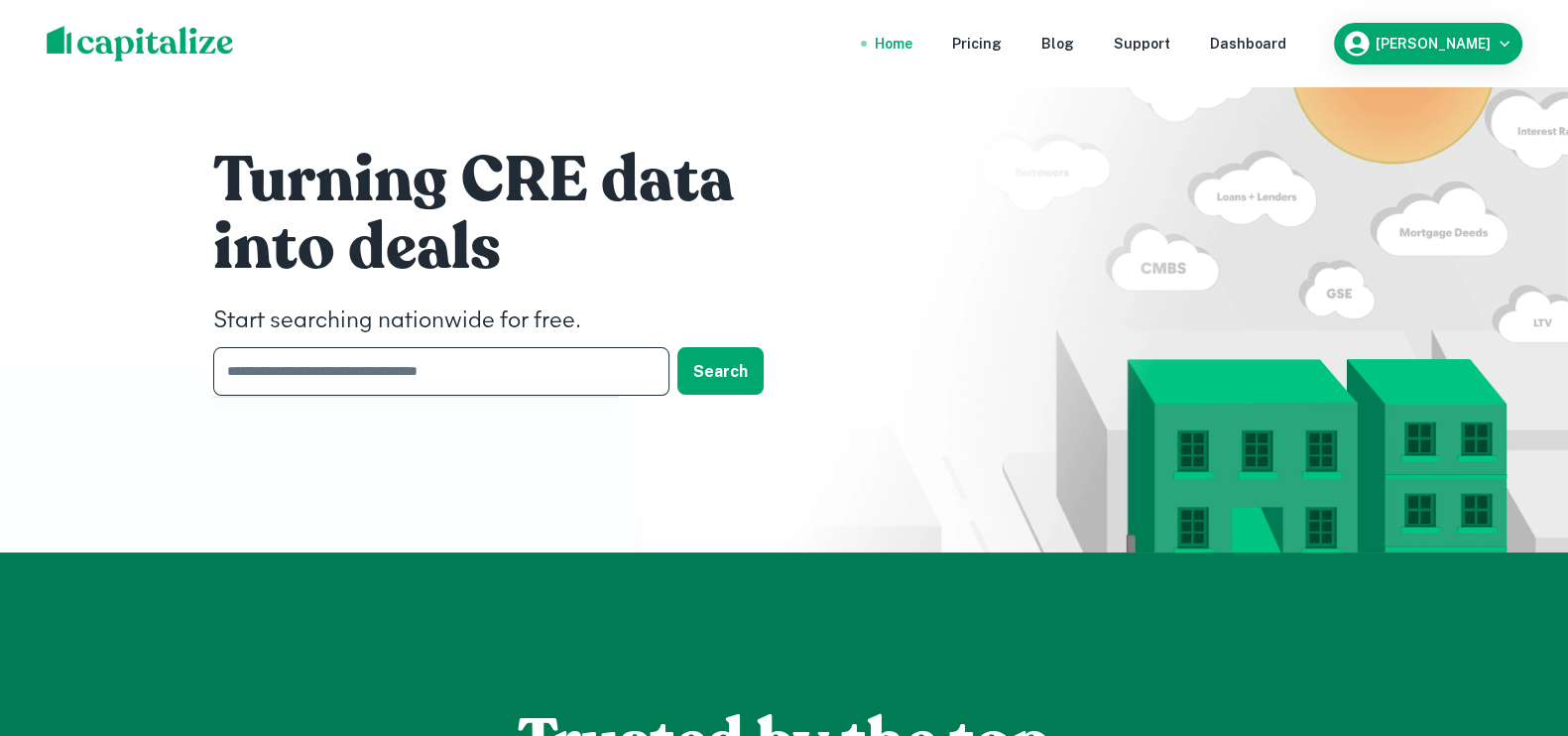 paste on "**********" 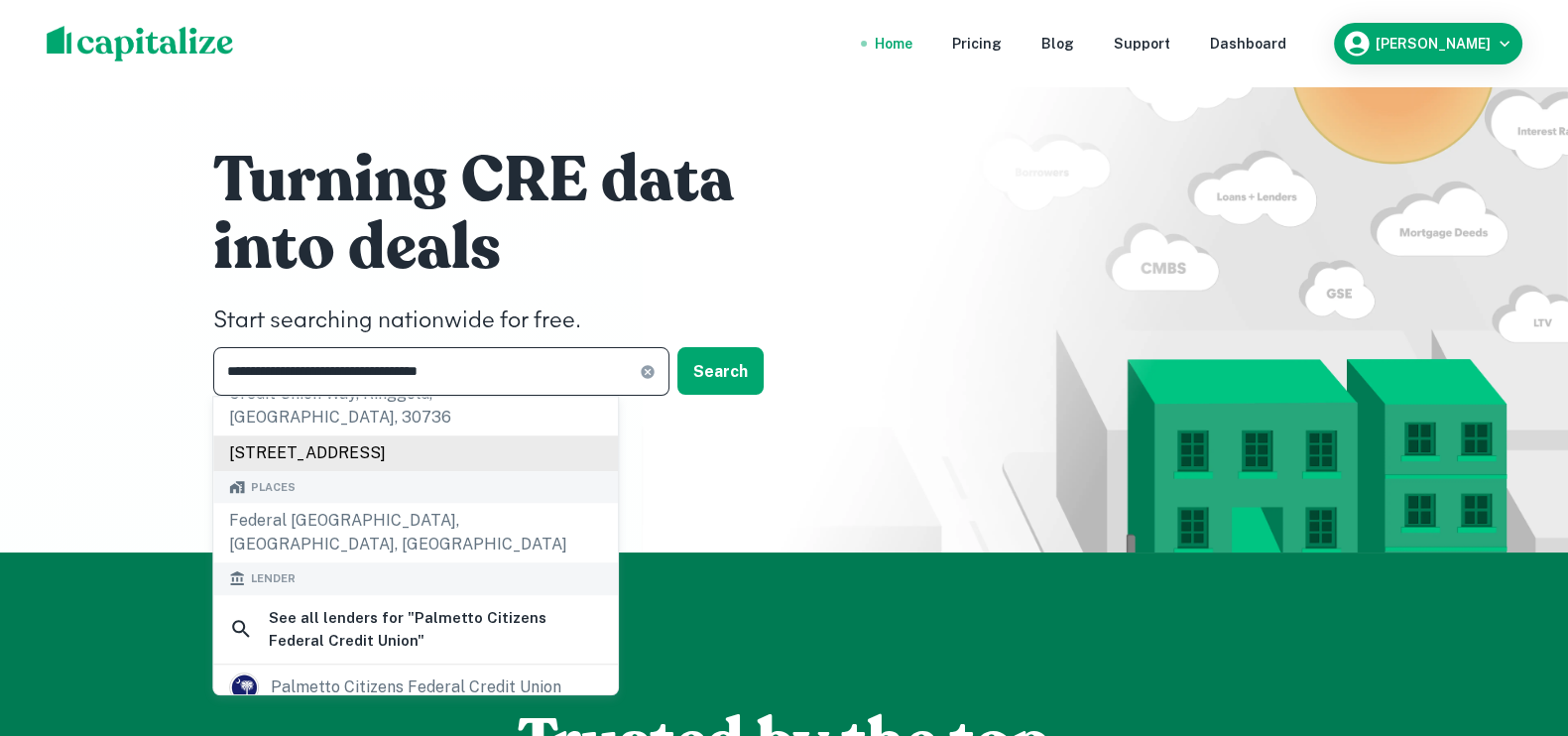 scroll, scrollTop: 247, scrollLeft: 0, axis: vertical 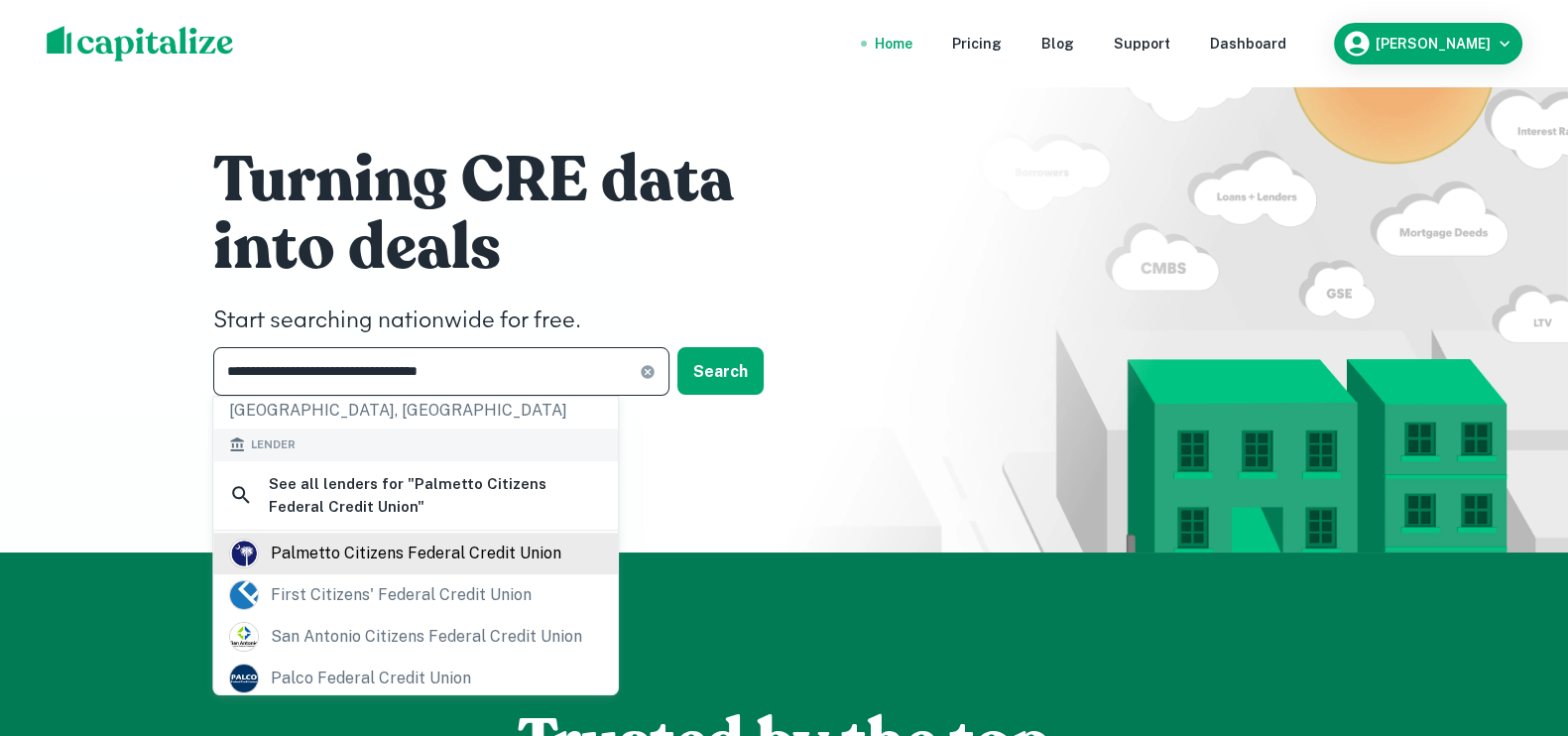type on "**********" 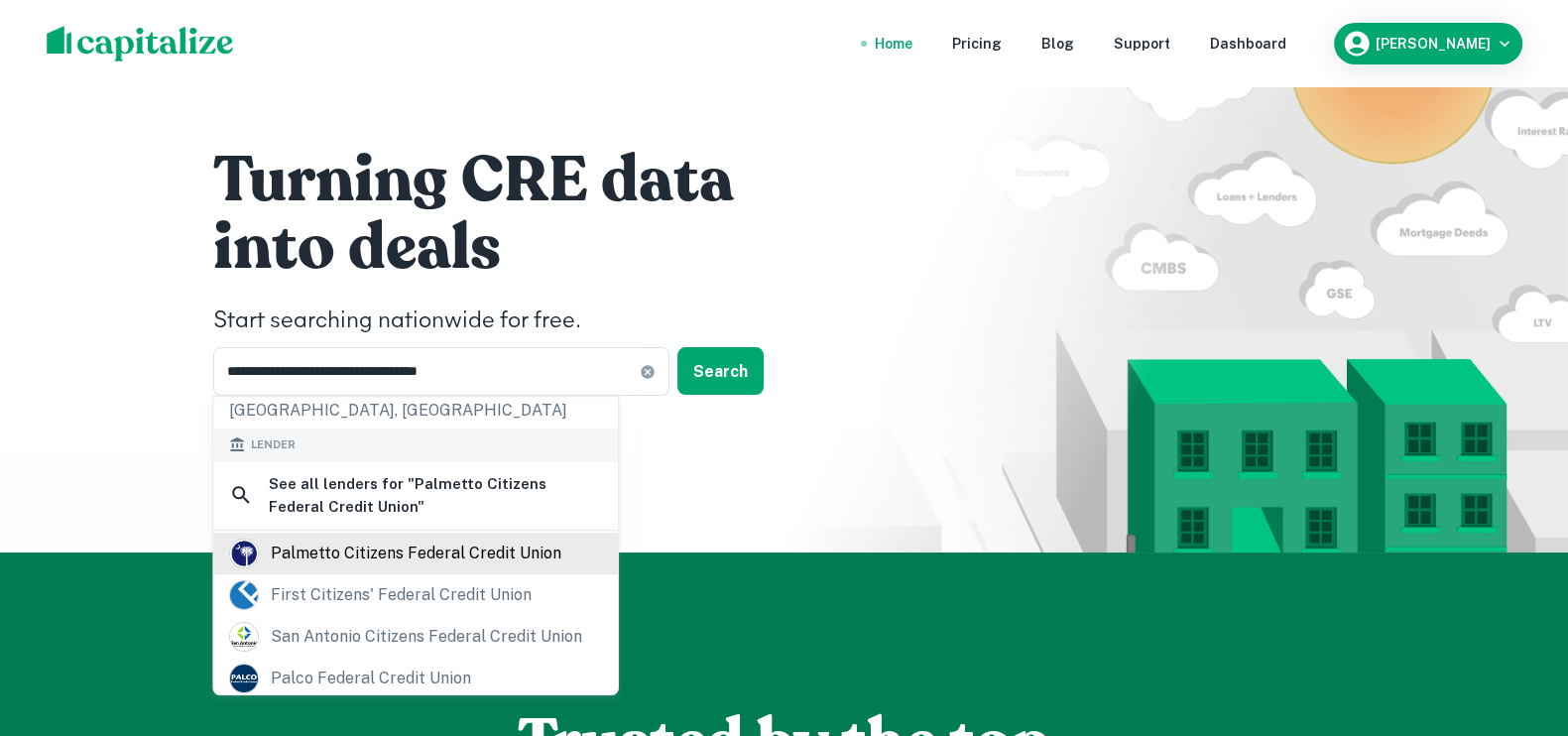 click on "palmetto citizens federal credit union" at bounding box center [416, 553] 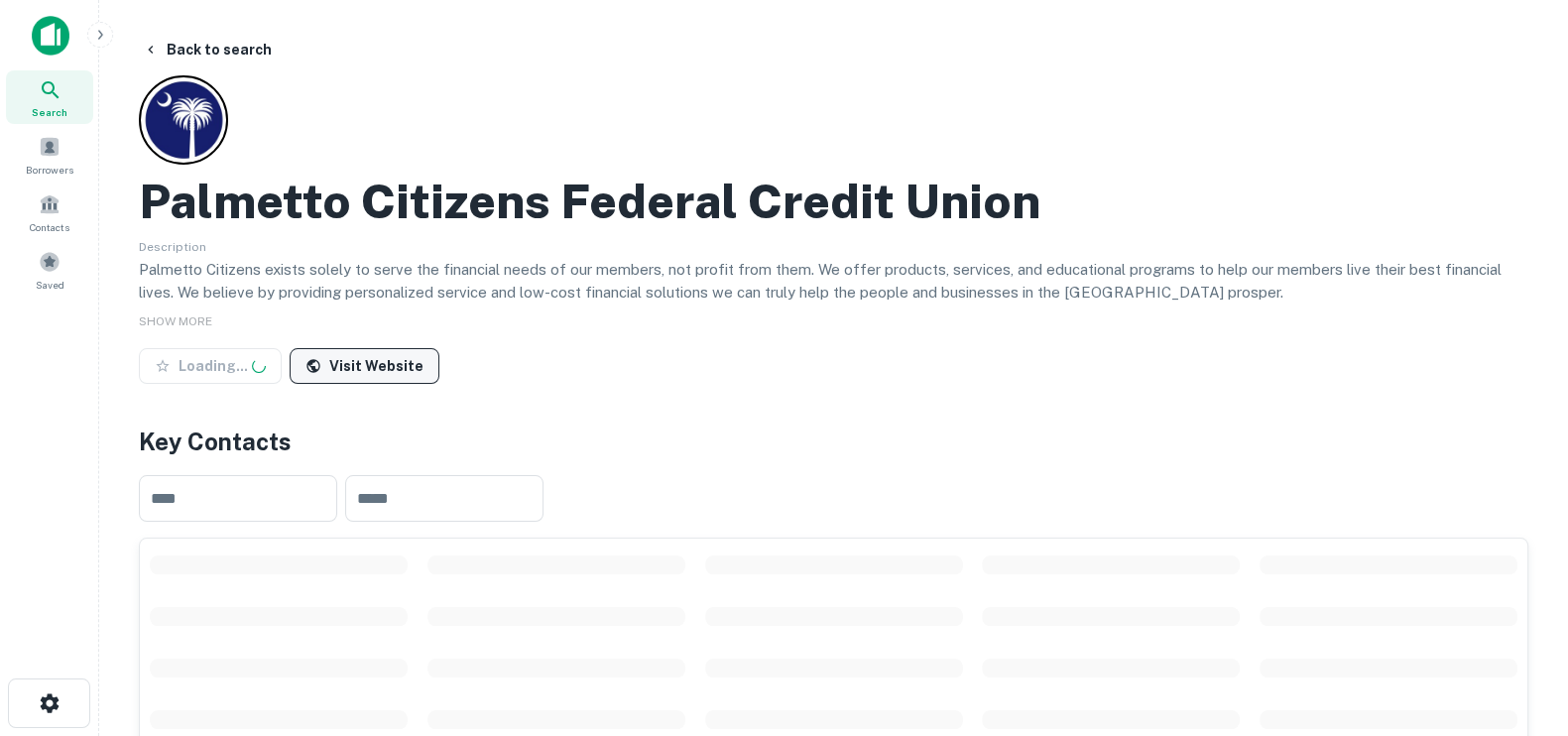 click on "Visit Website" at bounding box center (364, 366) 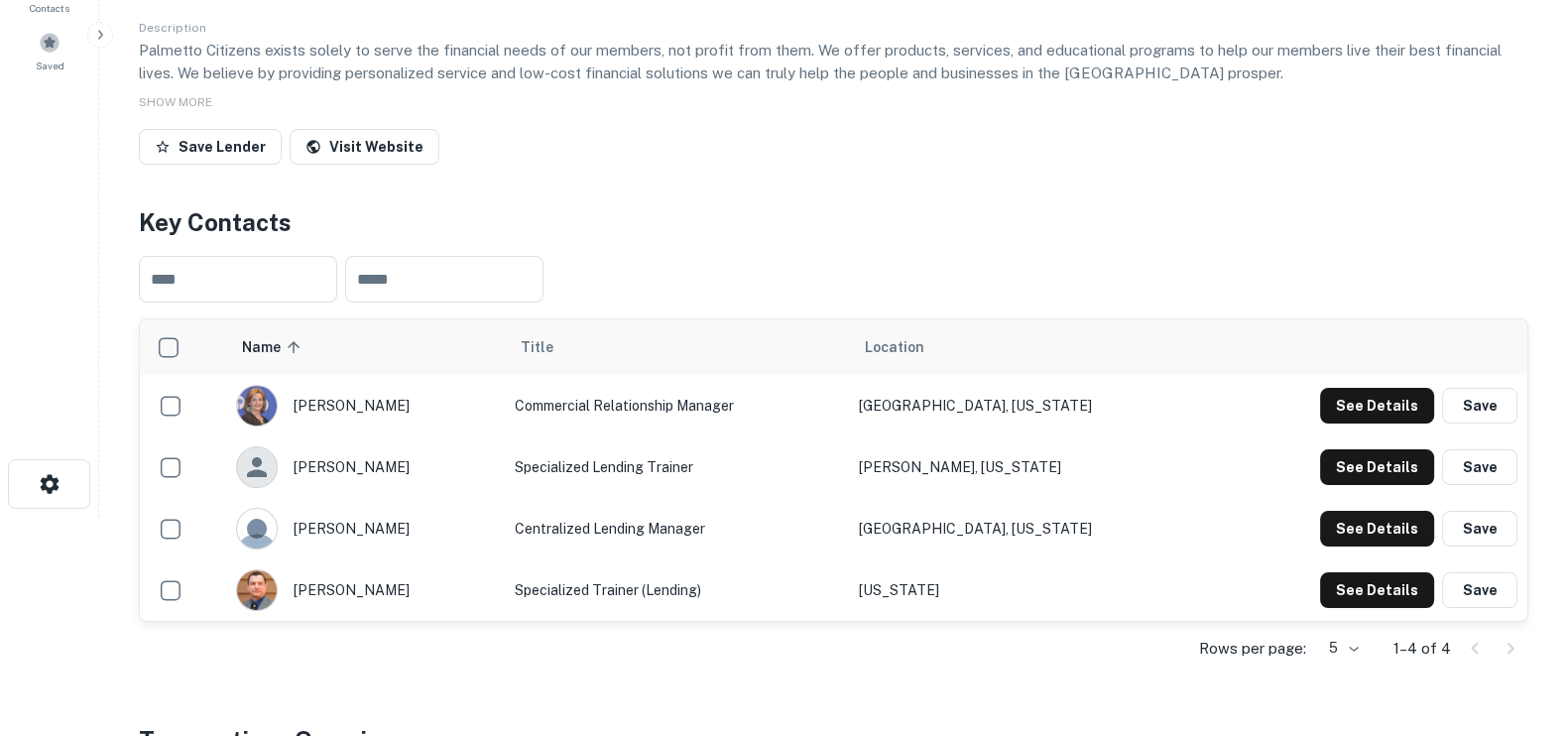 scroll, scrollTop: 247, scrollLeft: 0, axis: vertical 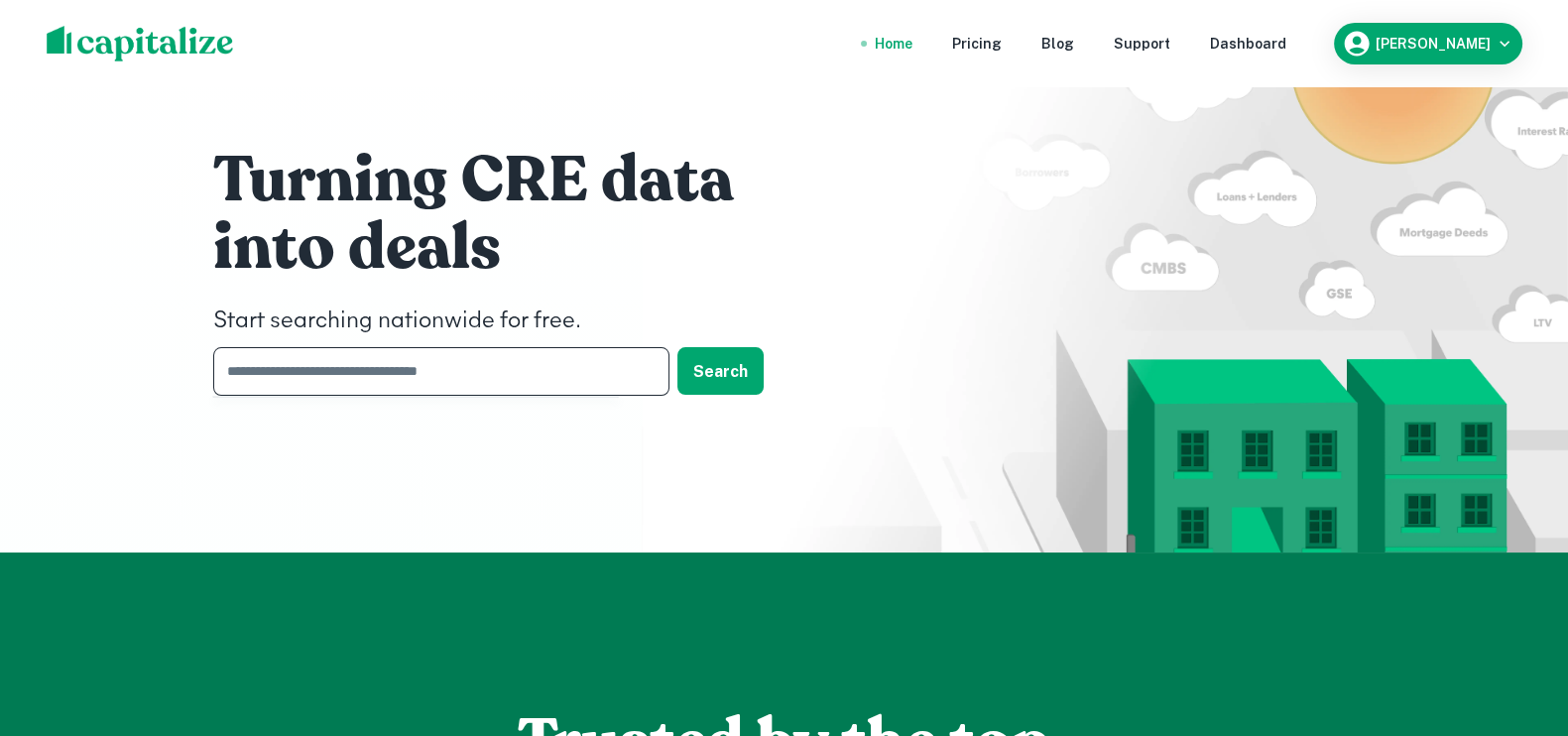 click at bounding box center [434, 371] 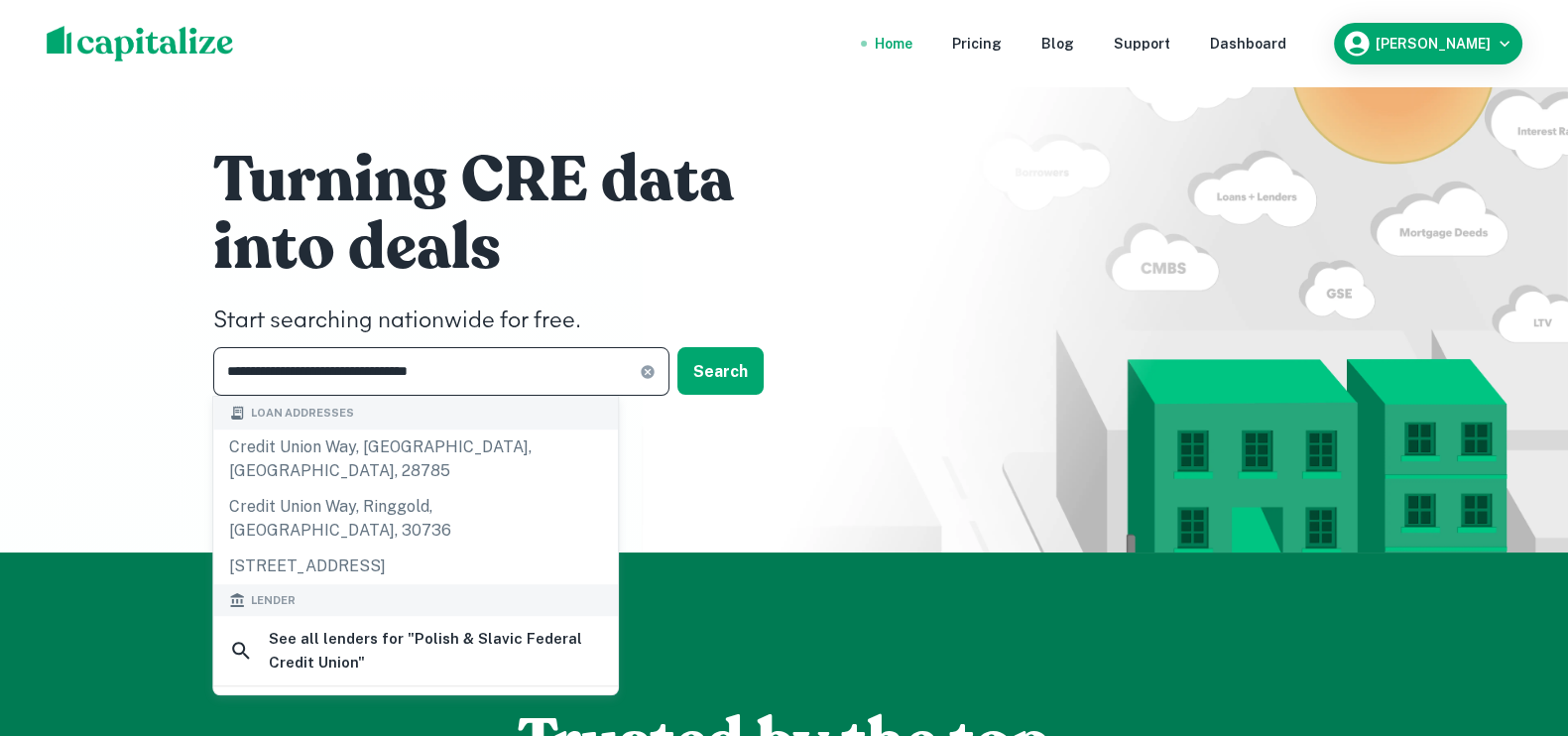 type on "**********" 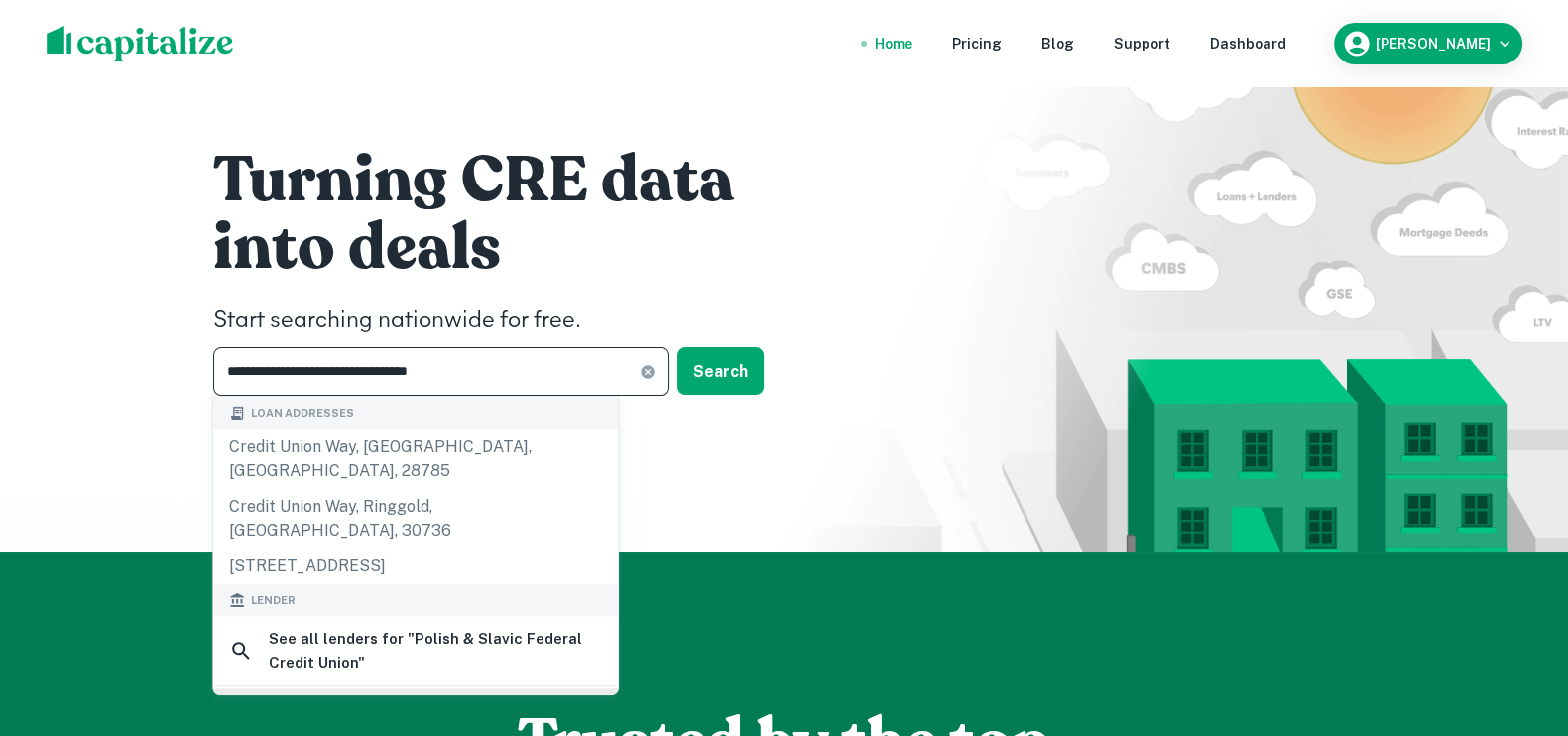 click on "polish & slavic federal credit union" at bounding box center [405, 709] 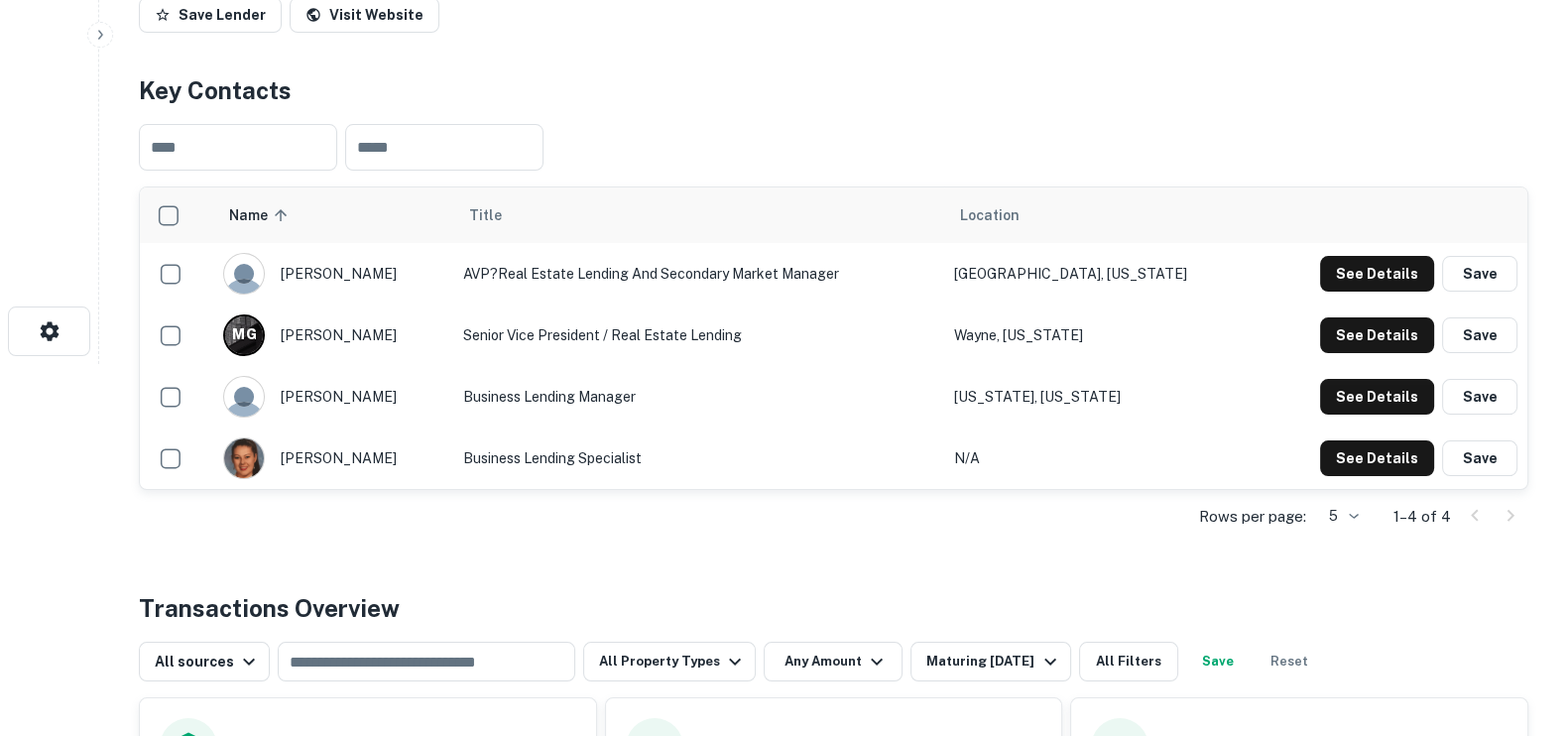 scroll, scrollTop: 0, scrollLeft: 0, axis: both 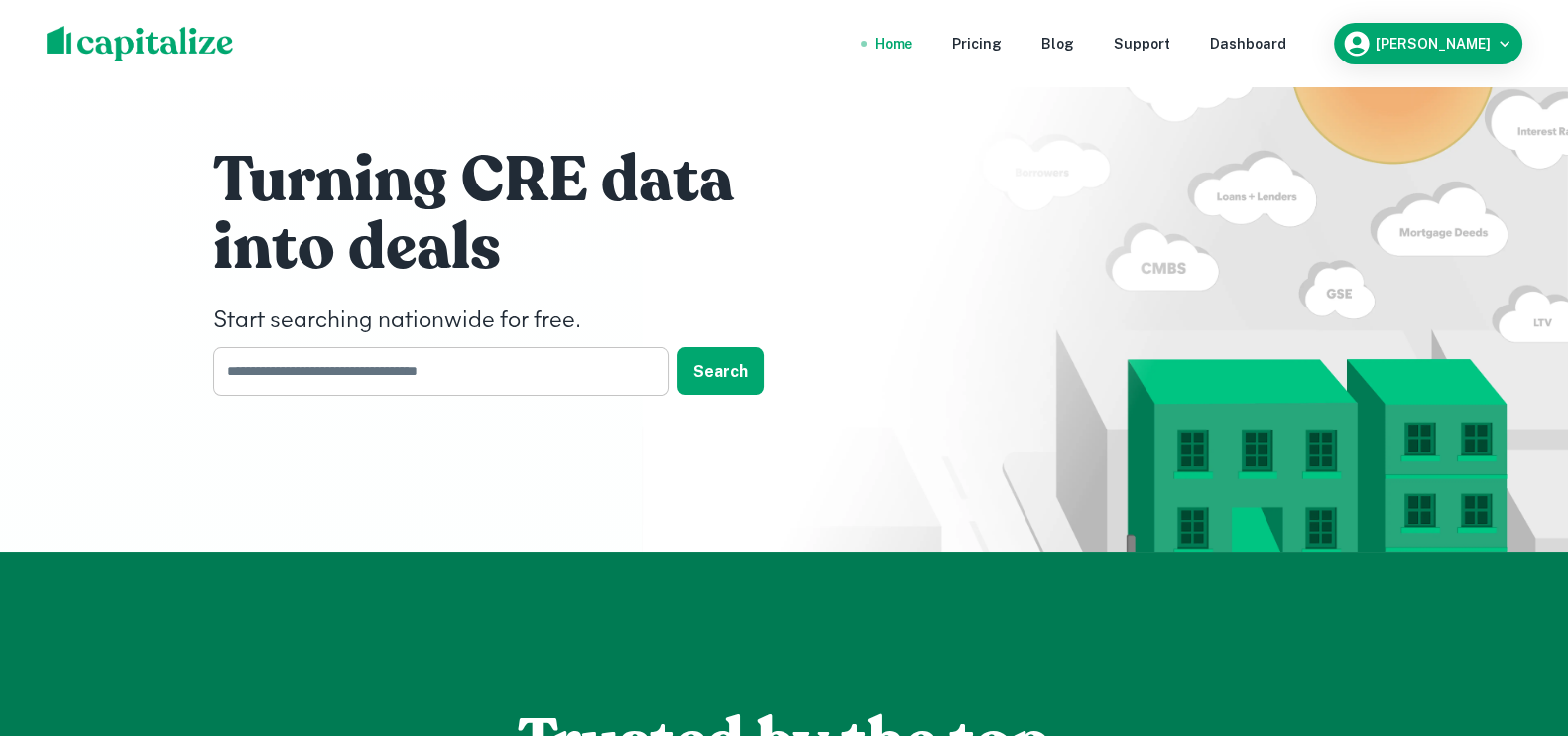 click at bounding box center [434, 371] 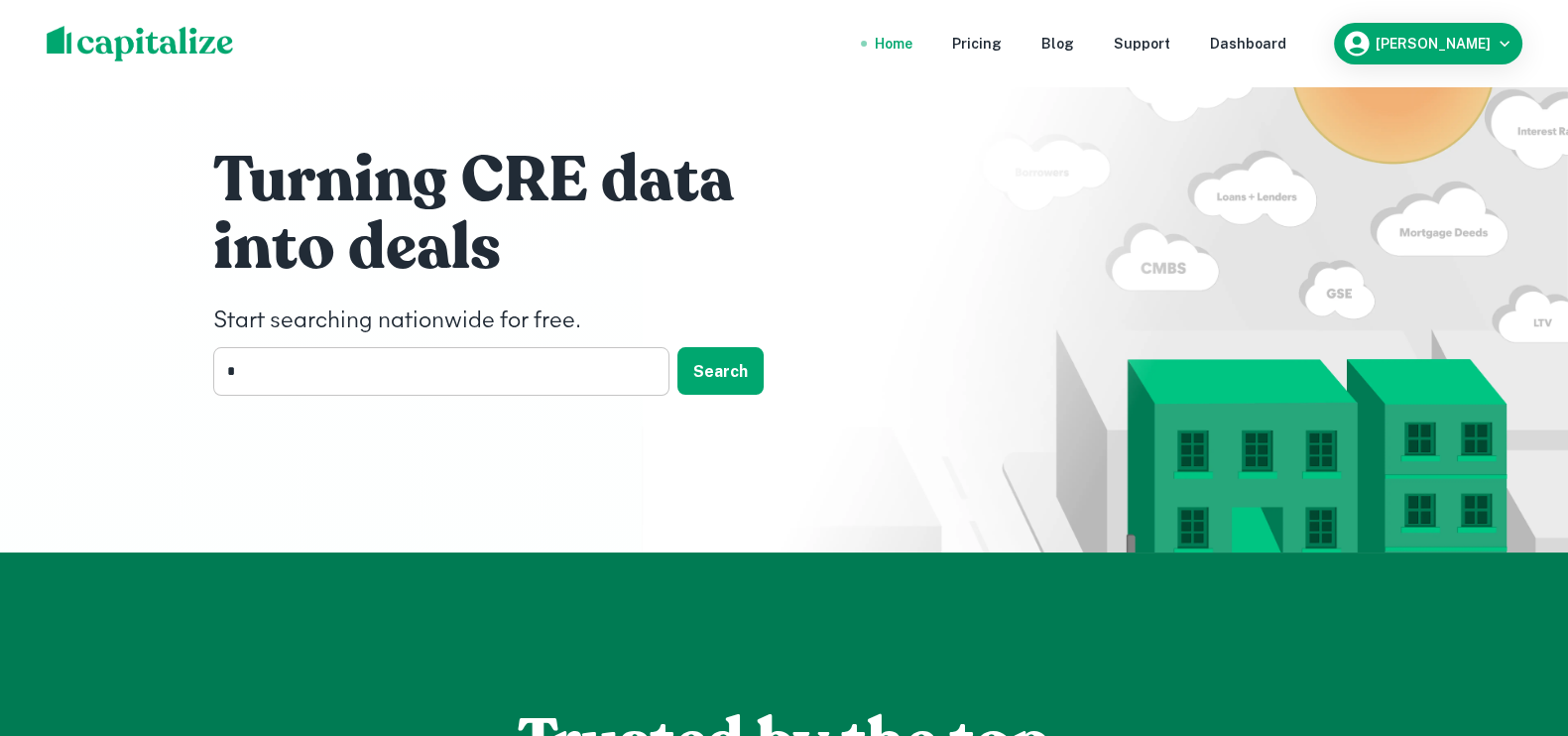 type on "*" 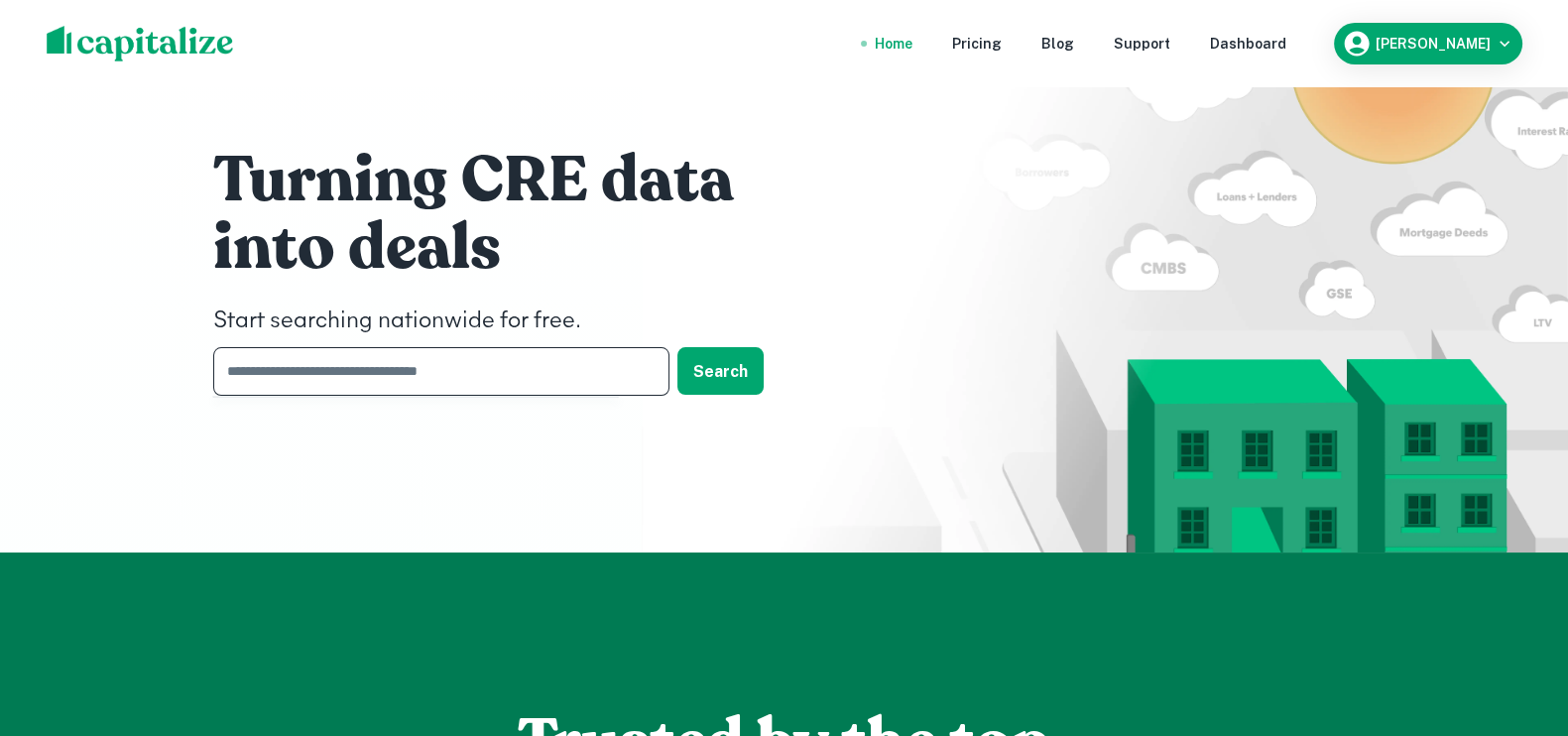paste on "**********" 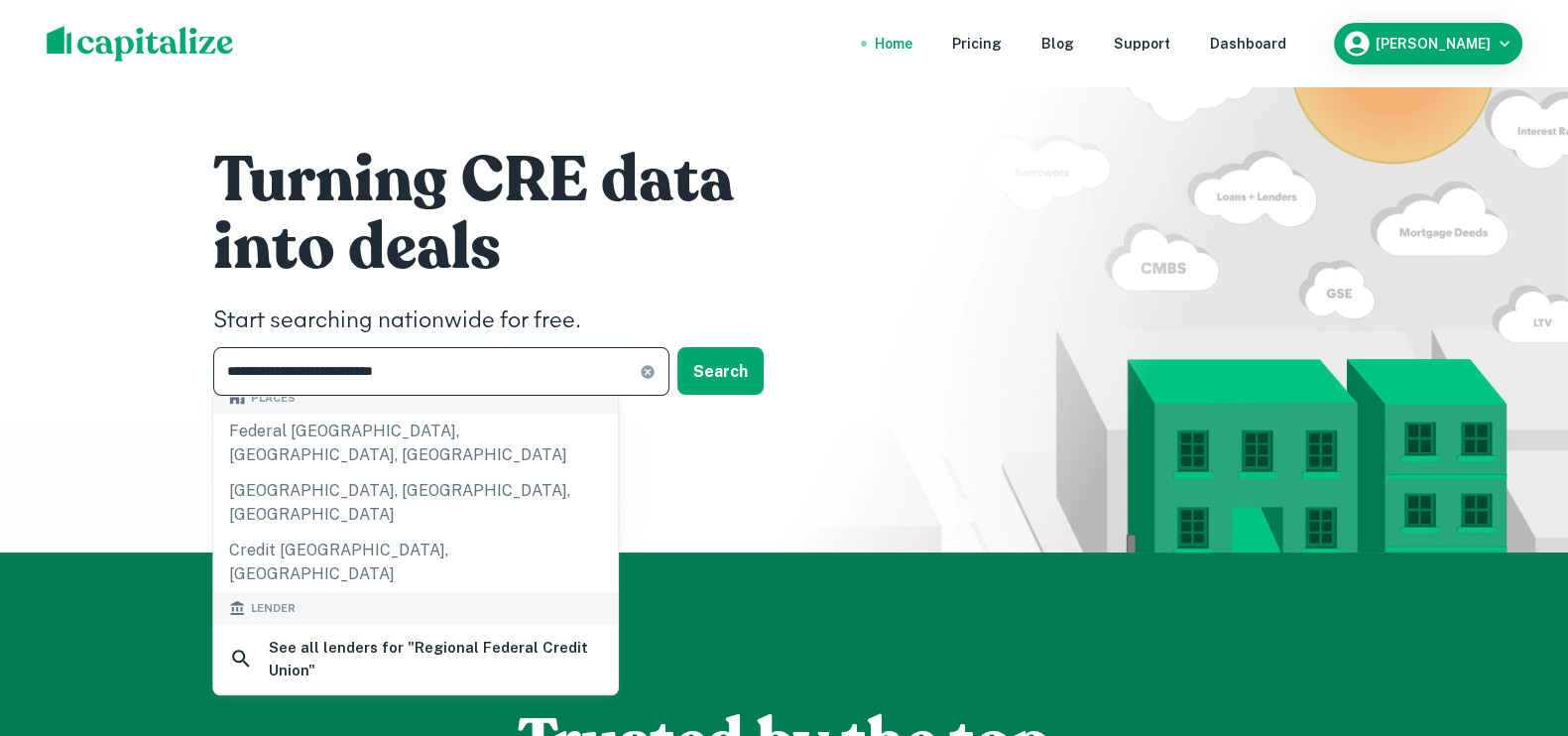 scroll, scrollTop: 247, scrollLeft: 0, axis: vertical 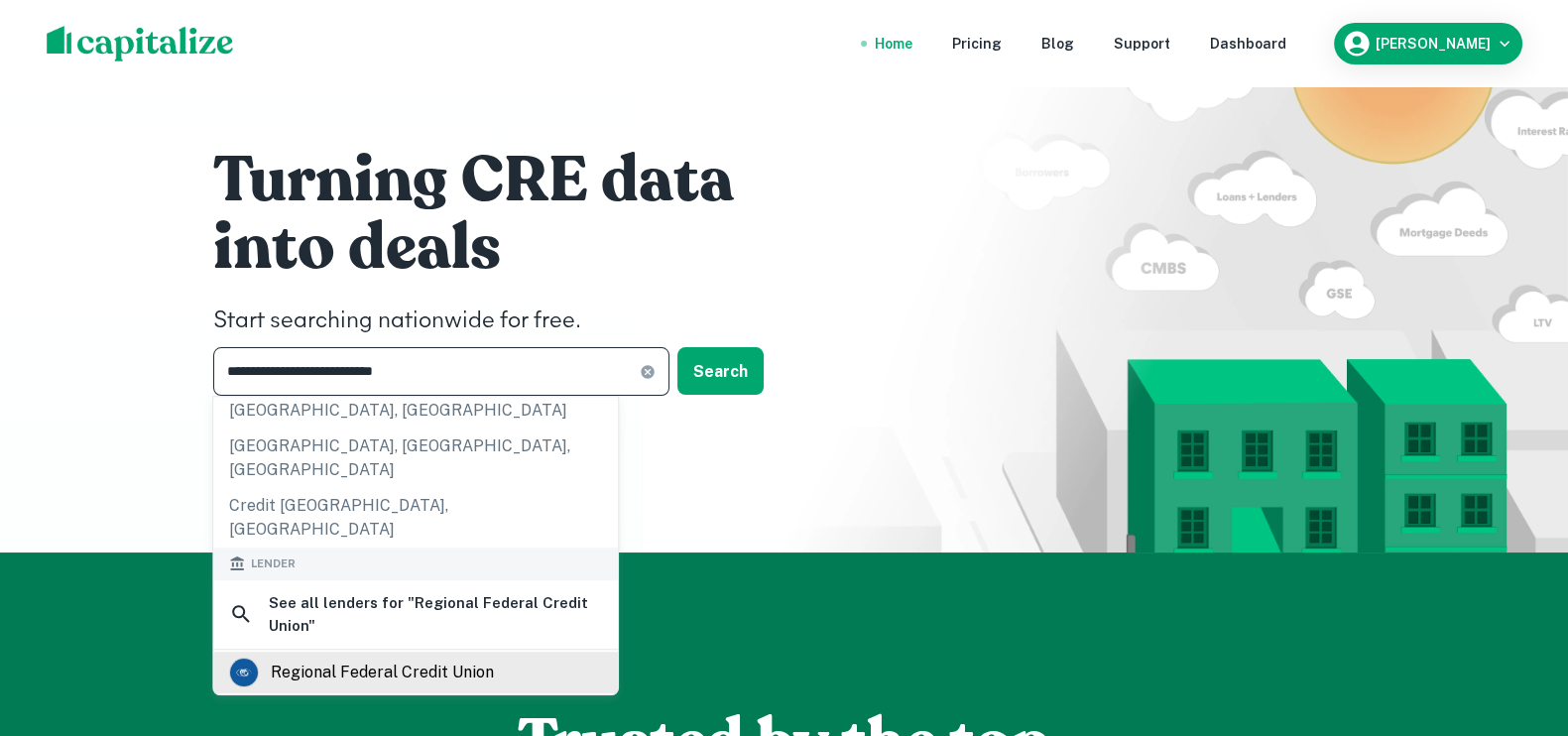 type on "**********" 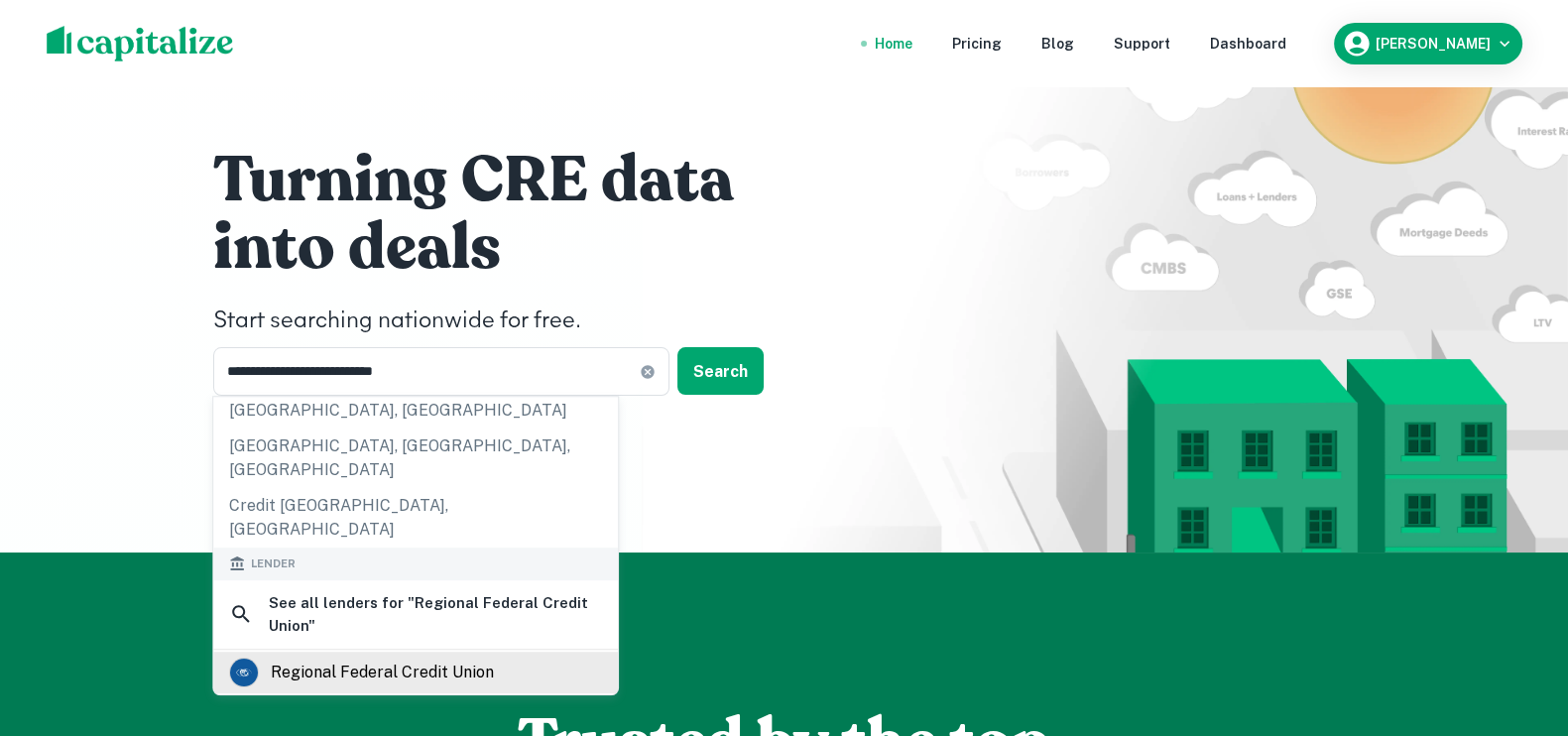 click on "regional federal credit union" at bounding box center [382, 673] 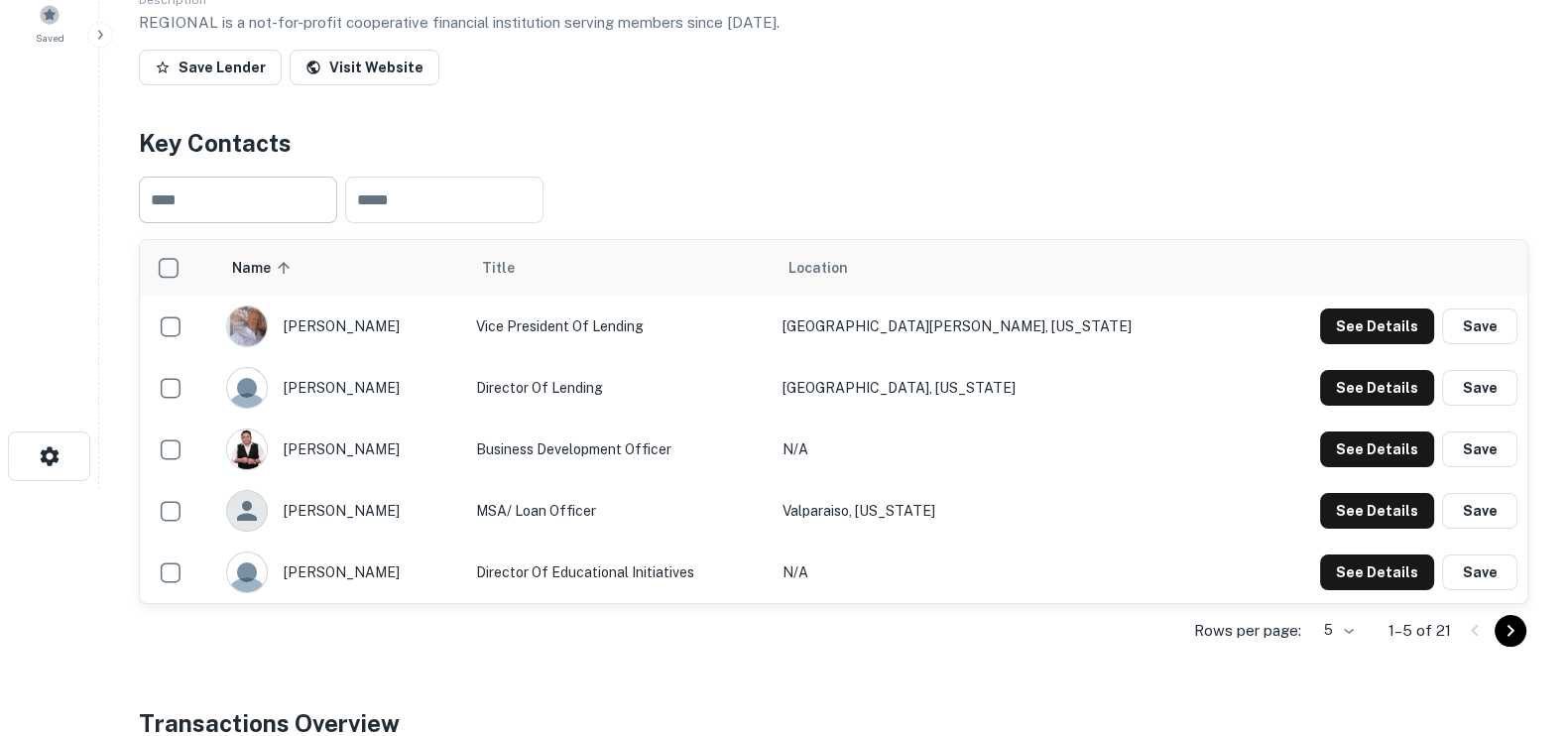 scroll, scrollTop: 0, scrollLeft: 0, axis: both 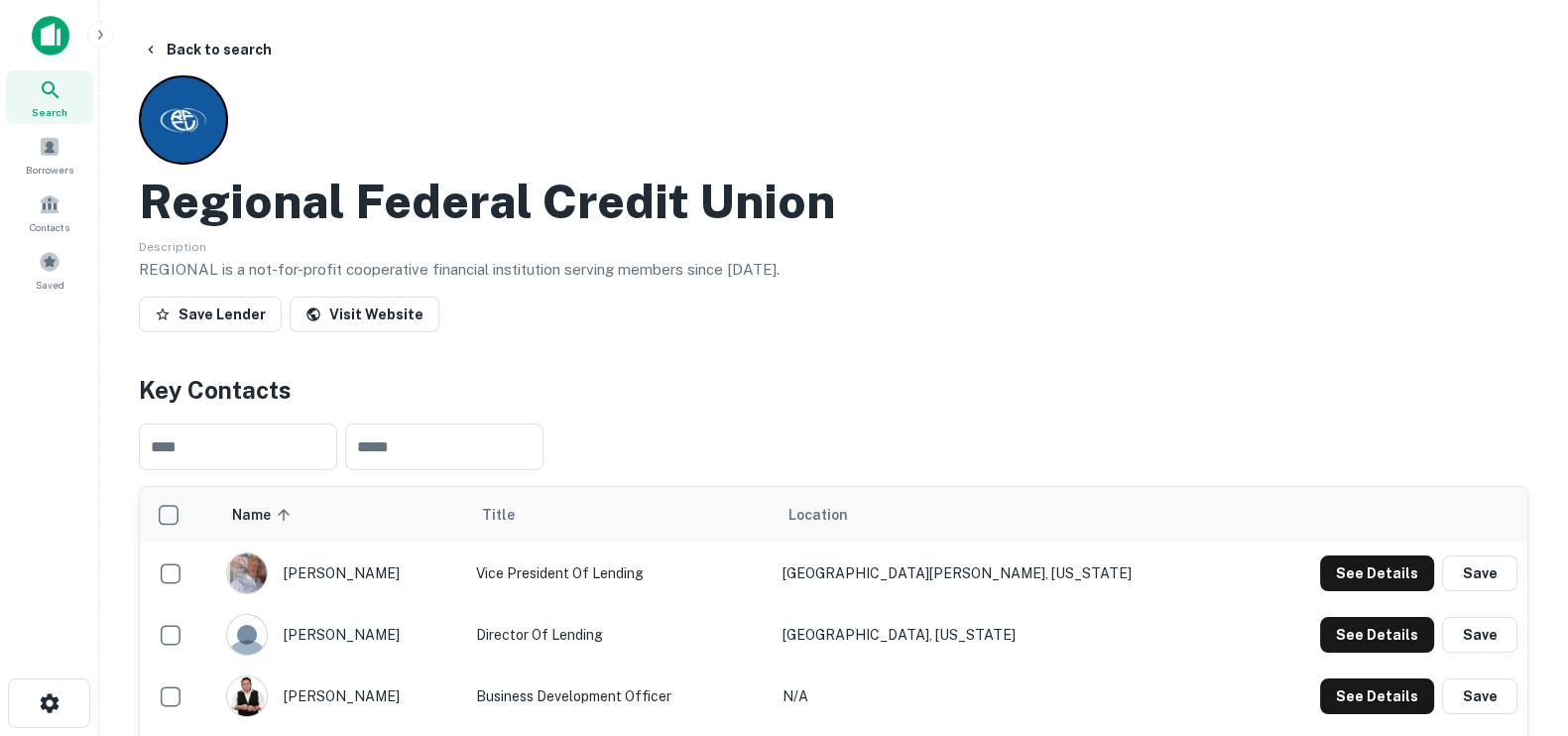 click on "Regional Federal Credit Union" at bounding box center (833, 201) 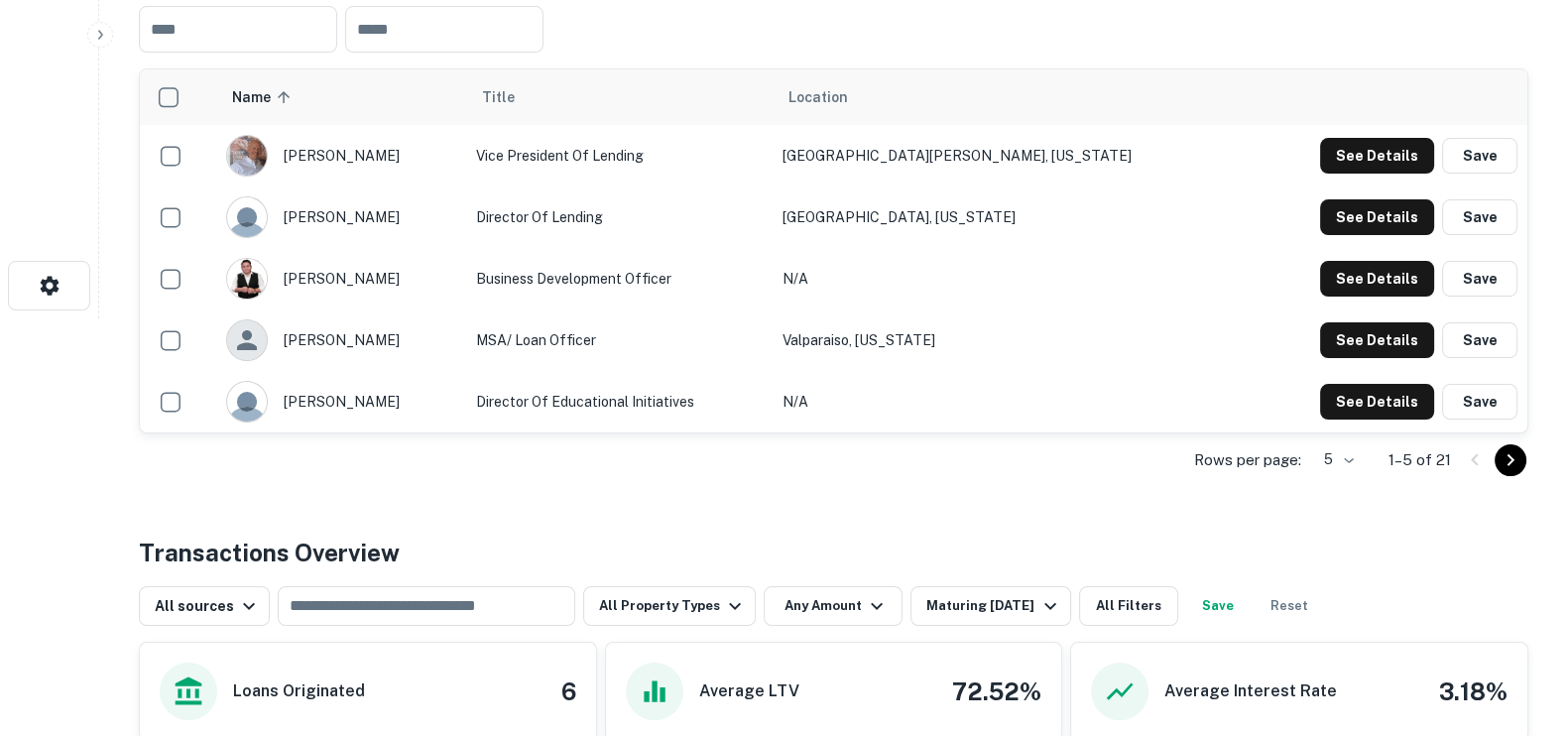 scroll, scrollTop: 495, scrollLeft: 0, axis: vertical 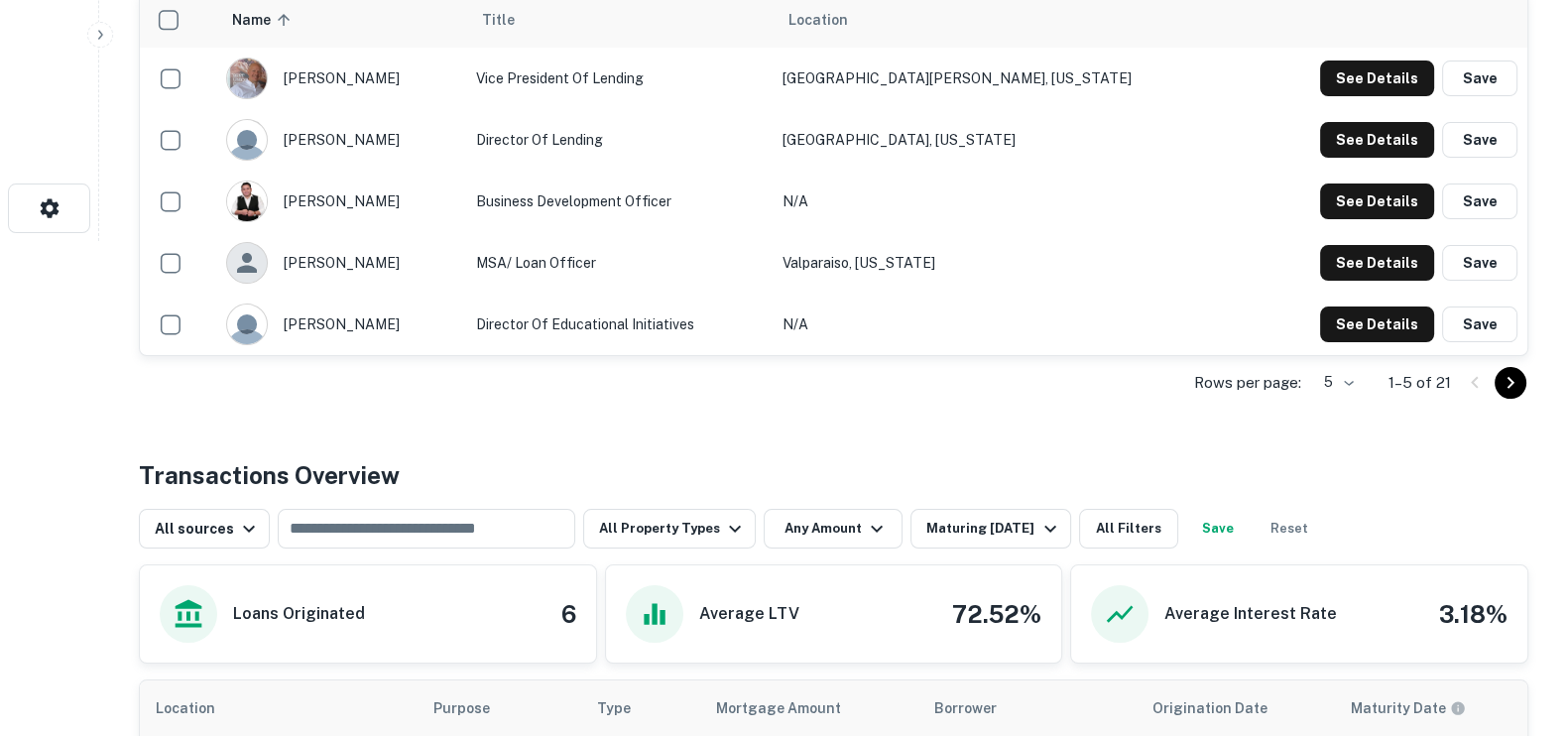 click on "Search         Borrowers         Contacts         Saved     Back to search Regional Federal Credit Union Description REGIONAL is a not-for-profit cooperative financial institution serving members since [DATE]. Save Lender Visit Website Key Contacts ​ ​ Name sorted ascending Title Location [PERSON_NAME] Vice President of Lending [GEOGRAPHIC_DATA][PERSON_NAME], [US_STATE] See Details Save [PERSON_NAME] Director Of Lending [GEOGRAPHIC_DATA], [US_STATE] See Details Save [PERSON_NAME] Business Development Officer N/A See Details Save [PERSON_NAME] MSA/ loan officer [GEOGRAPHIC_DATA], [US_STATE] See Details Save [PERSON_NAME] Director of Educational Initiatives N/A See Details Save Rows per page: 5 * 1–5 of 21 Transactions Overview All sources ​ All Property Types Any Amount Maturing [DATE] All Filters Save Reset Loans Originated 6 Average LTV 72.52% Average Interest Rate 3.18% Location Purpose Type Mortgage Amount Borrower Origination Date Maturity Date Lender Type Sale Amount LTV Year Built Unit Count Portfolio Sale Office $30k $59.9k" at bounding box center [784, -127] 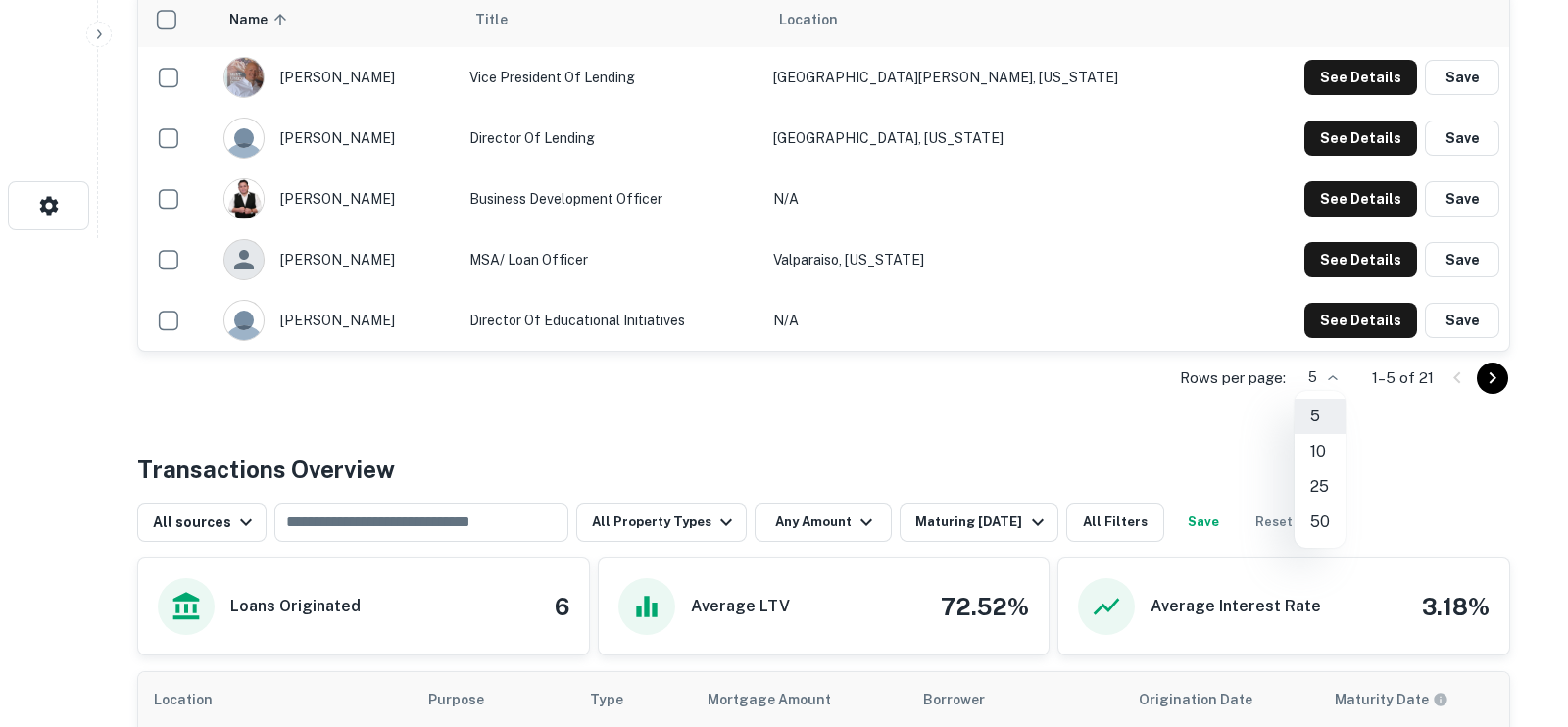 click on "25" at bounding box center (1320, 487) 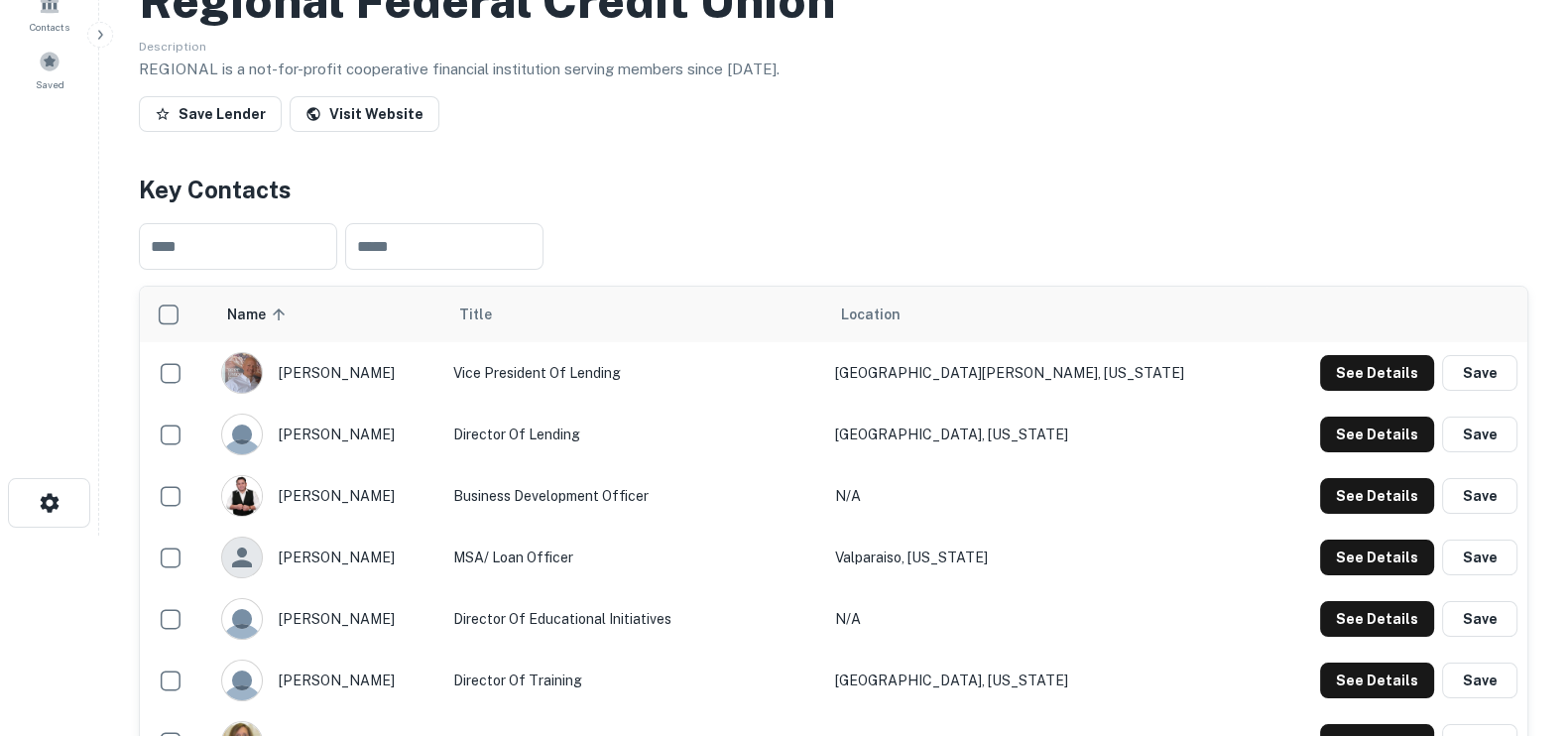 scroll, scrollTop: 0, scrollLeft: 0, axis: both 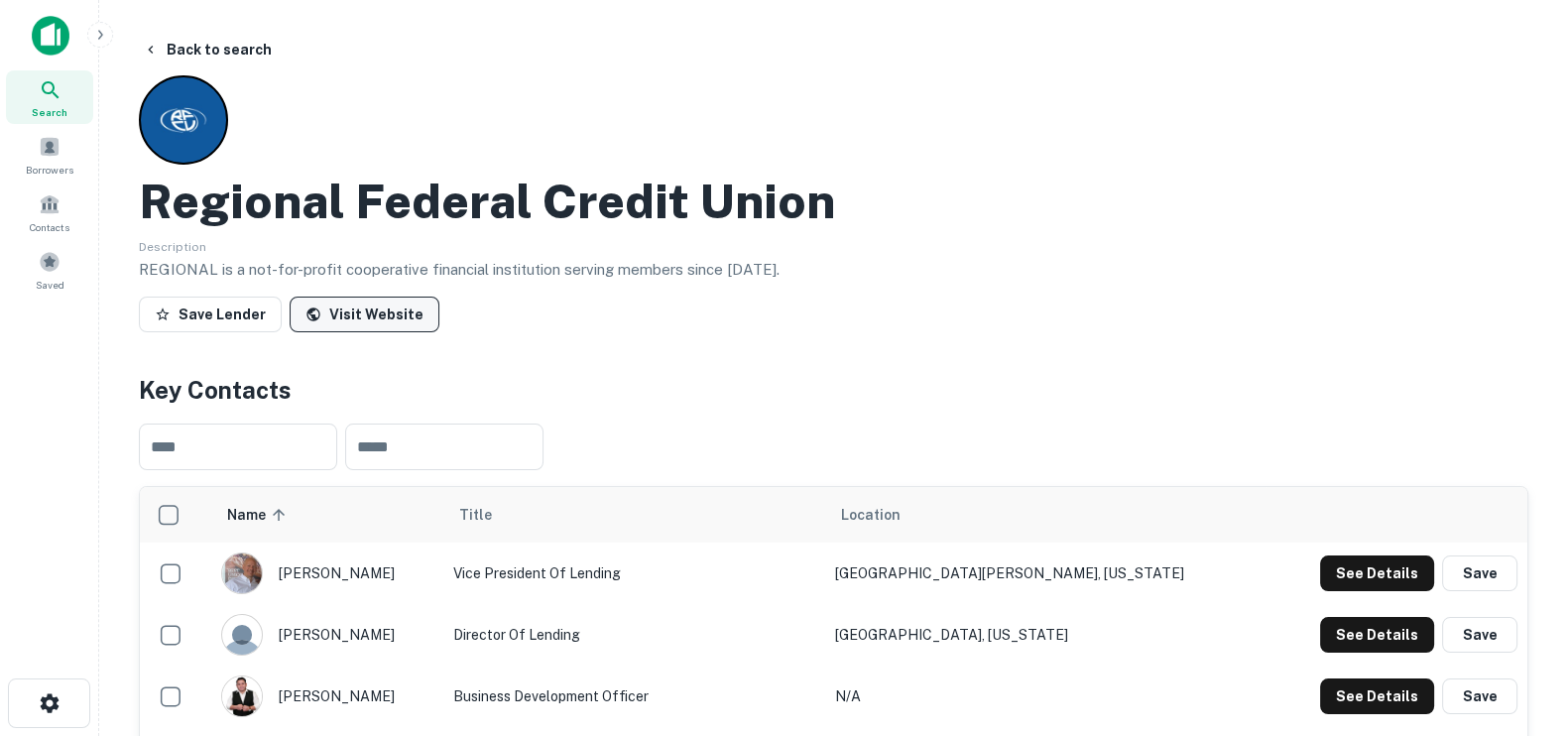 click on "Visit Website" at bounding box center [364, 314] 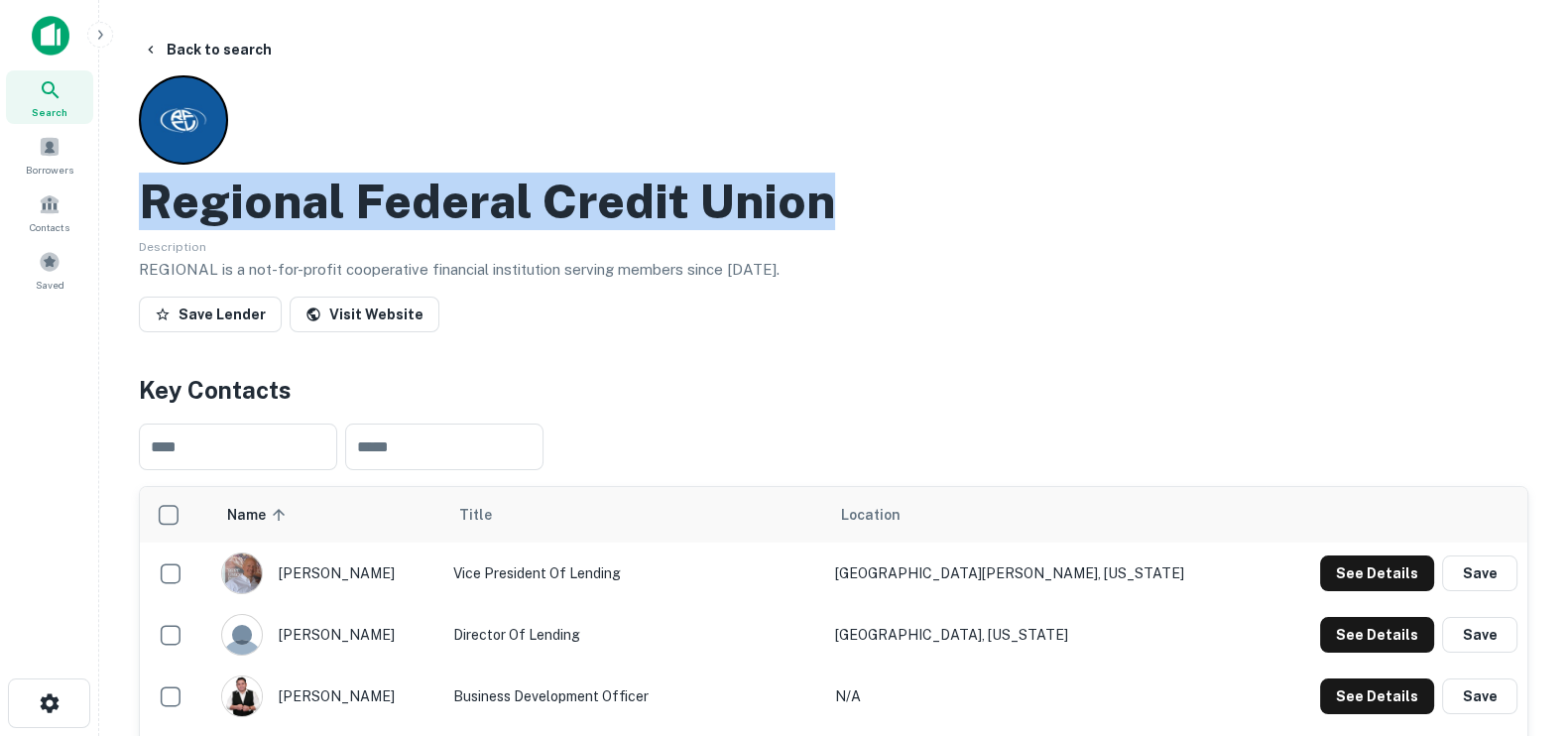 drag, startPoint x: 841, startPoint y: 200, endPoint x: 128, endPoint y: 161, distance: 714.0658 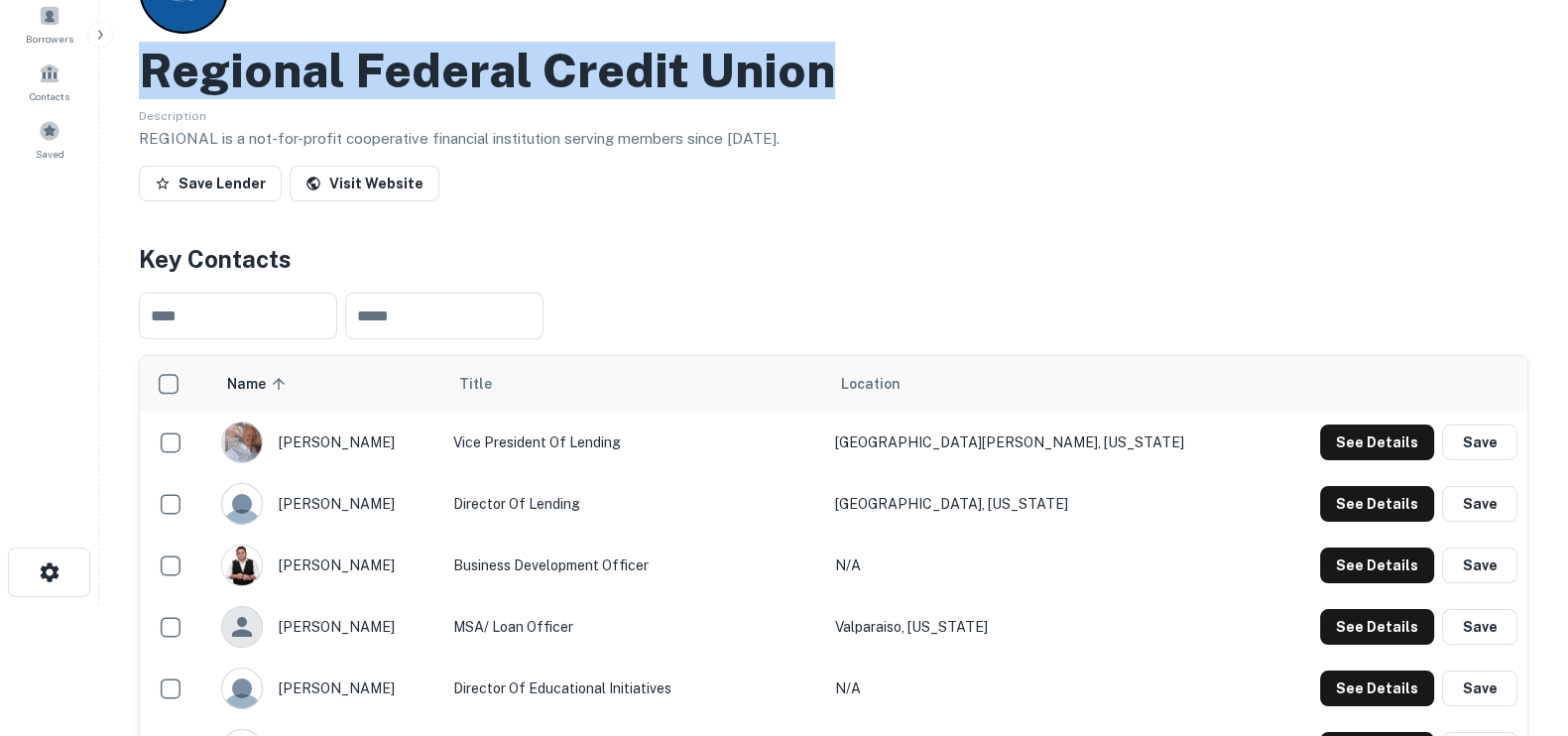 scroll, scrollTop: 0, scrollLeft: 0, axis: both 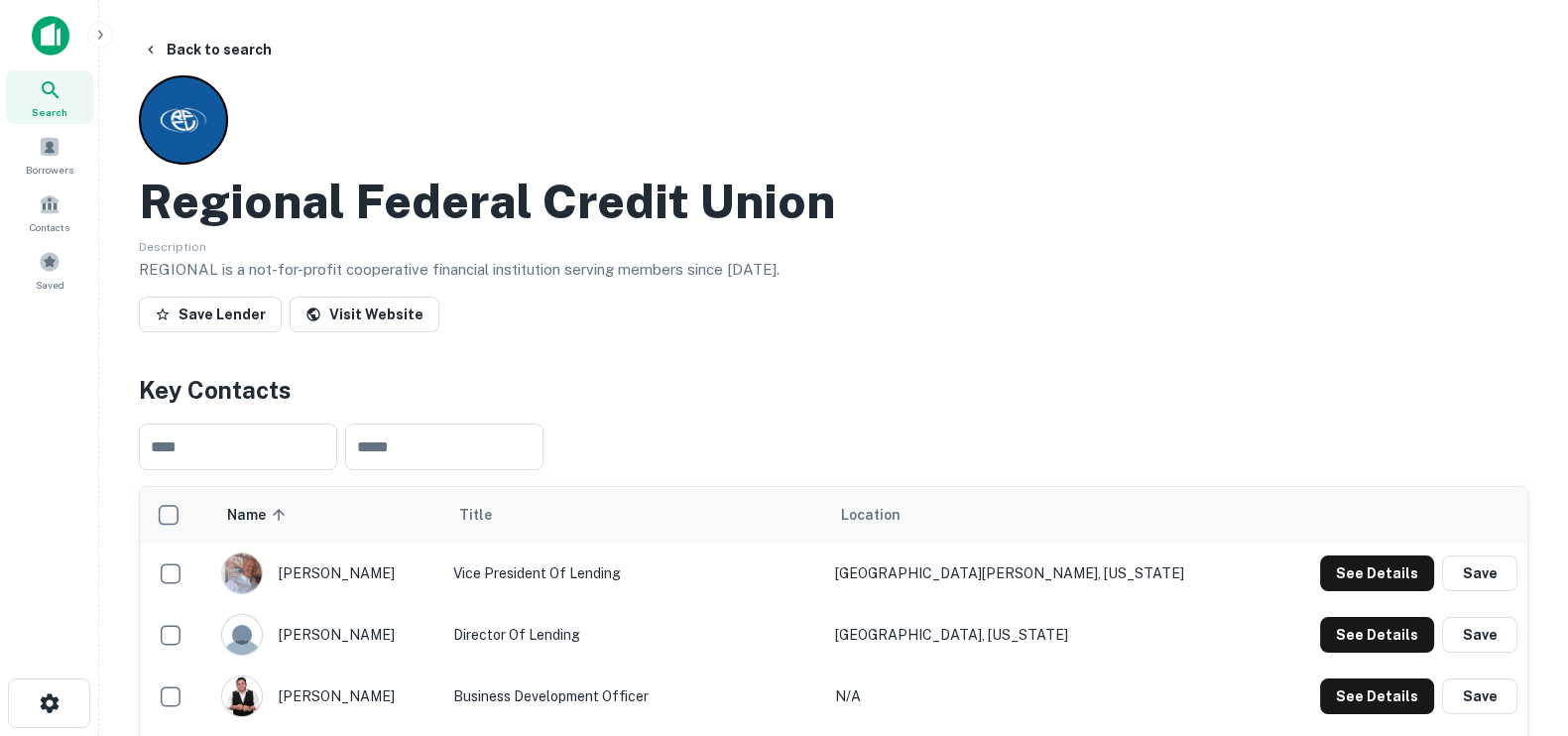 click on "Back to search Regional Federal Credit Union Description REGIONAL is a not-for-profit cooperative financial institution serving members since [DATE]. Save [PERSON_NAME] Website Key Contacts ​ ​ Name sorted ascending Title Location [PERSON_NAME] Vice President of Lending [GEOGRAPHIC_DATA][PERSON_NAME], [US_STATE] See Details Save [PERSON_NAME] Director Of Lending [GEOGRAPHIC_DATA], [US_STATE] See Details Save [PERSON_NAME] Business Development Officer N/A See Details Save [PERSON_NAME] MSA/ loan officer [GEOGRAPHIC_DATA], [US_STATE] See Details Save [PERSON_NAME] Director of Educational Initiatives N/A See Details Save [PERSON_NAME] Director Of Training [GEOGRAPHIC_DATA], [US_STATE] See Details Save [PERSON_NAME] President/CEO [GEOGRAPHIC_DATA], [US_STATE] See Details Save [PERSON_NAME] Executive Vice President [GEOGRAPHIC_DATA], [US_STATE] See Details Save [PERSON_NAME] Vice President Human Resources and Training [GEOGRAPHIC_DATA], [US_STATE] See Details Save [PERSON_NAME] Chief Operations Officer N/A See Details Save [PERSON_NAME] Member Service Representative [GEOGRAPHIC_DATA], [US_STATE] See Details Save" at bounding box center (833, 1438) 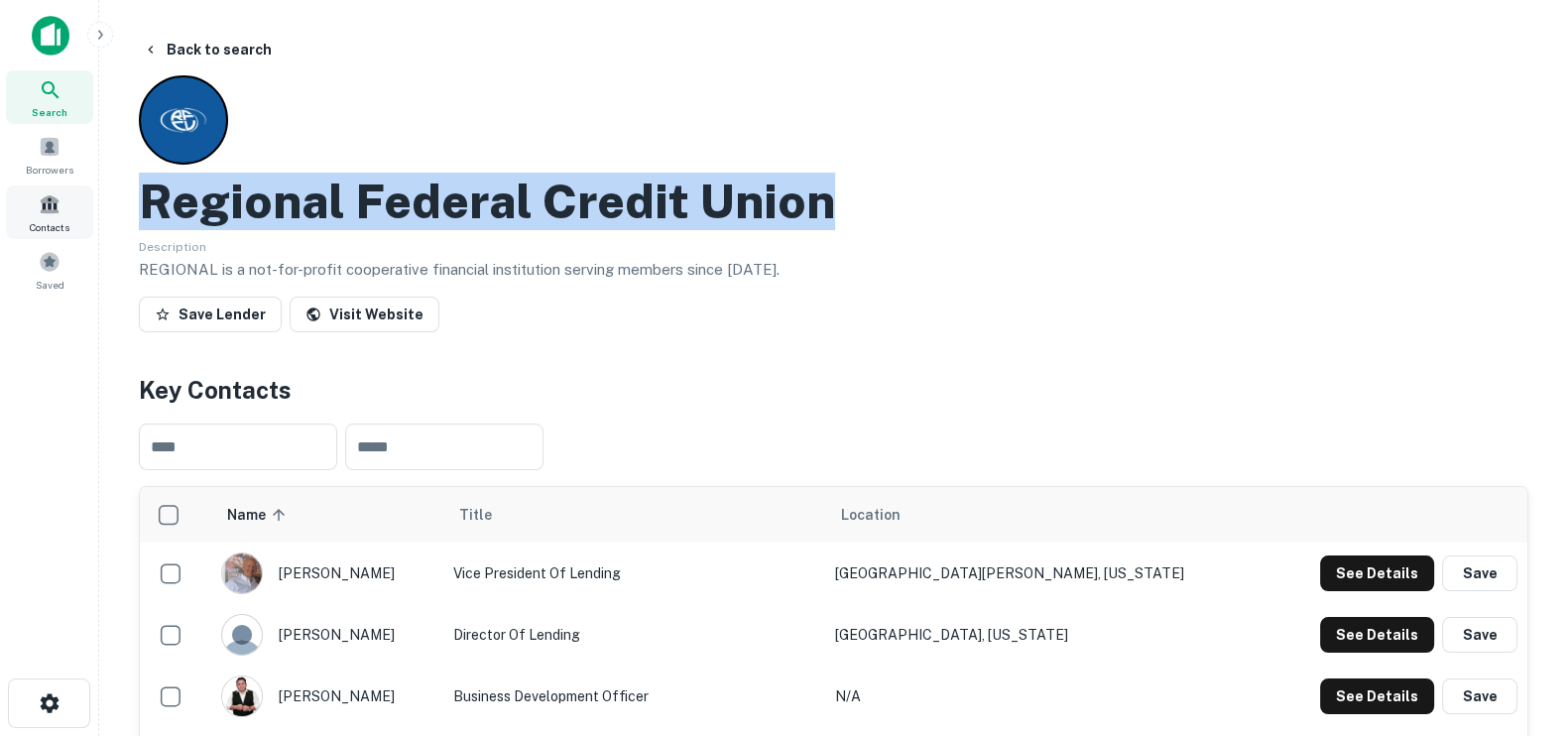 drag, startPoint x: 883, startPoint y: 195, endPoint x: 69, endPoint y: 207, distance: 814.0884 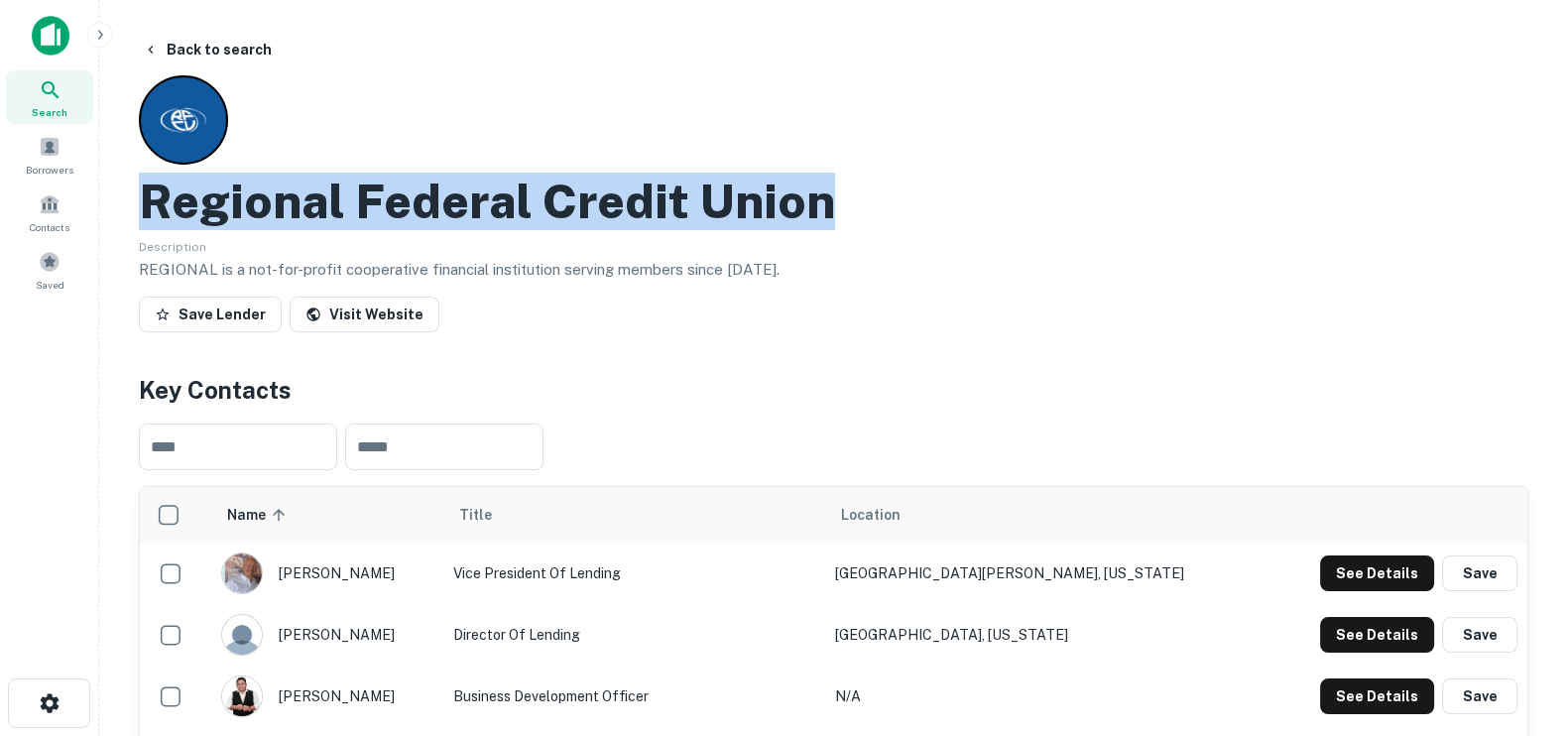 scroll, scrollTop: 372, scrollLeft: 0, axis: vertical 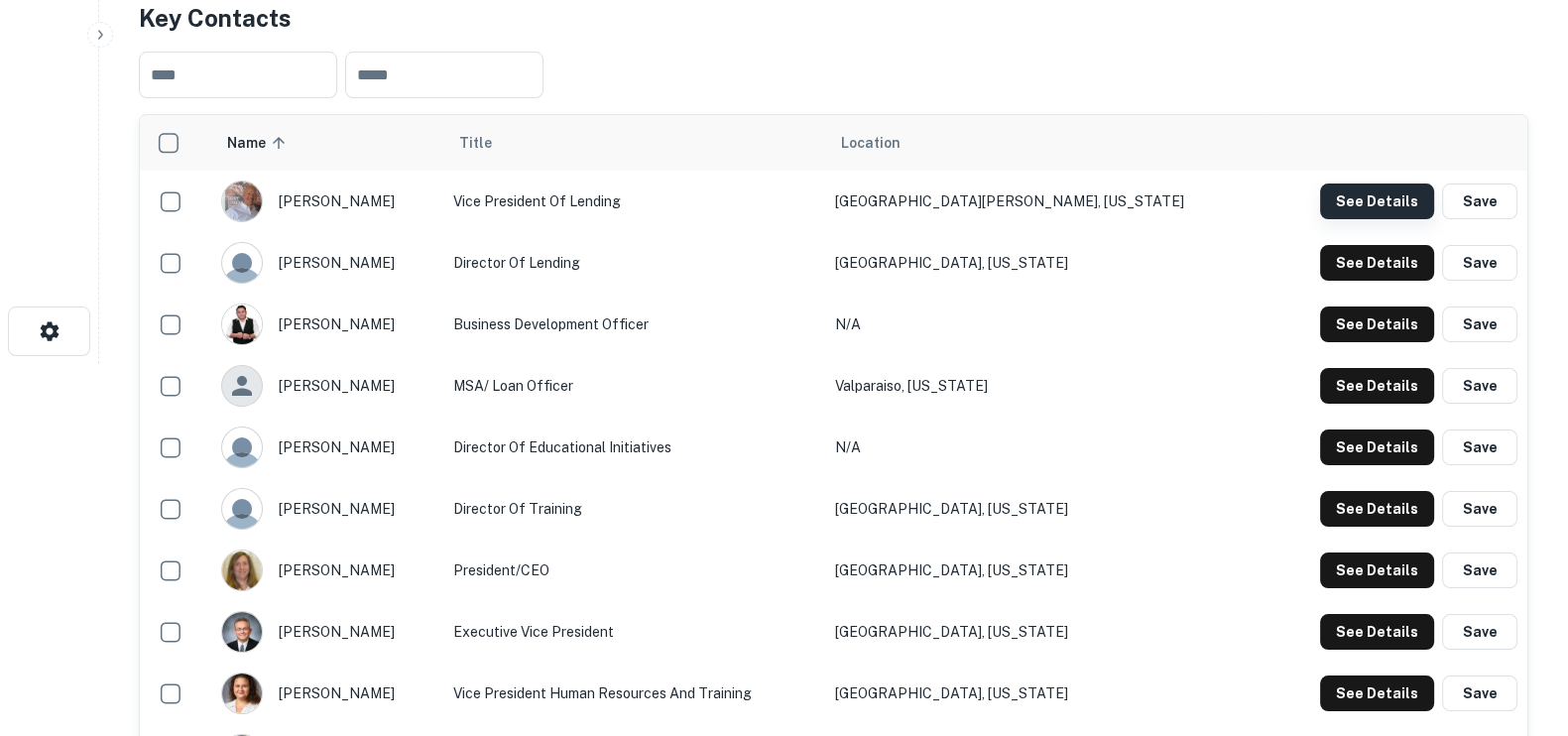 click on "See Details" at bounding box center [1377, 201] 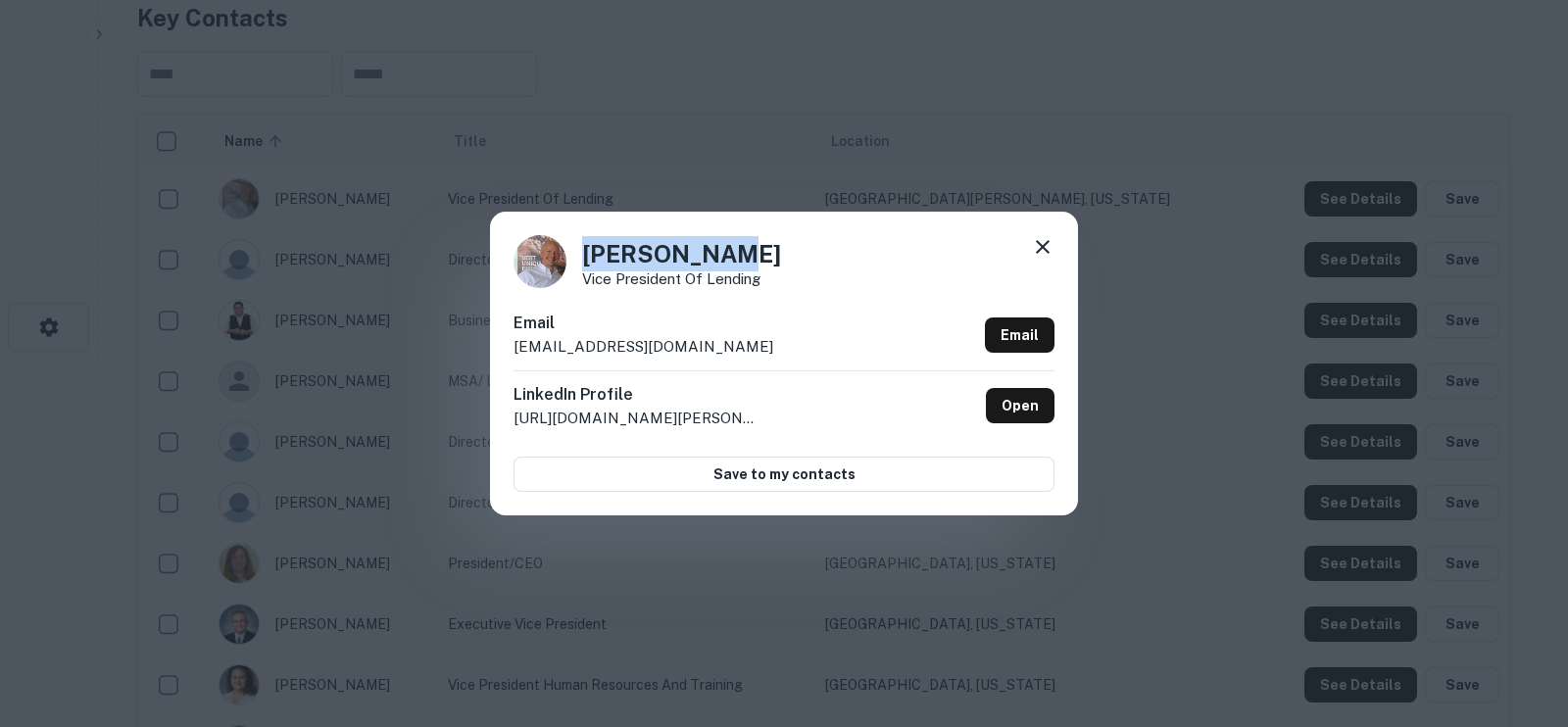 drag, startPoint x: 731, startPoint y: 257, endPoint x: 534, endPoint y: 246, distance: 197.30687 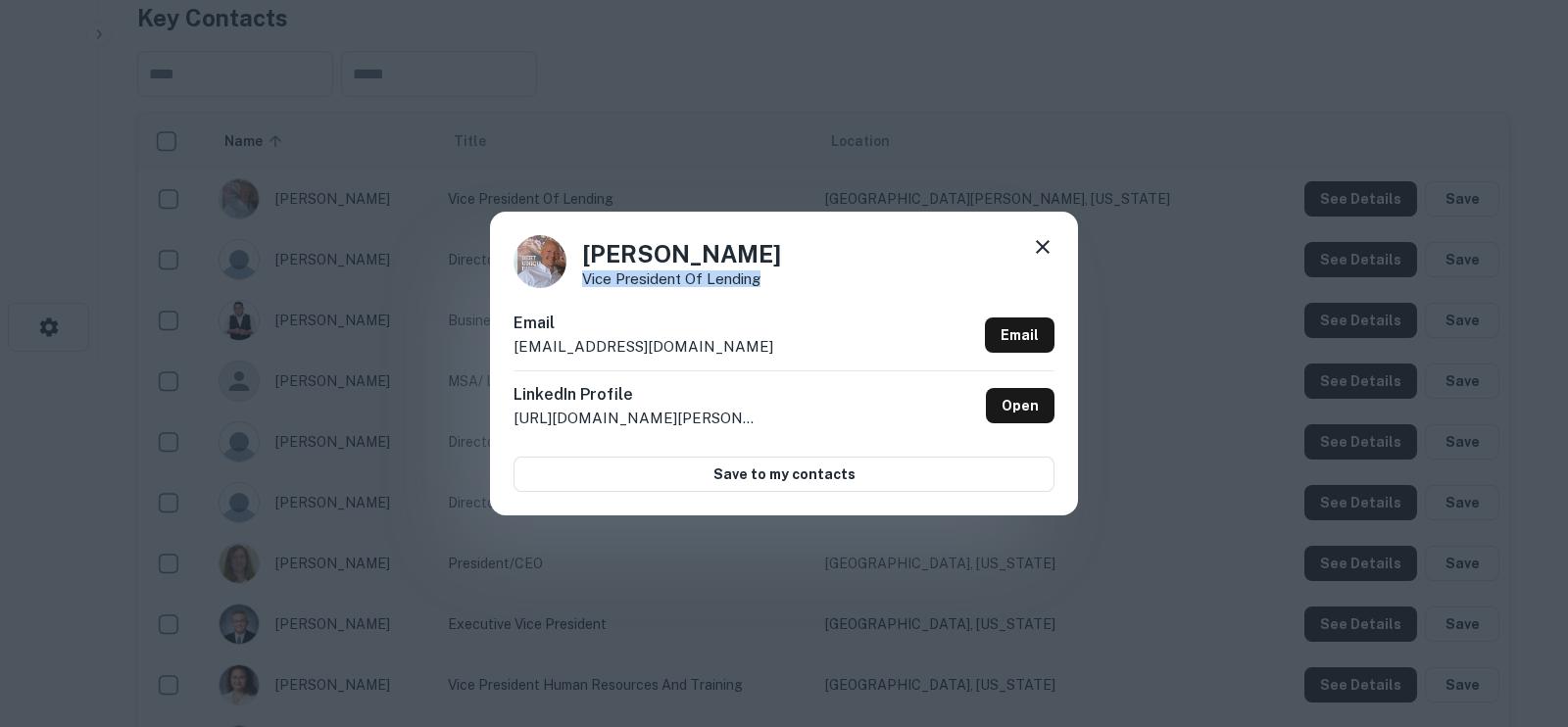 drag, startPoint x: 777, startPoint y: 279, endPoint x: 586, endPoint y: 286, distance: 191.1282 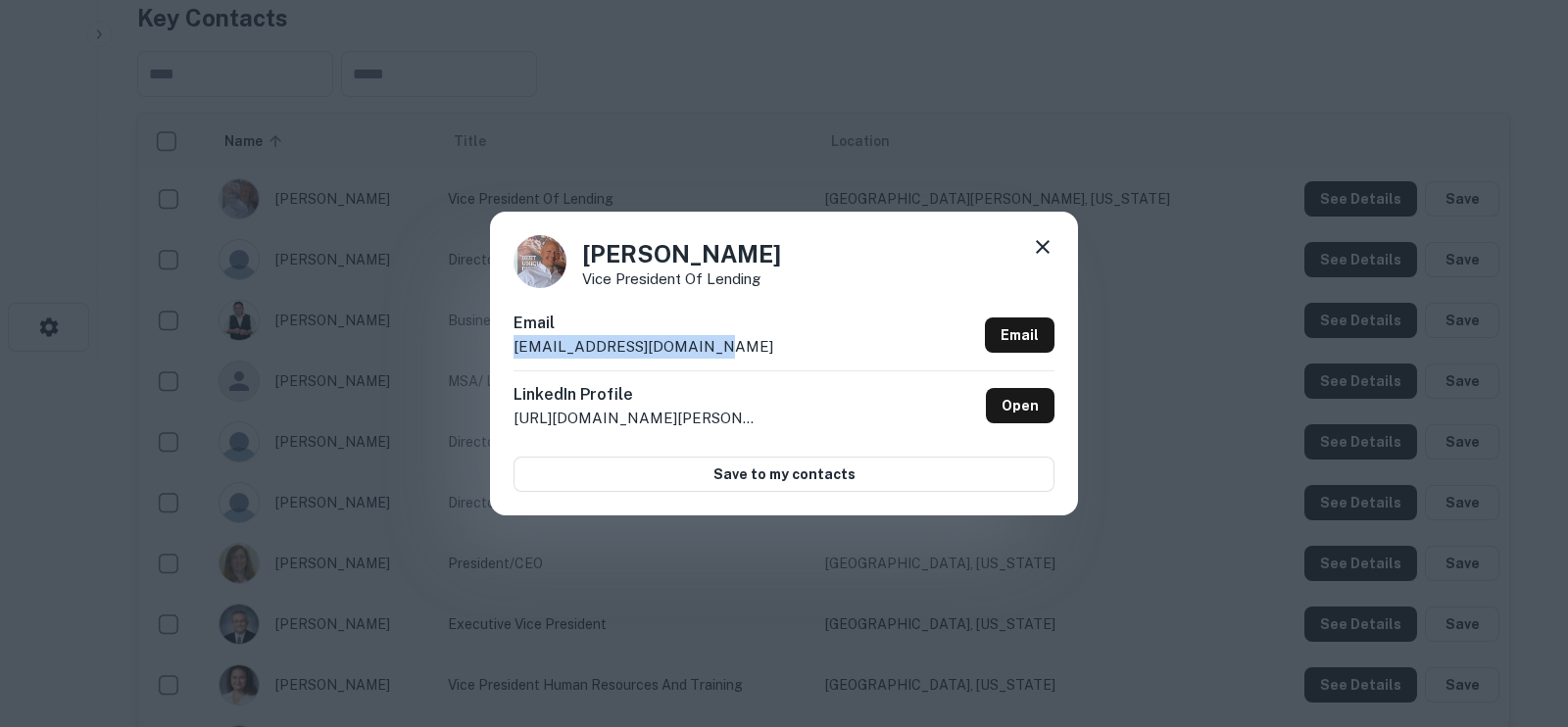 drag, startPoint x: 725, startPoint y: 350, endPoint x: 507, endPoint y: 355, distance: 218.05733 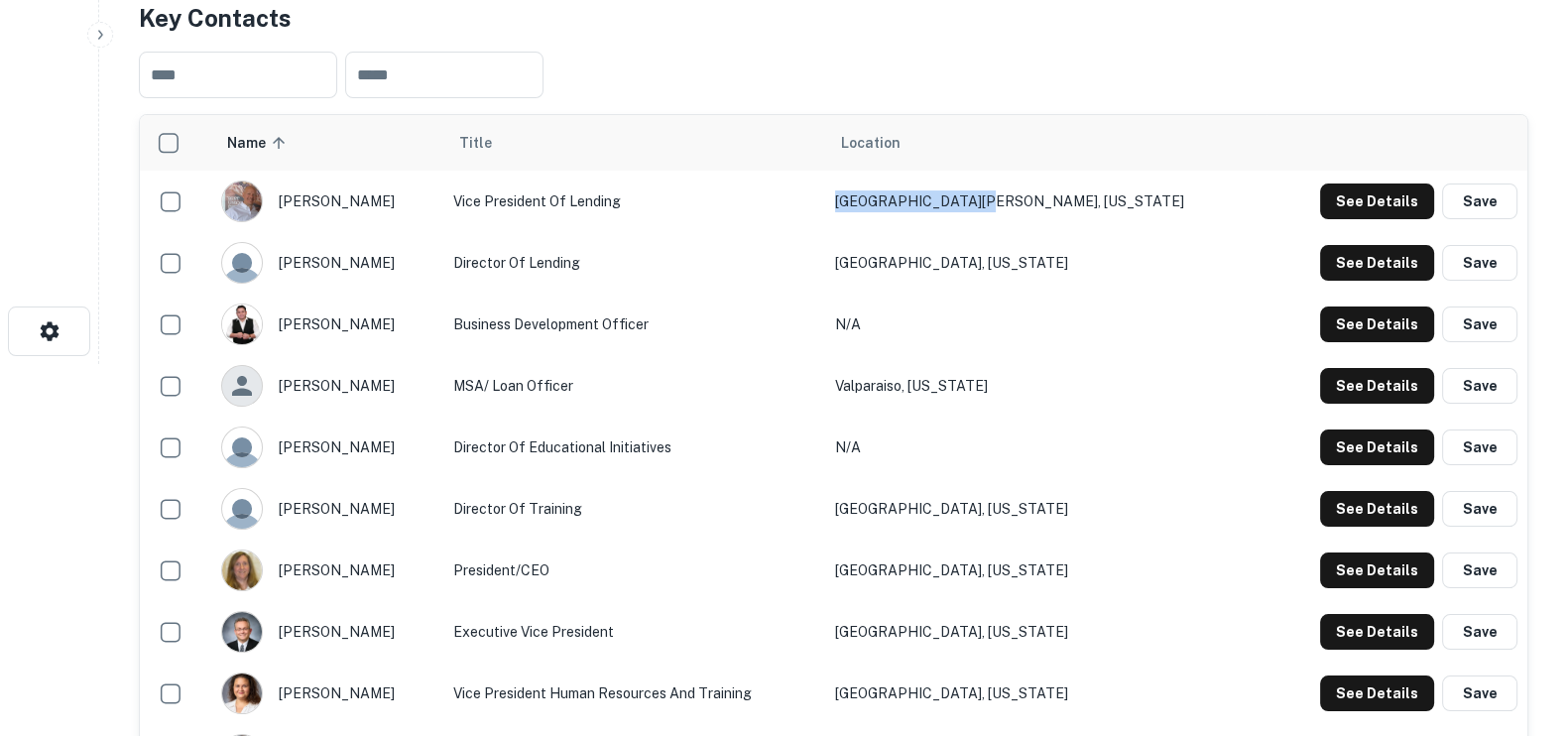 drag, startPoint x: 1150, startPoint y: 191, endPoint x: 994, endPoint y: 201, distance: 156.32018 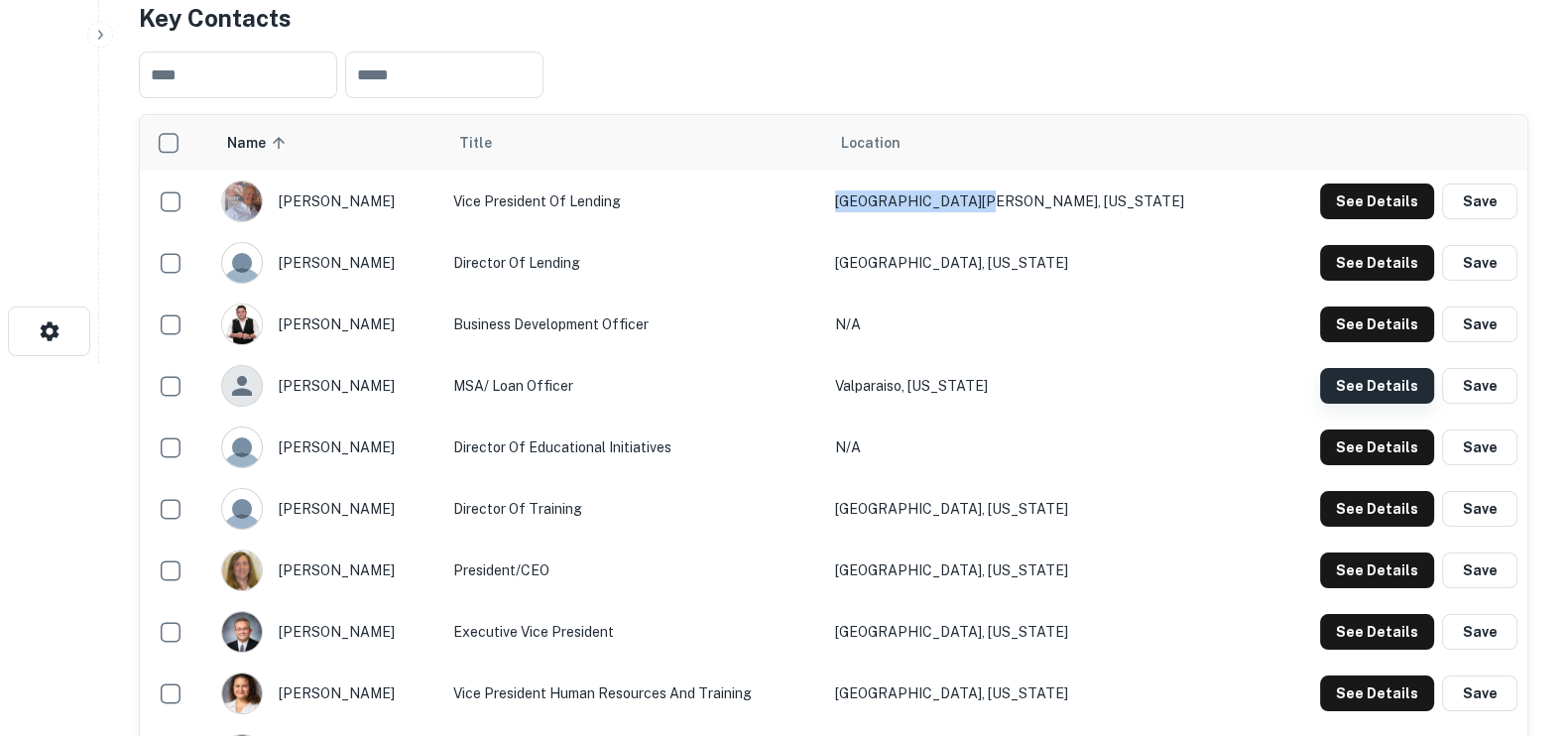 click on "See Details" at bounding box center [1377, 201] 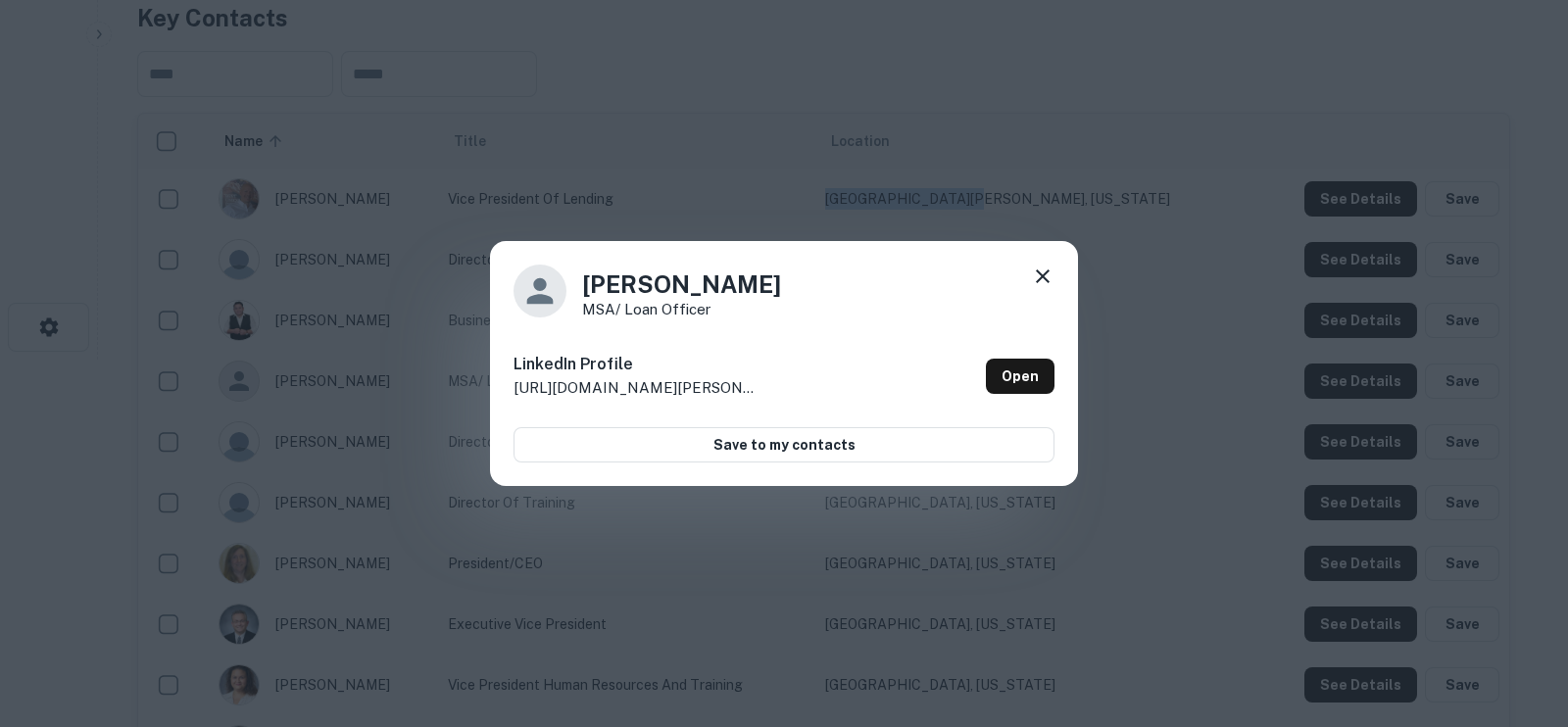 drag, startPoint x: 804, startPoint y: 282, endPoint x: 583, endPoint y: 295, distance: 221.38202 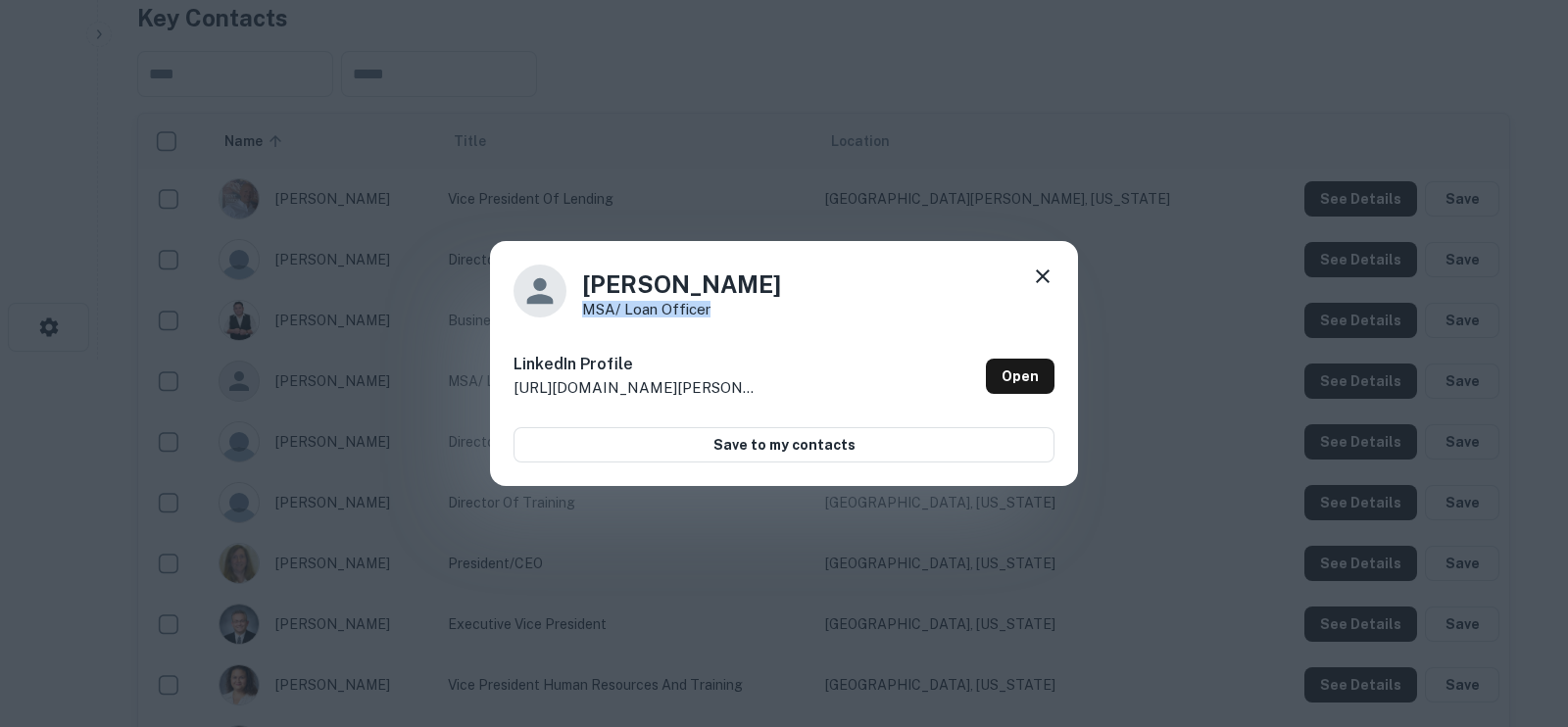 drag, startPoint x: 715, startPoint y: 310, endPoint x: 586, endPoint y: 309, distance: 129.00388 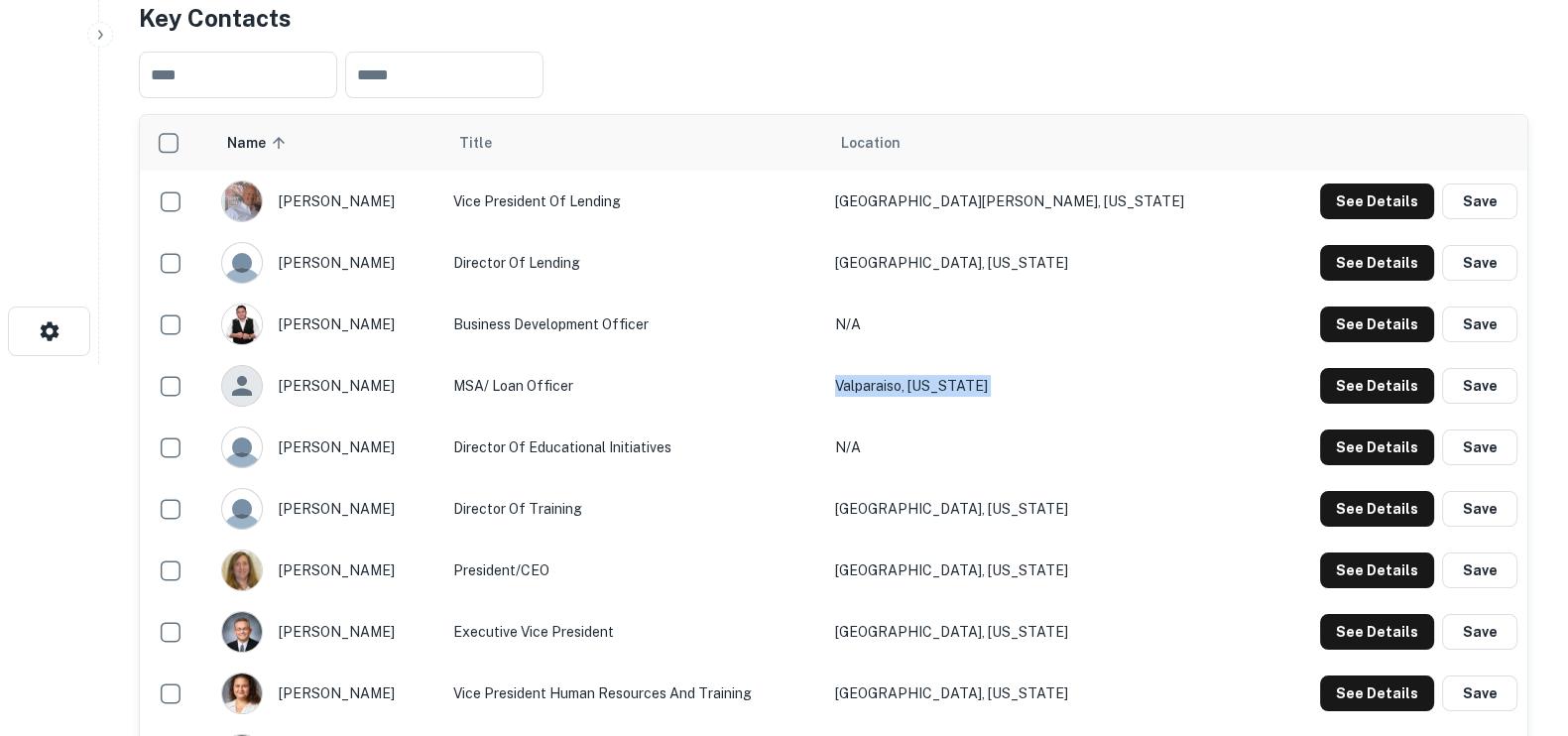 drag, startPoint x: 1214, startPoint y: 406, endPoint x: 1006, endPoint y: 386, distance: 208.95933 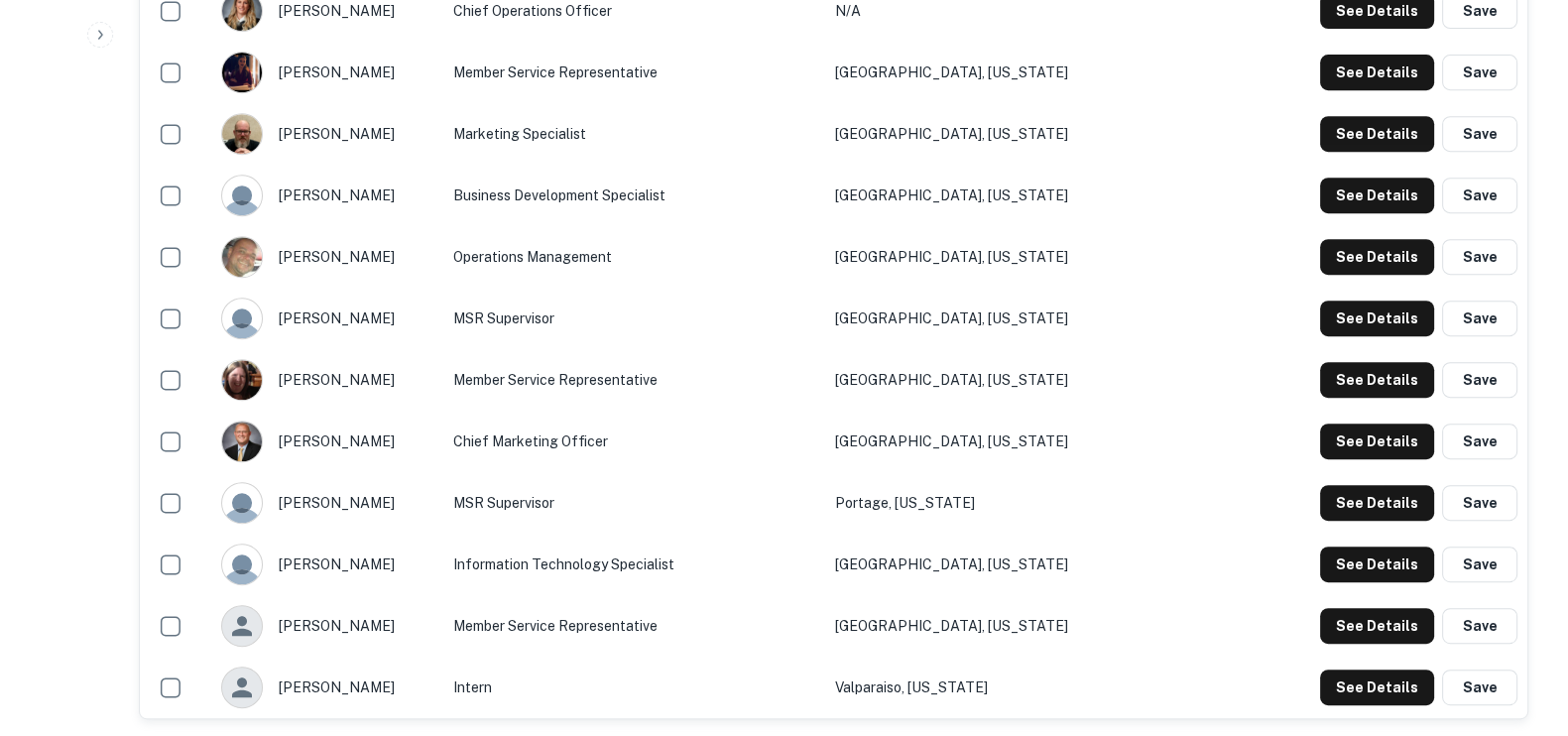 scroll, scrollTop: 1488, scrollLeft: 0, axis: vertical 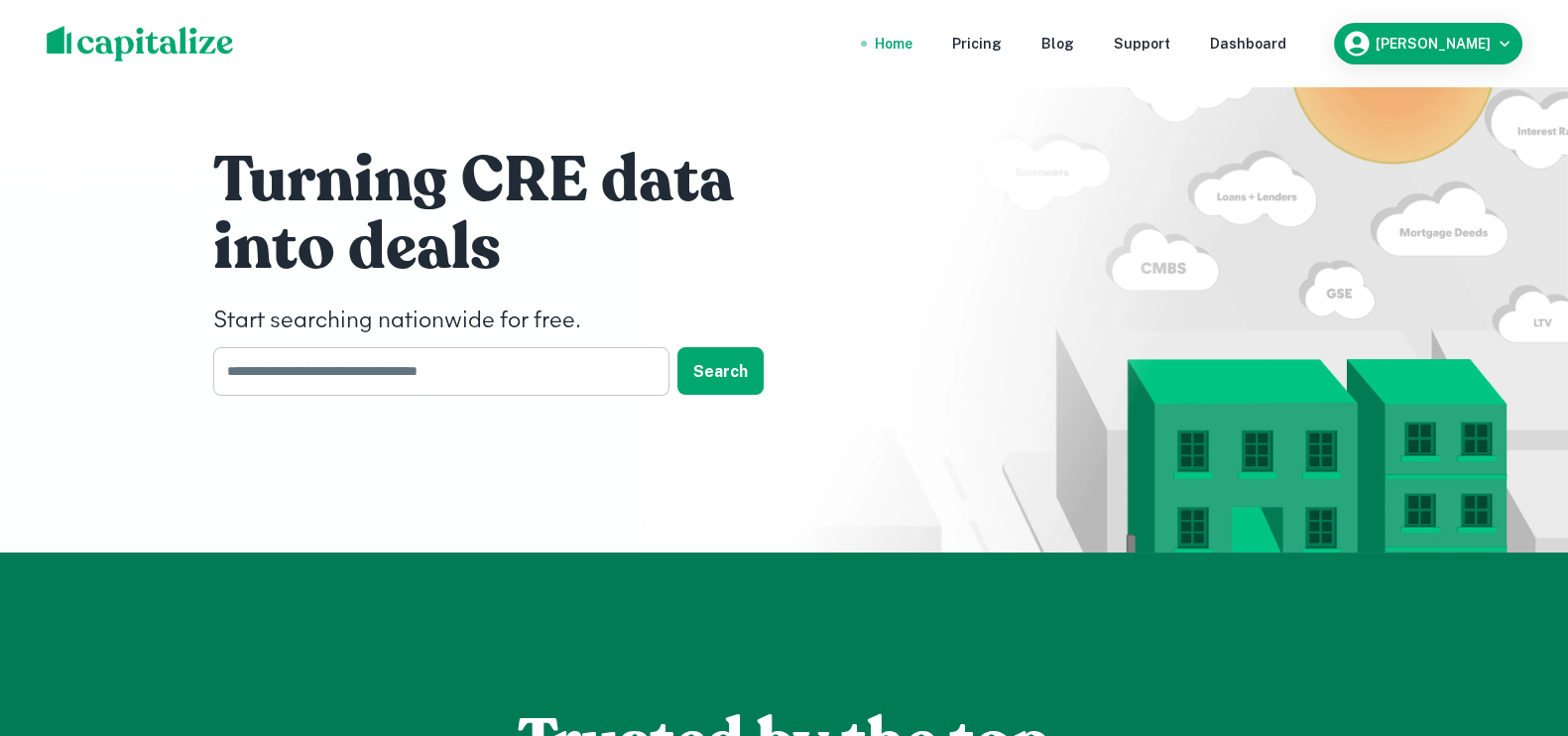 click at bounding box center [434, 371] 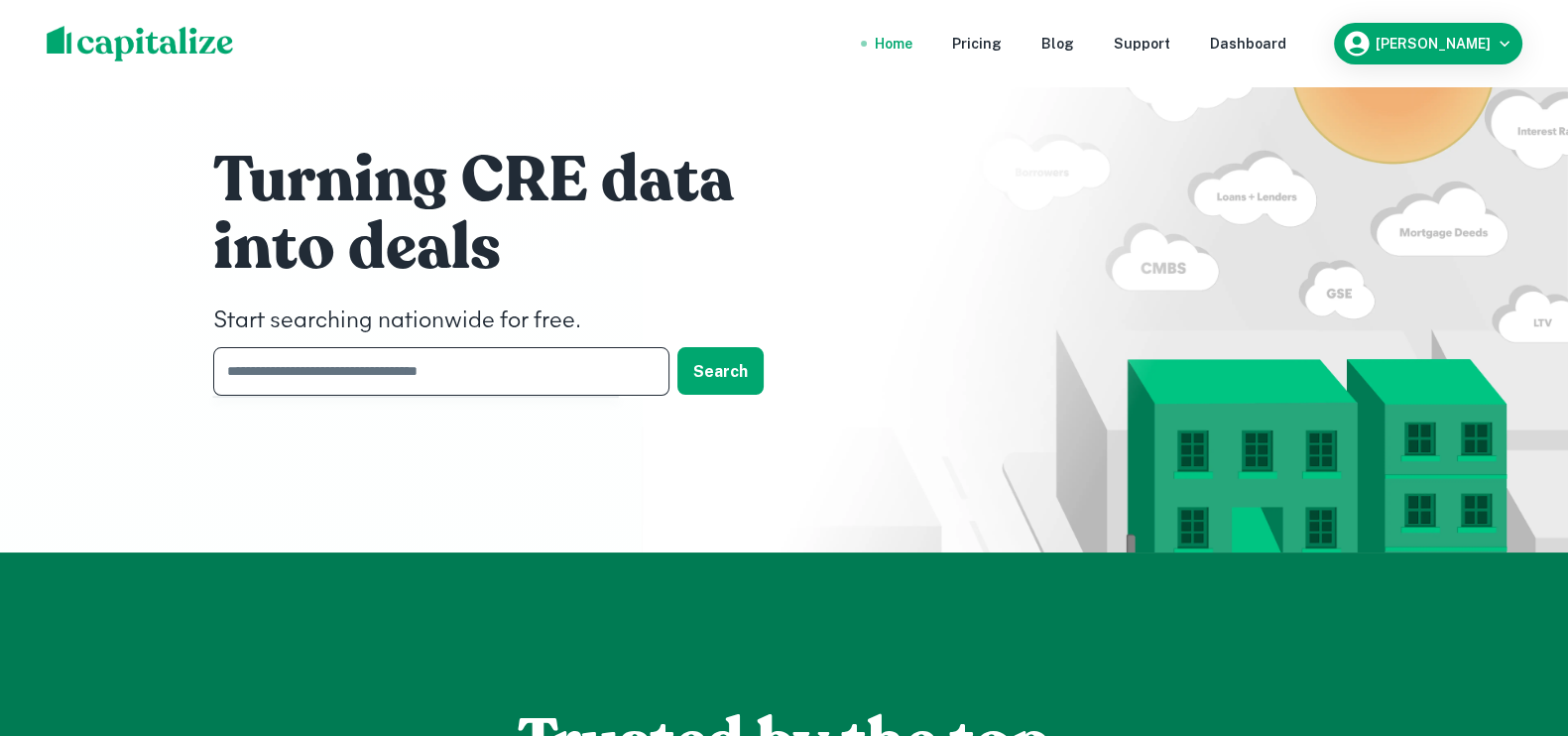 paste on "**********" 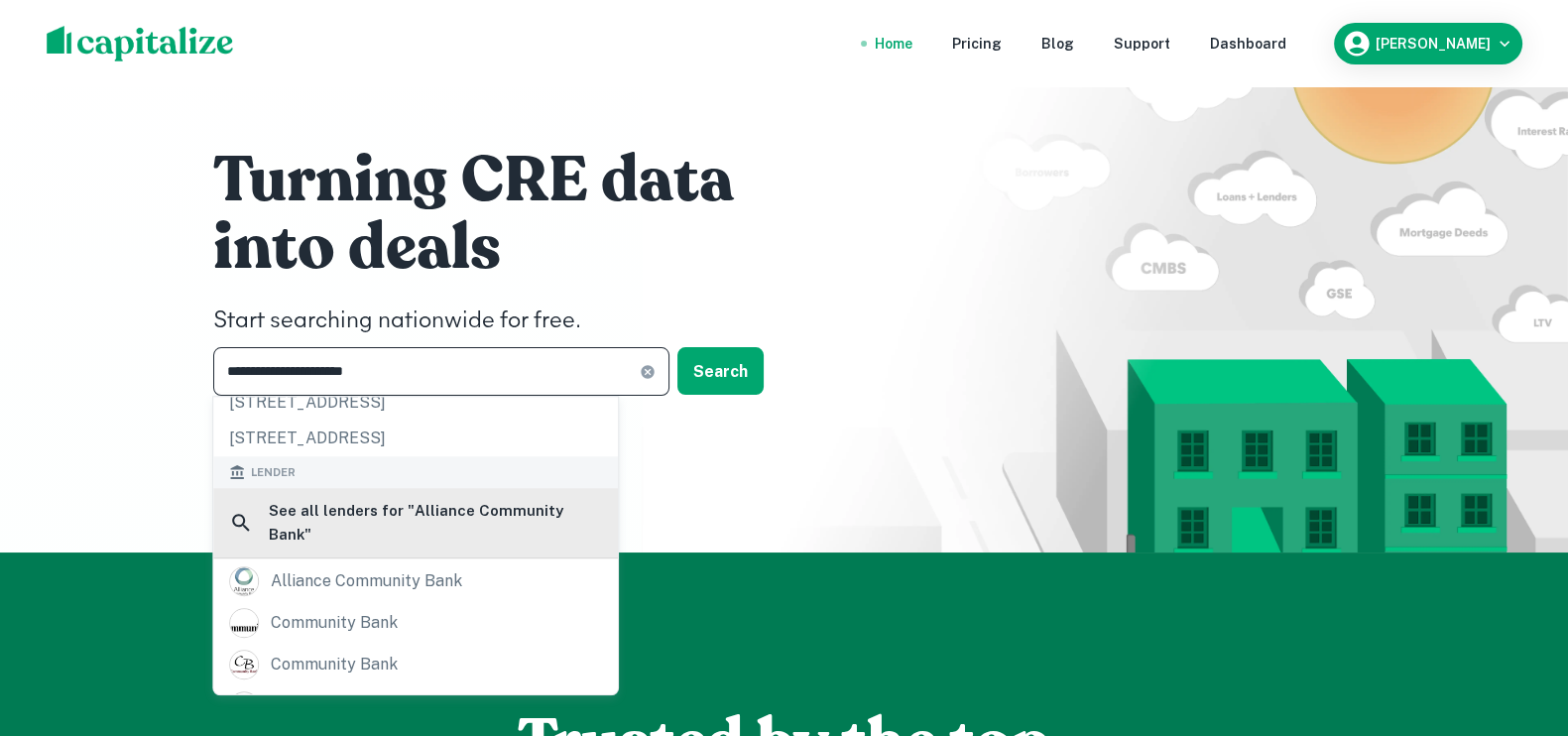 scroll, scrollTop: 123, scrollLeft: 0, axis: vertical 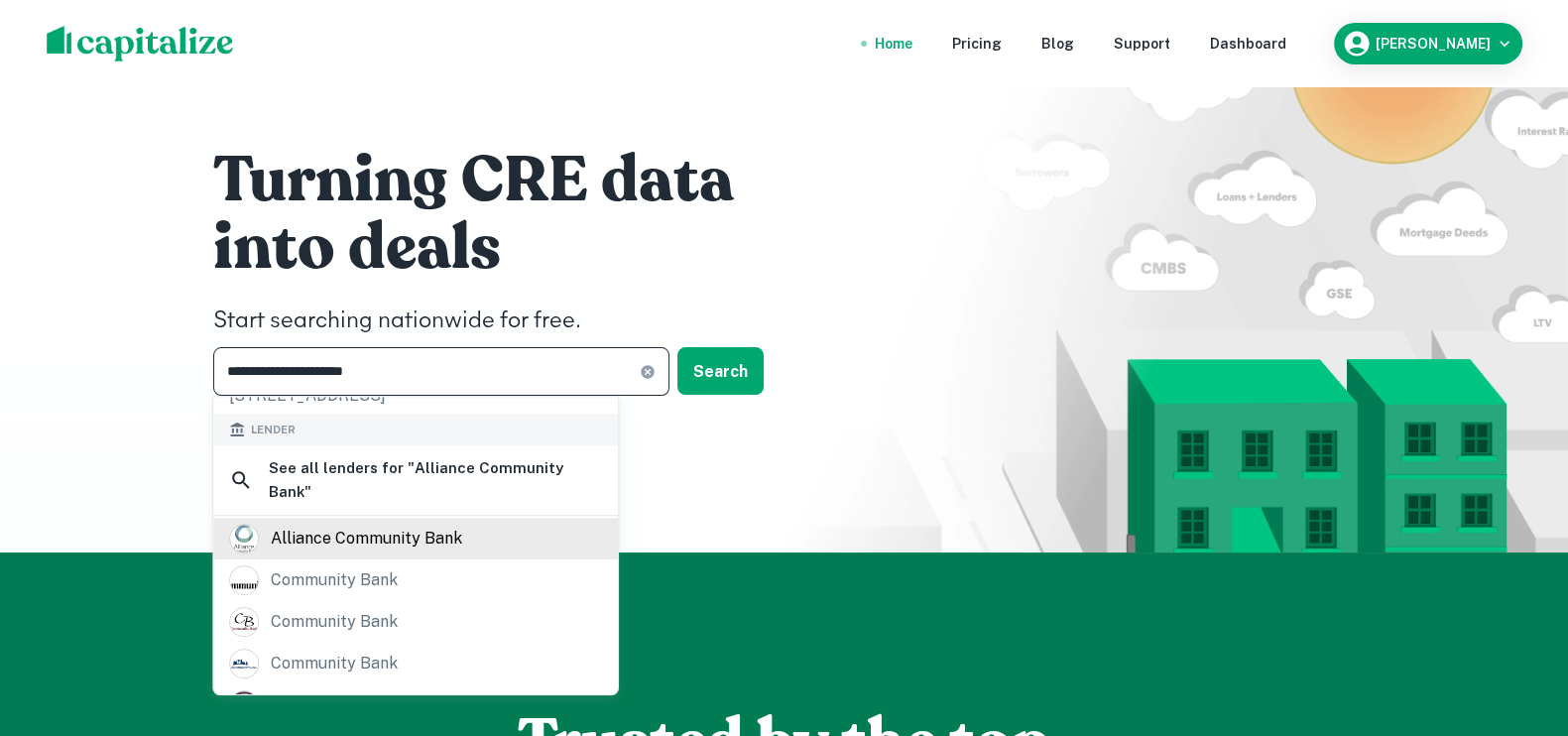 type on "**********" 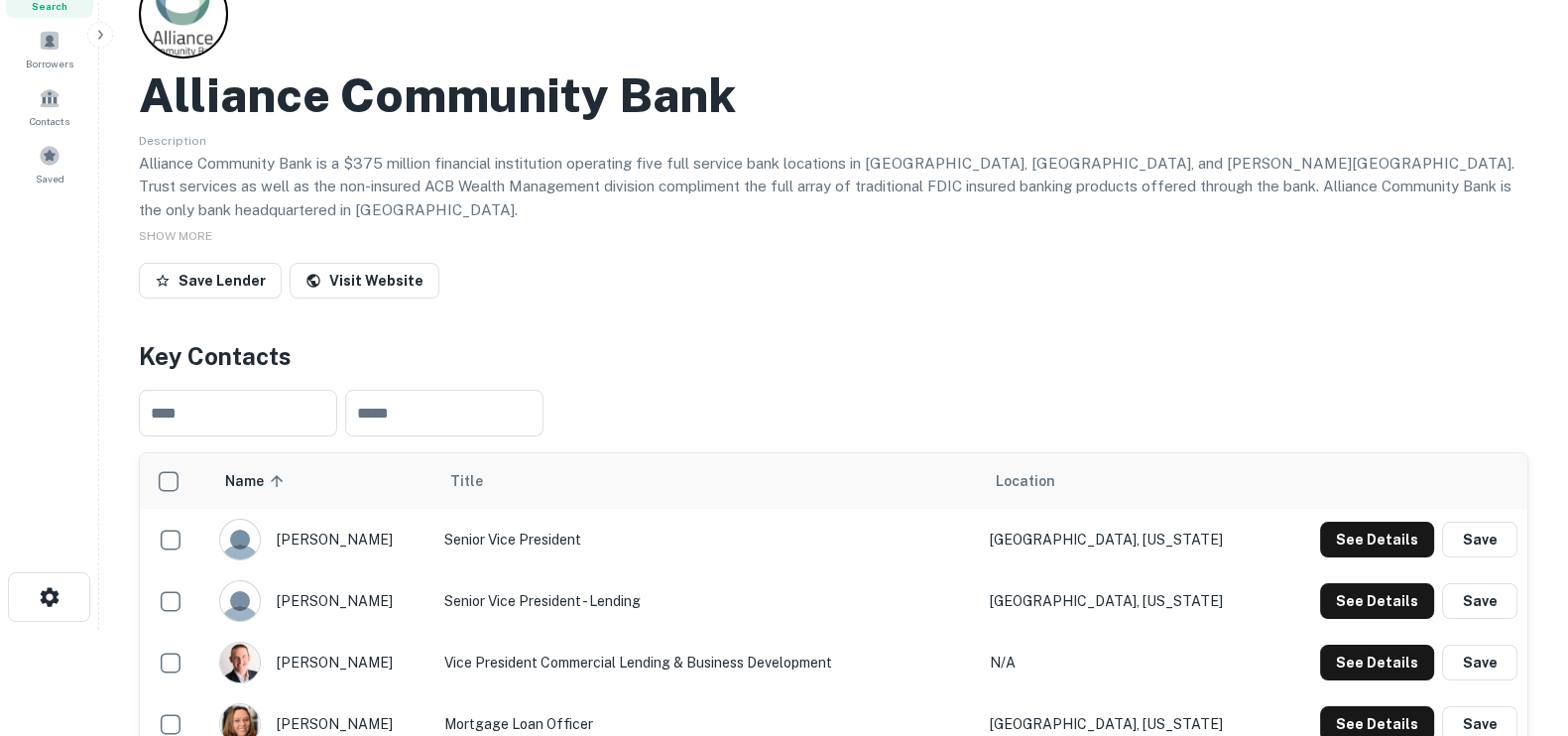 scroll, scrollTop: 247, scrollLeft: 0, axis: vertical 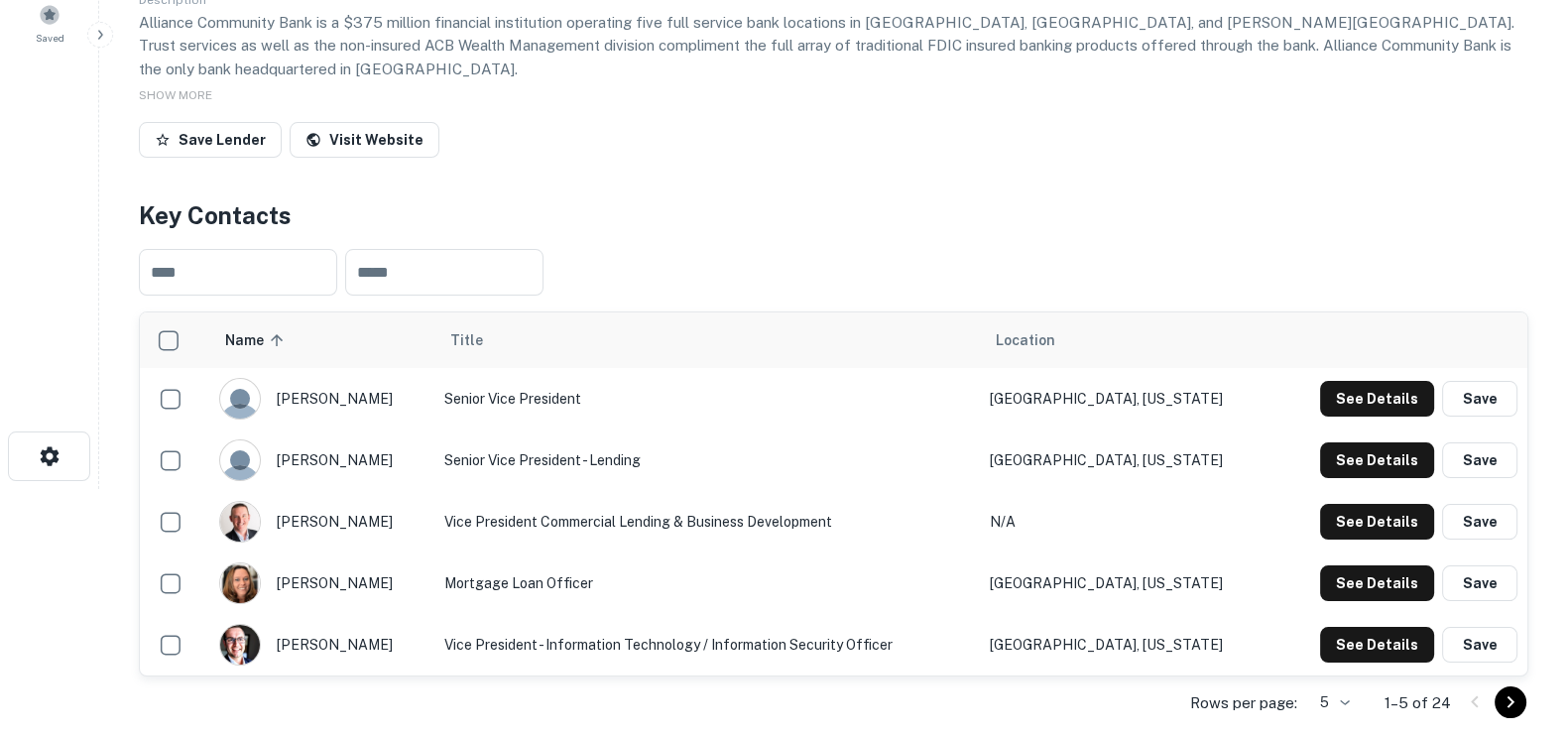 click on "Search         Borrowers         Contacts         Saved     Back to search Alliance Community Bank Description Alliance Community Bank is a $375 million financial institution operating five full service bank locations  in [GEOGRAPHIC_DATA], [GEOGRAPHIC_DATA], and [PERSON_NAME][GEOGRAPHIC_DATA].  Trust services as well as the non-insured ACB Wealth Management division compliment the full array of traditional FDIC insured banking products offered through the bank.  Alliance Community Bank is the only bank headquartered in [GEOGRAPHIC_DATA]. SHOW MORE Save Lender Visit Website Key Contacts ​ ​ Name sorted ascending Title Location [PERSON_NAME] Senior Vice President [GEOGRAPHIC_DATA], [US_STATE] See Details Save [PERSON_NAME] Senior Vice President - Lending [GEOGRAPHIC_DATA], [US_STATE] See Details Save [PERSON_NAME] Vice President Commercial Lending & Business Development N/A See Details Save [PERSON_NAME] Mortgage Loan Officer [GEOGRAPHIC_DATA], [US_STATE] See Details Save [PERSON_NAME] Vice President - Information Technology / Information Security Officer" at bounding box center (784, 121) 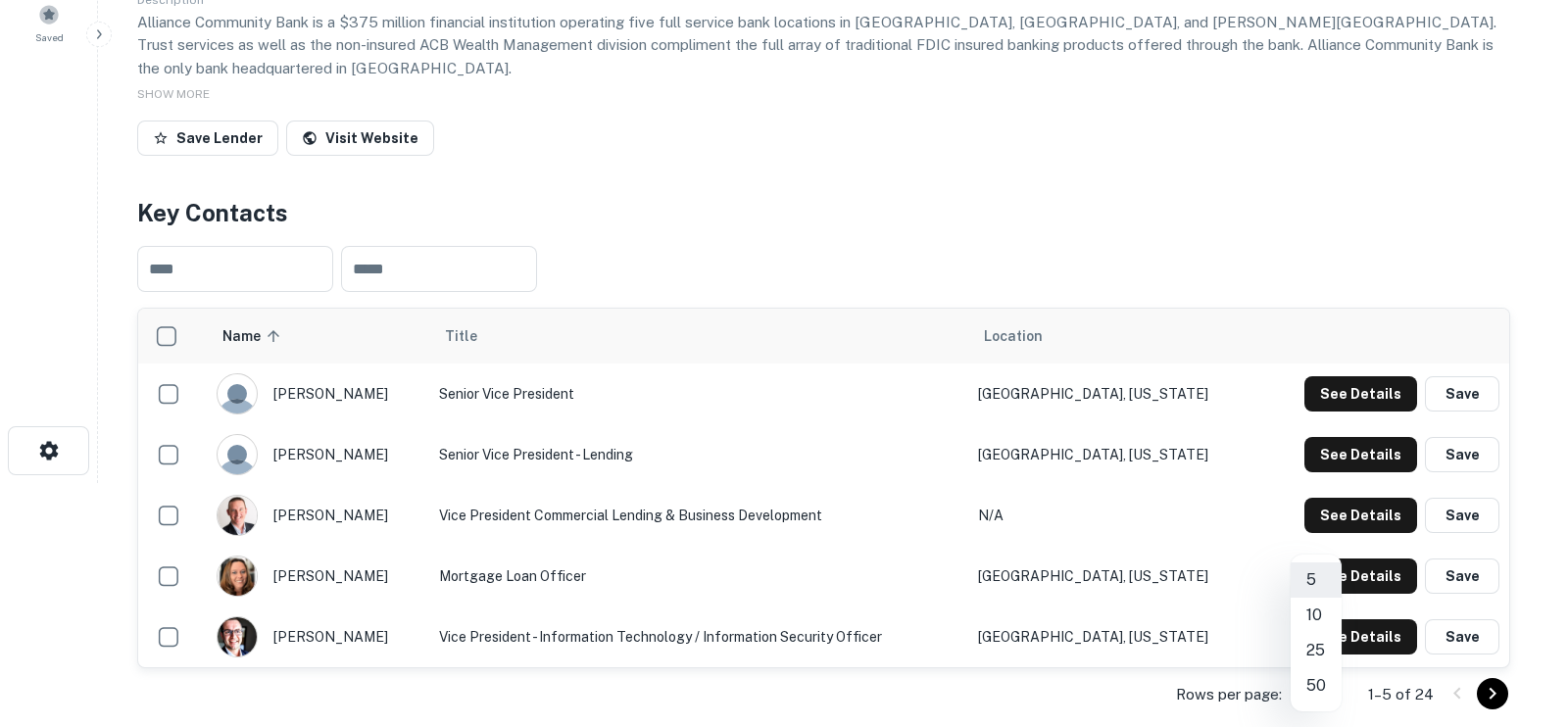 click on "25" at bounding box center [1316, 651] 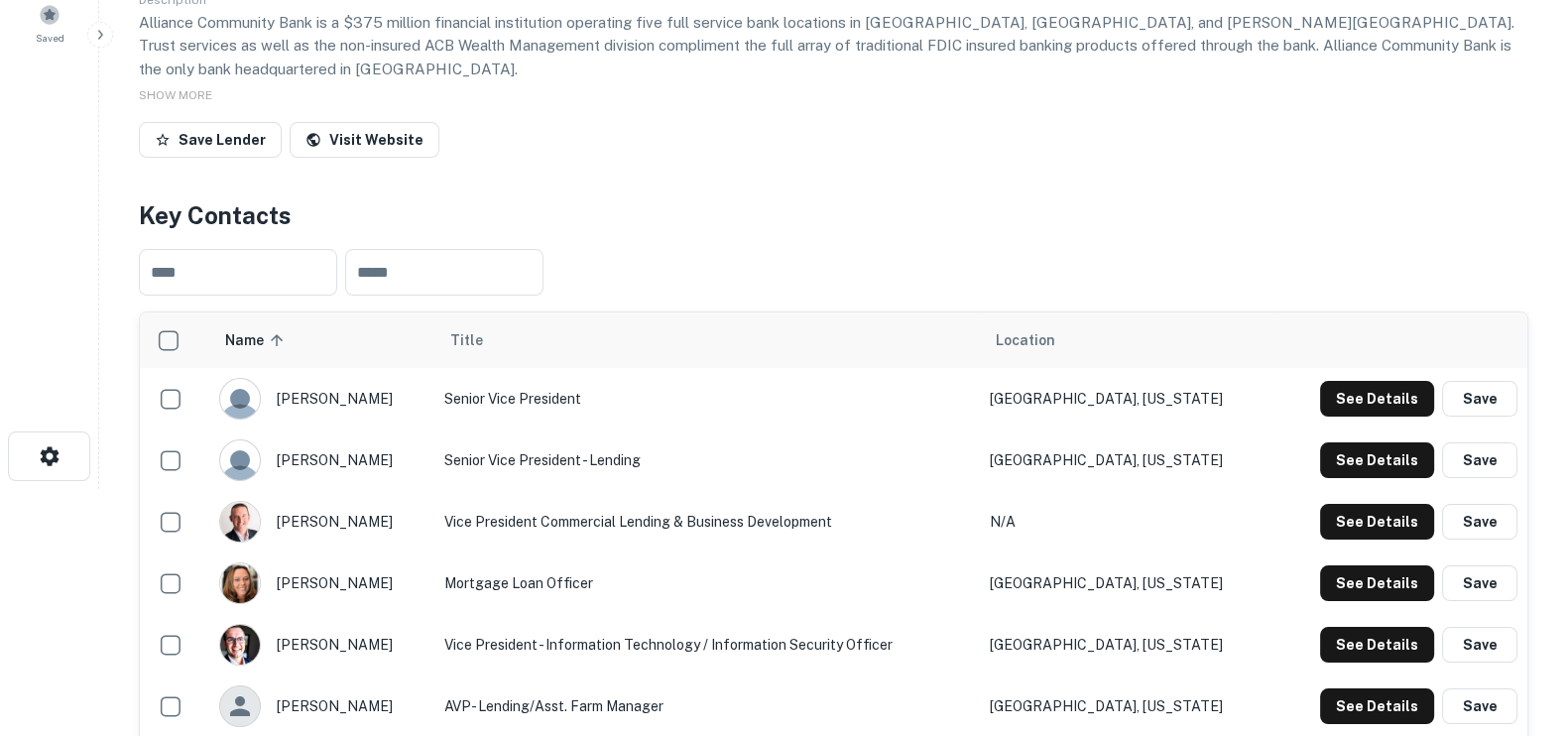 scroll, scrollTop: 0, scrollLeft: 0, axis: both 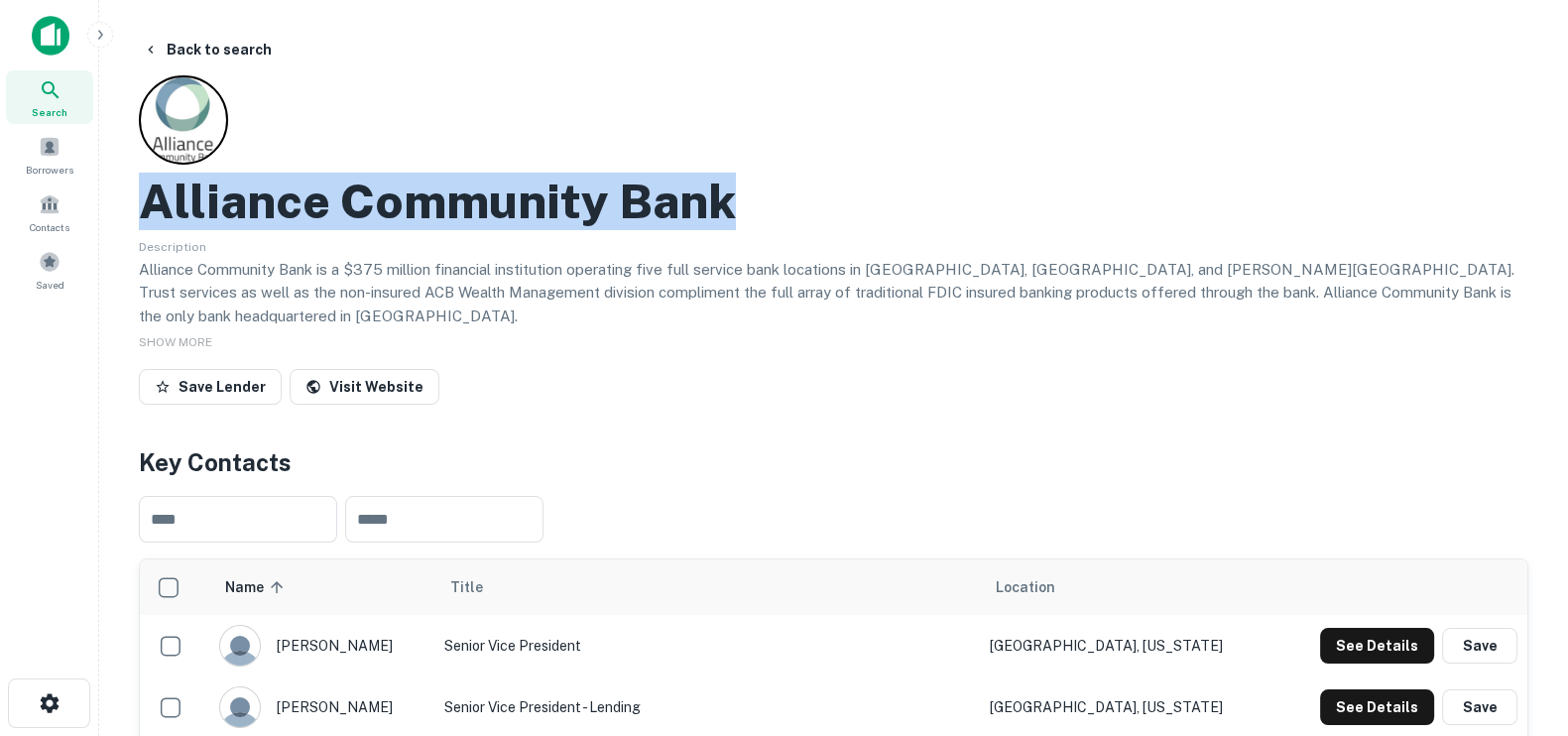 drag, startPoint x: 762, startPoint y: 204, endPoint x: 124, endPoint y: 214, distance: 638.07837 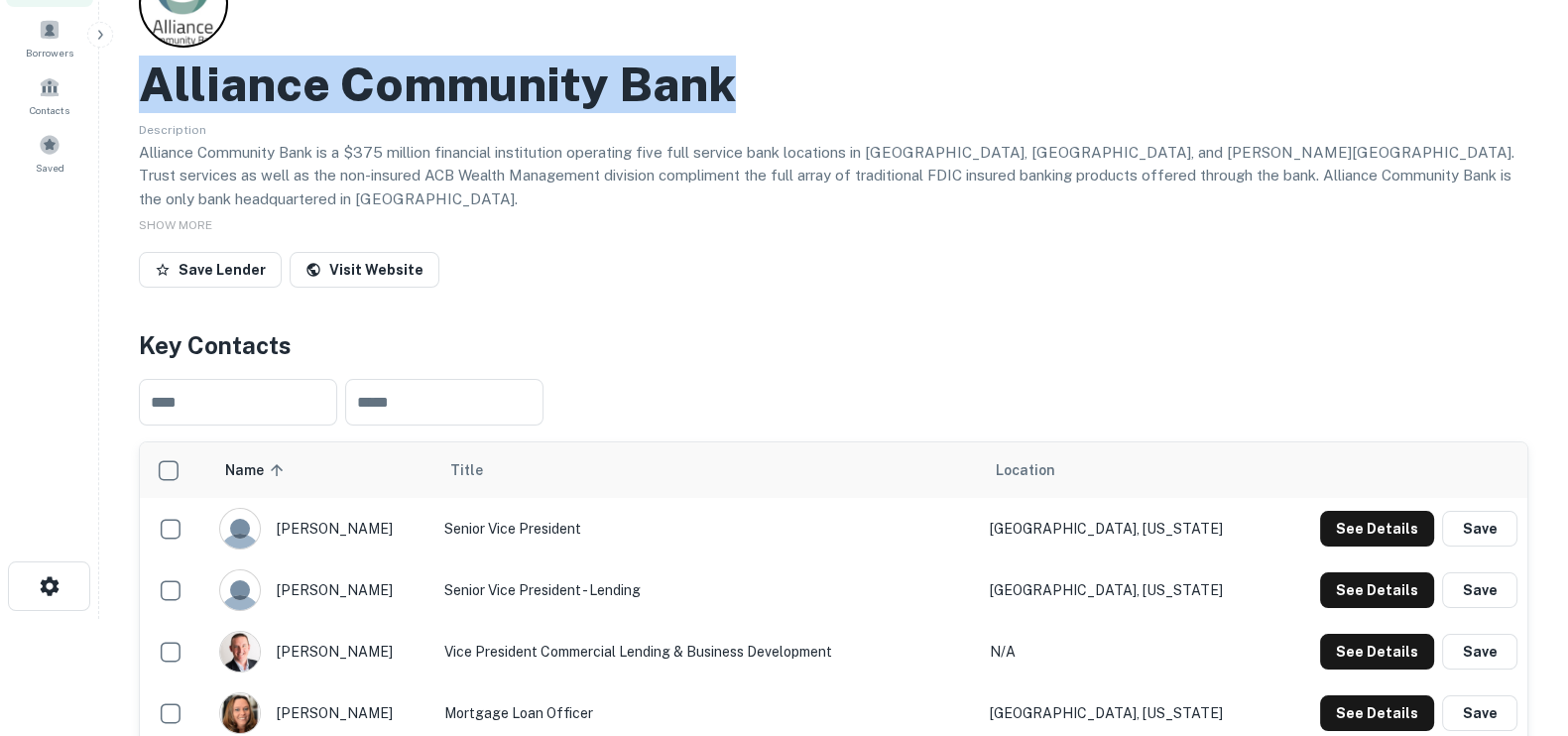 scroll, scrollTop: 0, scrollLeft: 0, axis: both 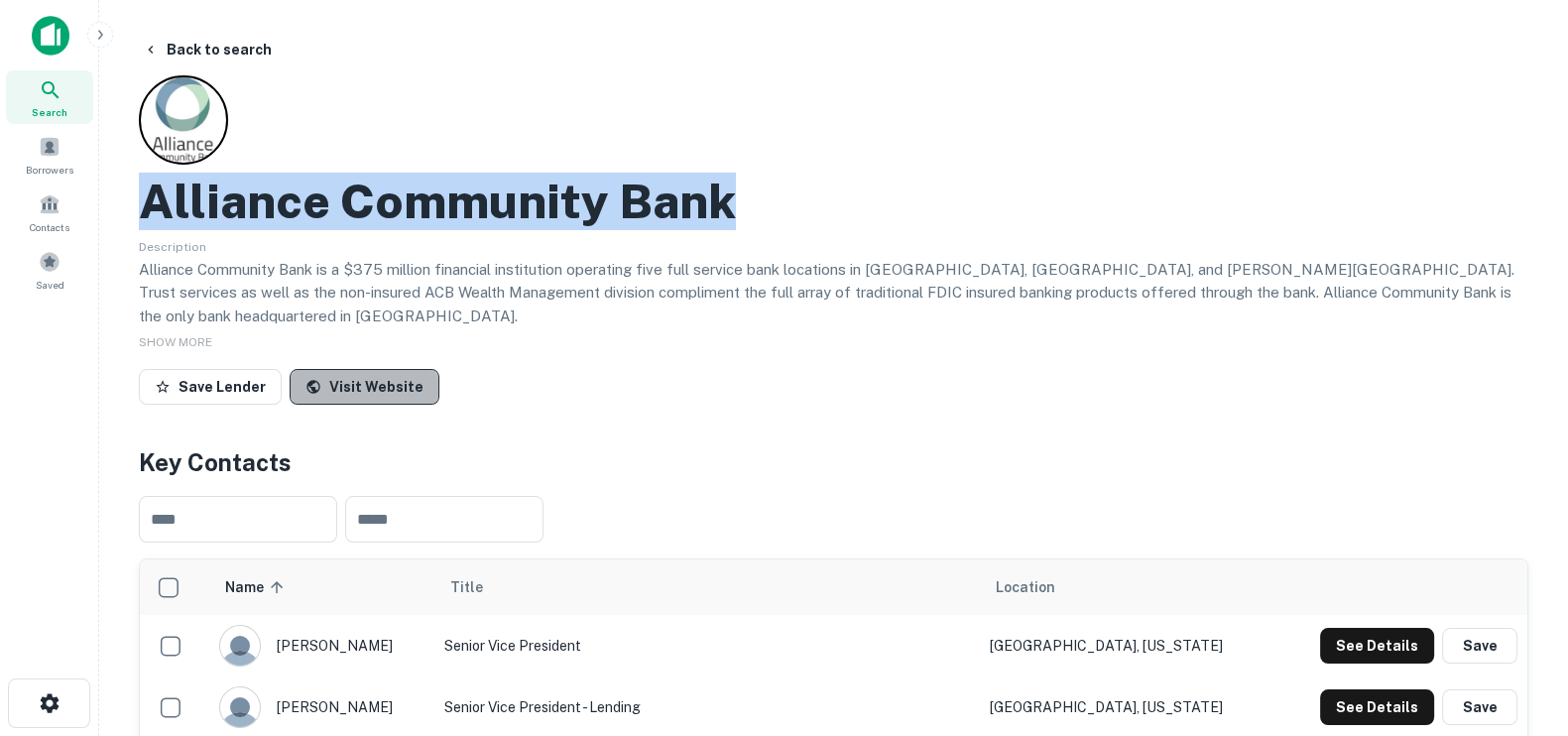 click on "Visit Website" at bounding box center [364, 387] 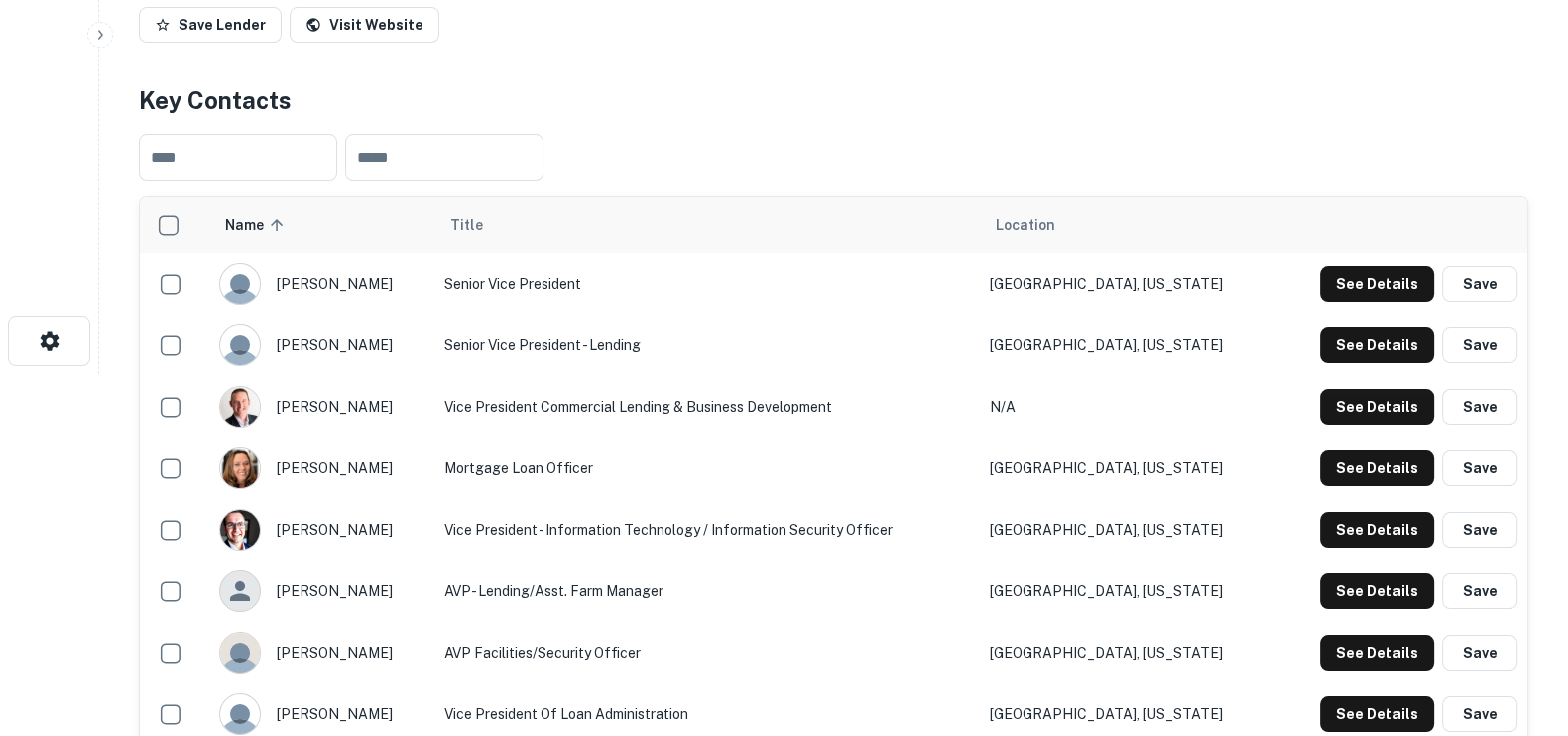 scroll, scrollTop: 372, scrollLeft: 0, axis: vertical 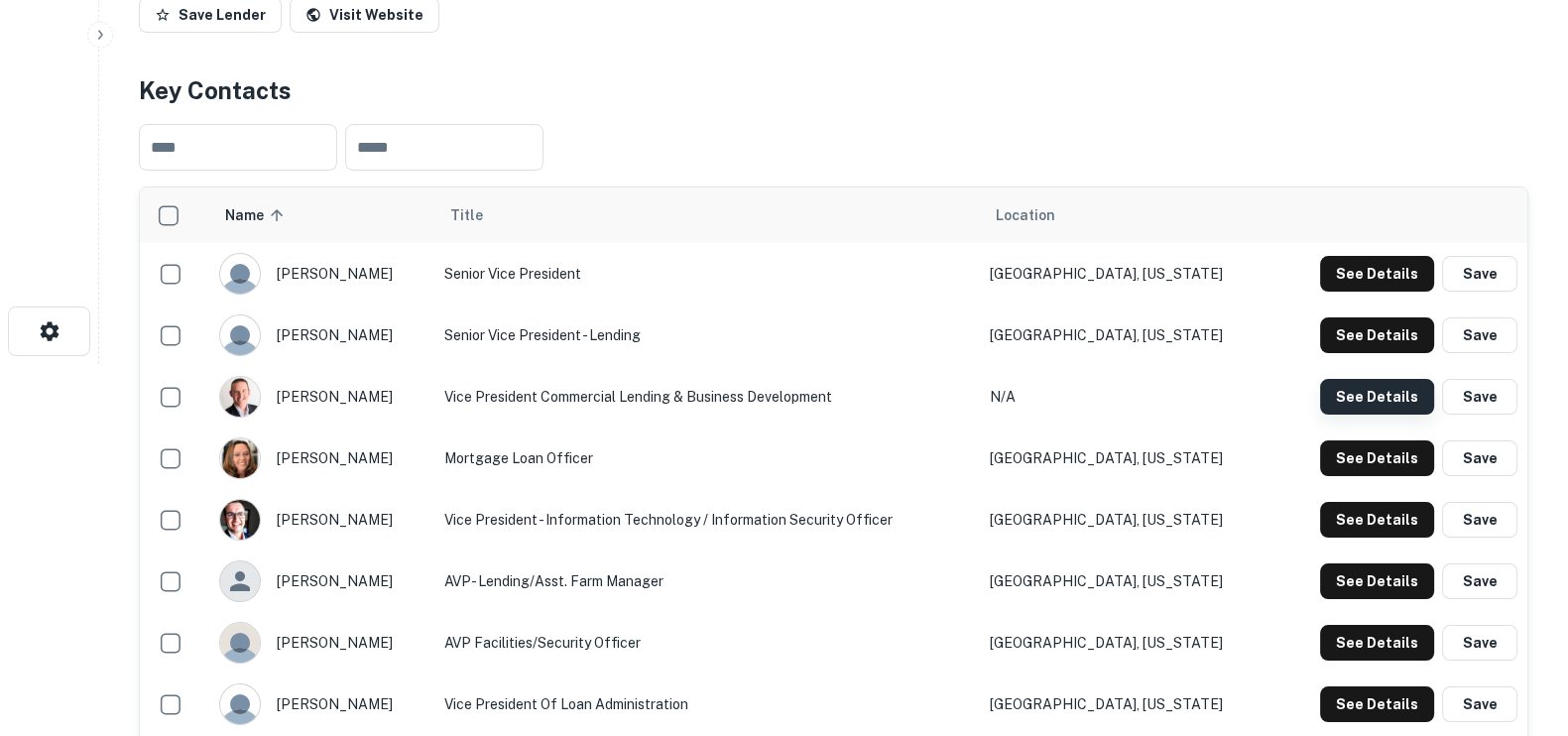 click on "See Details" at bounding box center (1377, 274) 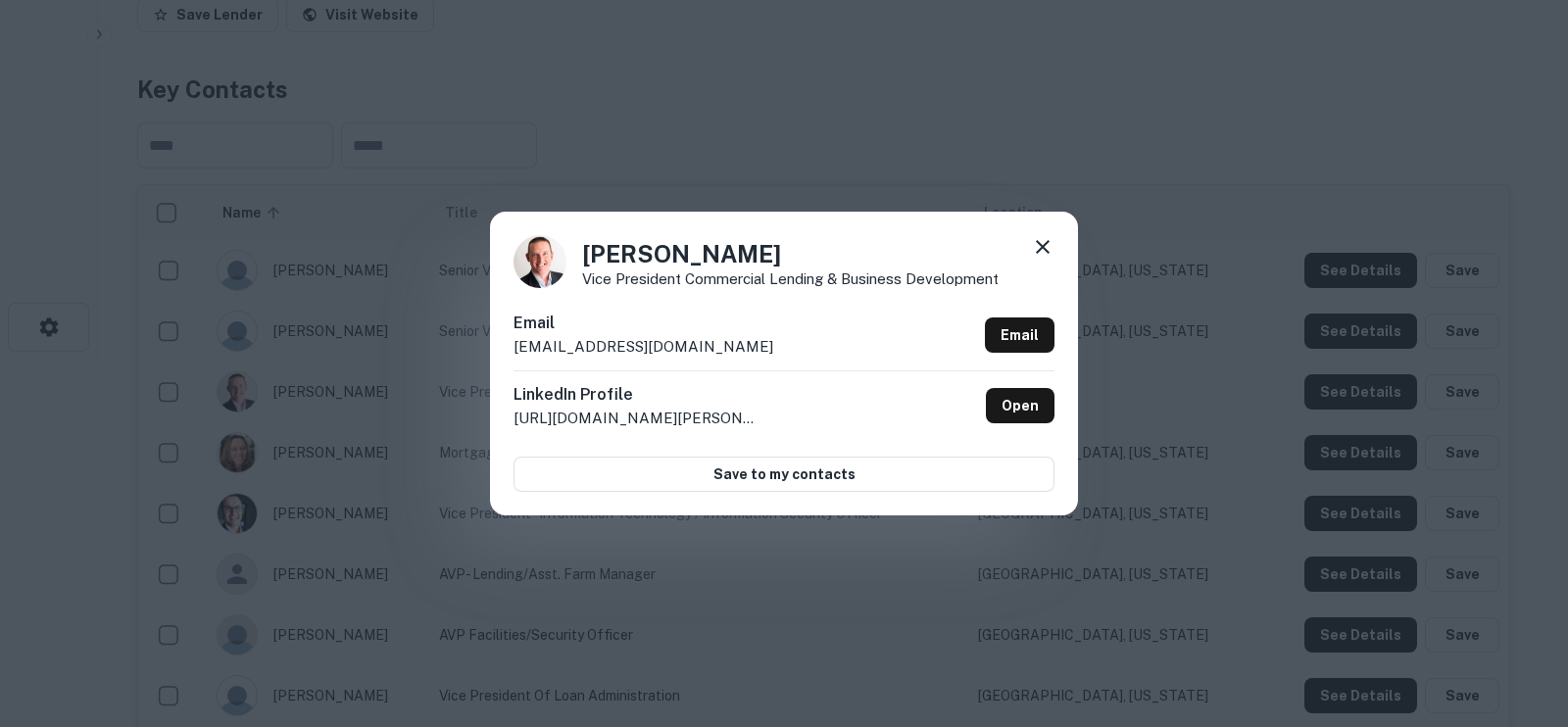 drag, startPoint x: 775, startPoint y: 262, endPoint x: 573, endPoint y: 253, distance: 202.2004 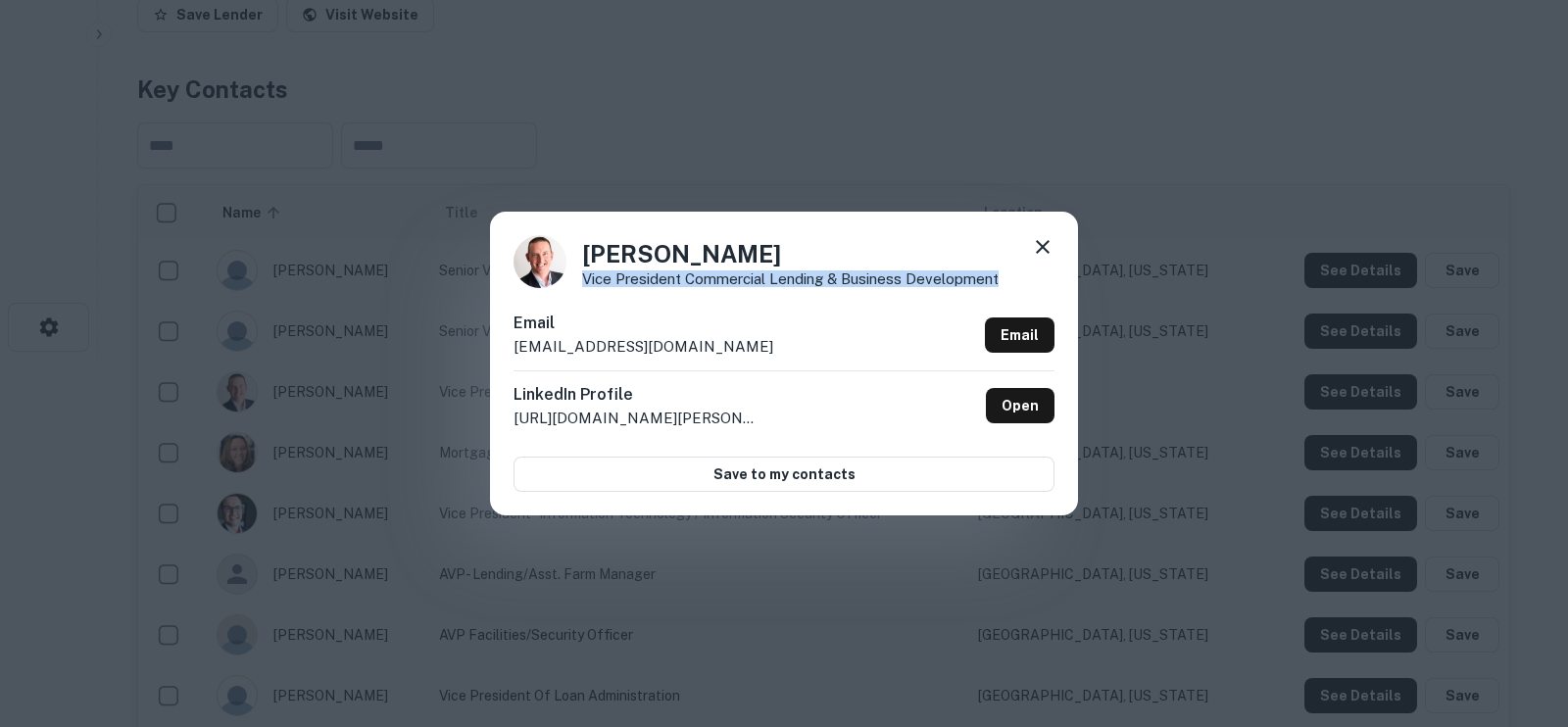 drag, startPoint x: 1023, startPoint y: 286, endPoint x: 578, endPoint y: 273, distance: 445.1898 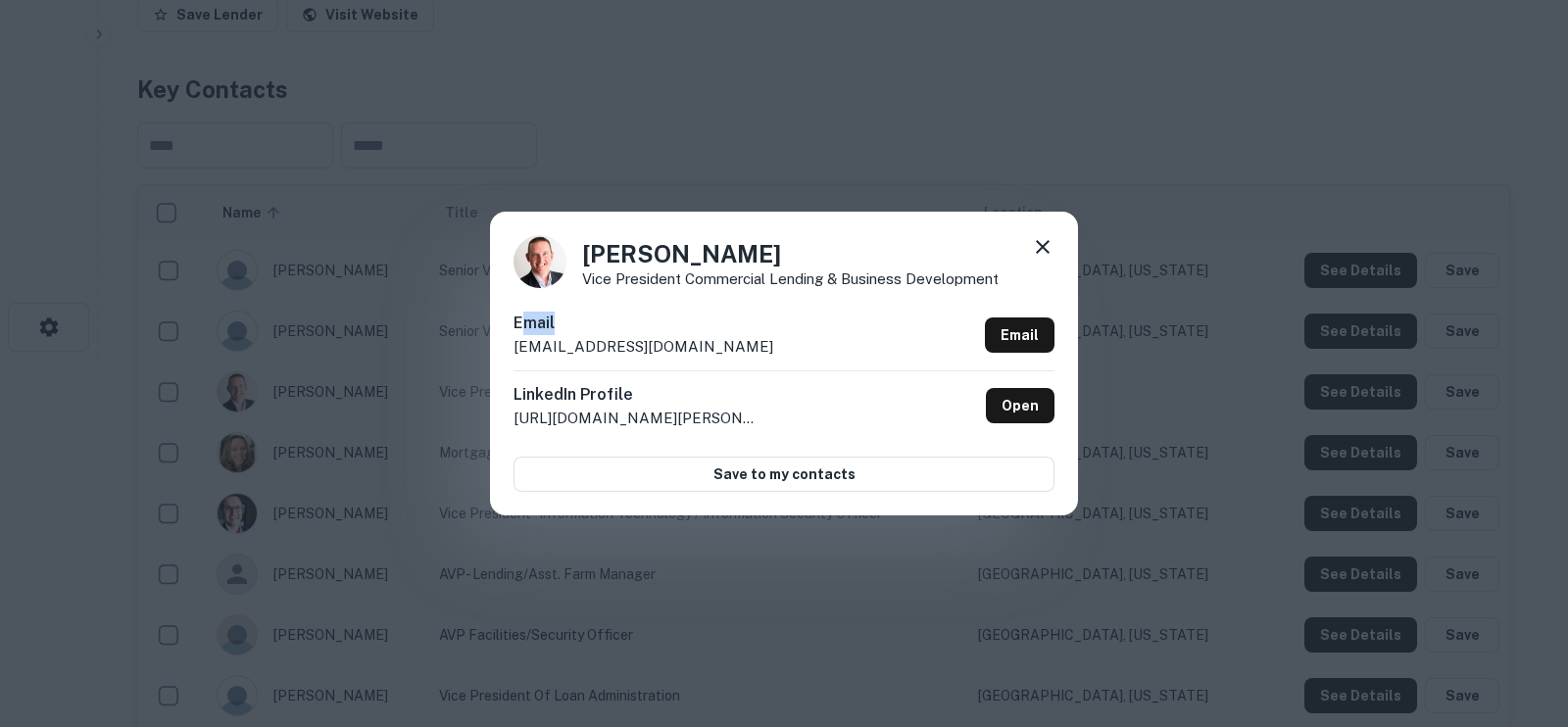 drag, startPoint x: 702, startPoint y: 334, endPoint x: 525, endPoint y: 337, distance: 177.025 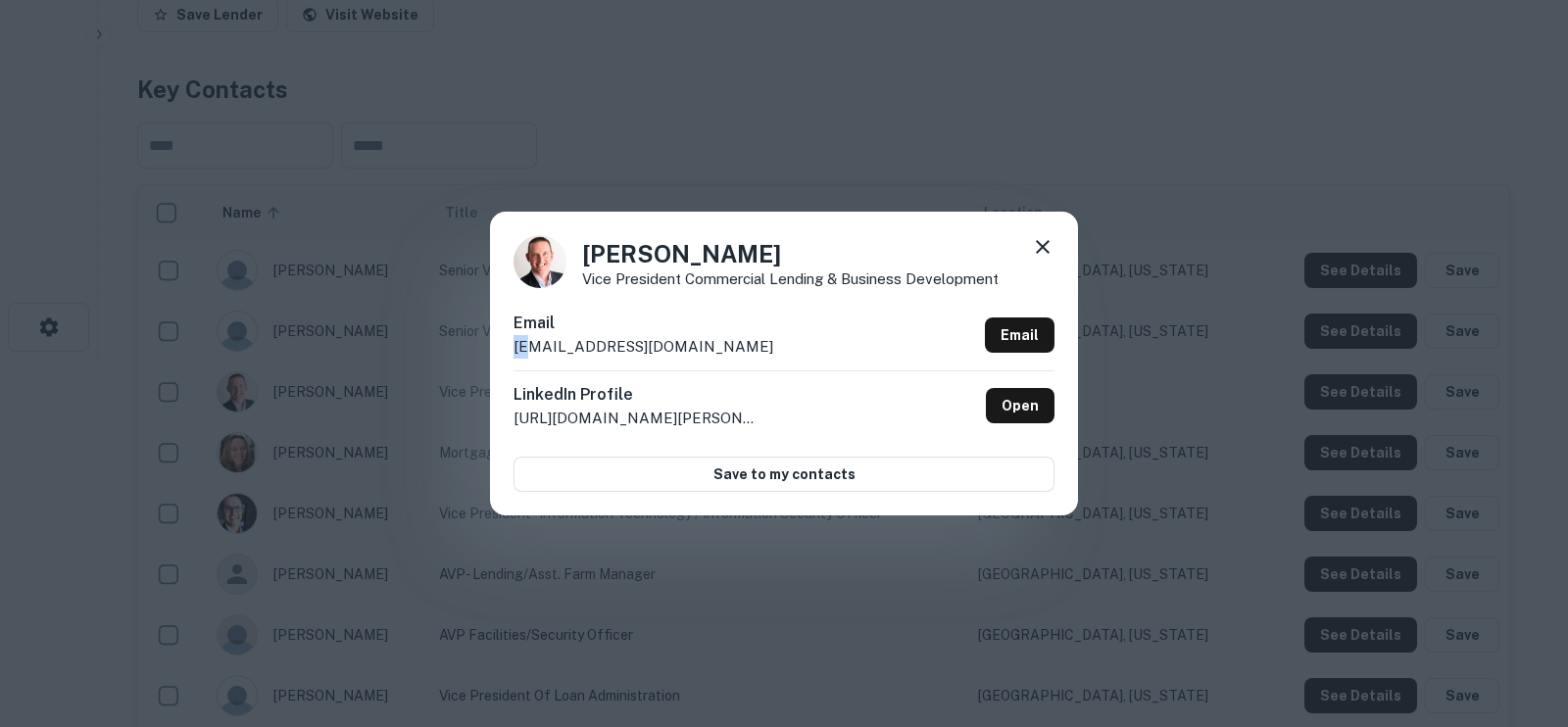 click on "Email" at bounding box center [643, 323] 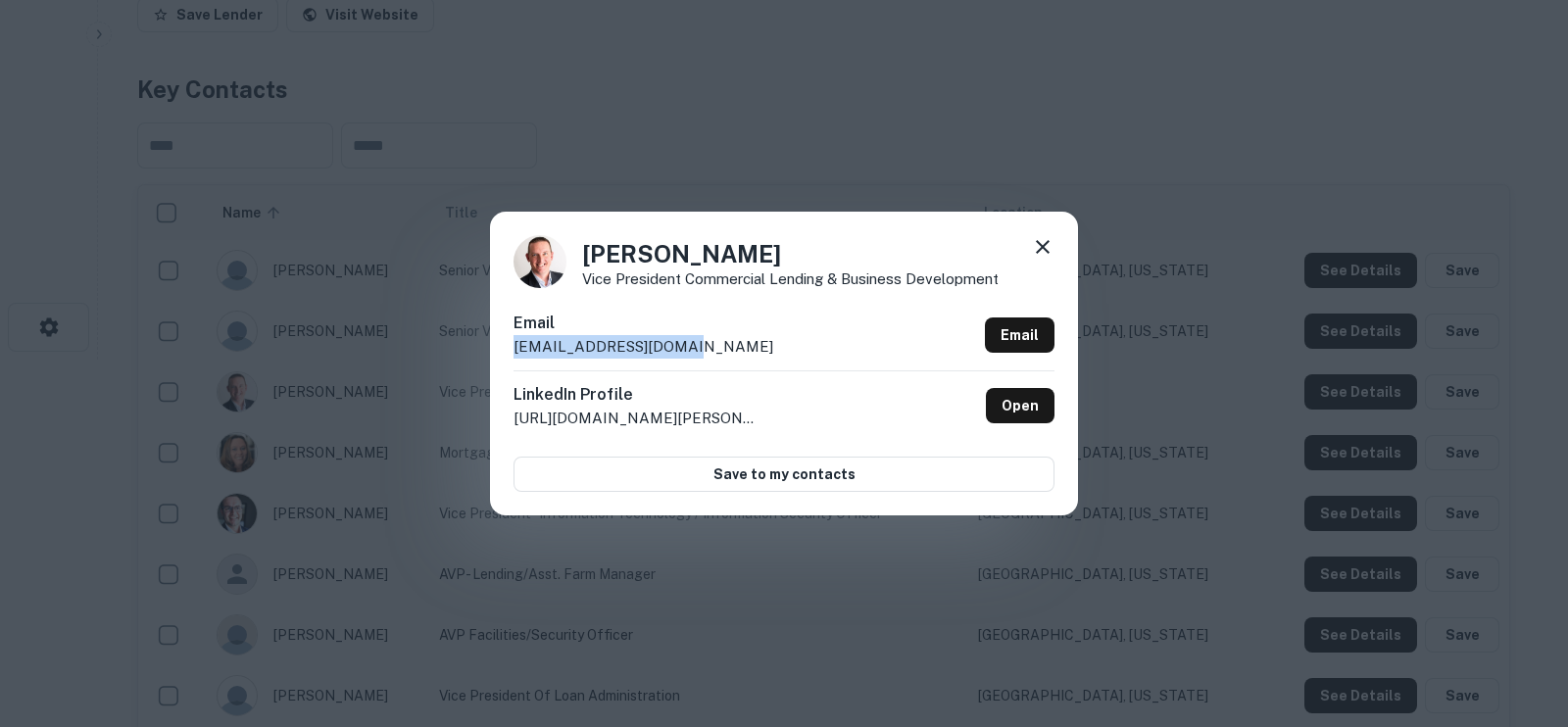 drag, startPoint x: 730, startPoint y: 359, endPoint x: 489, endPoint y: 341, distance: 241.67126 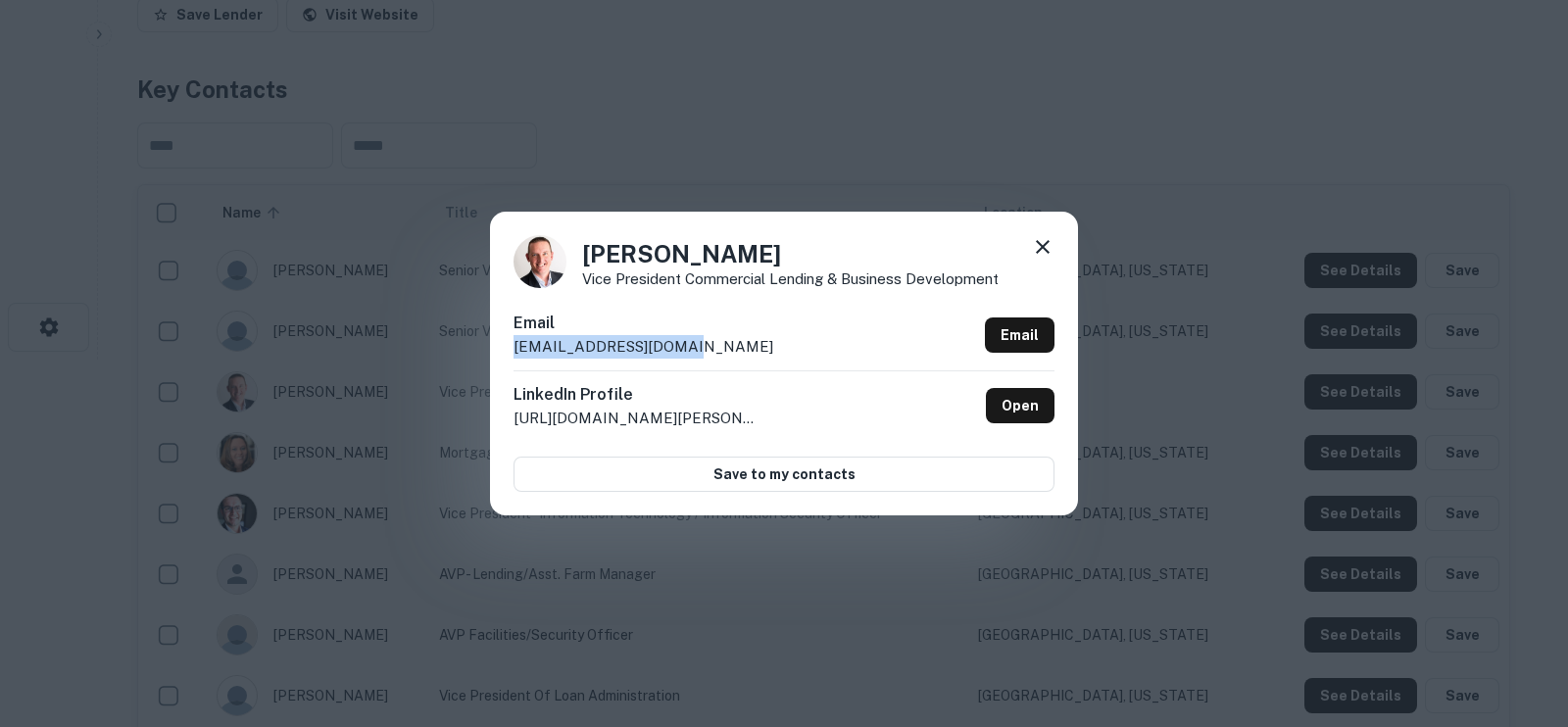 click 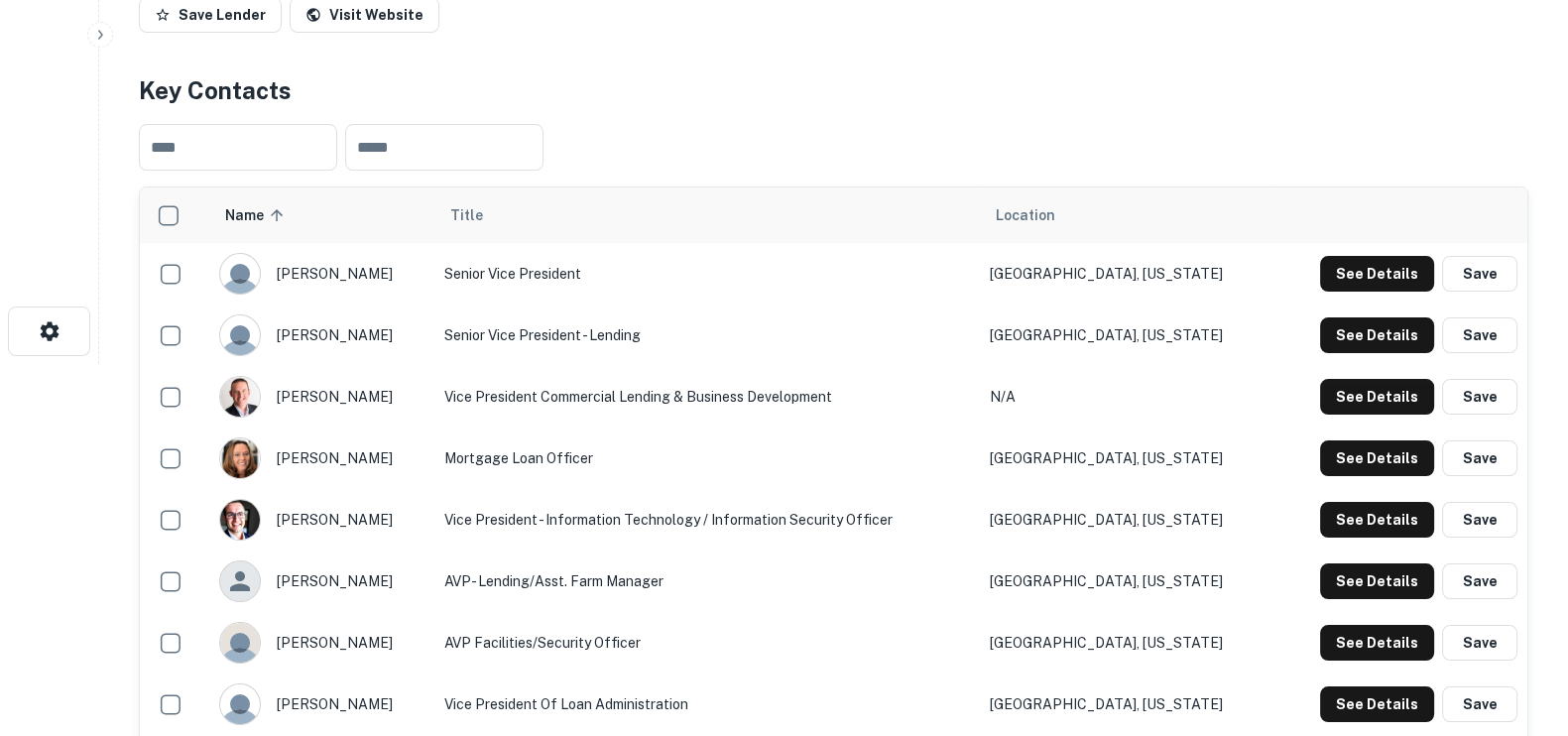 click on "[GEOGRAPHIC_DATA], [US_STATE]" at bounding box center [1127, 335] 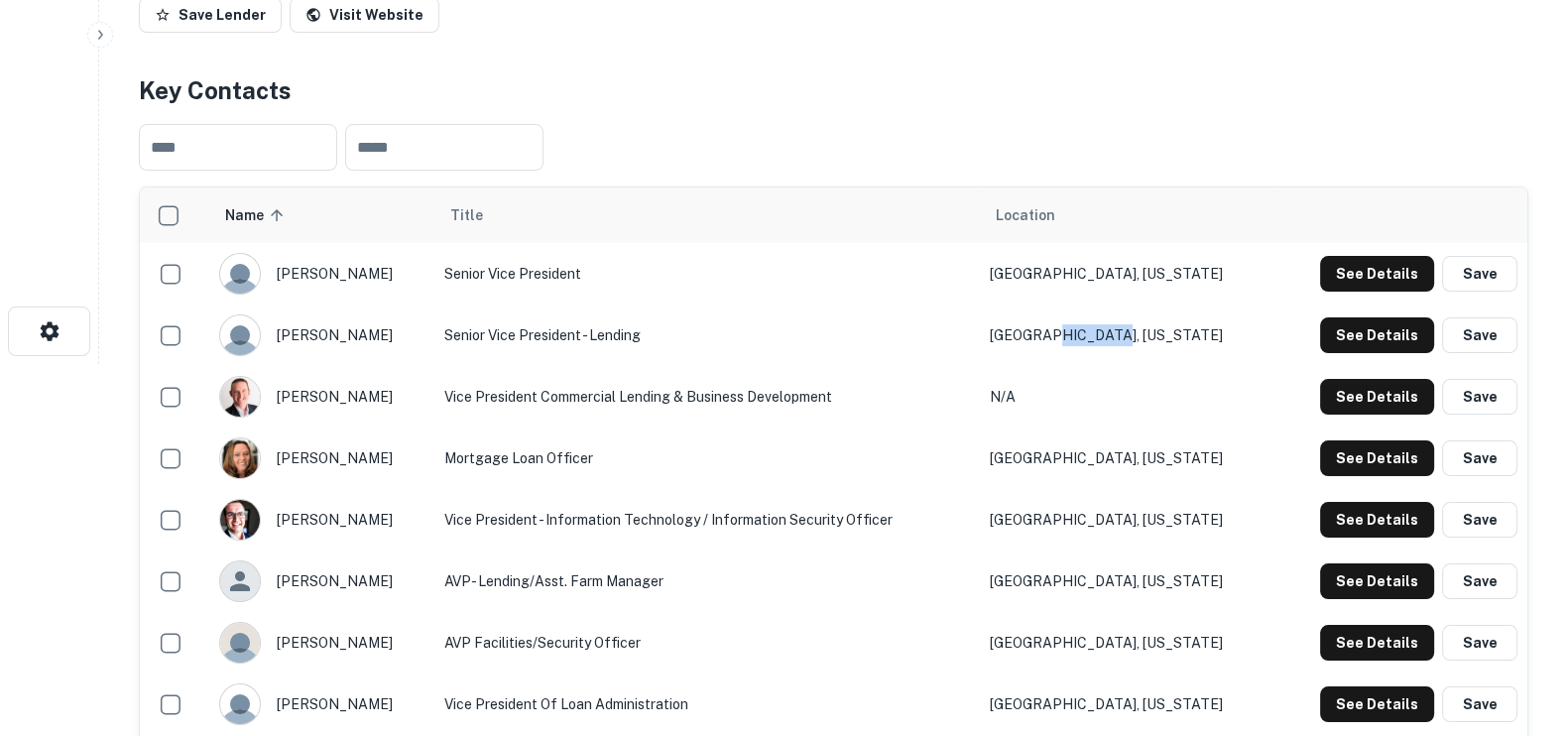 click on "[GEOGRAPHIC_DATA], [US_STATE]" at bounding box center [1127, 335] 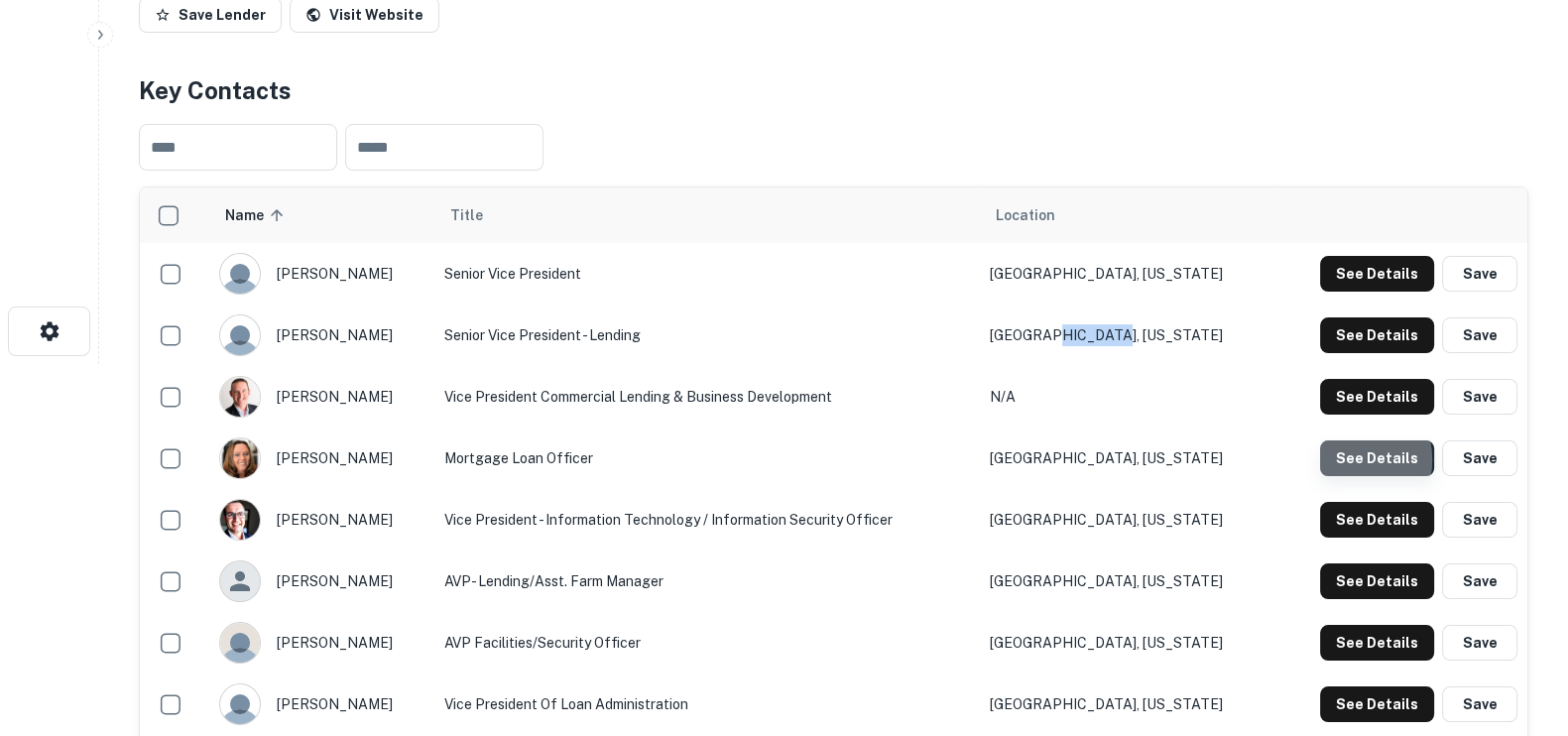 click on "See Details" at bounding box center (1377, 274) 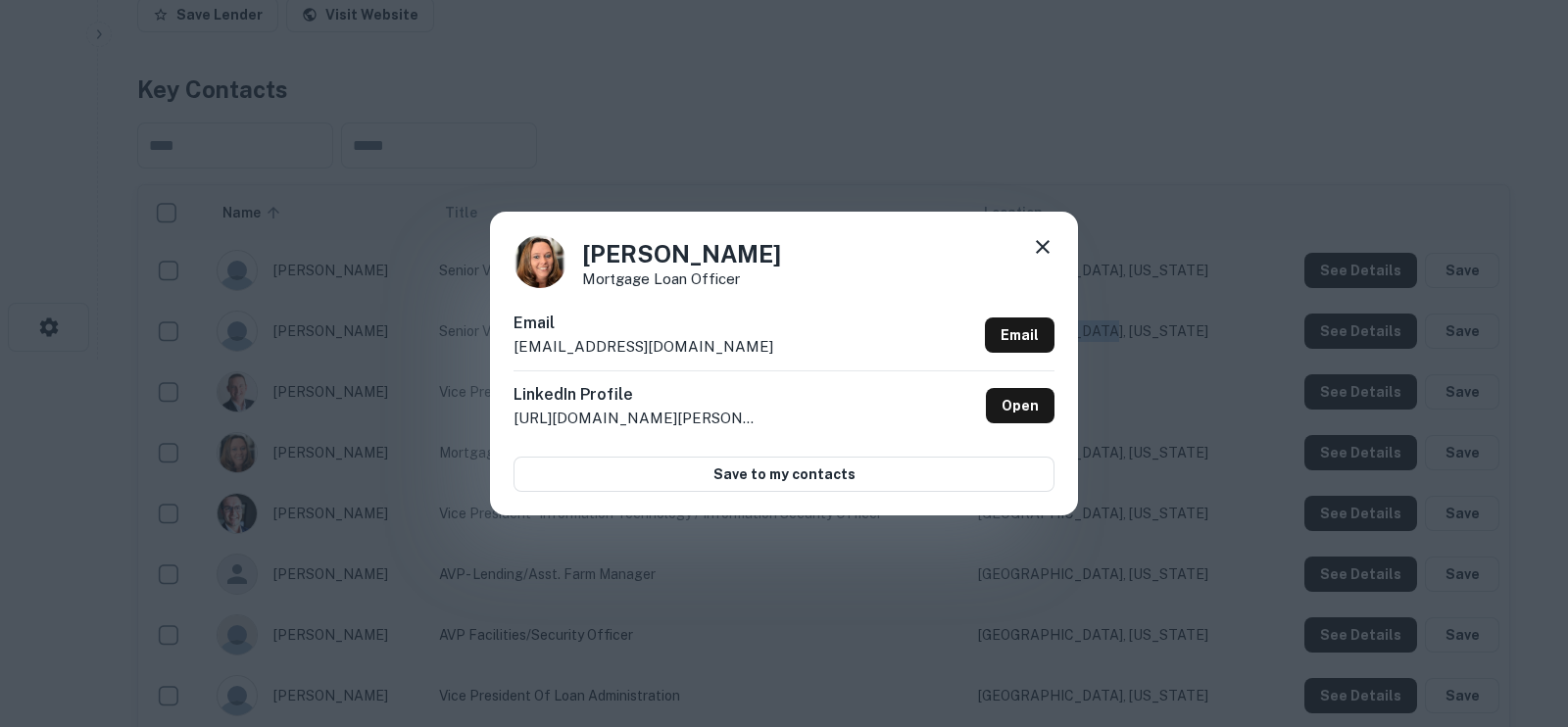 drag, startPoint x: 760, startPoint y: 250, endPoint x: 559, endPoint y: 262, distance: 201.35789 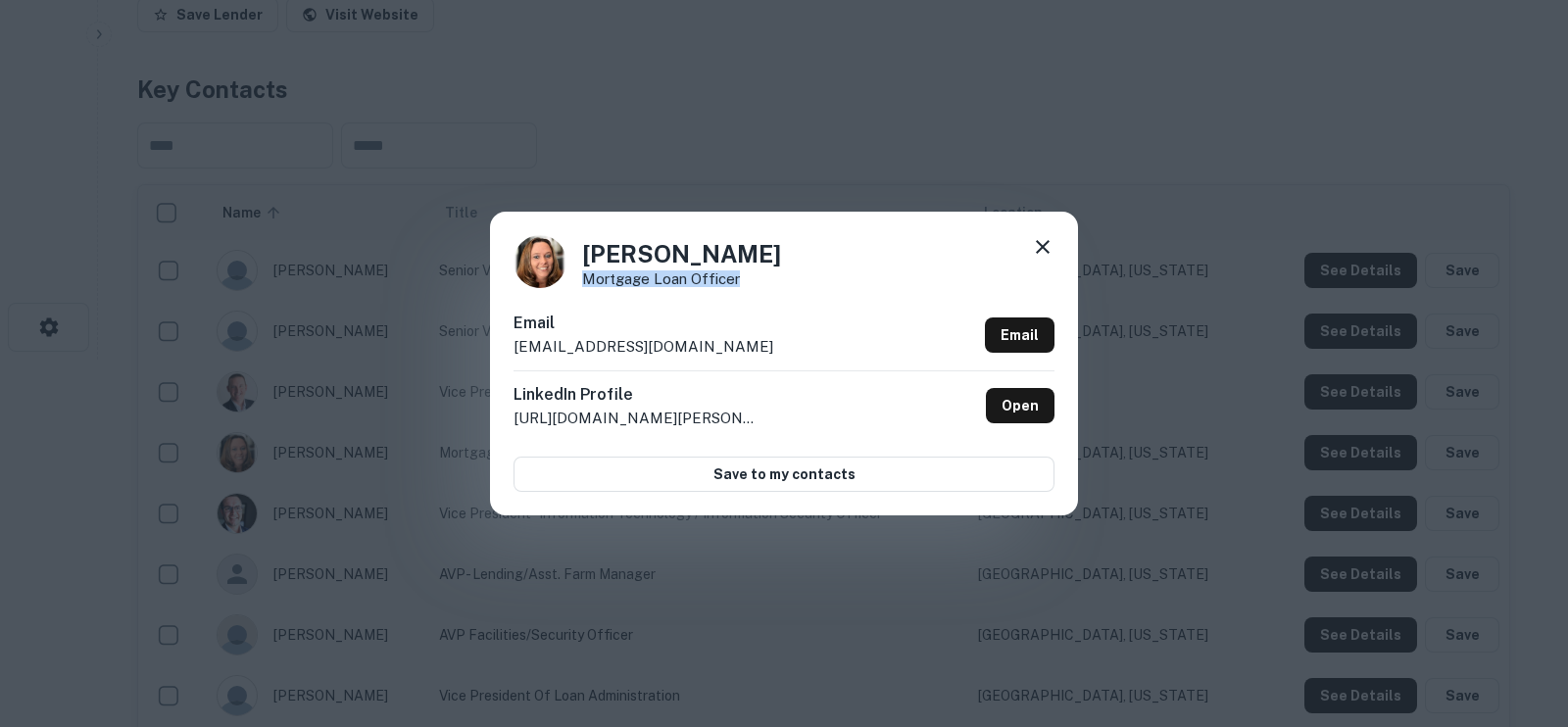 drag, startPoint x: 758, startPoint y: 277, endPoint x: 578, endPoint y: 276, distance: 180.00278 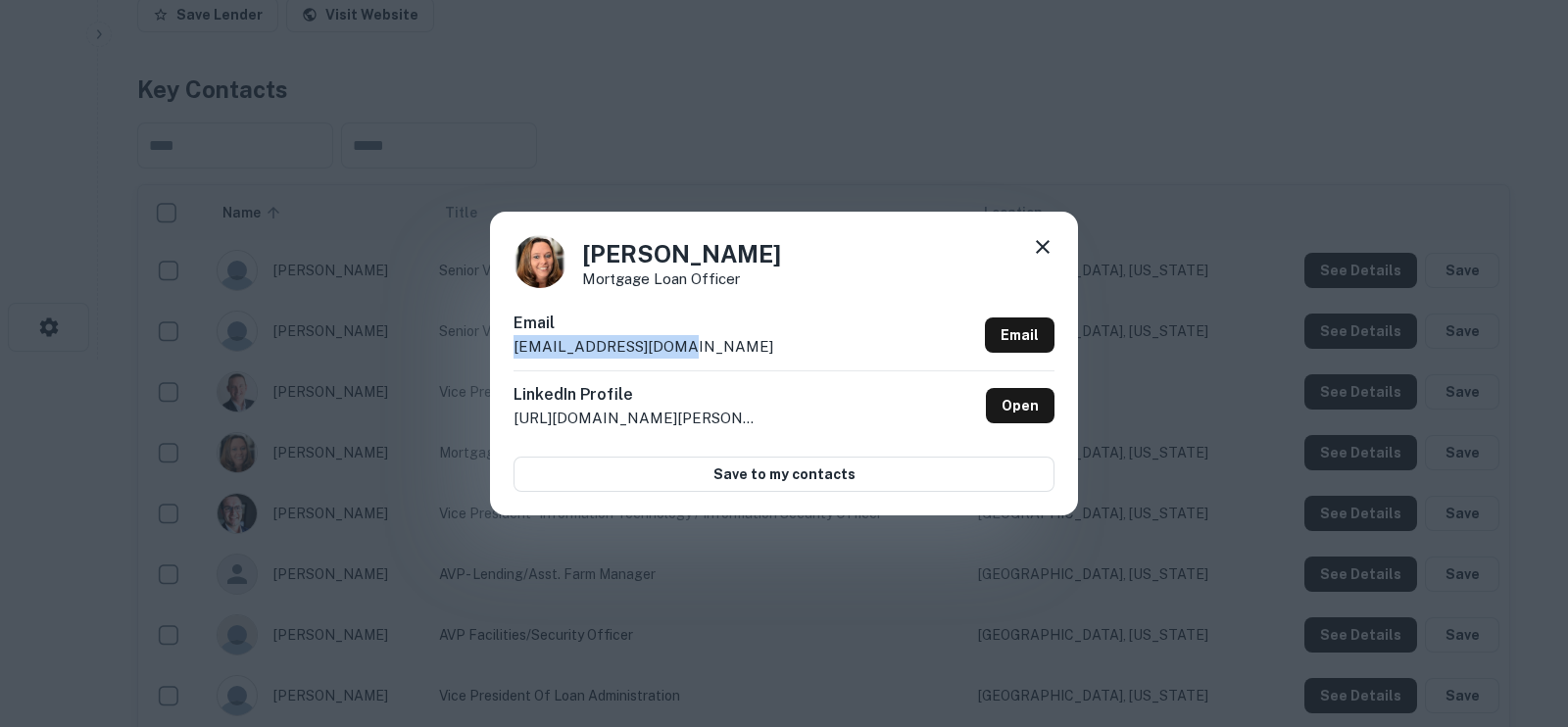 drag, startPoint x: 701, startPoint y: 336, endPoint x: 505, endPoint y: 349, distance: 196.43065 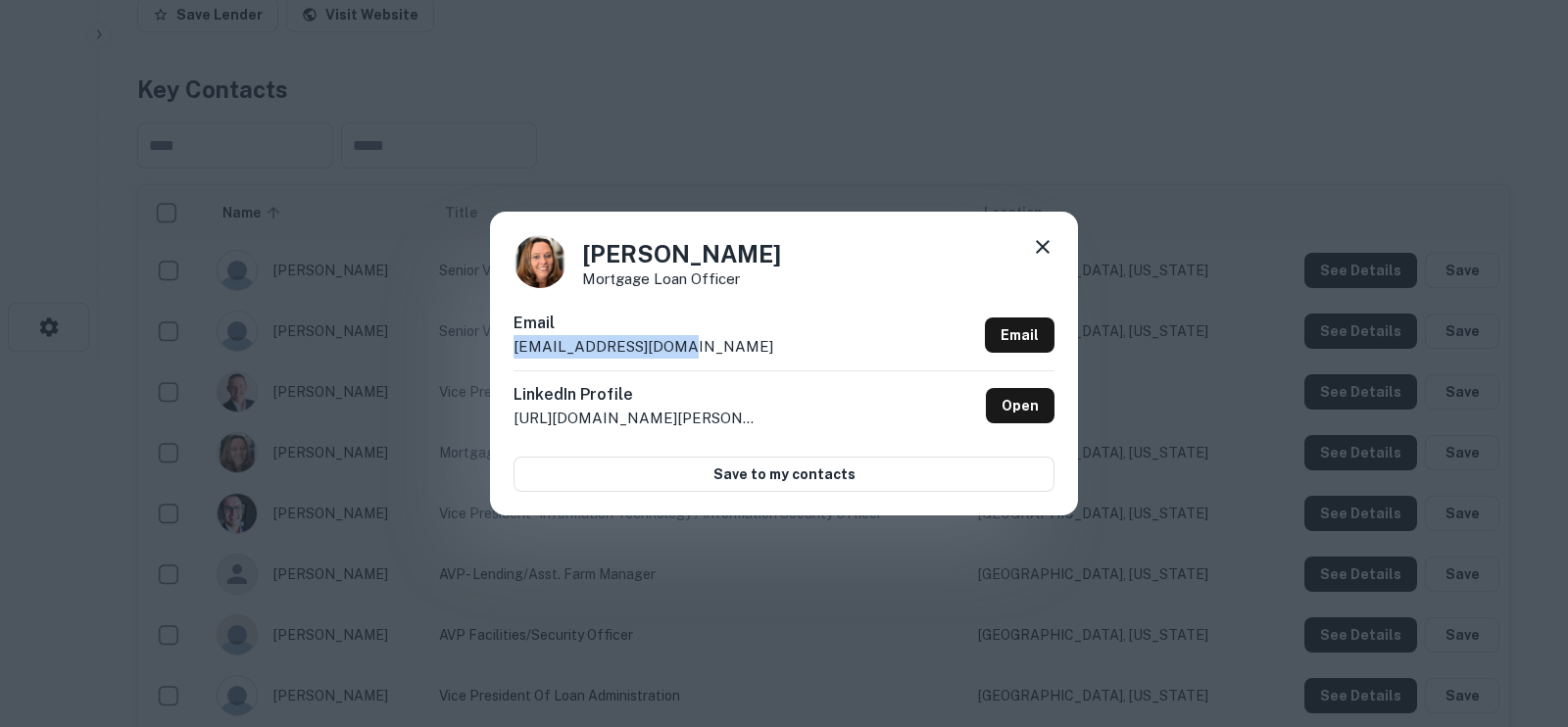 click 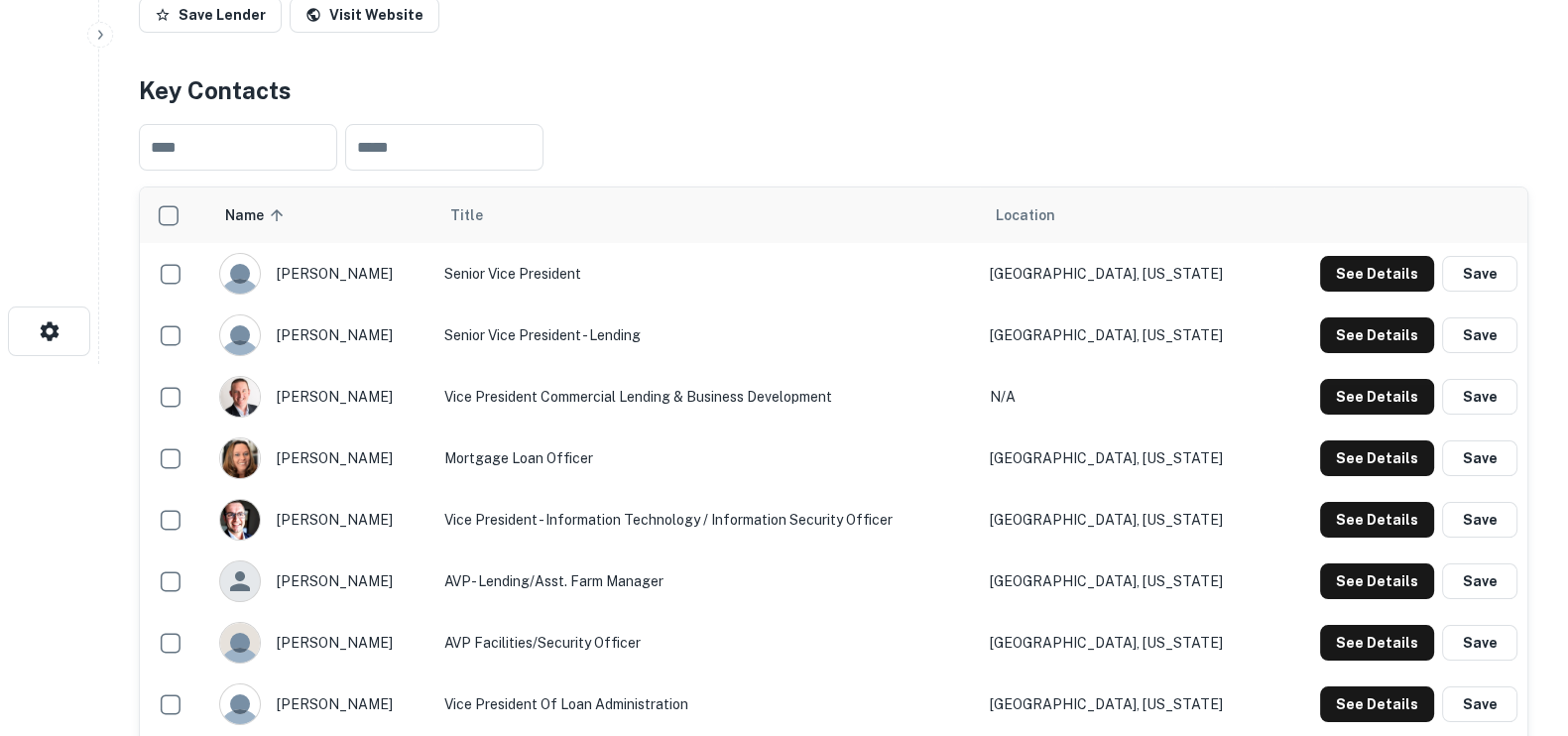 scroll, scrollTop: 495, scrollLeft: 0, axis: vertical 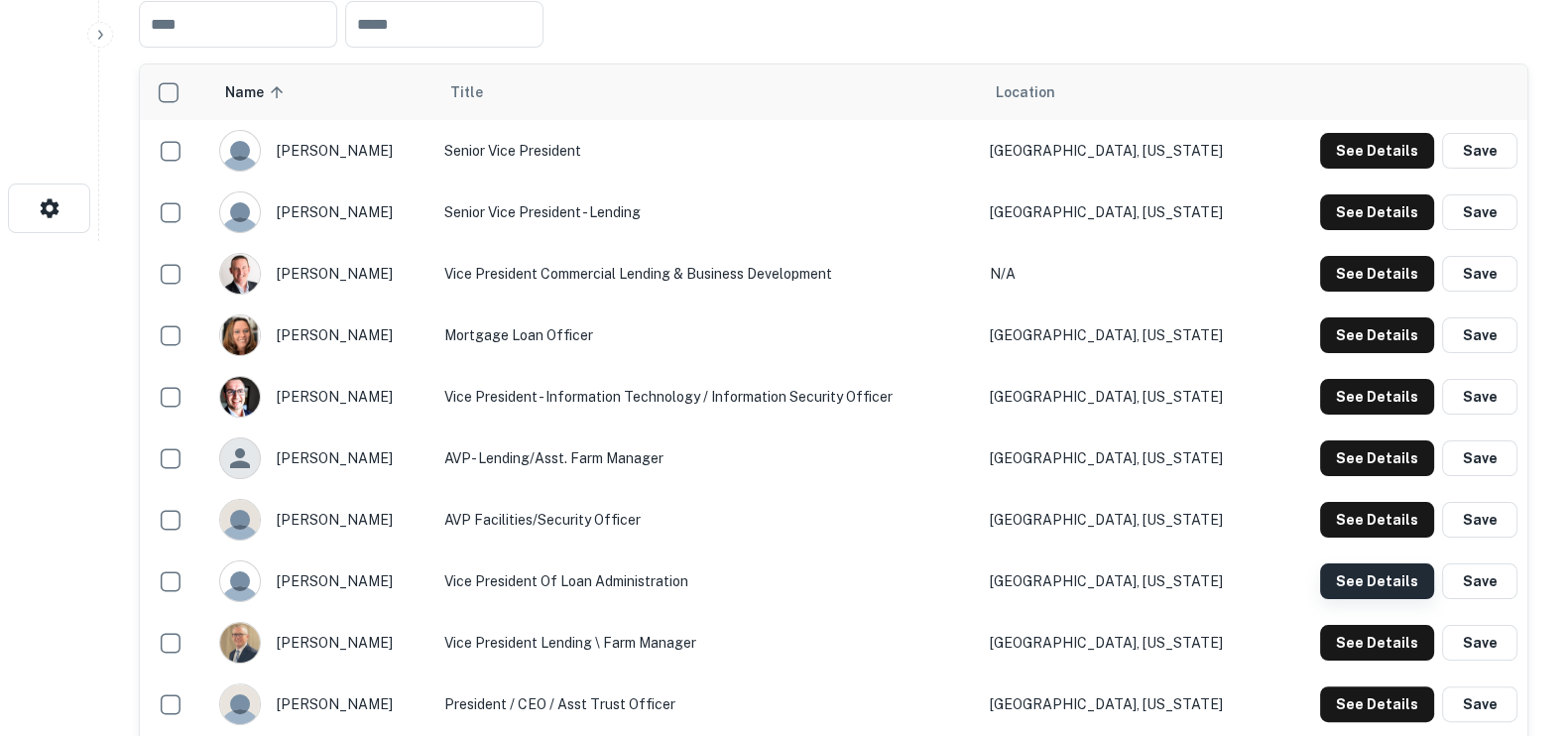 click on "See Details" at bounding box center [1377, 151] 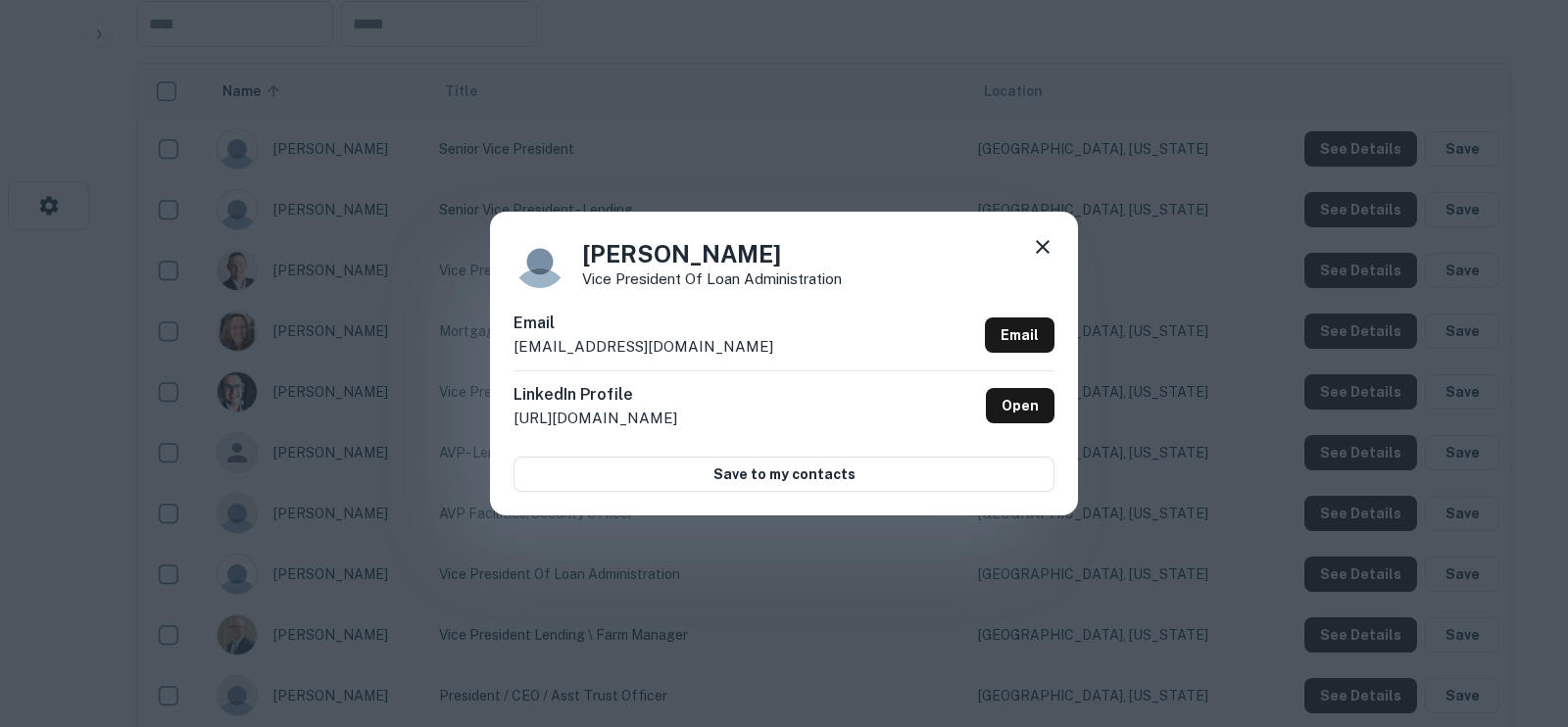 drag, startPoint x: 834, startPoint y: 262, endPoint x: 570, endPoint y: 260, distance: 264.00758 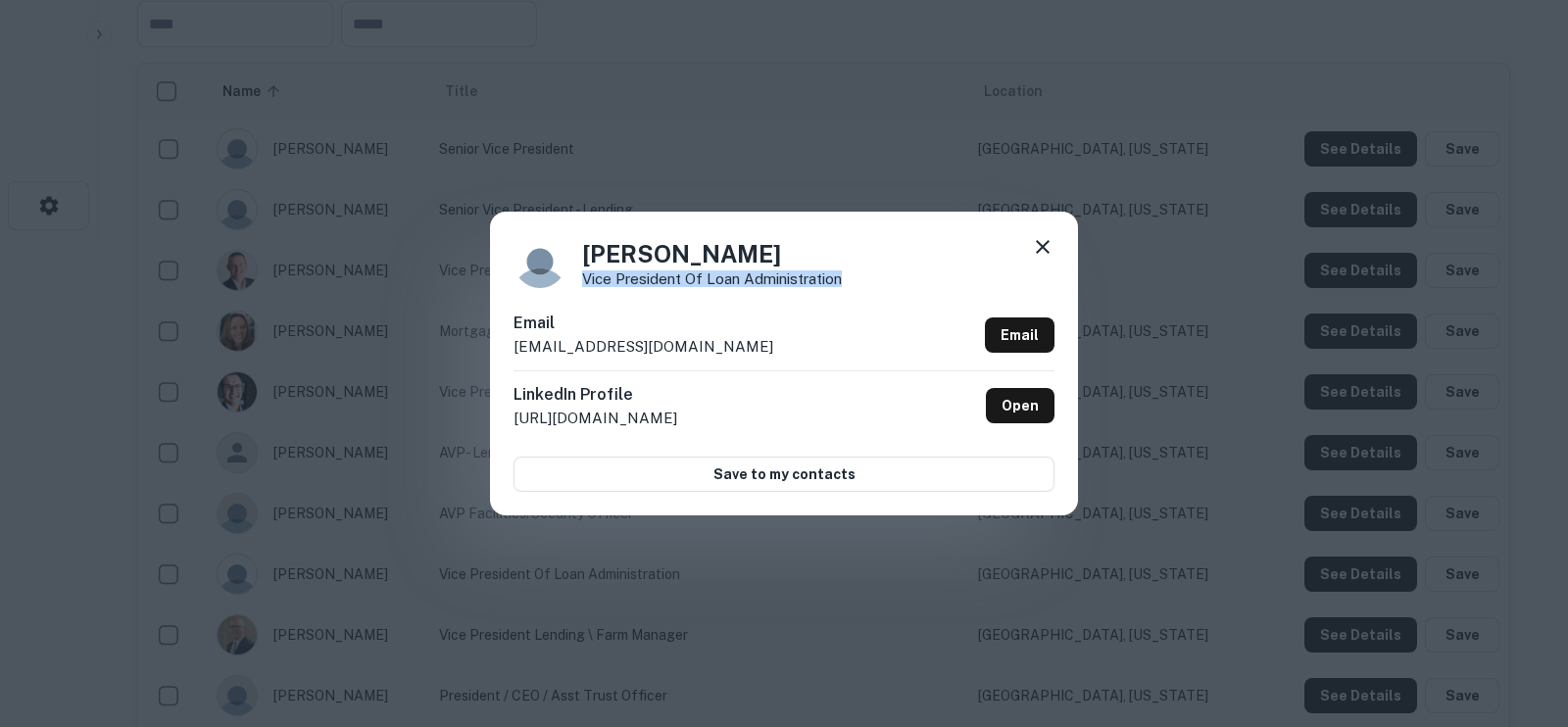 drag, startPoint x: 854, startPoint y: 284, endPoint x: 573, endPoint y: 277, distance: 281.08718 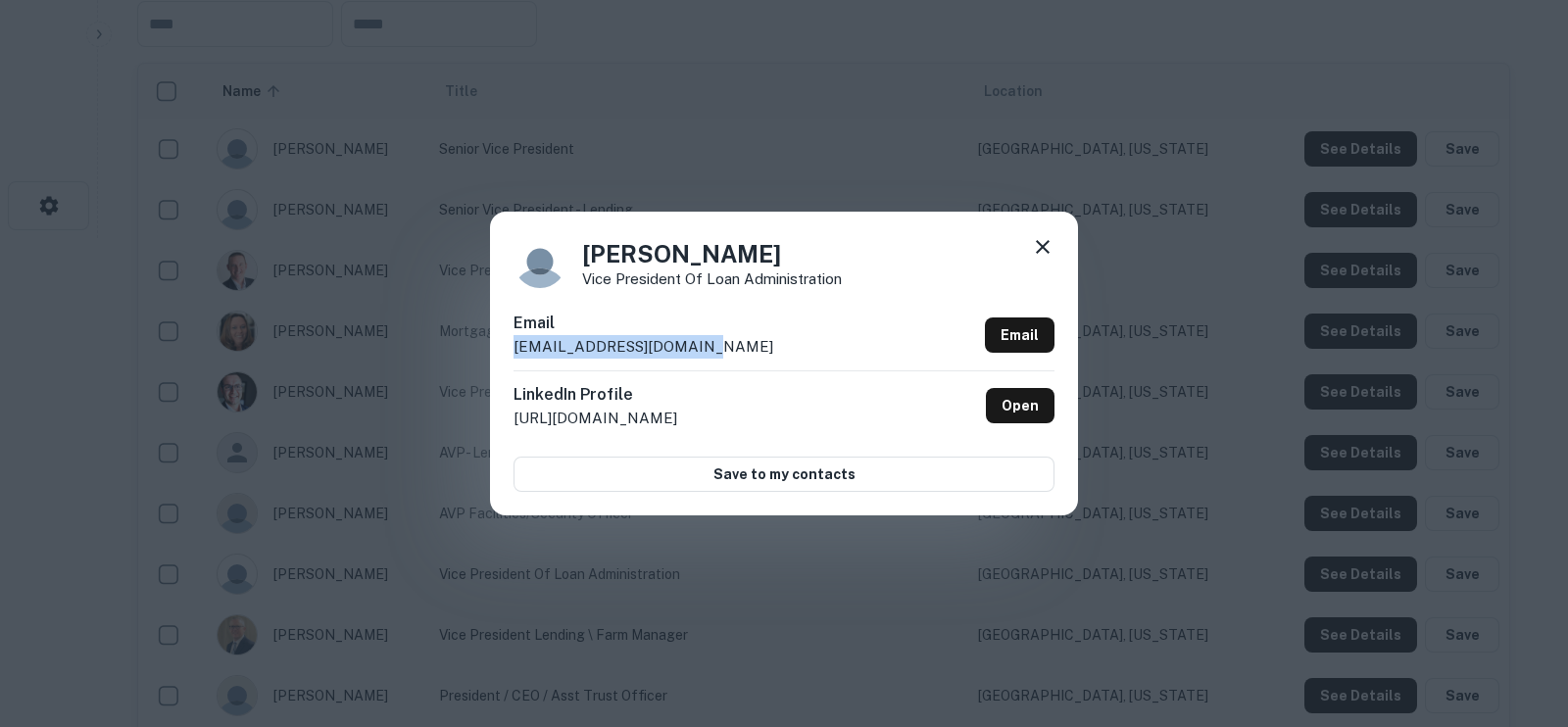 drag, startPoint x: 730, startPoint y: 360, endPoint x: 510, endPoint y: 352, distance: 220.14541 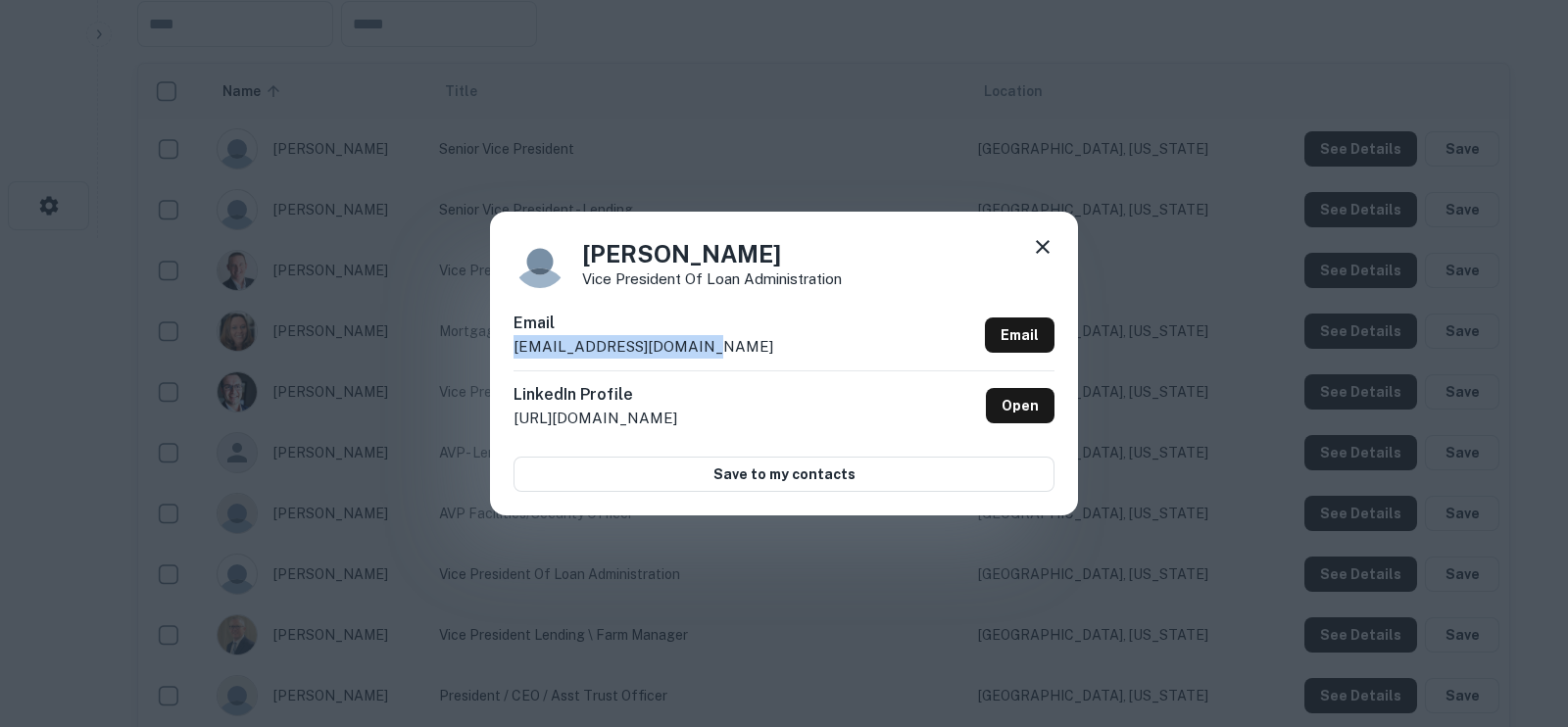 click 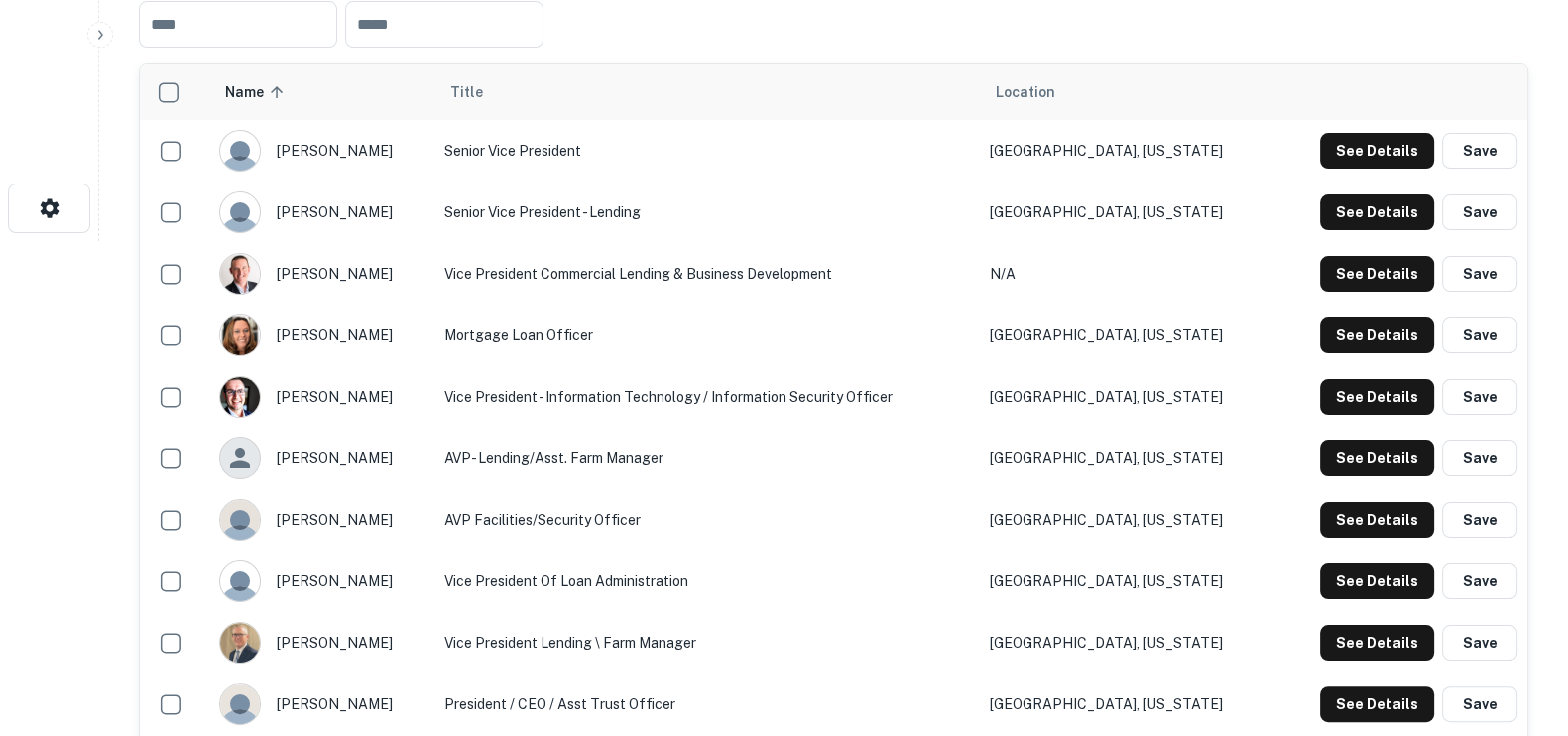 type 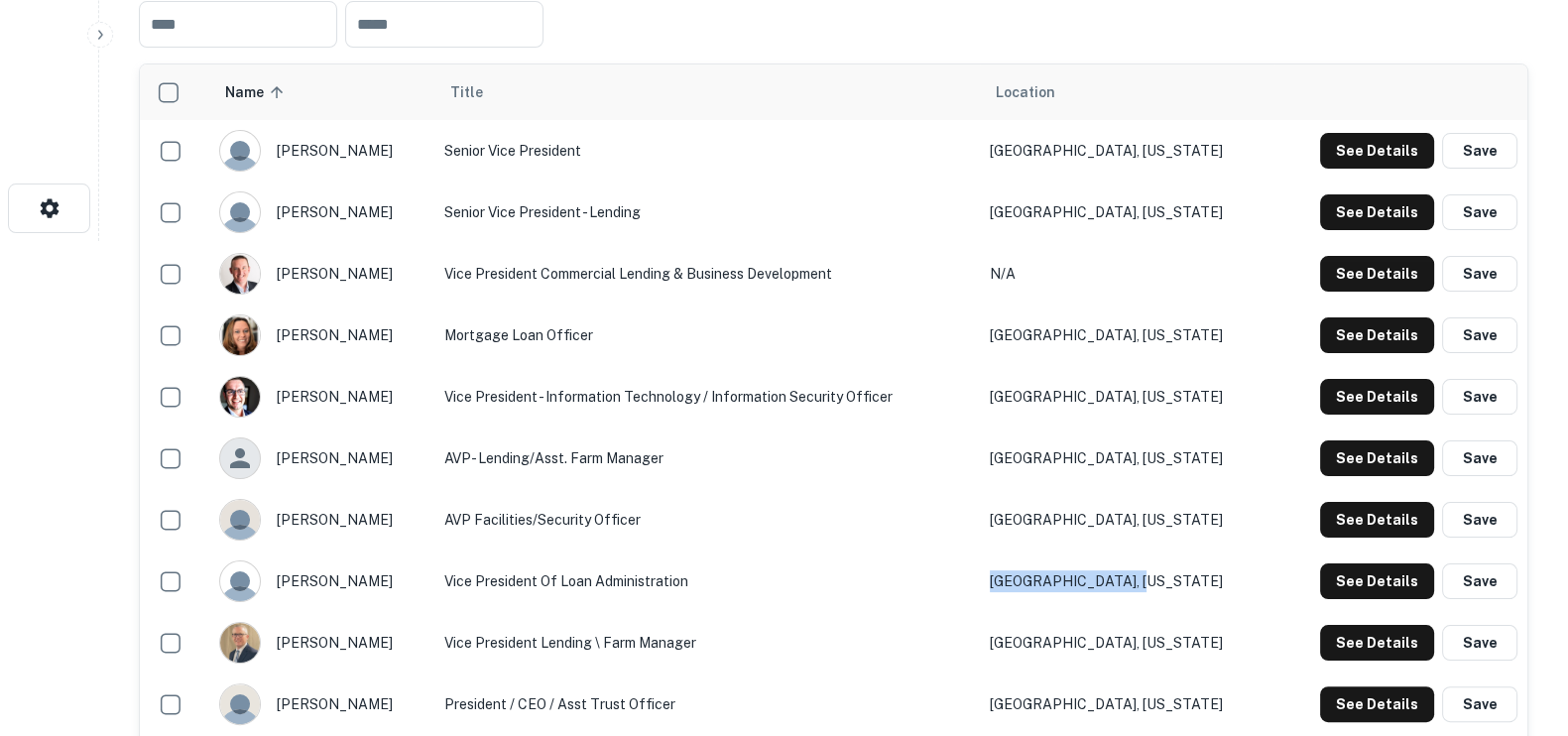 drag, startPoint x: 1220, startPoint y: 552, endPoint x: 1061, endPoint y: 552, distance: 159 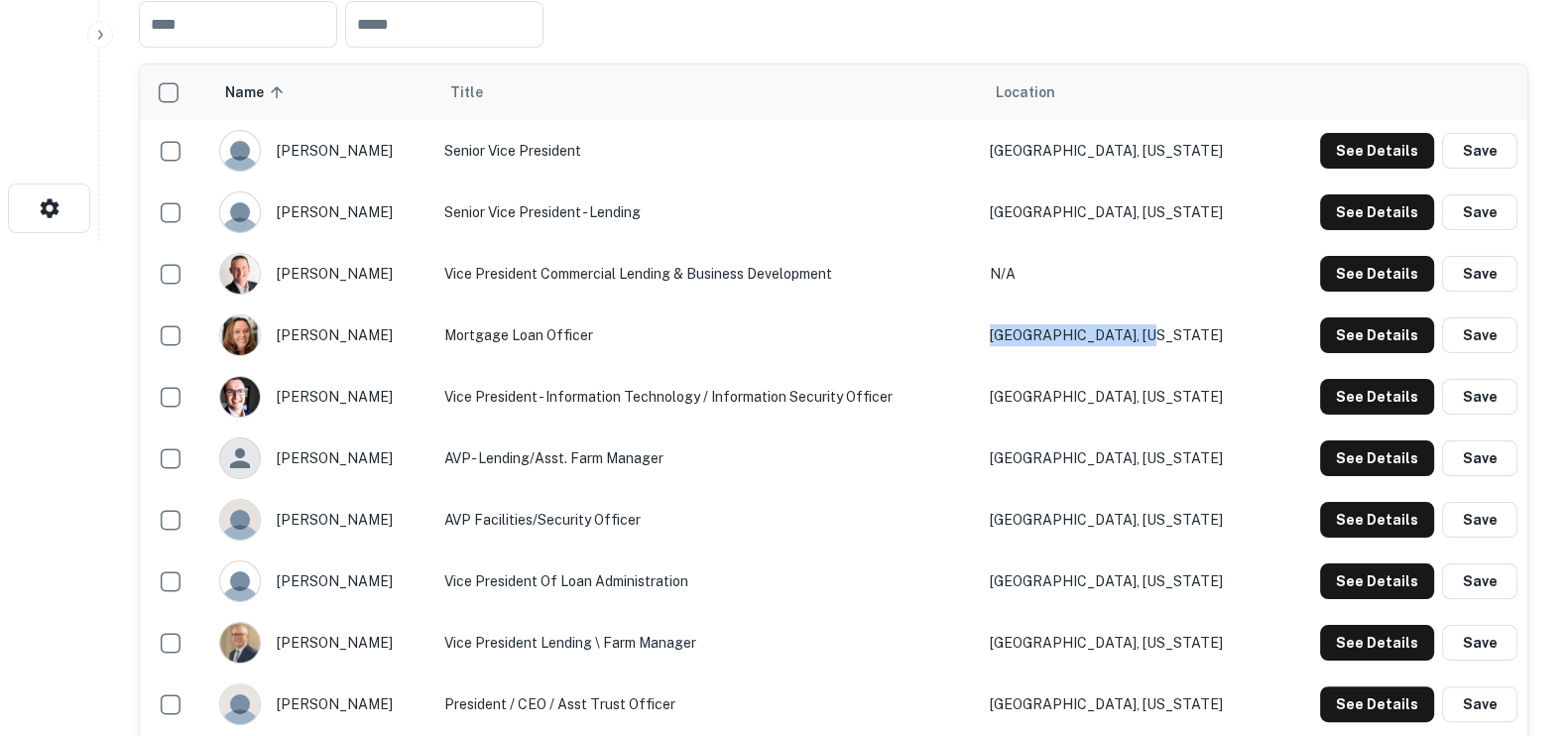 drag, startPoint x: 1216, startPoint y: 320, endPoint x: 1052, endPoint y: 313, distance: 164.14932 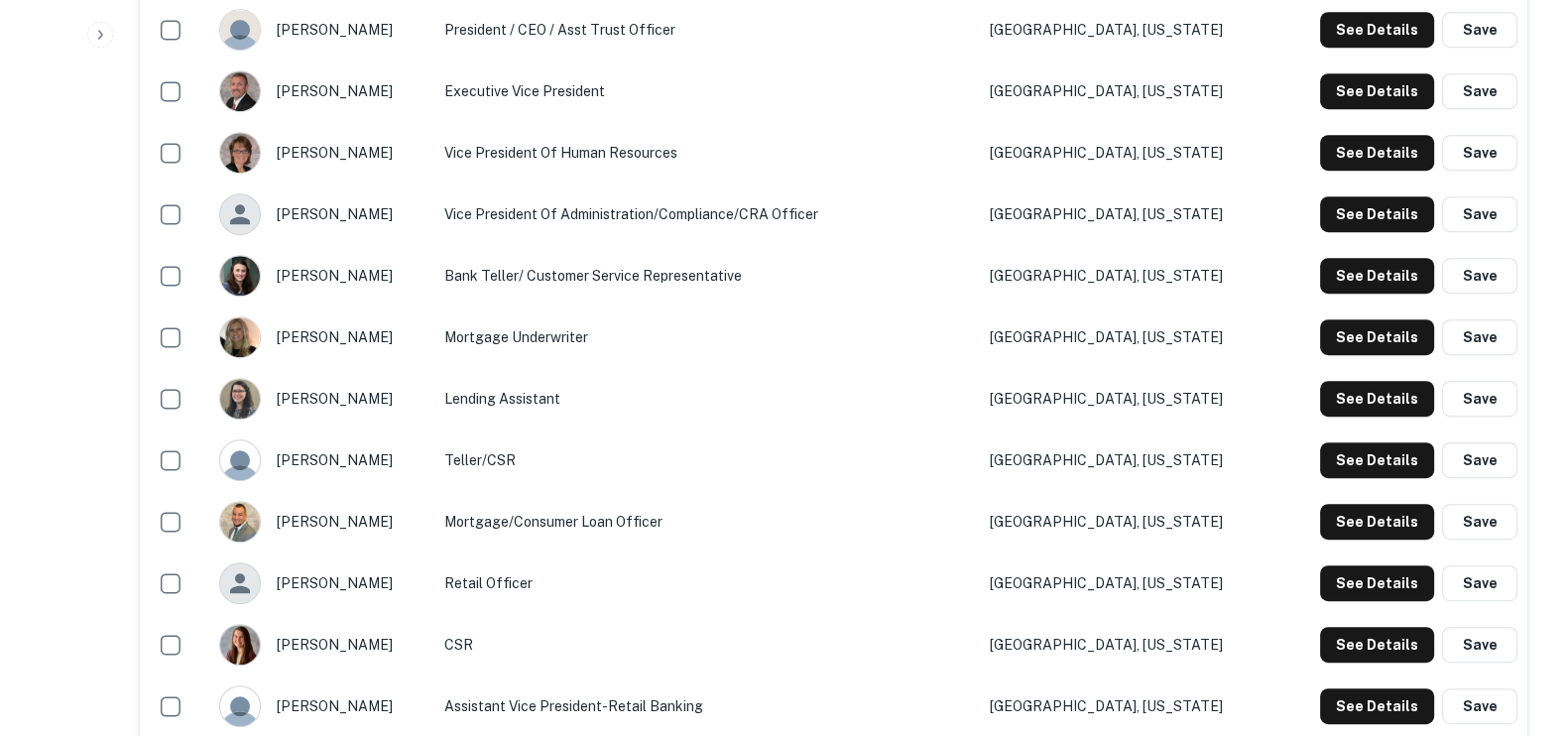 scroll, scrollTop: 1240, scrollLeft: 0, axis: vertical 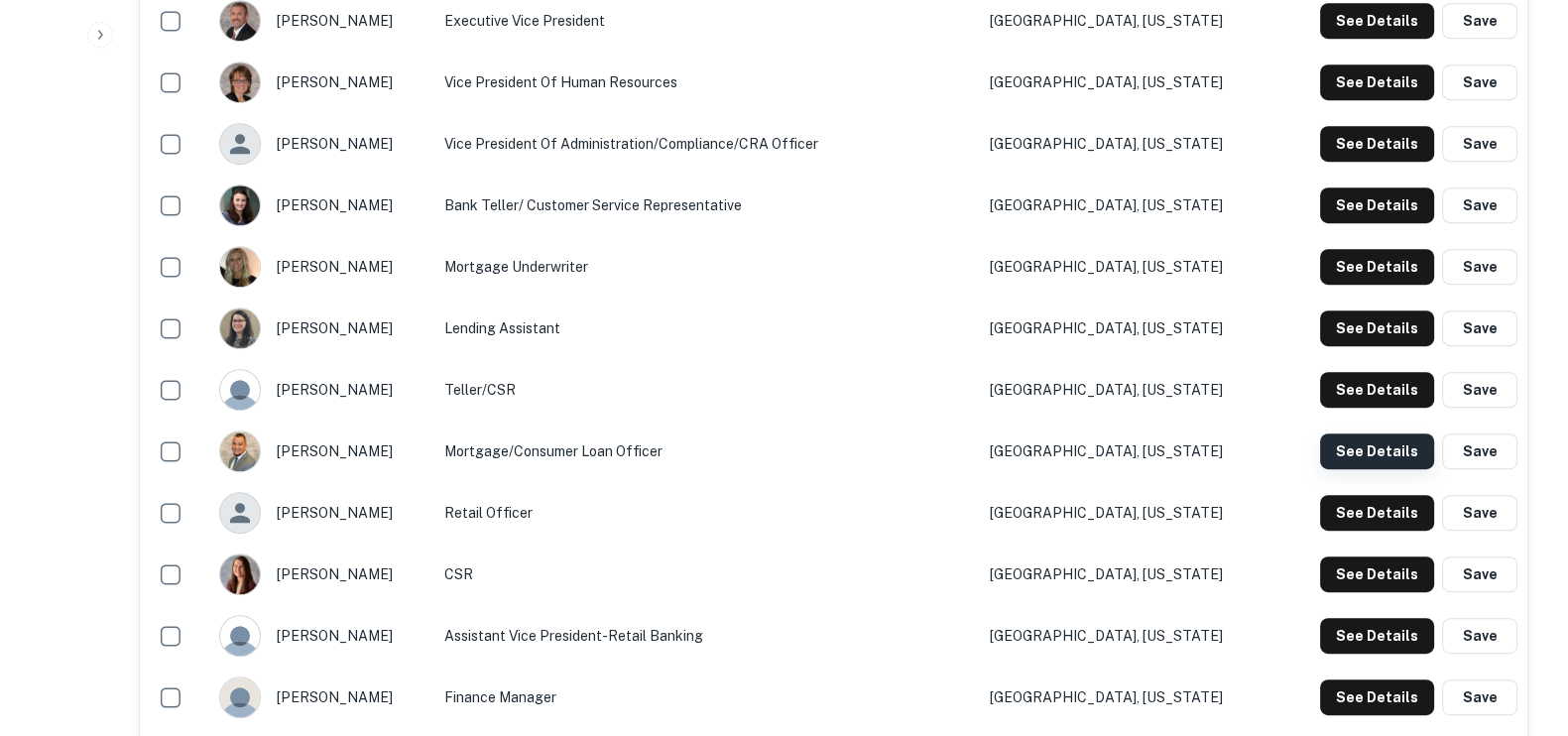 click on "See Details" at bounding box center [1377, -594] 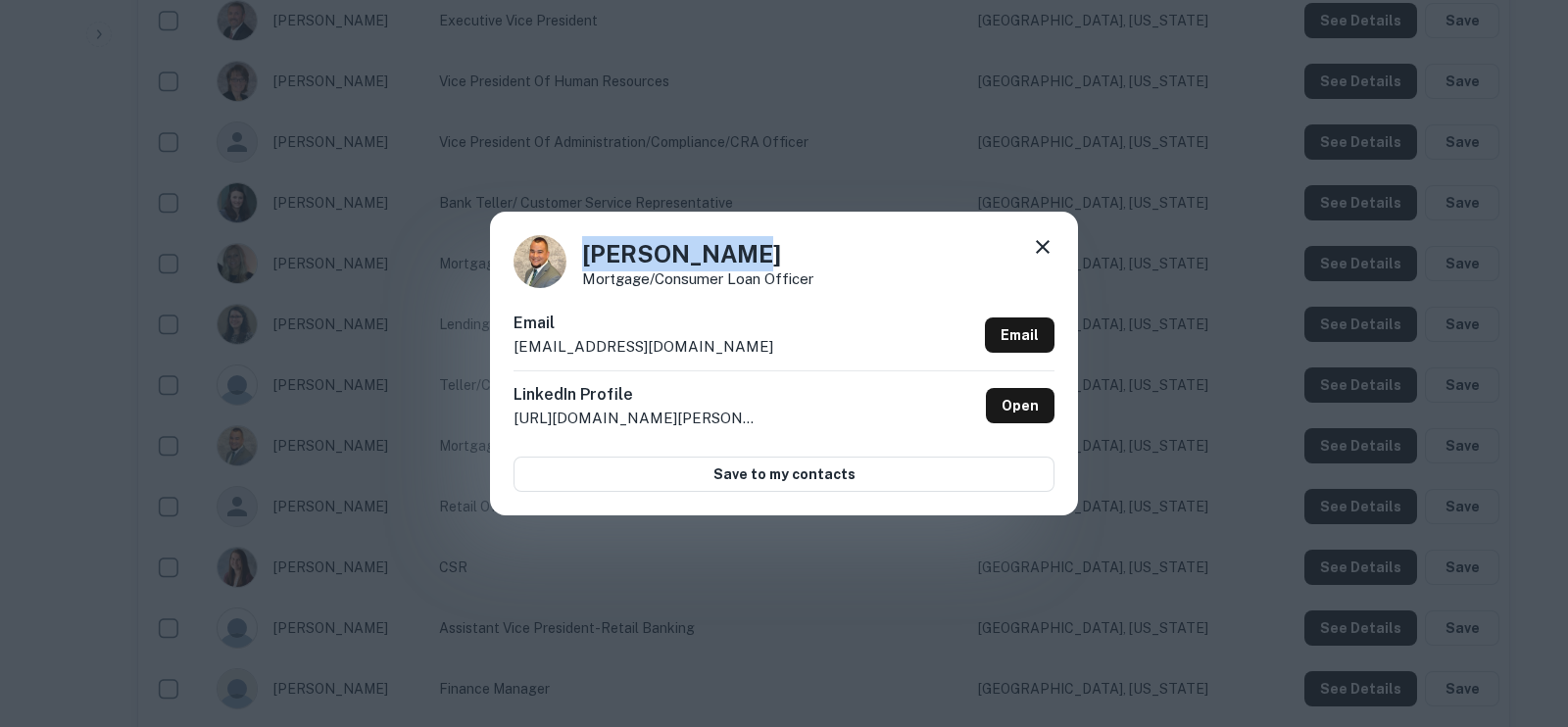 drag, startPoint x: 738, startPoint y: 247, endPoint x: 574, endPoint y: 247, distance: 164 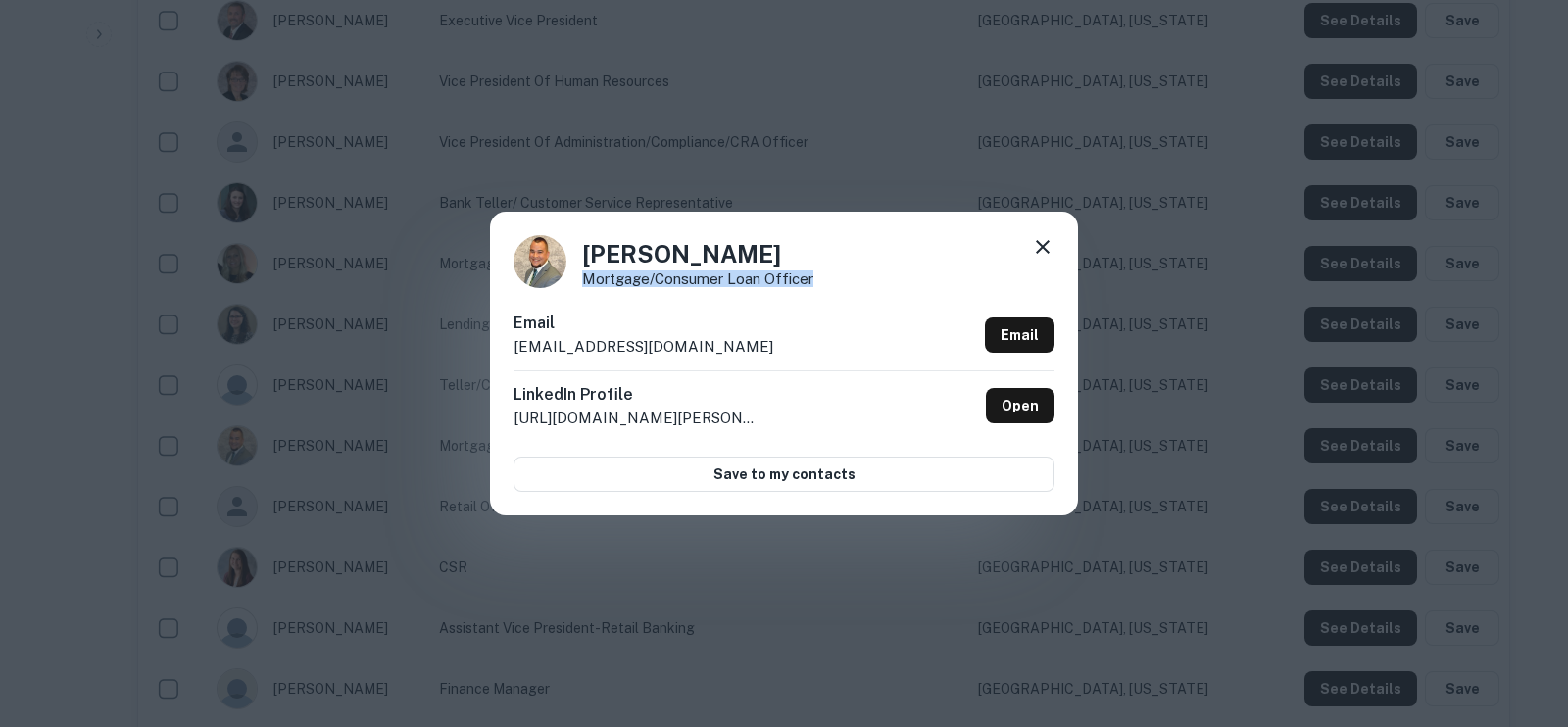 drag, startPoint x: 838, startPoint y: 279, endPoint x: 580, endPoint y: 278, distance: 258.0019 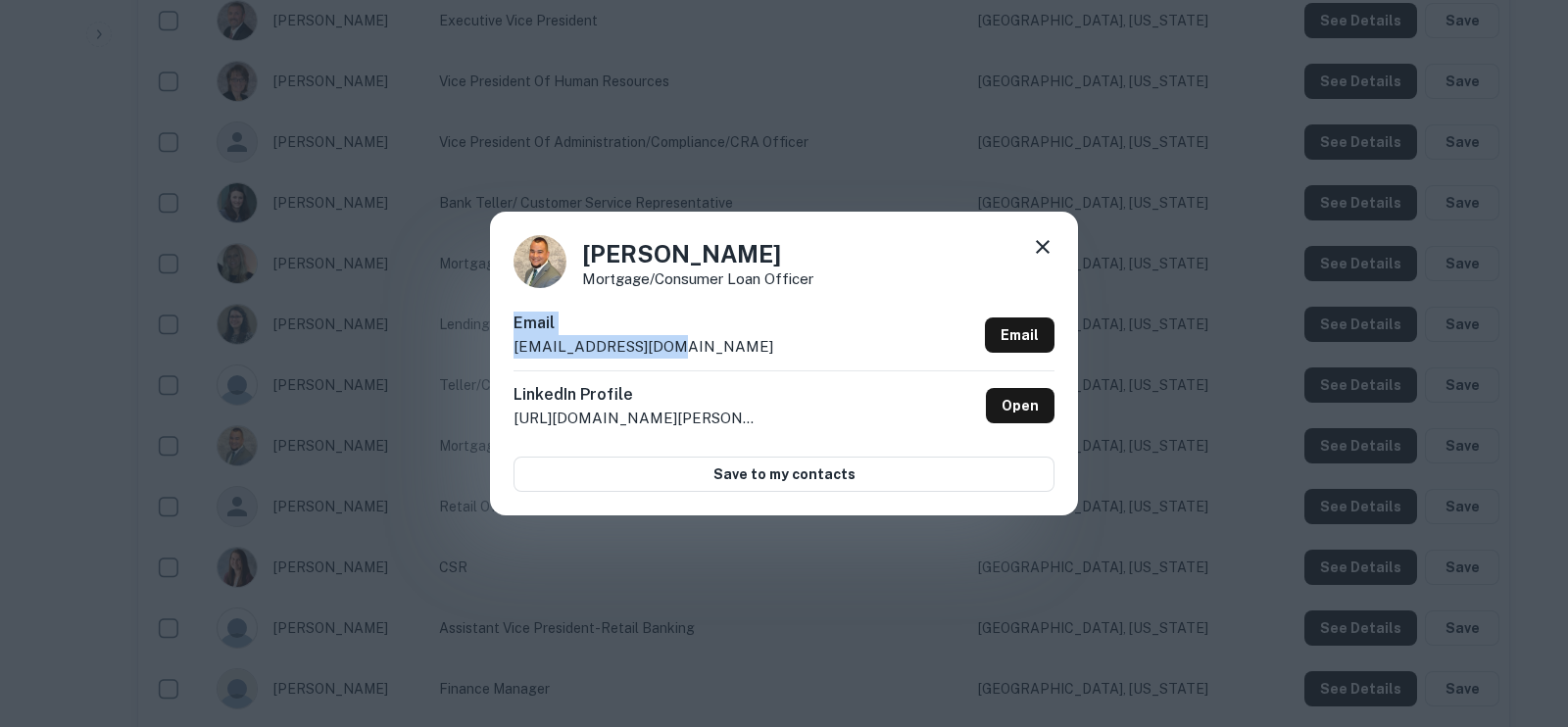 drag, startPoint x: 710, startPoint y: 355, endPoint x: 485, endPoint y: 334, distance: 225.97788 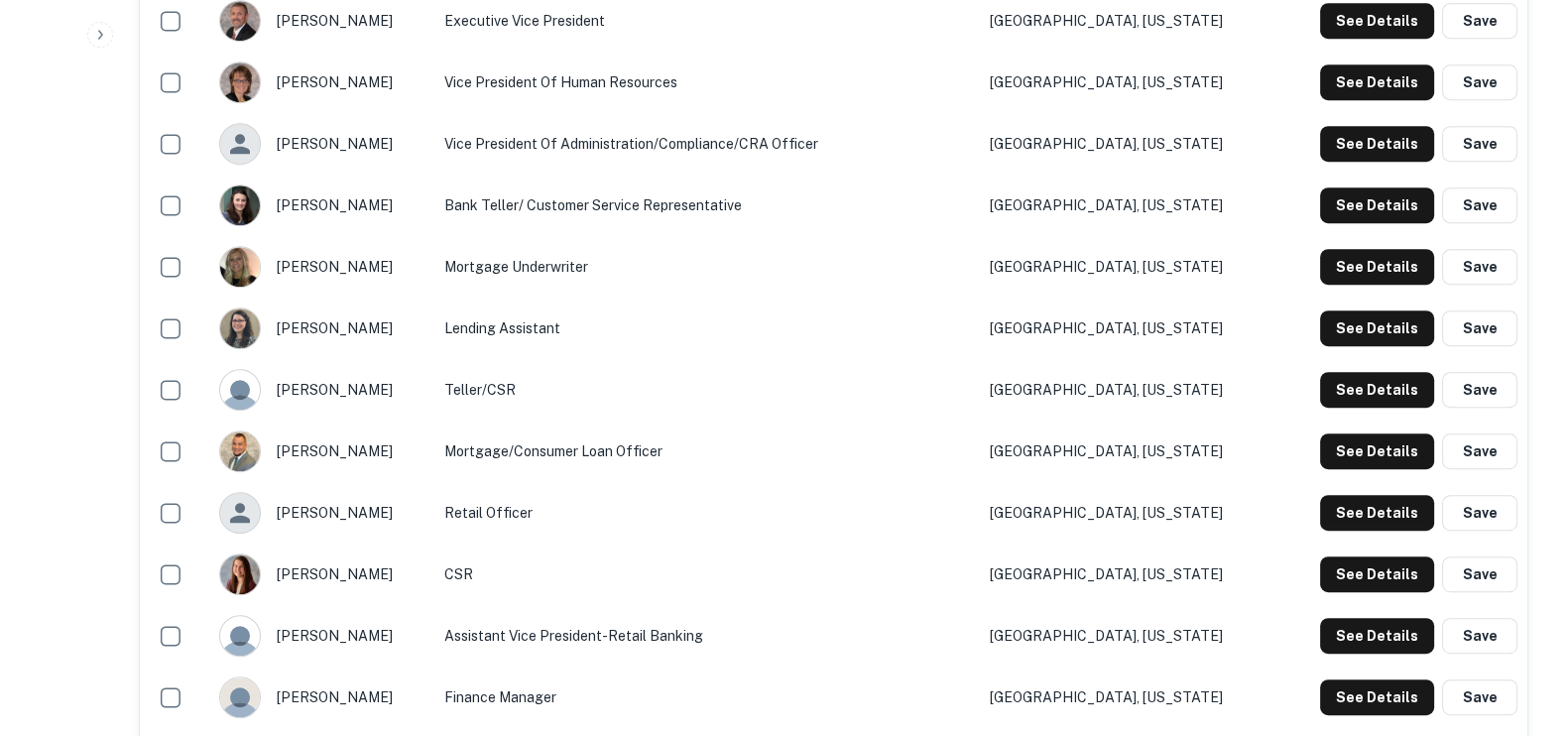 type 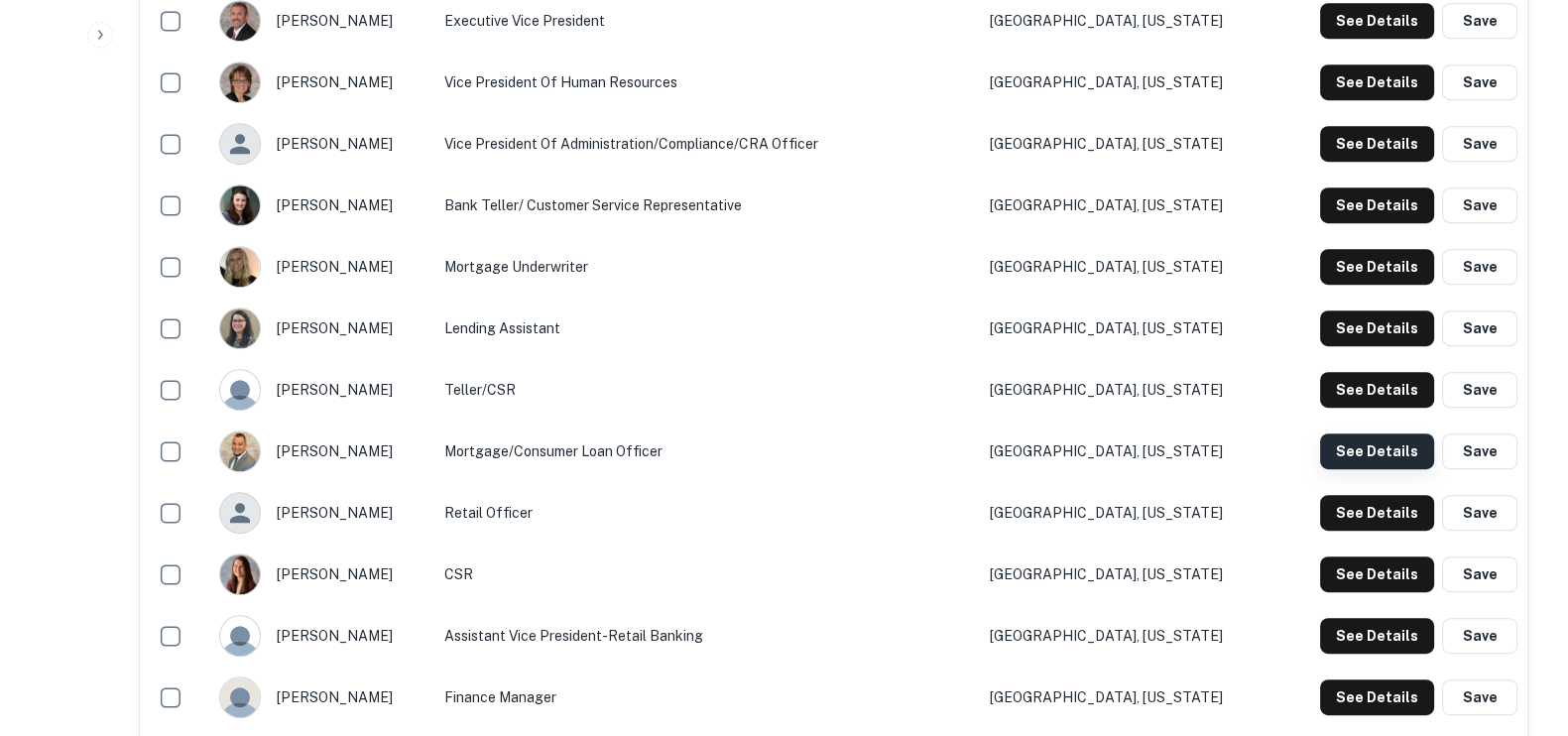 click on "See Details" at bounding box center [1377, -594] 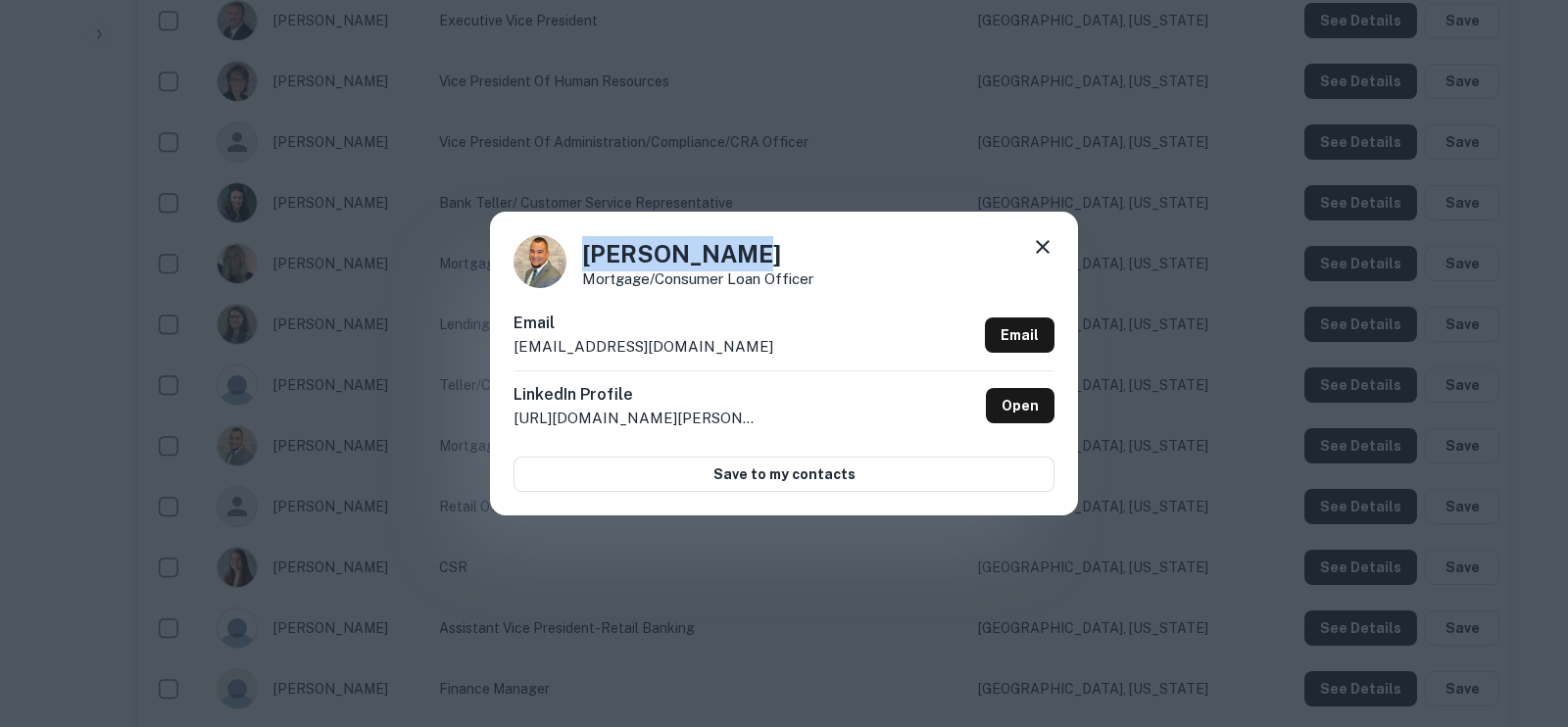 drag, startPoint x: 760, startPoint y: 251, endPoint x: 550, endPoint y: 277, distance: 211.6034 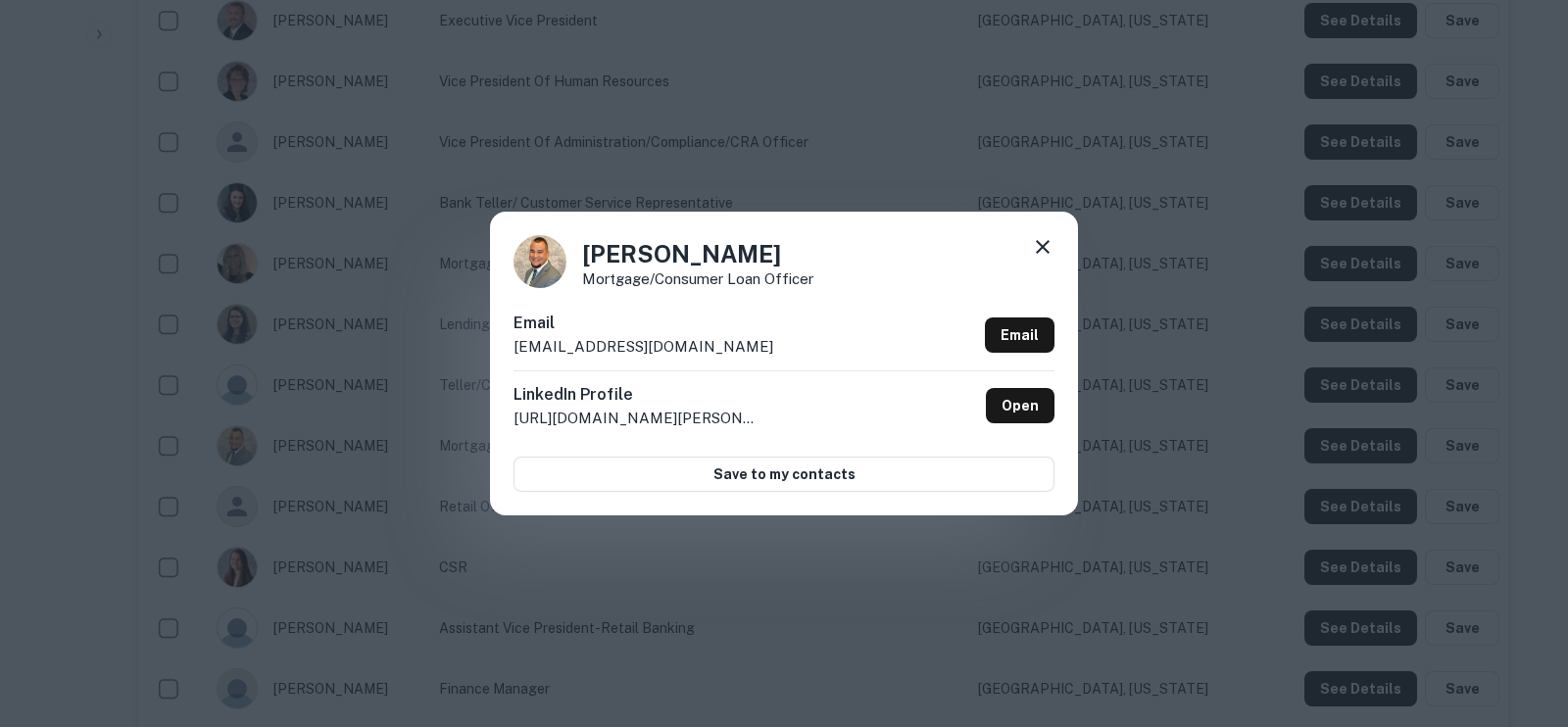 click on "Email [EMAIL_ADDRESS][DOMAIN_NAME] Email LinkedIn Profile [URL][DOMAIN_NAME][PERSON_NAME] Open Save to my contacts" at bounding box center [784, 402] 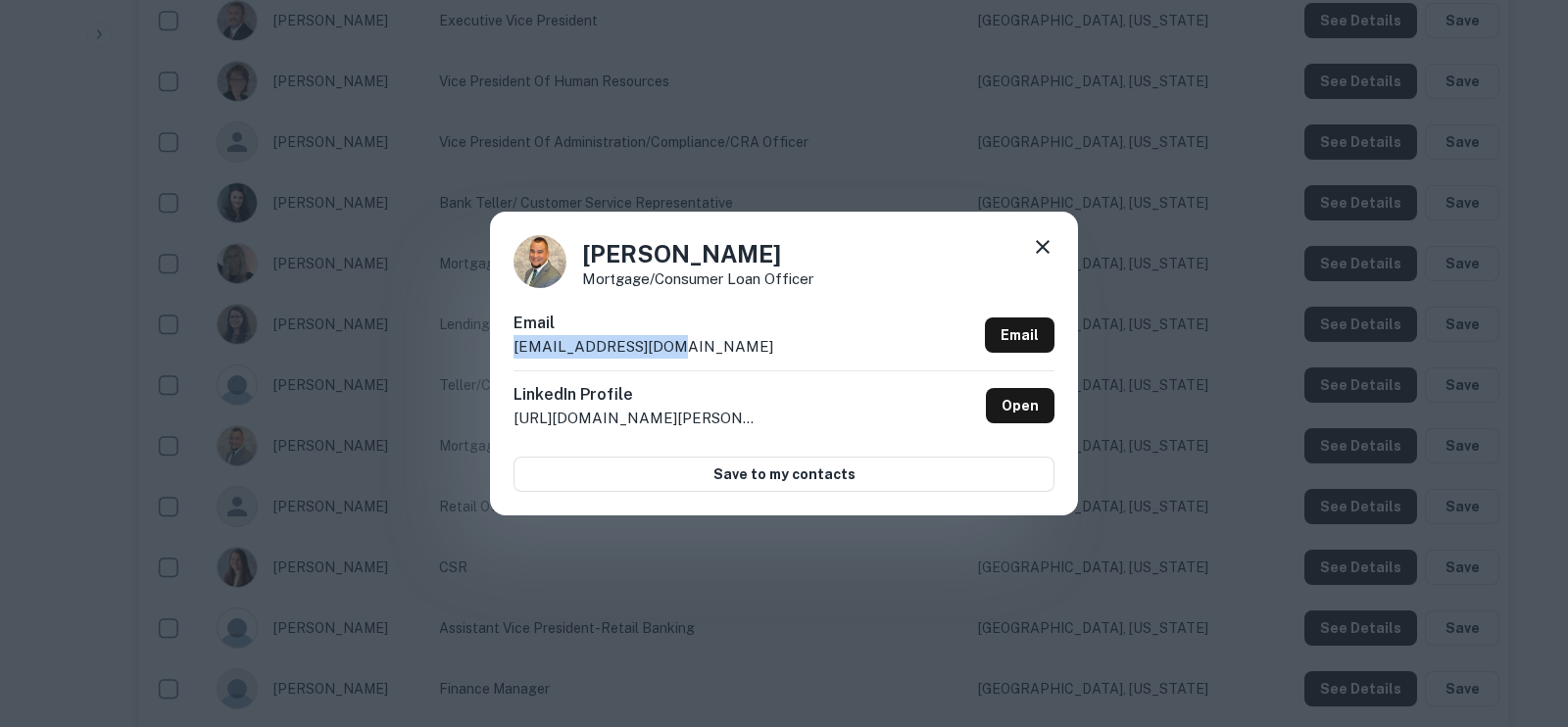 drag, startPoint x: 703, startPoint y: 345, endPoint x: 504, endPoint y: 355, distance: 199.2511 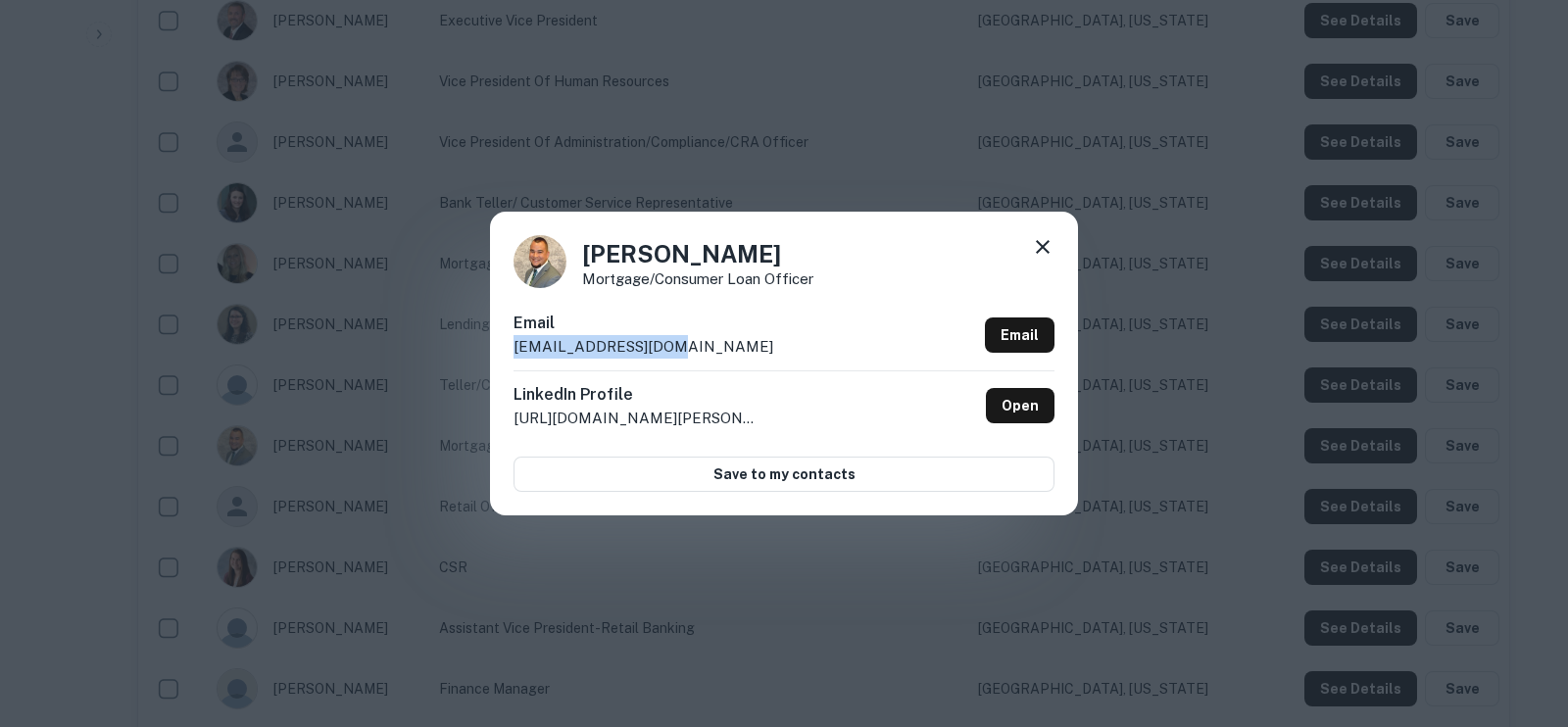 click 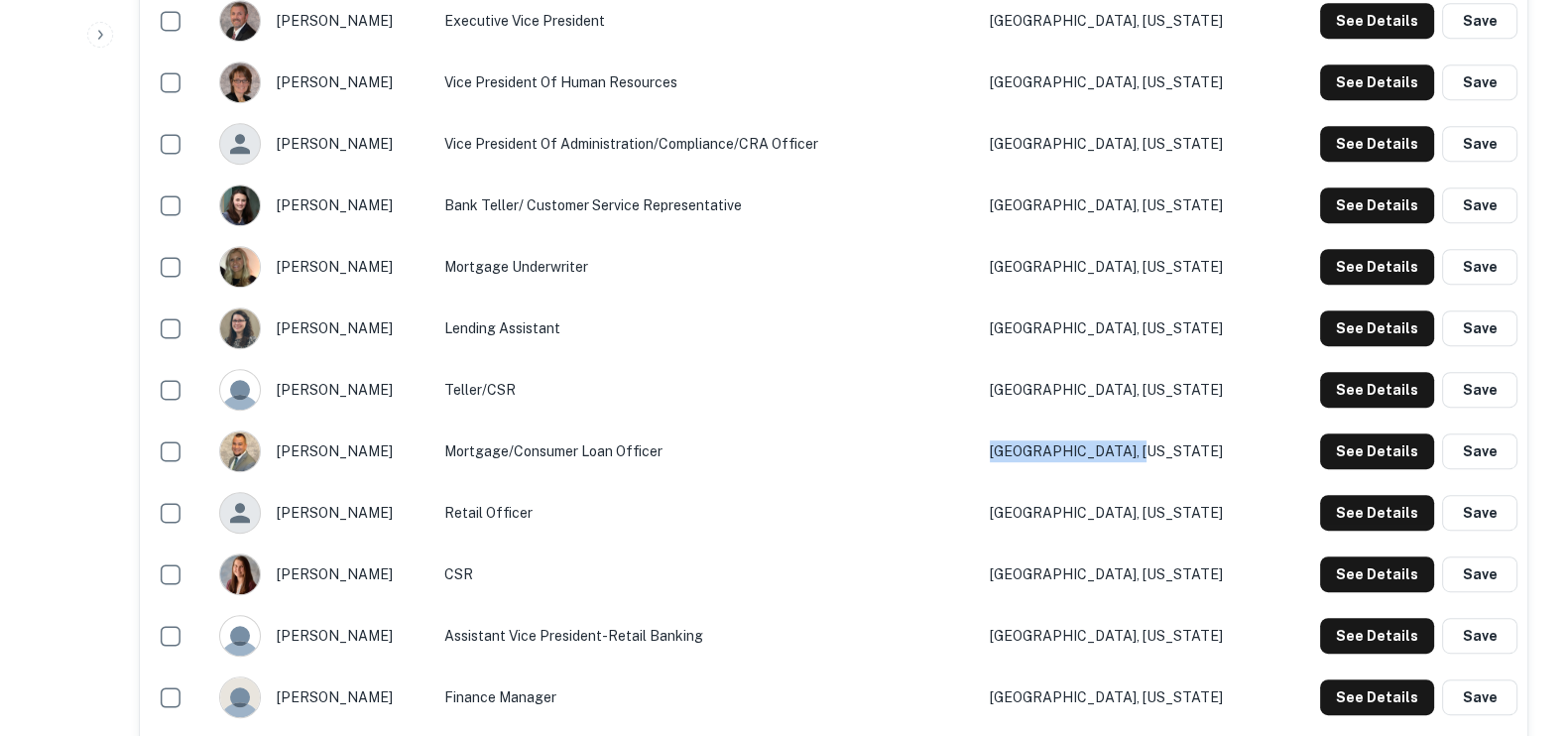 drag, startPoint x: 1217, startPoint y: 426, endPoint x: 1036, endPoint y: 444, distance: 181.89283 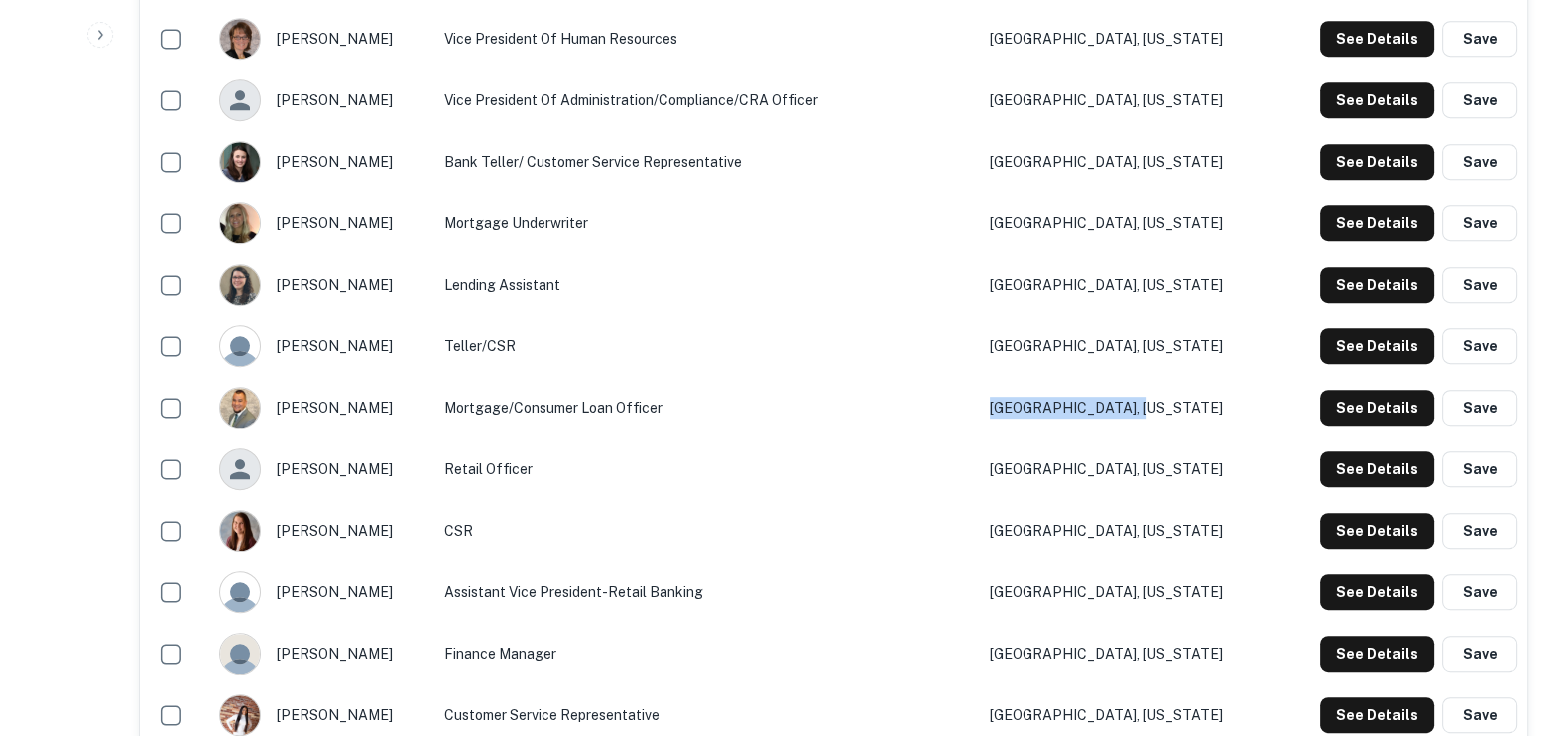 scroll, scrollTop: 1240, scrollLeft: 0, axis: vertical 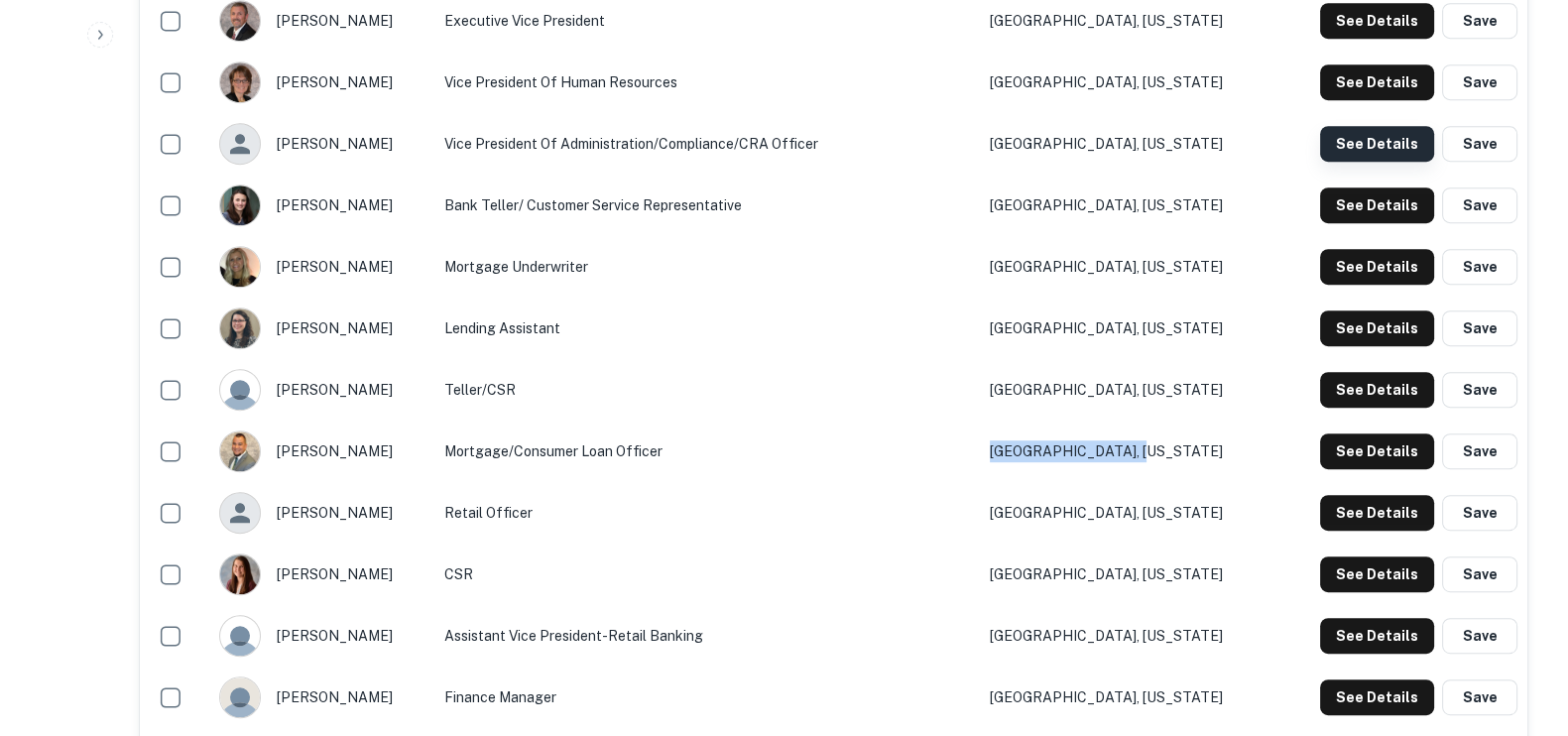 click on "See Details" at bounding box center (1377, -594) 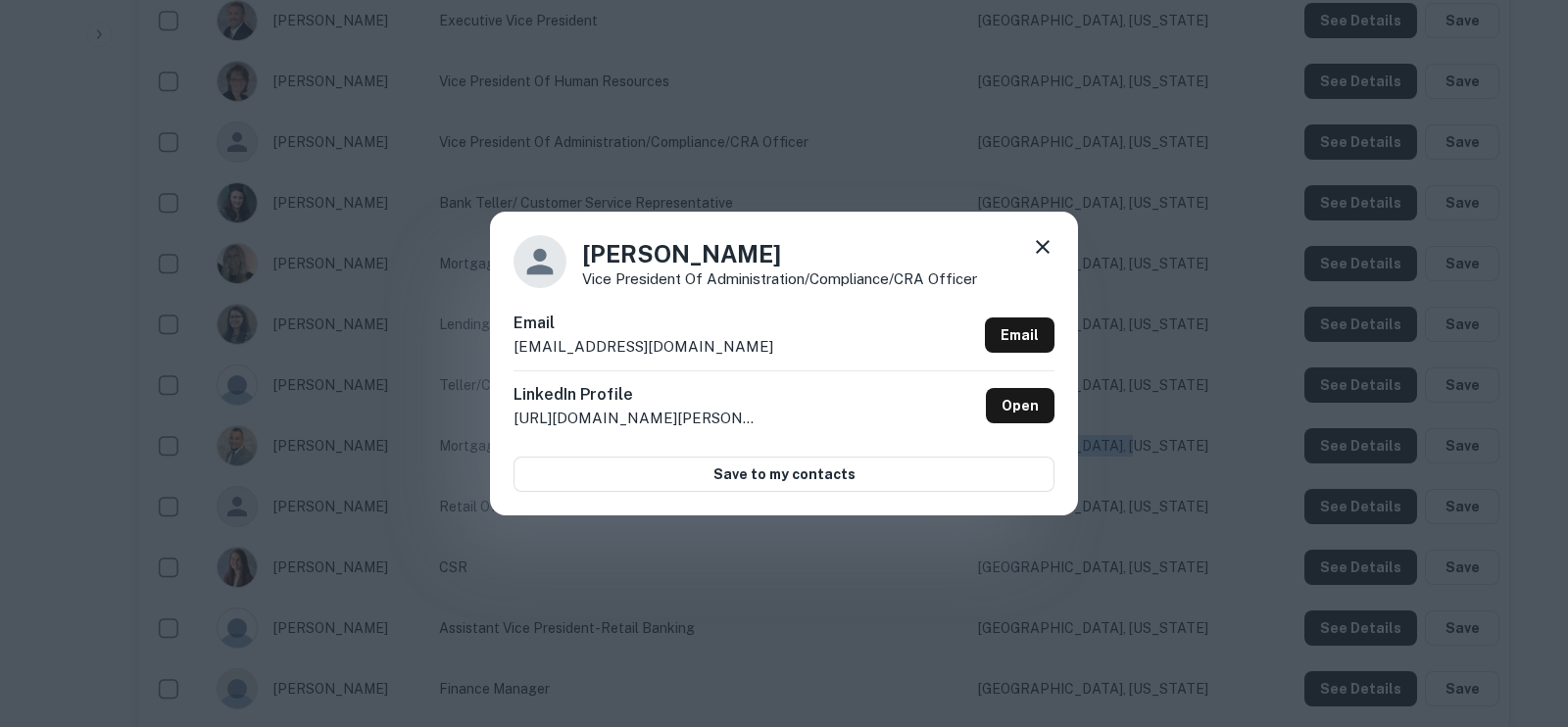 drag, startPoint x: 764, startPoint y: 247, endPoint x: 568, endPoint y: 246, distance: 196.0026 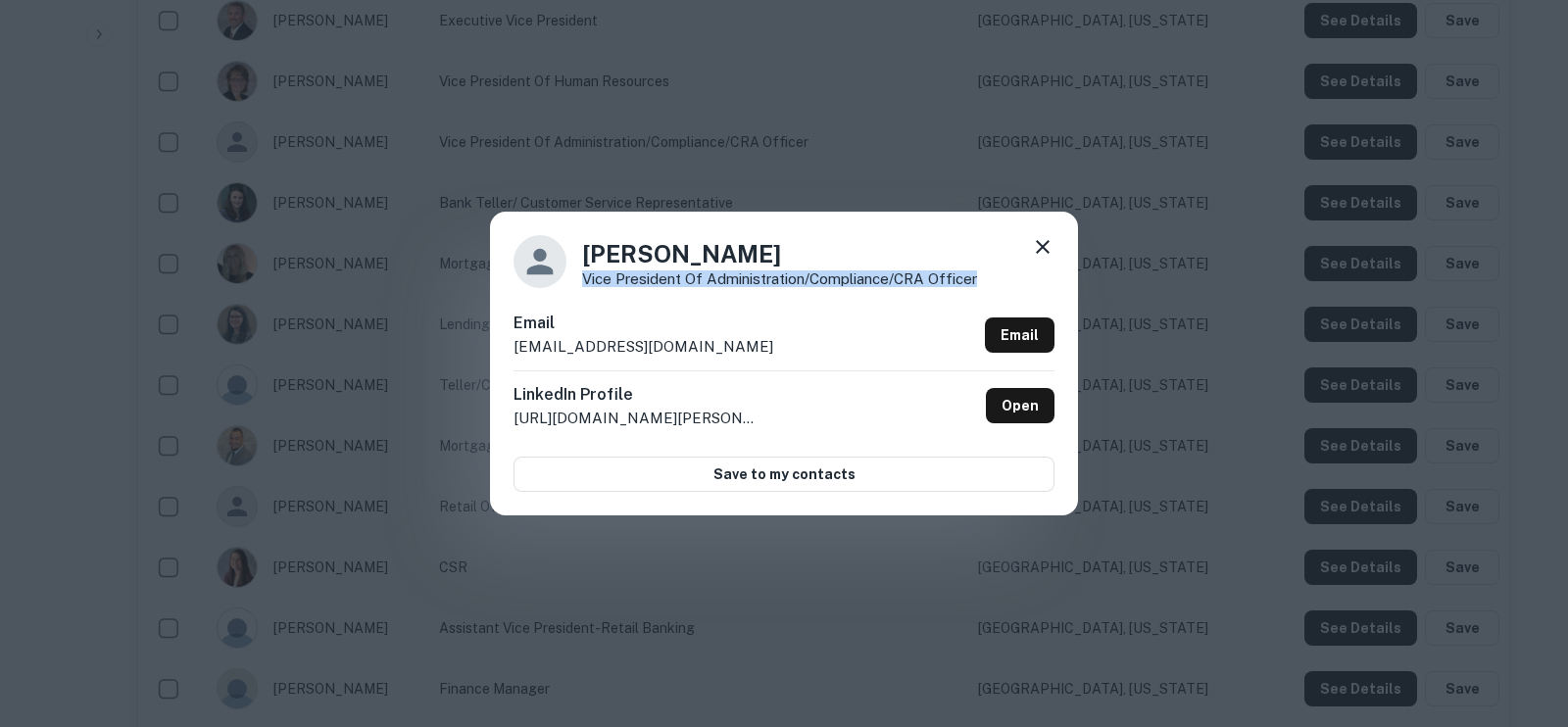 drag, startPoint x: 993, startPoint y: 274, endPoint x: 583, endPoint y: 271, distance: 410.01098 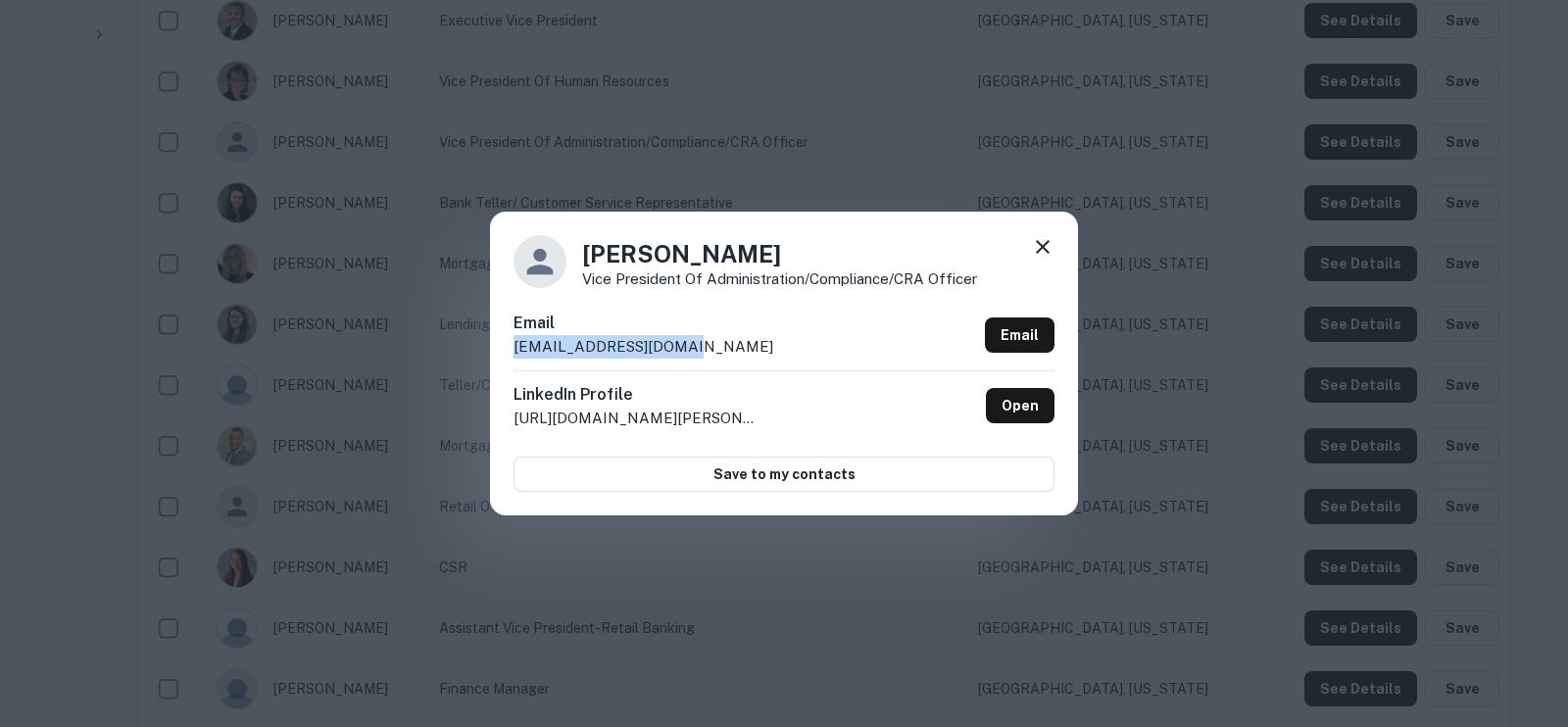 drag, startPoint x: 701, startPoint y: 345, endPoint x: 512, endPoint y: 350, distance: 189.06613 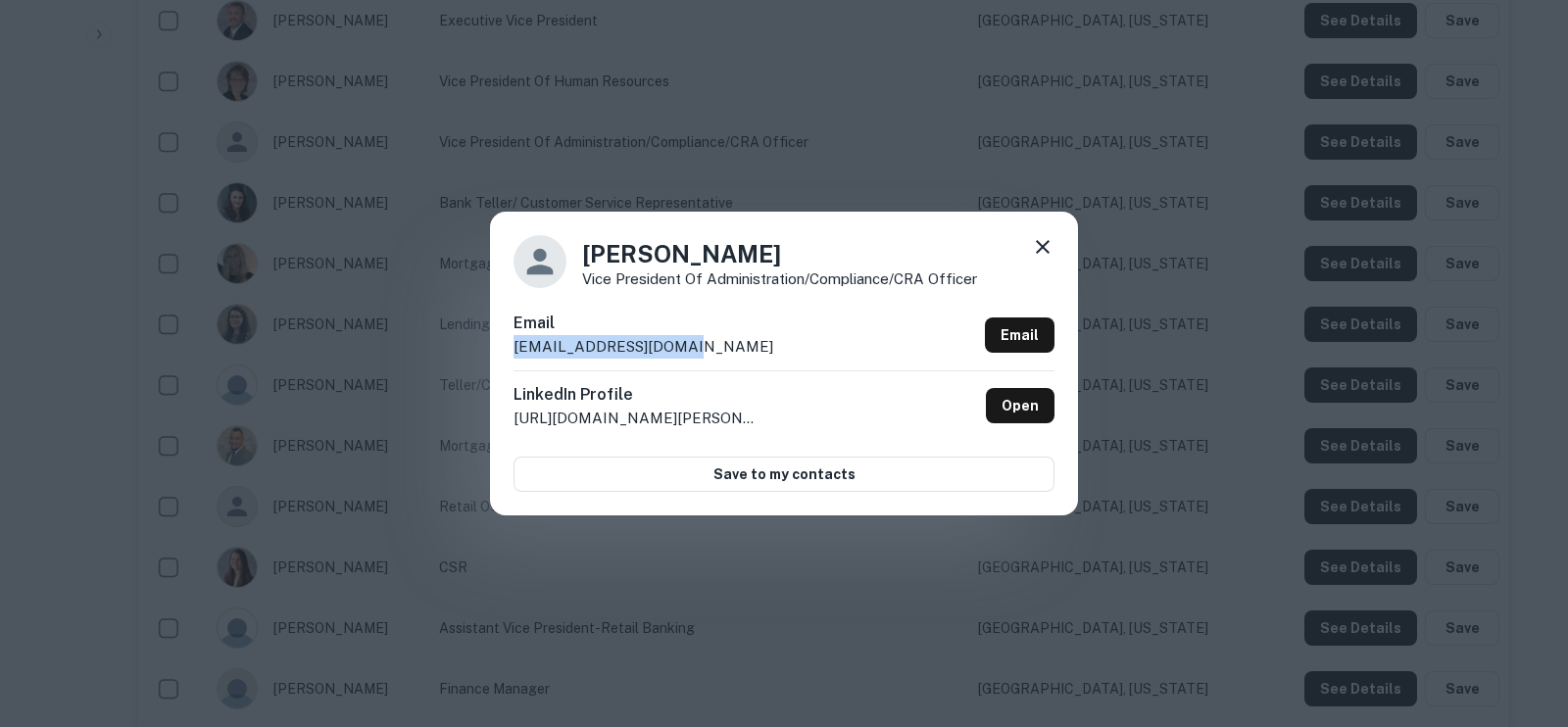 click 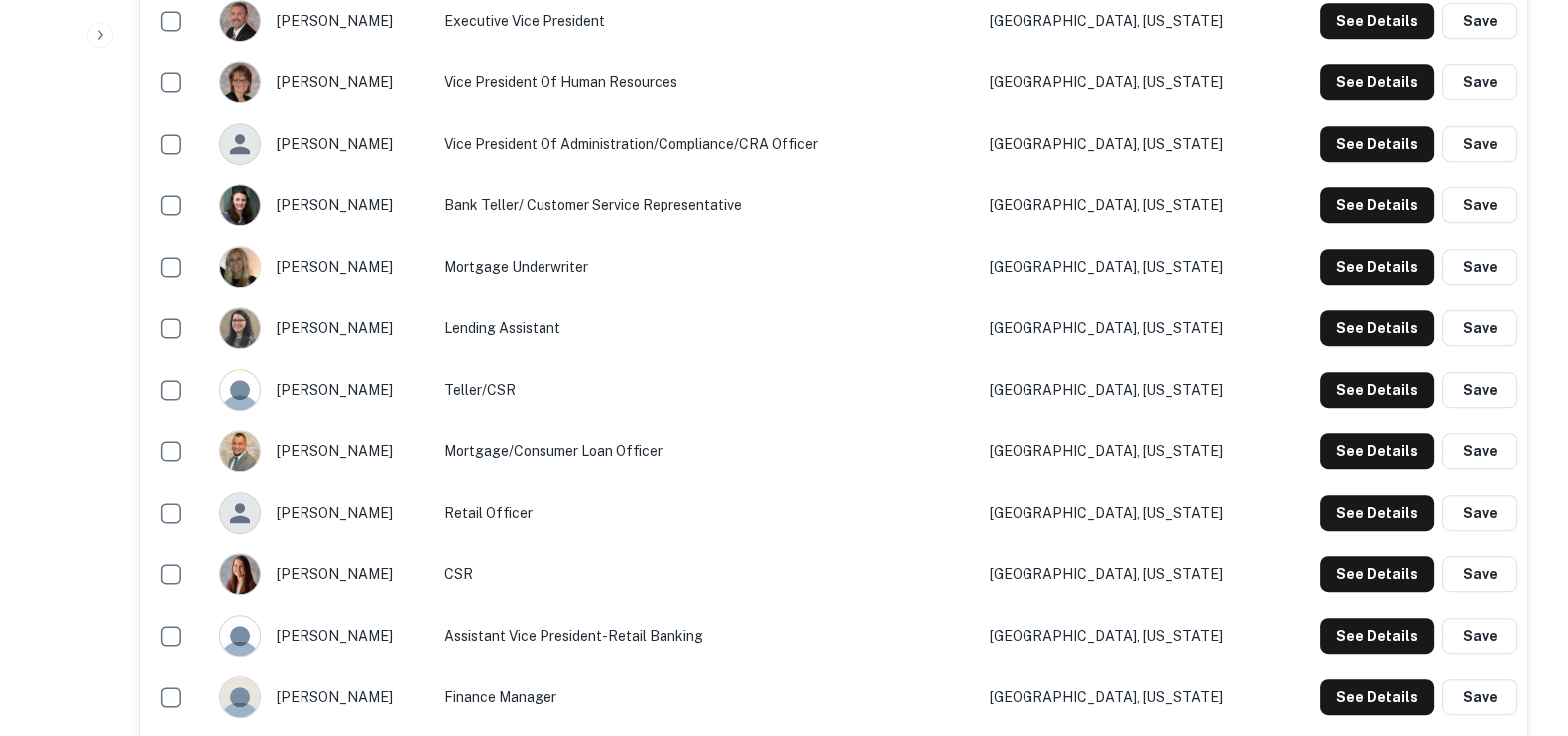 type 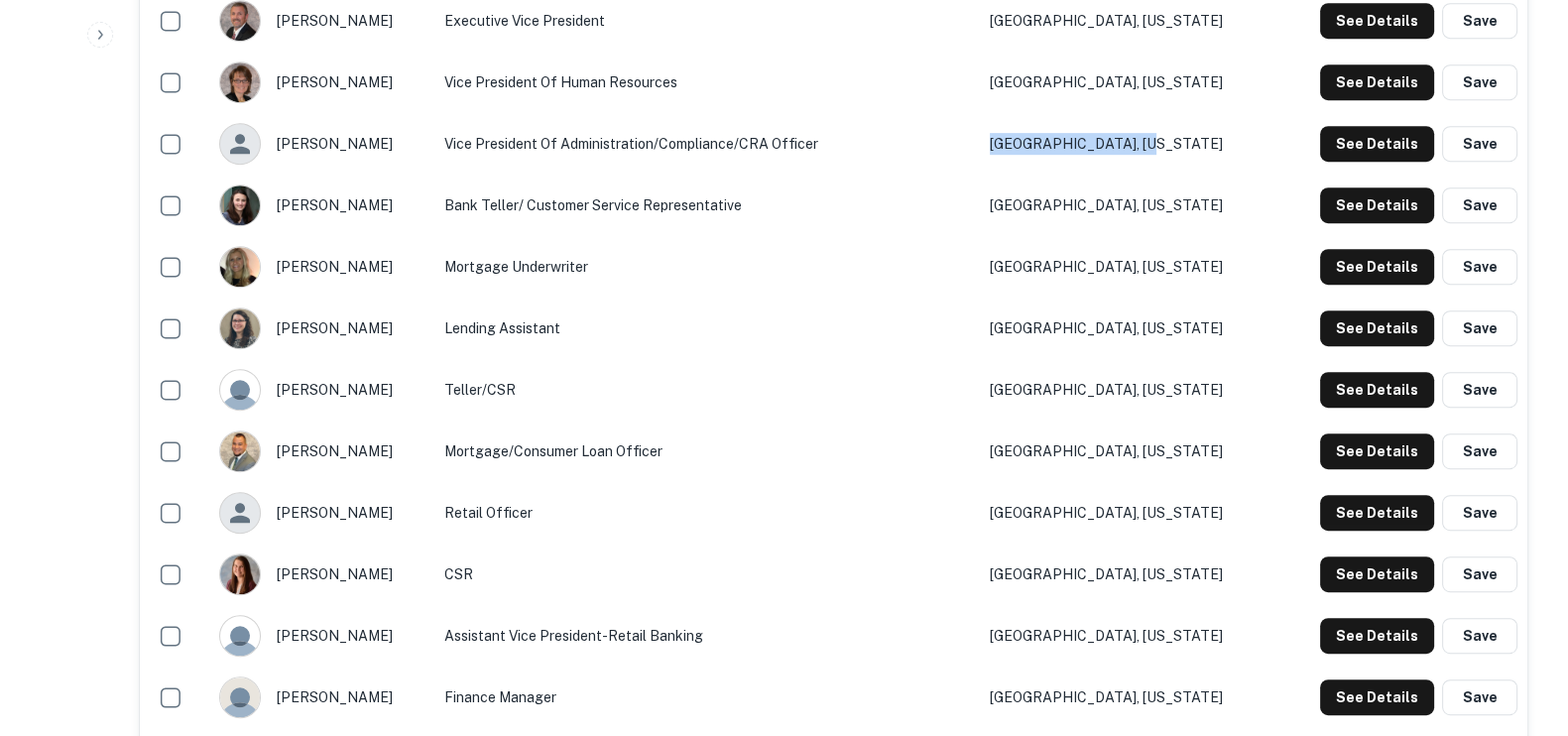drag, startPoint x: 1232, startPoint y: 125, endPoint x: 1061, endPoint y: 126, distance: 171.00292 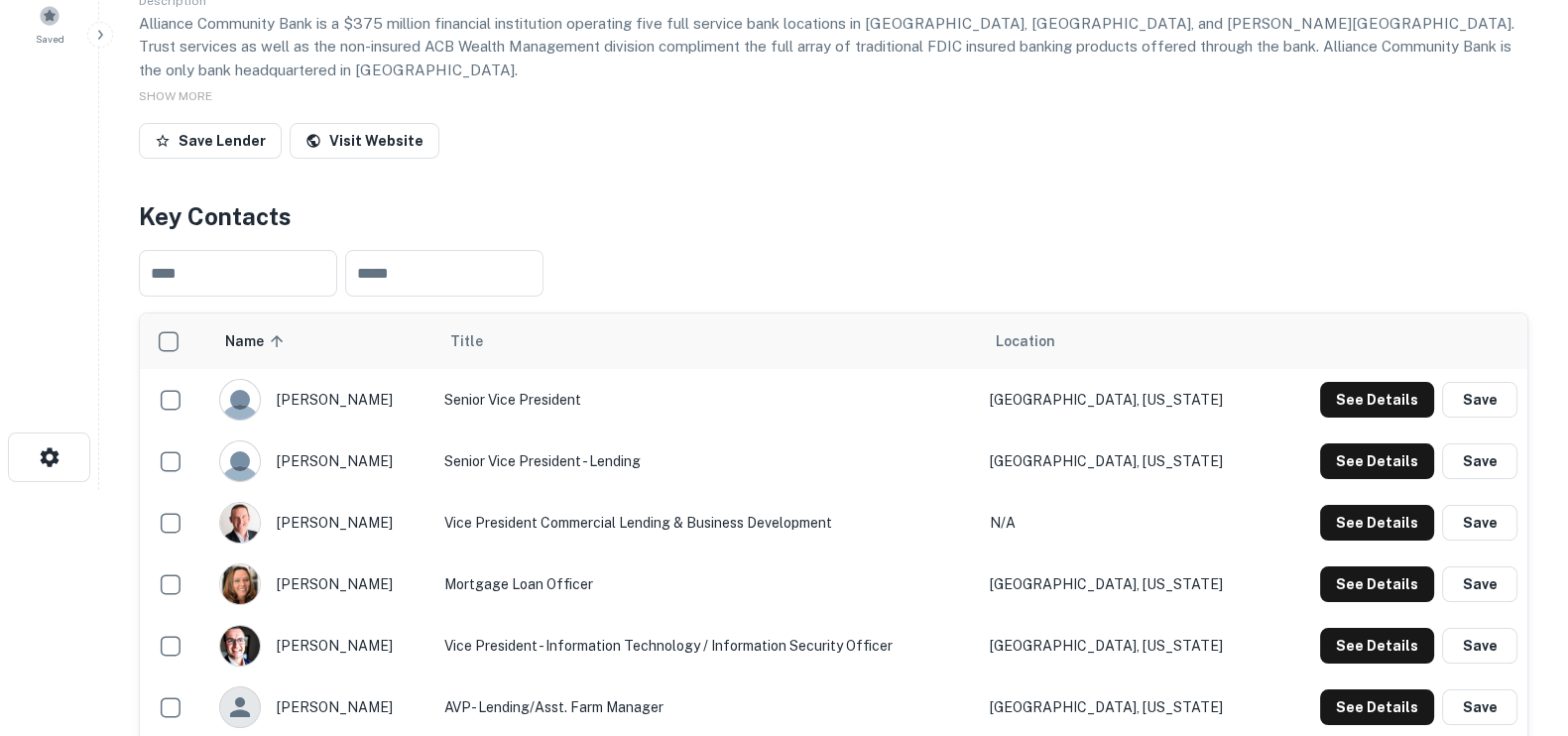 scroll, scrollTop: 0, scrollLeft: 0, axis: both 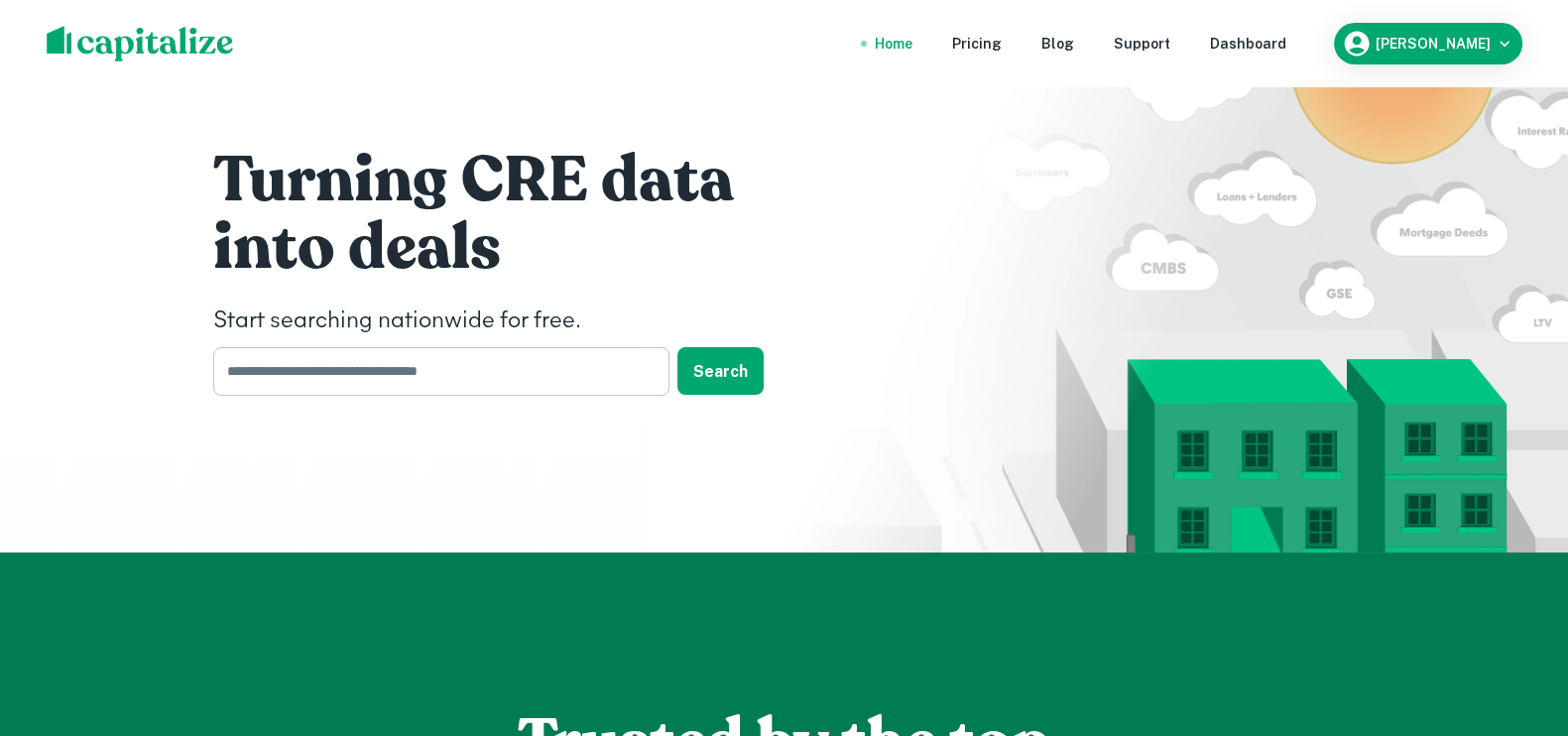 click at bounding box center (434, 371) 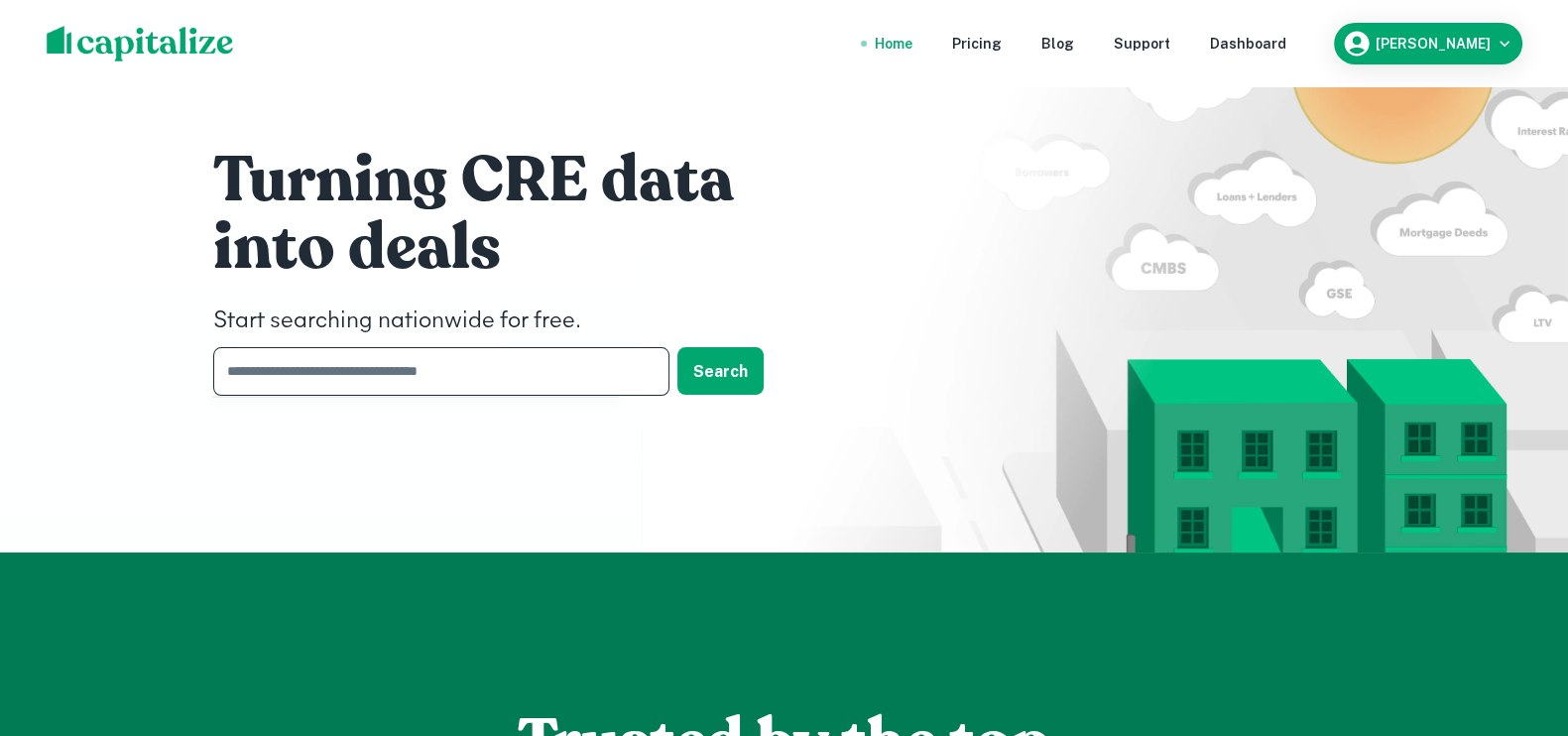 paste on "**********" 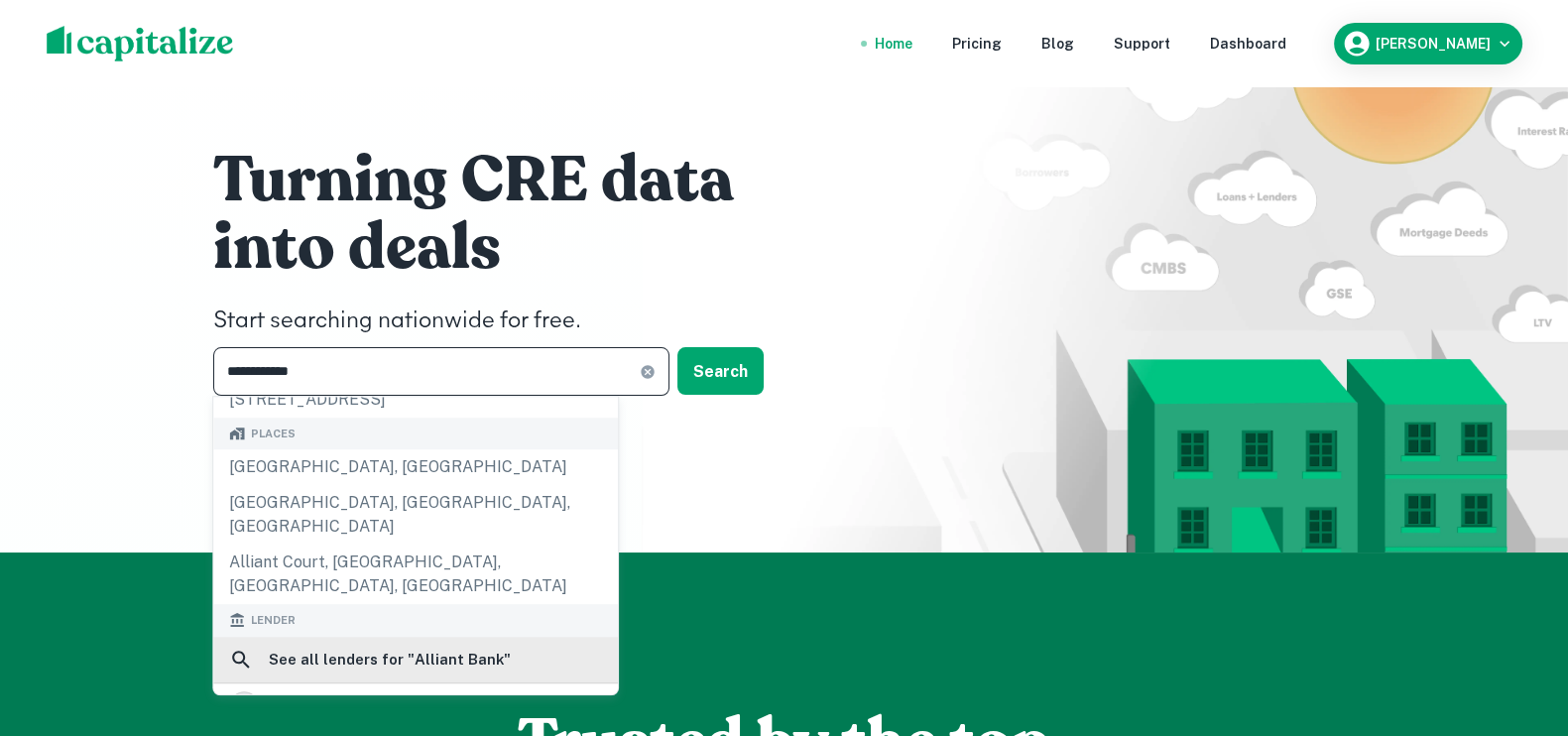 scroll, scrollTop: 123, scrollLeft: 0, axis: vertical 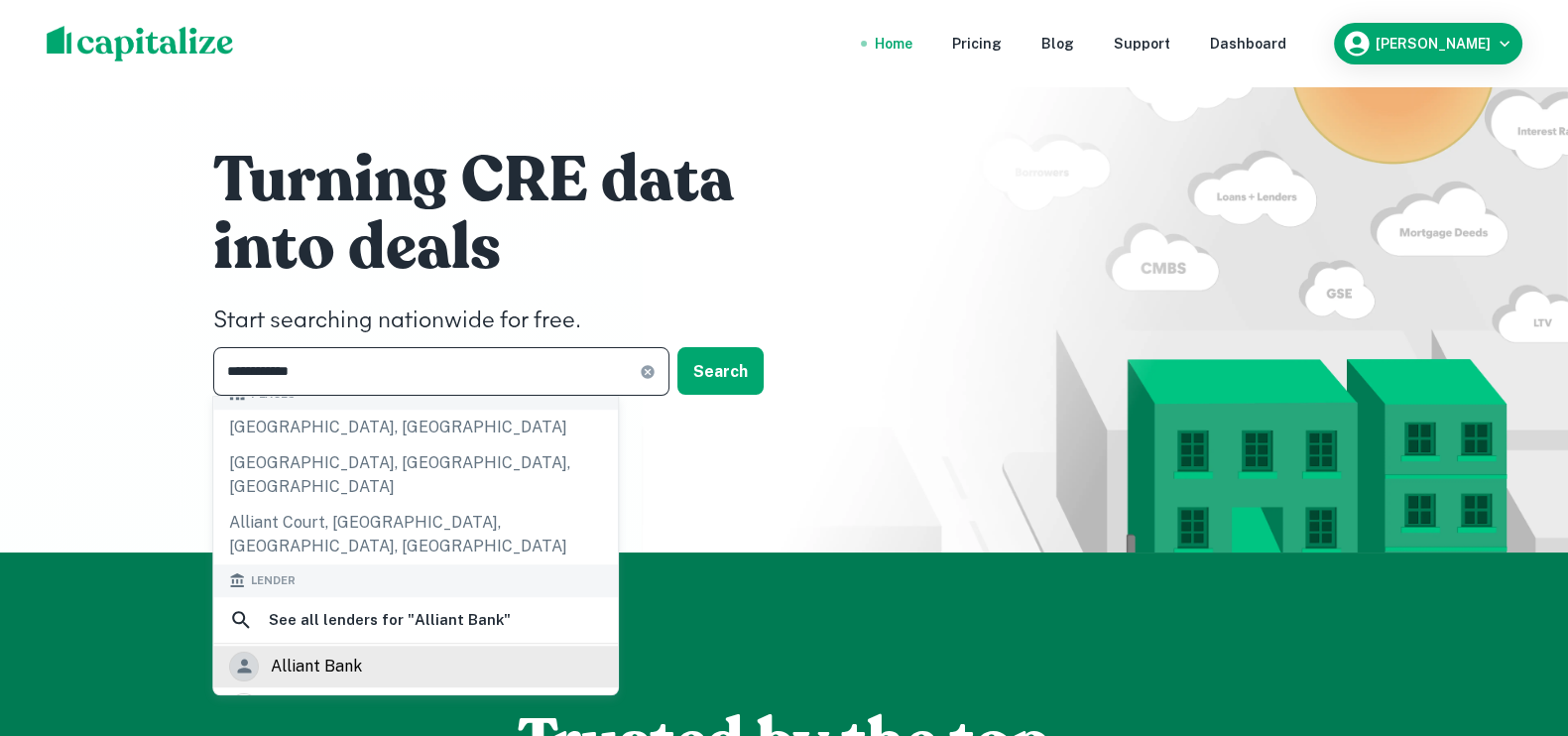 type on "**********" 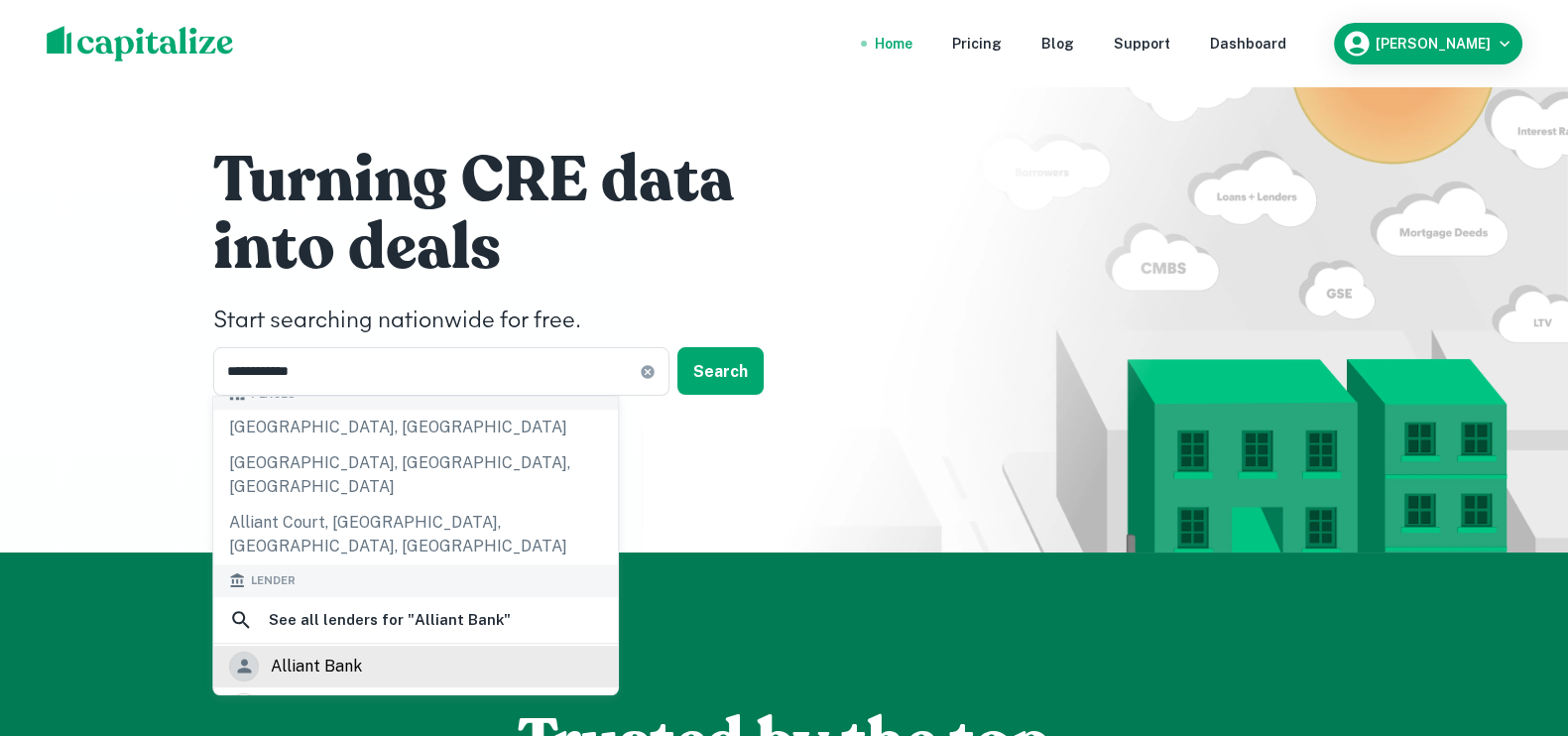 click on "alliant bank" at bounding box center (416, 667) 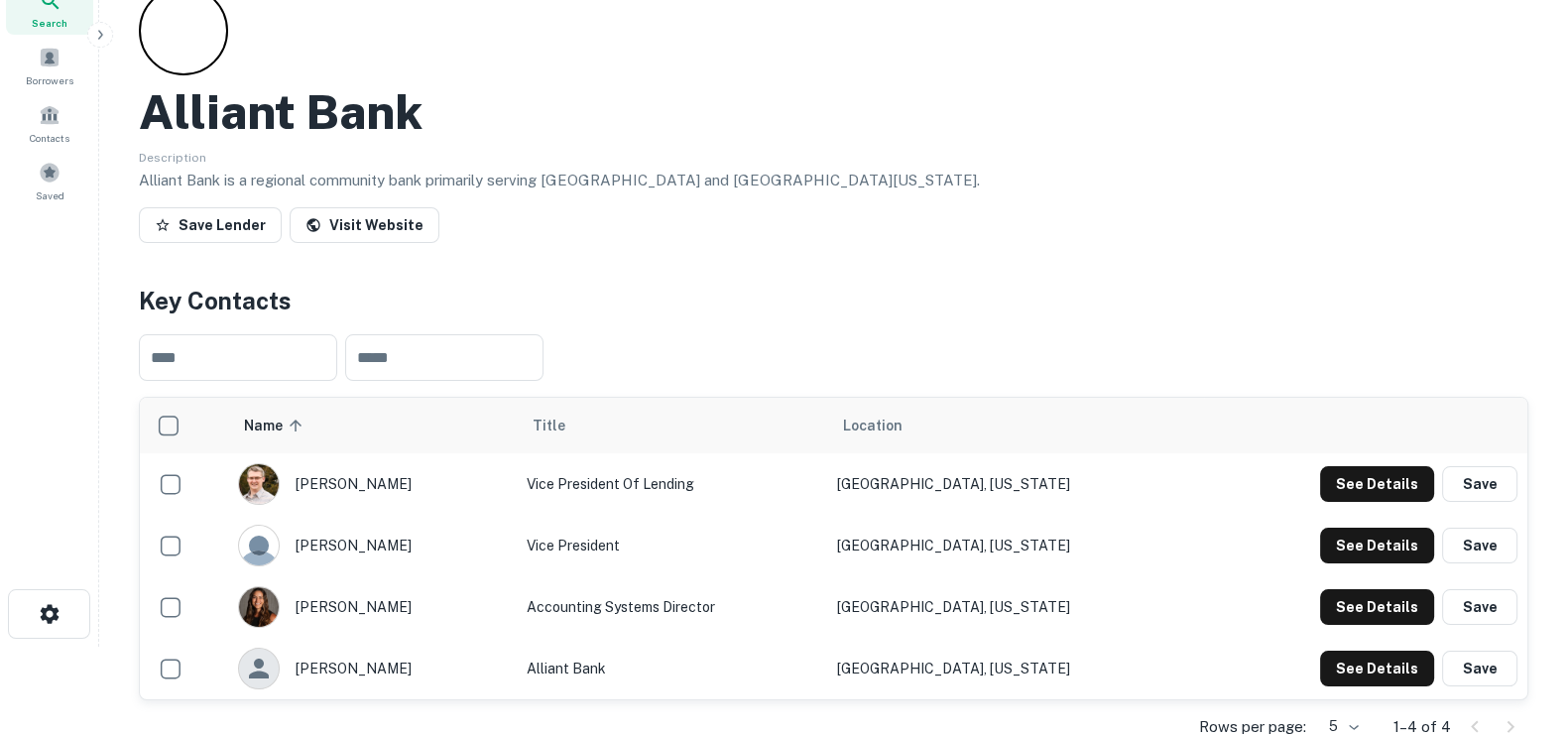 scroll, scrollTop: 0, scrollLeft: 0, axis: both 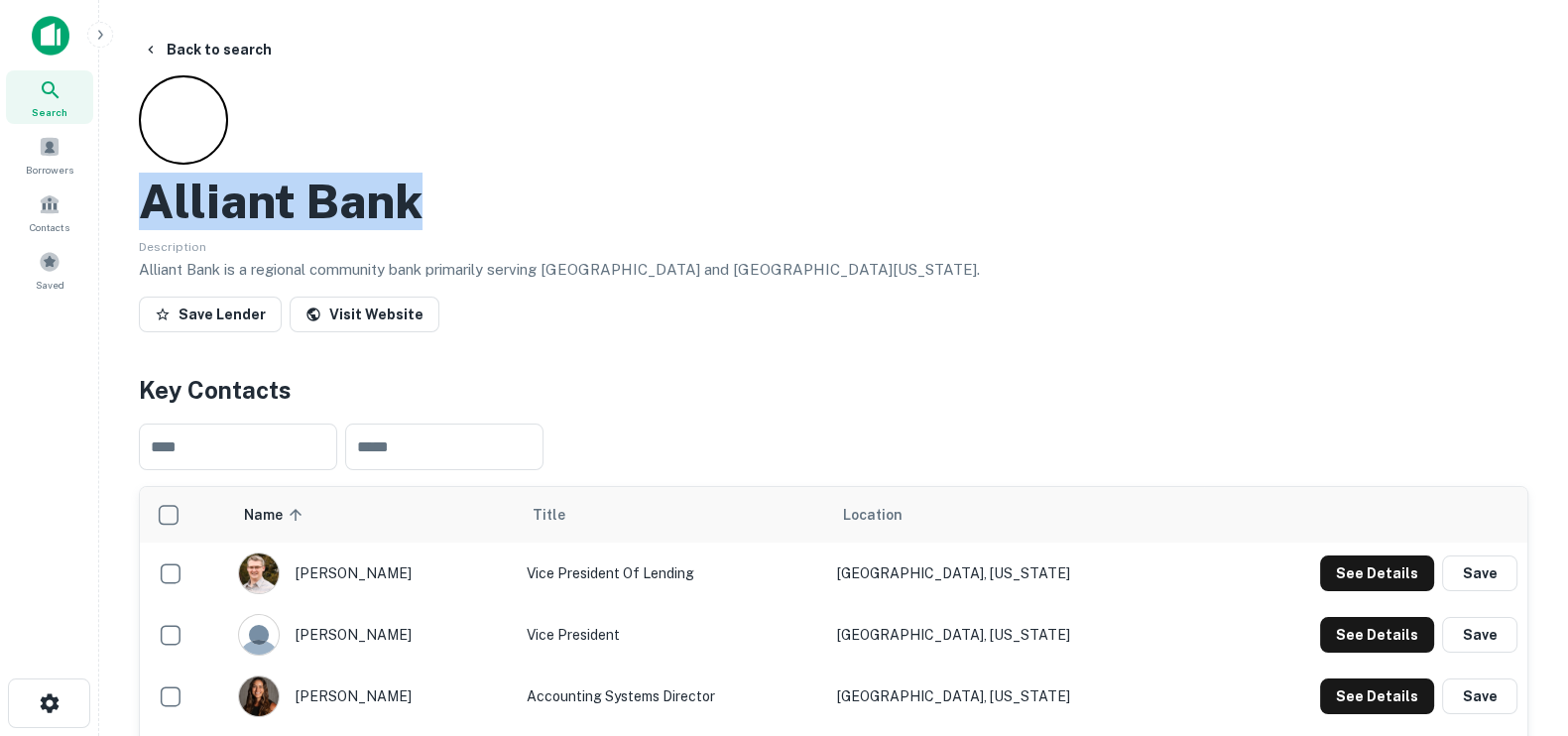 drag, startPoint x: 478, startPoint y: 215, endPoint x: 110, endPoint y: 219, distance: 368.02174 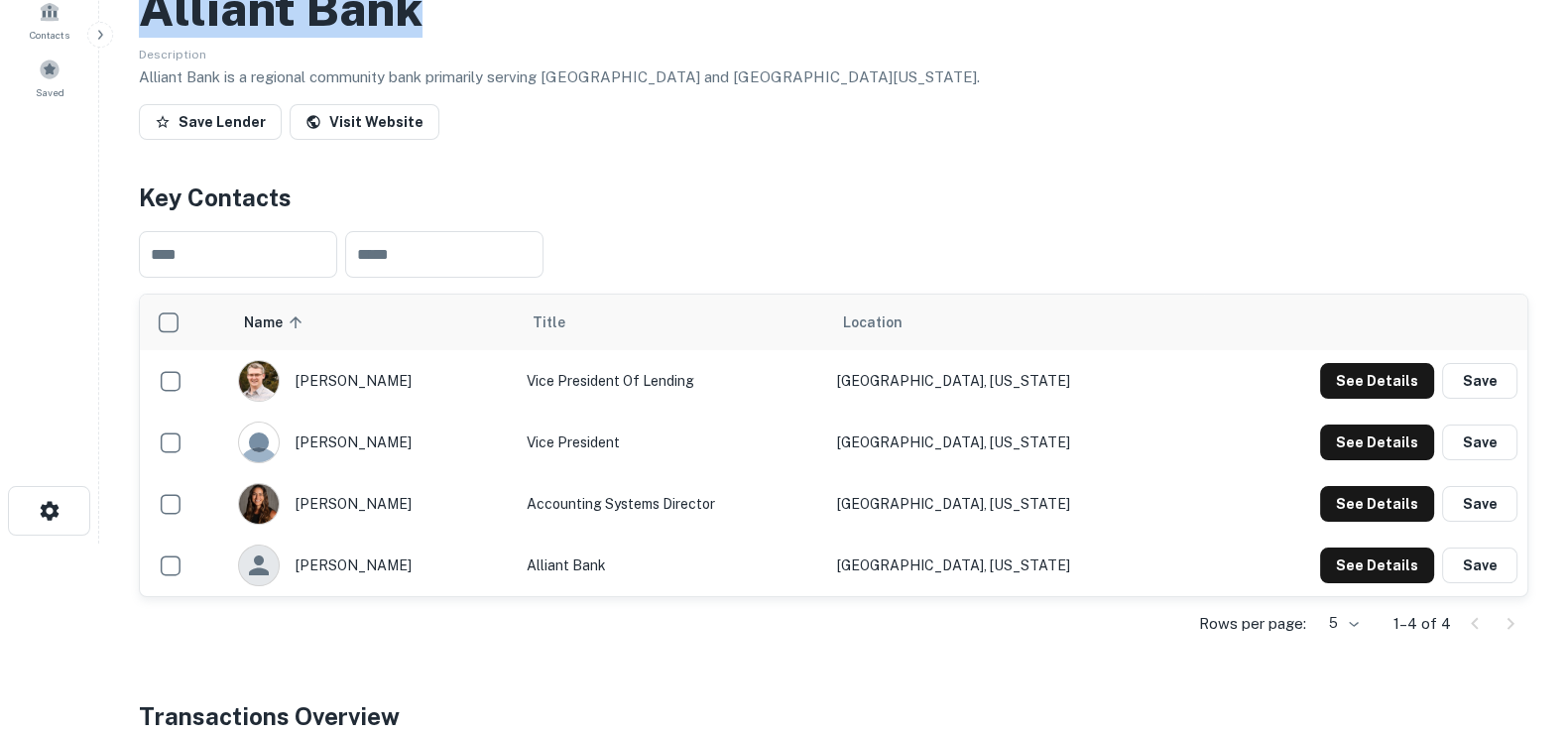 scroll, scrollTop: 247, scrollLeft: 0, axis: vertical 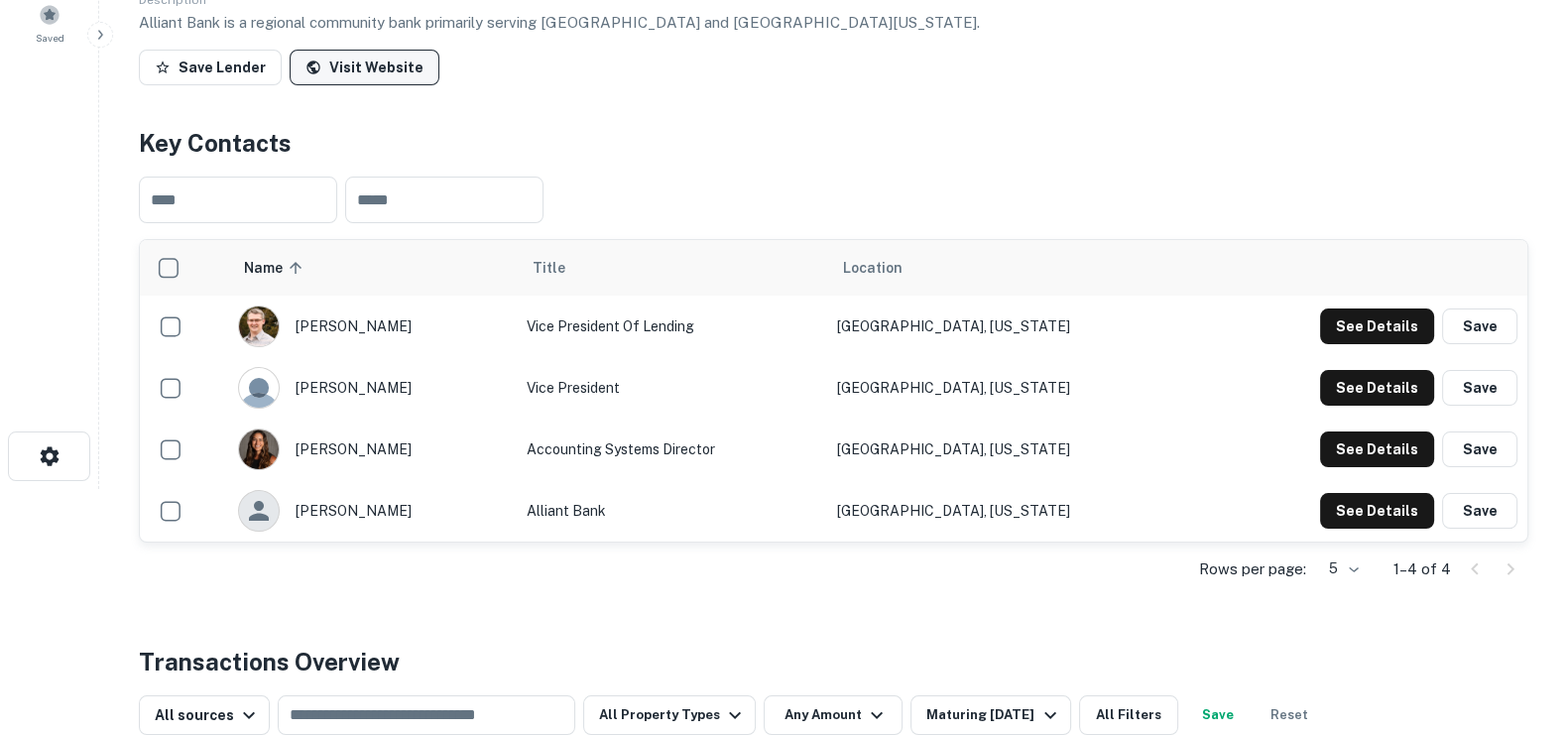 click on "Visit Website" at bounding box center [364, 67] 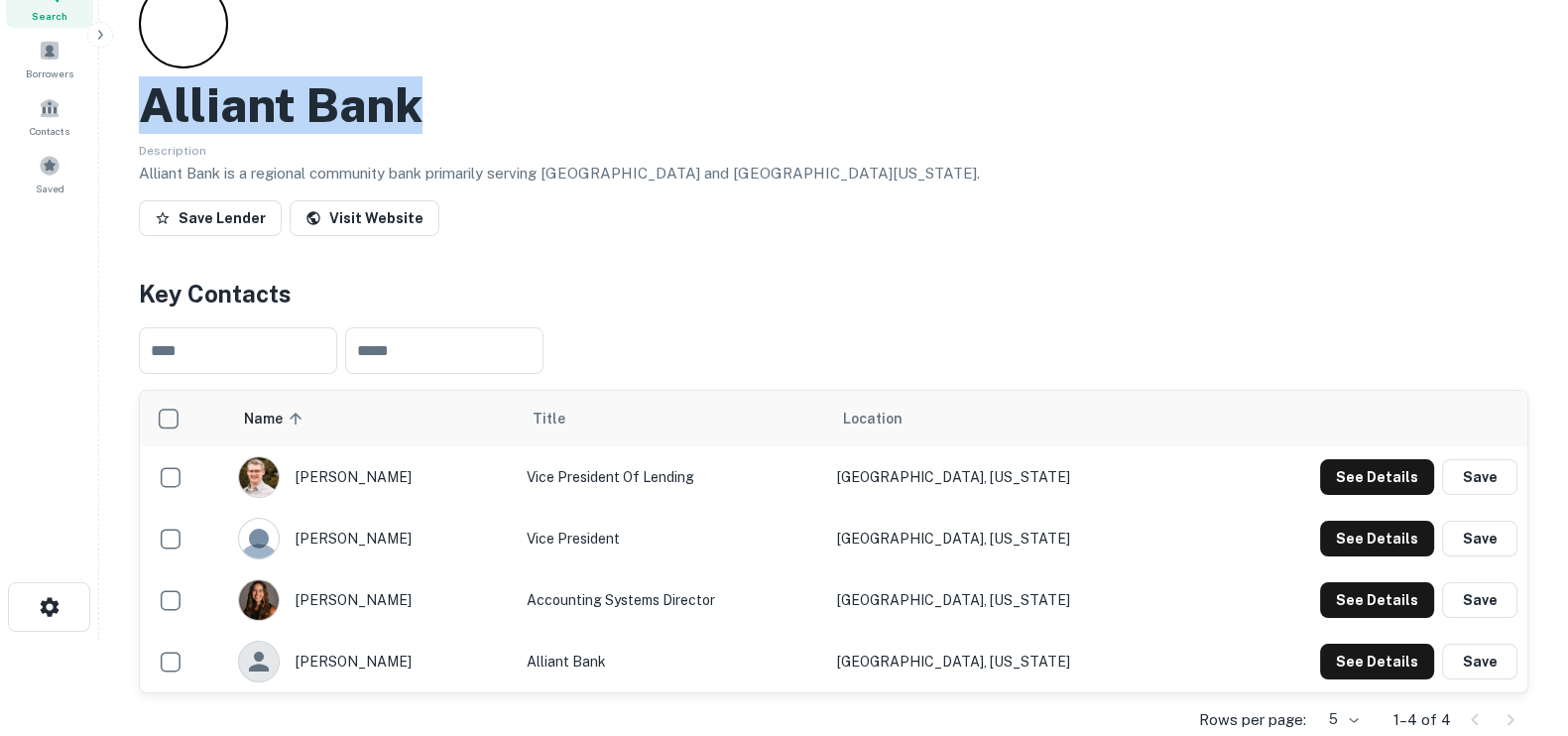 scroll, scrollTop: 0, scrollLeft: 0, axis: both 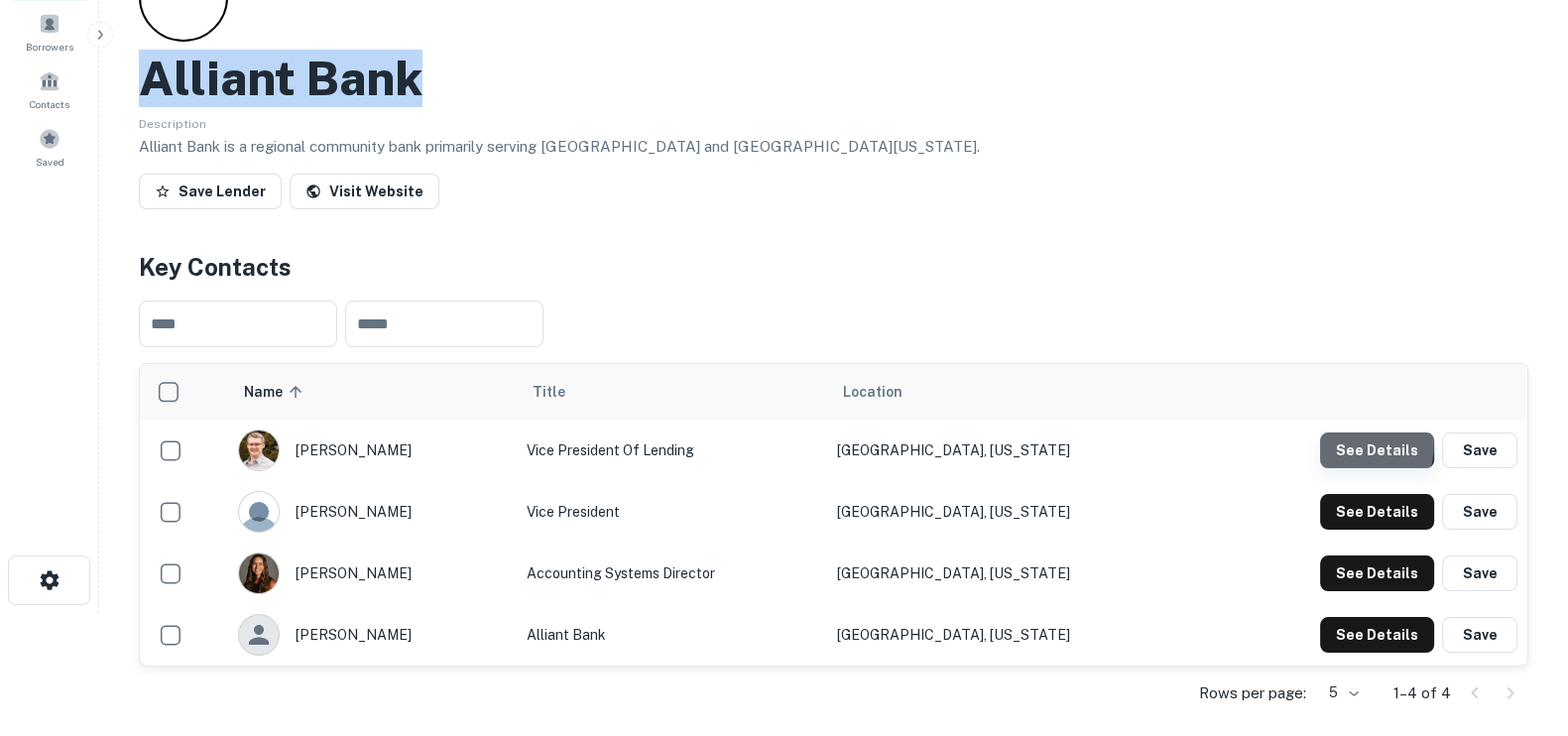 click on "See Details" at bounding box center (1377, 450) 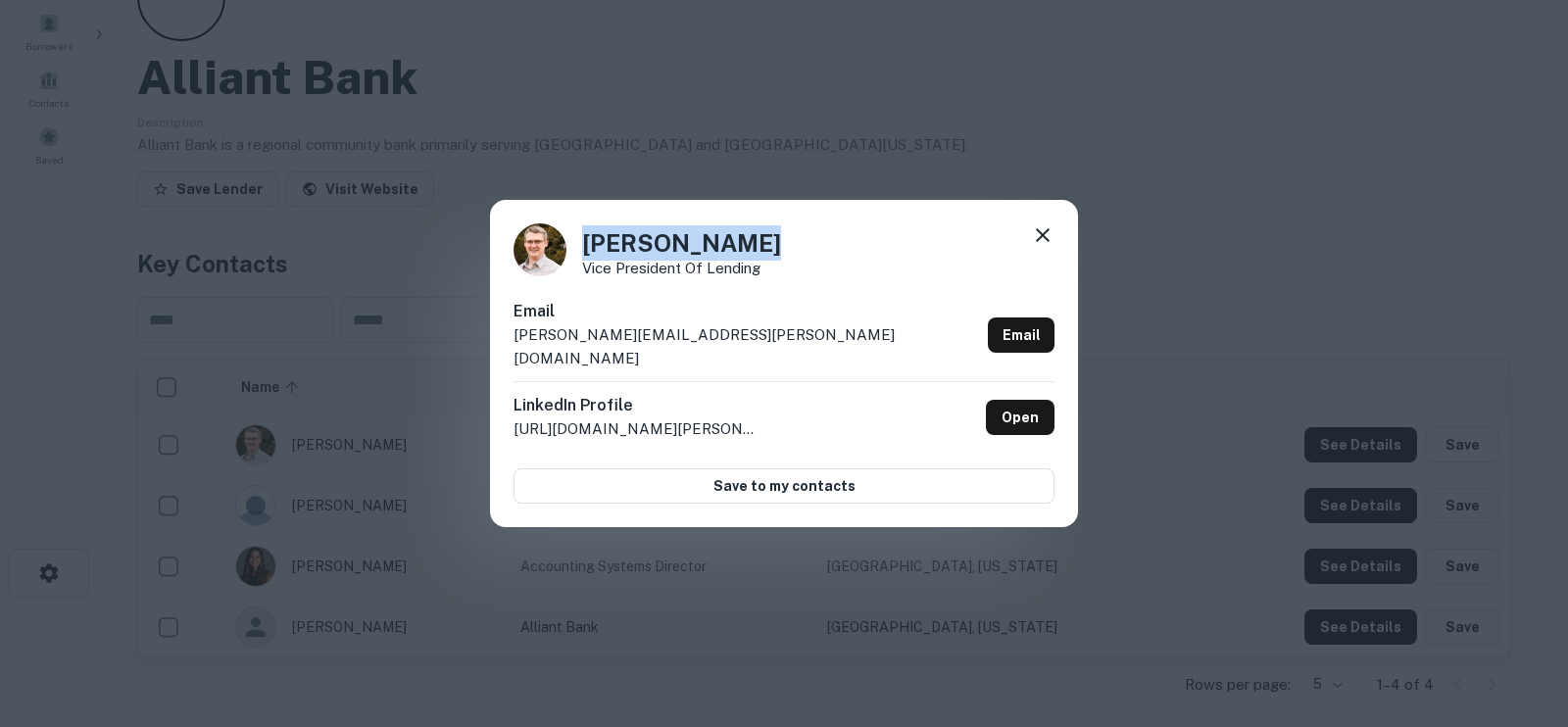 drag, startPoint x: 755, startPoint y: 254, endPoint x: 564, endPoint y: 249, distance: 191.06543 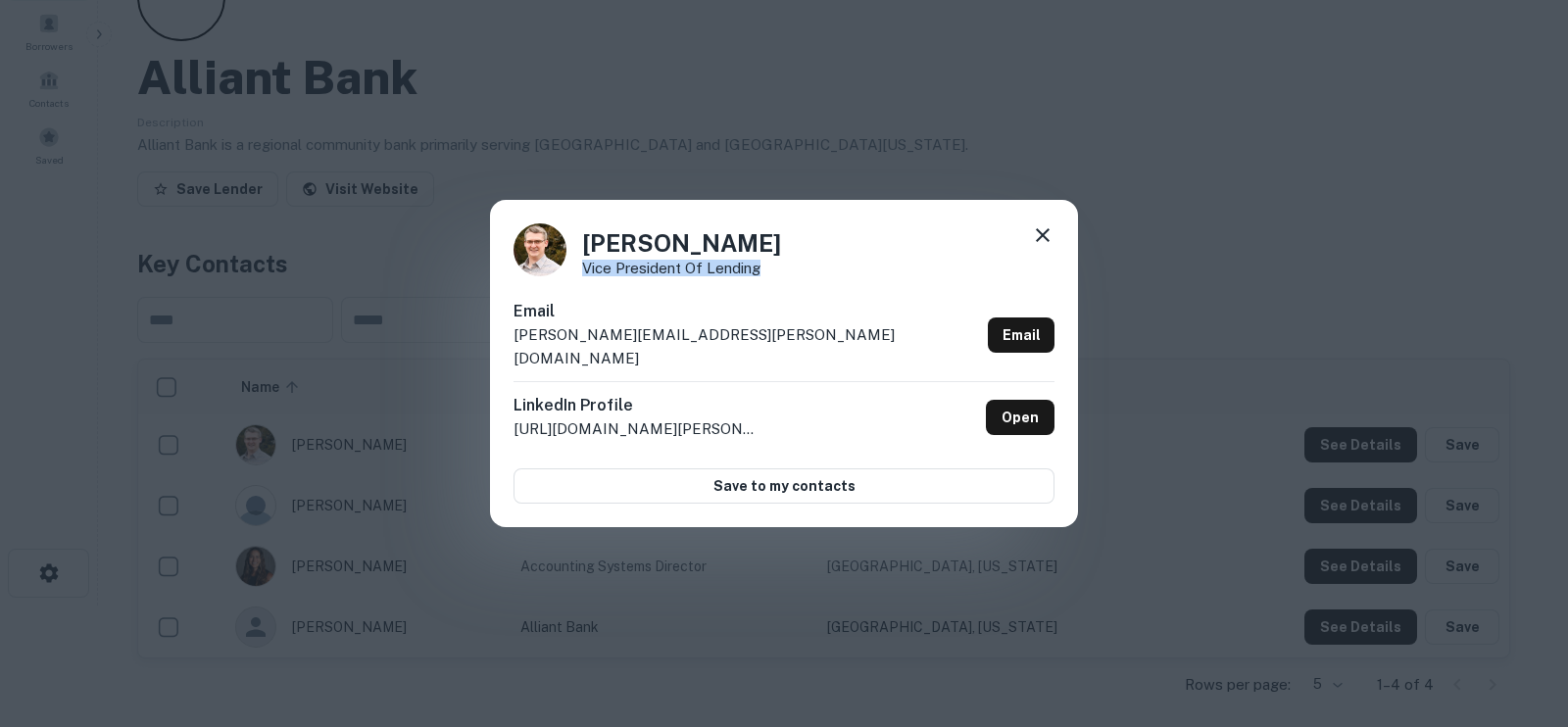 drag, startPoint x: 778, startPoint y: 281, endPoint x: 576, endPoint y: 281, distance: 202 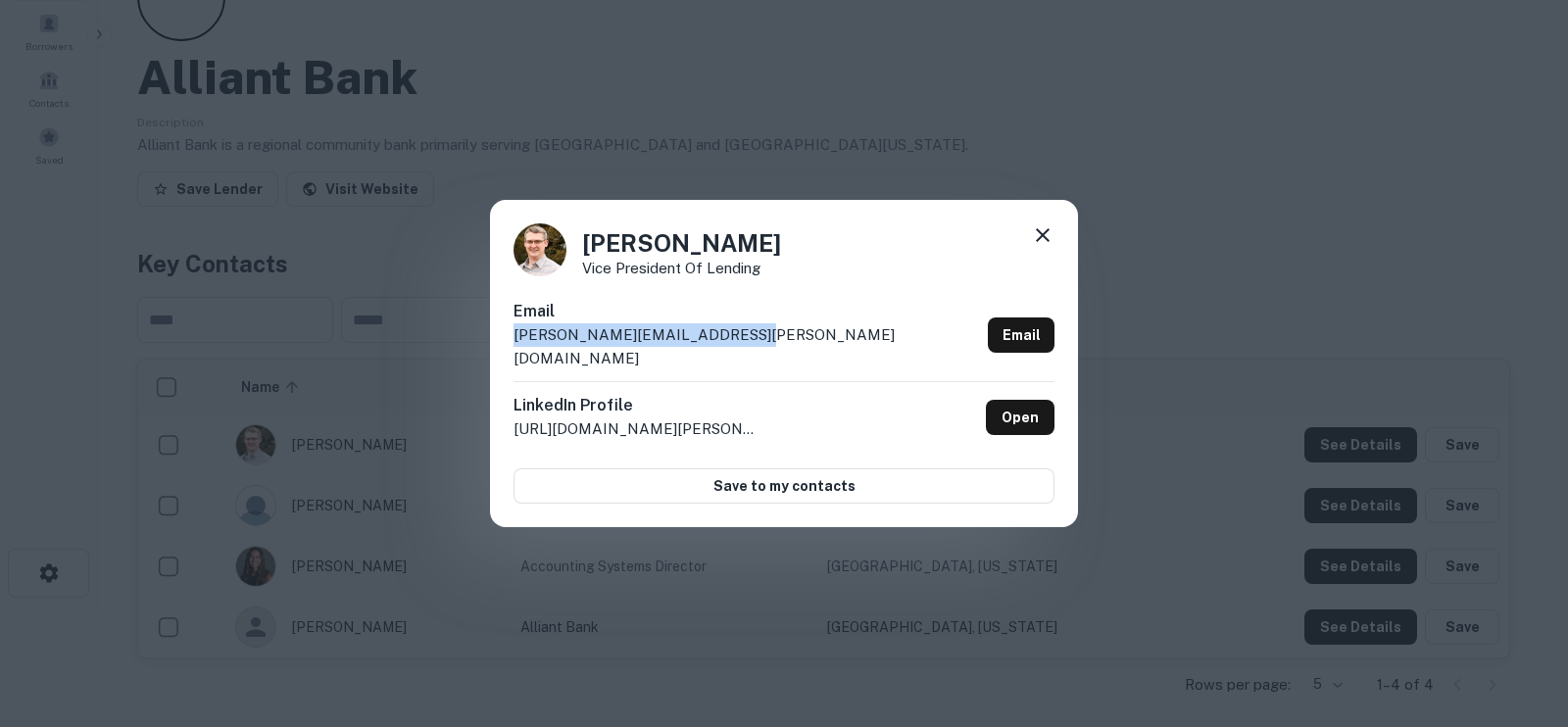 drag, startPoint x: 762, startPoint y: 340, endPoint x: 495, endPoint y: 342, distance: 267.00749 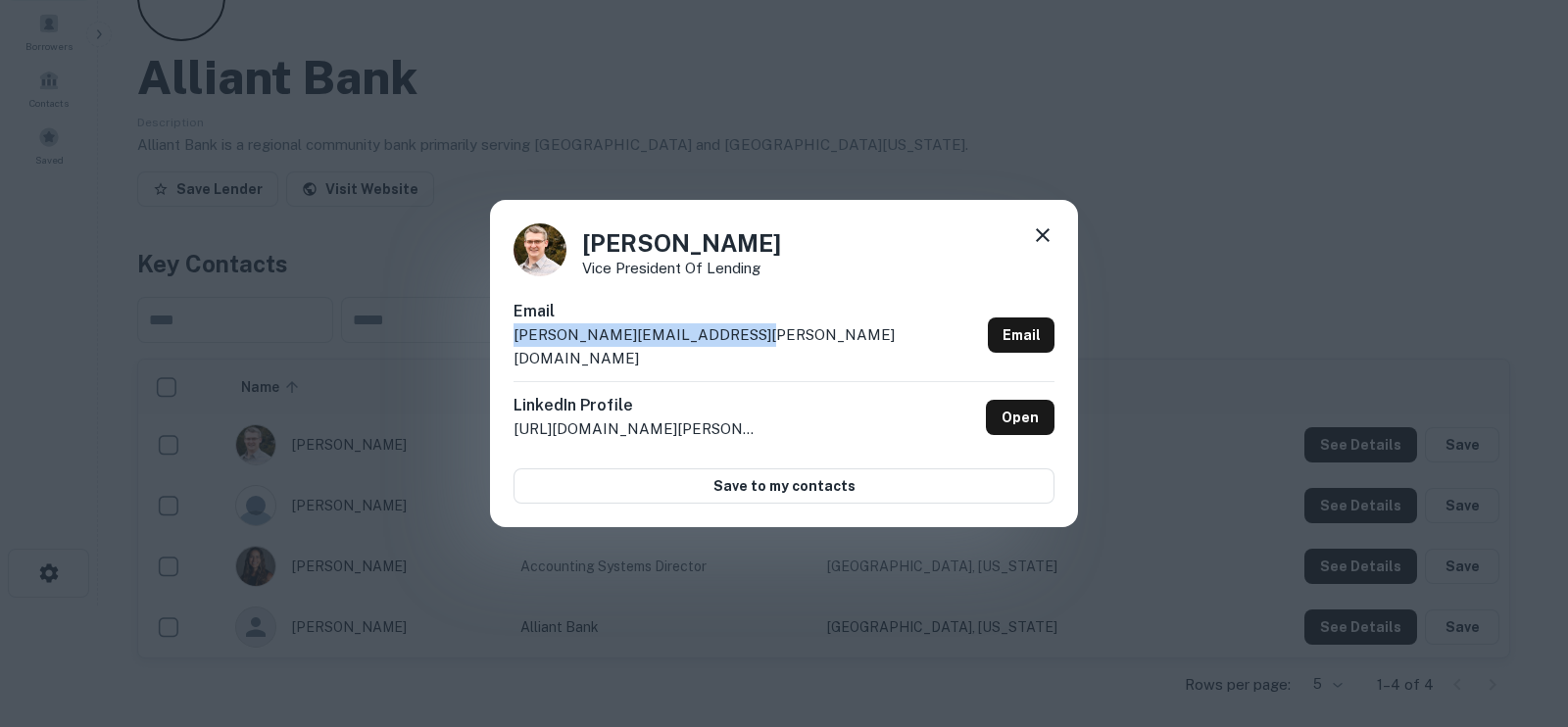 click 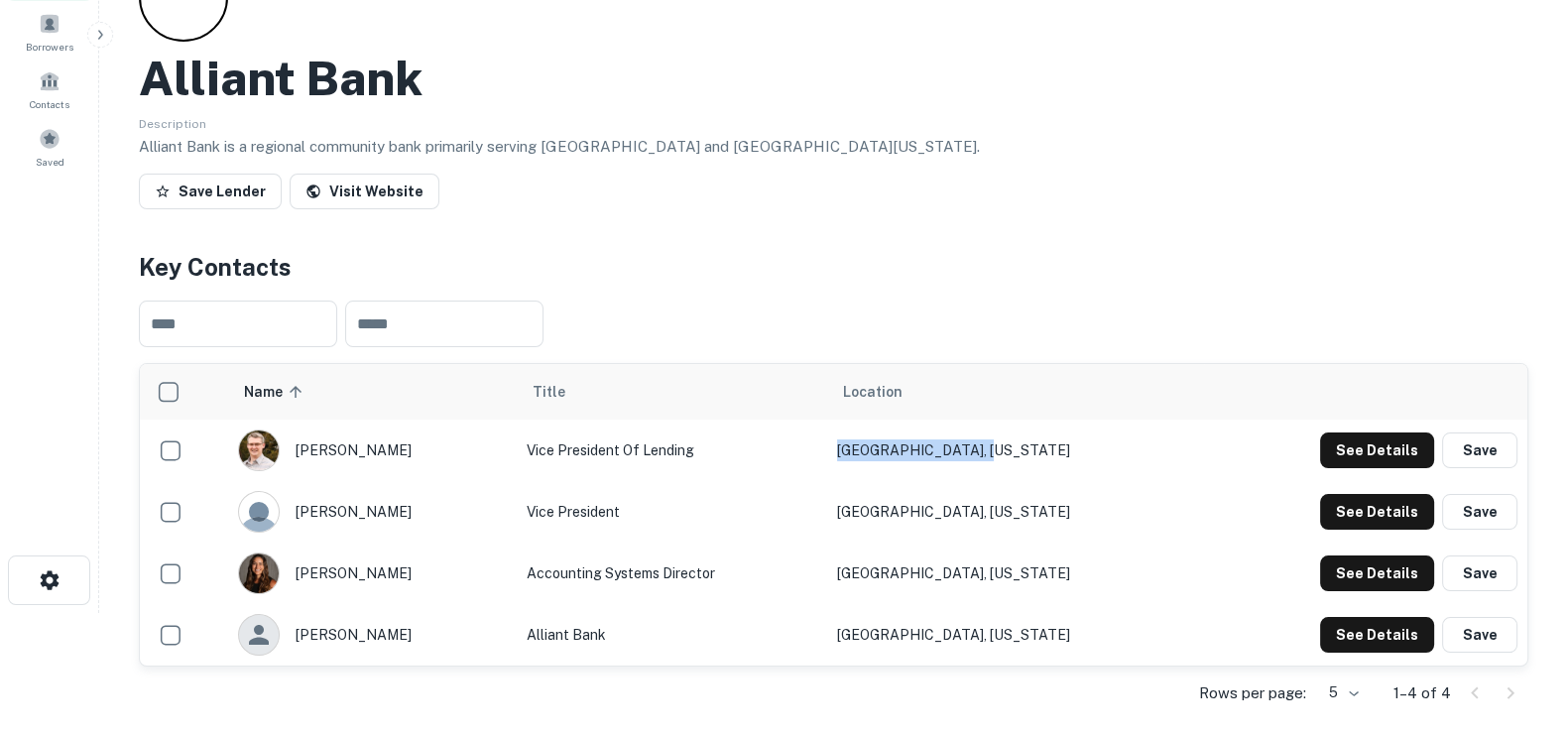 drag, startPoint x: 1076, startPoint y: 458, endPoint x: 915, endPoint y: 440, distance: 162.00309 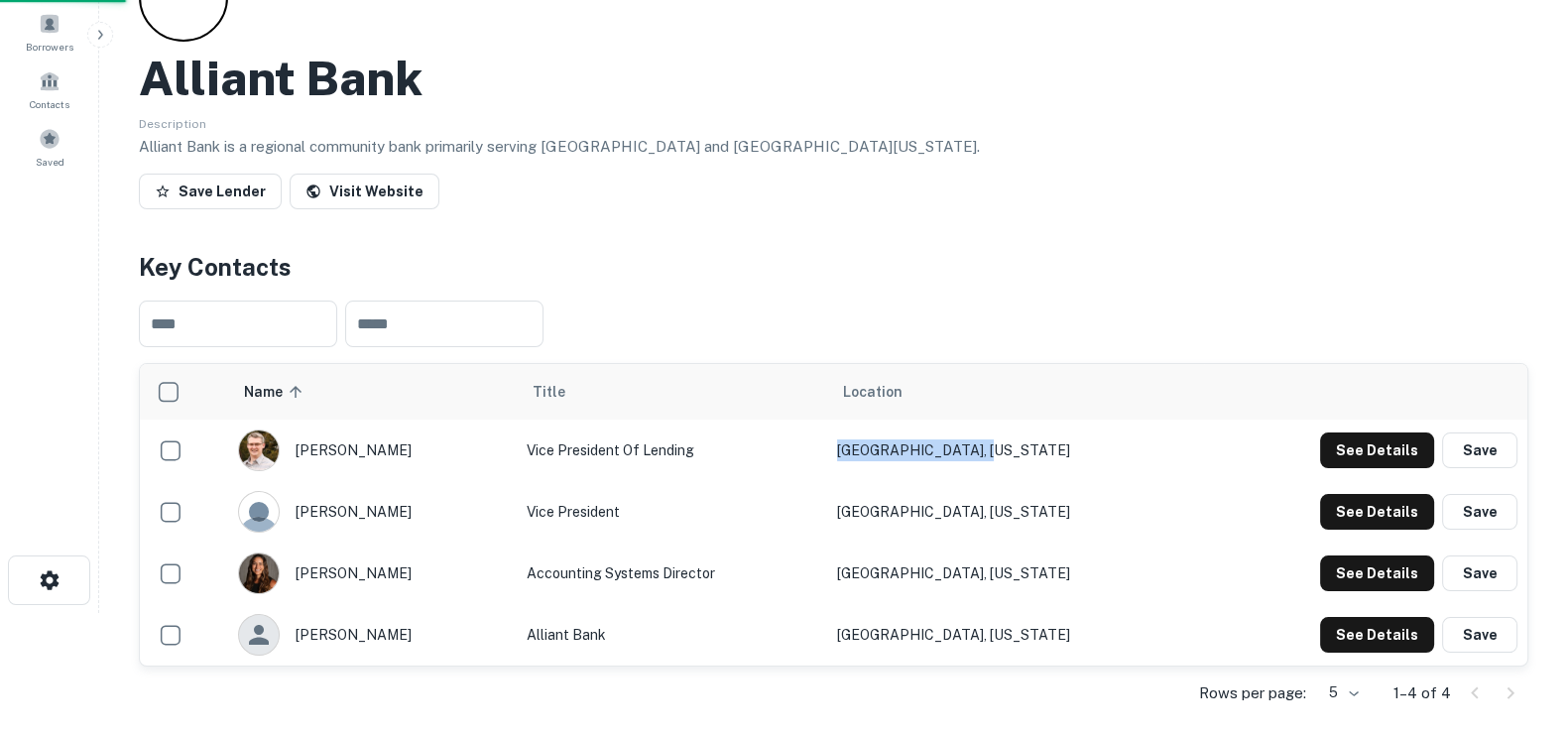 scroll, scrollTop: 0, scrollLeft: 0, axis: both 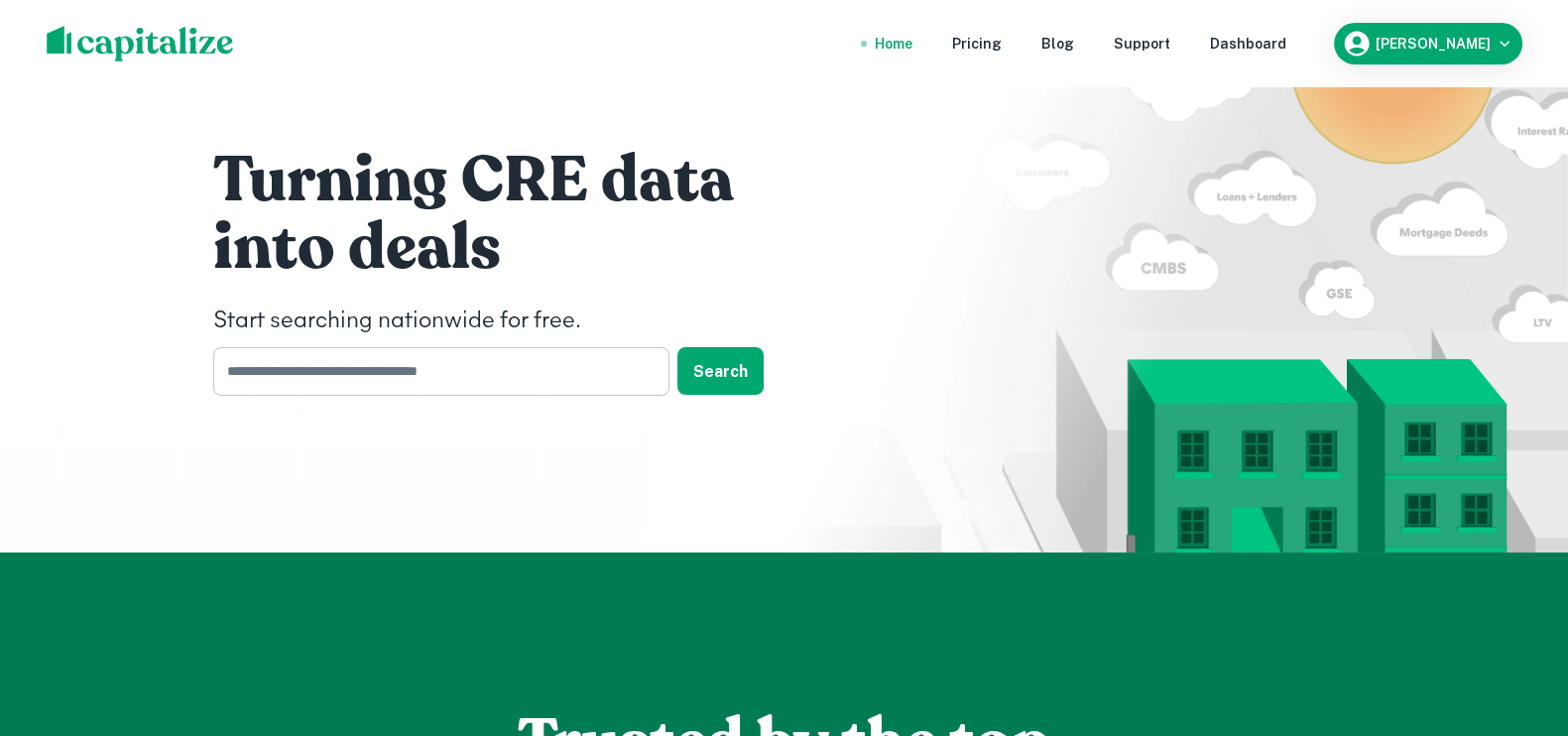 click at bounding box center [434, 371] 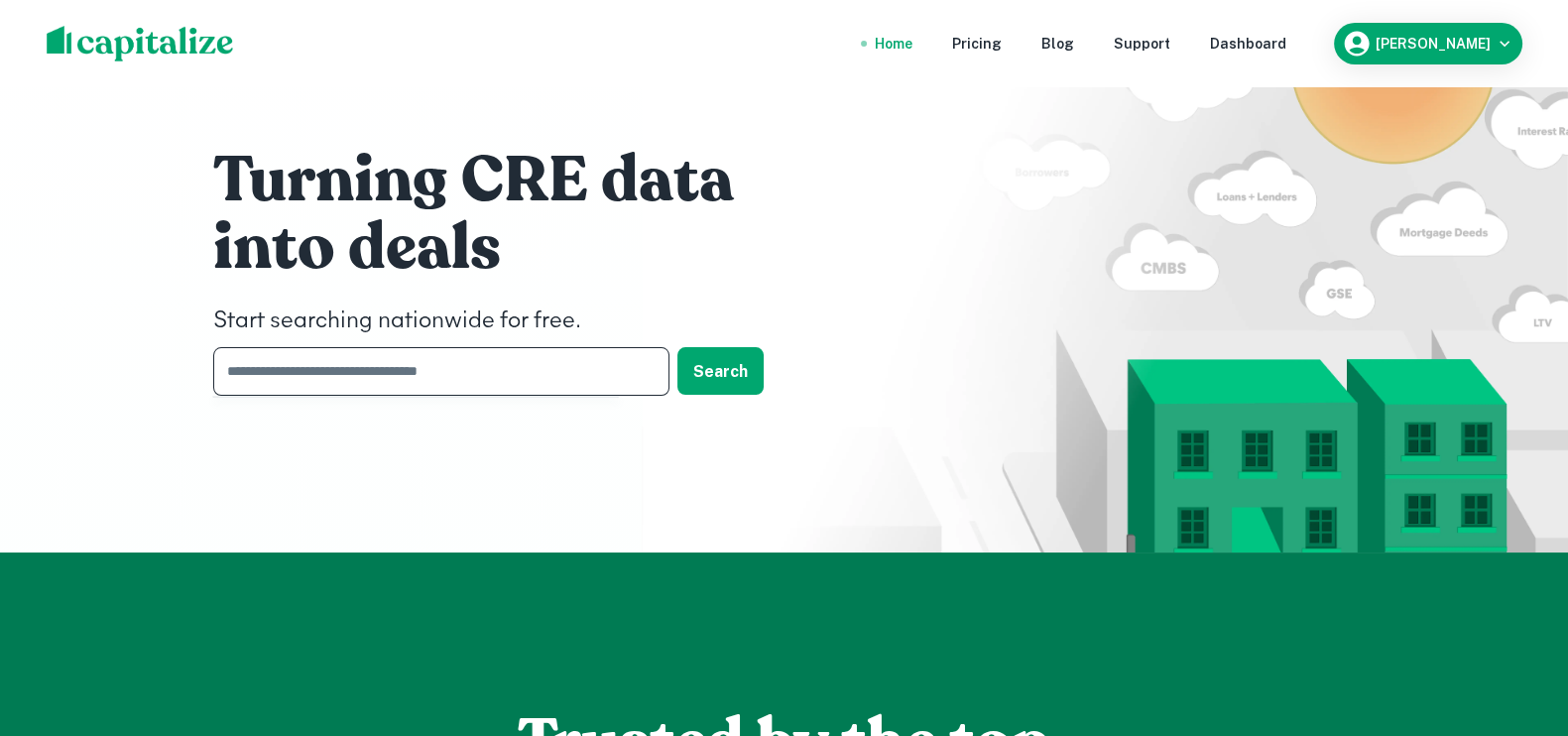 paste on "**********" 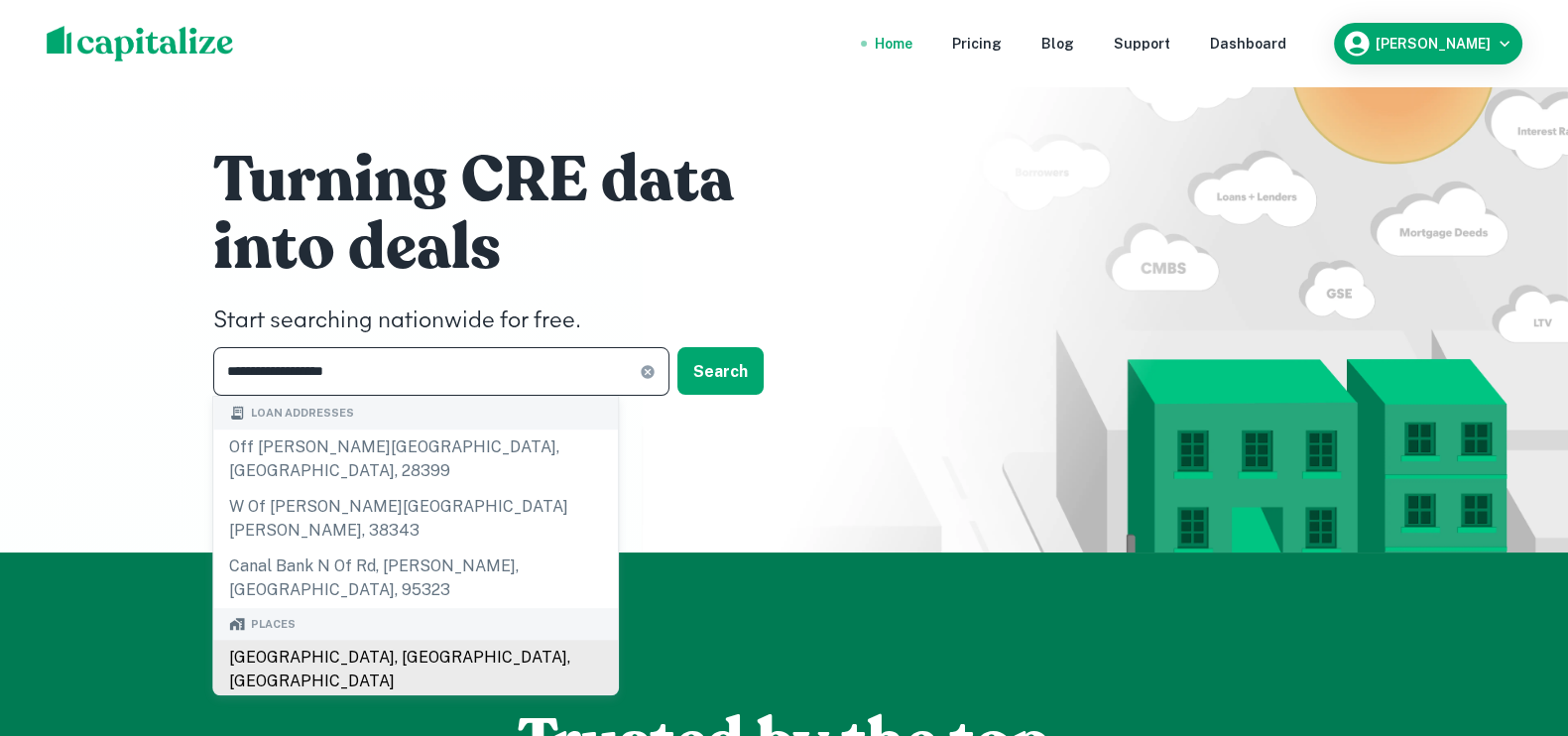 scroll, scrollTop: 123, scrollLeft: 0, axis: vertical 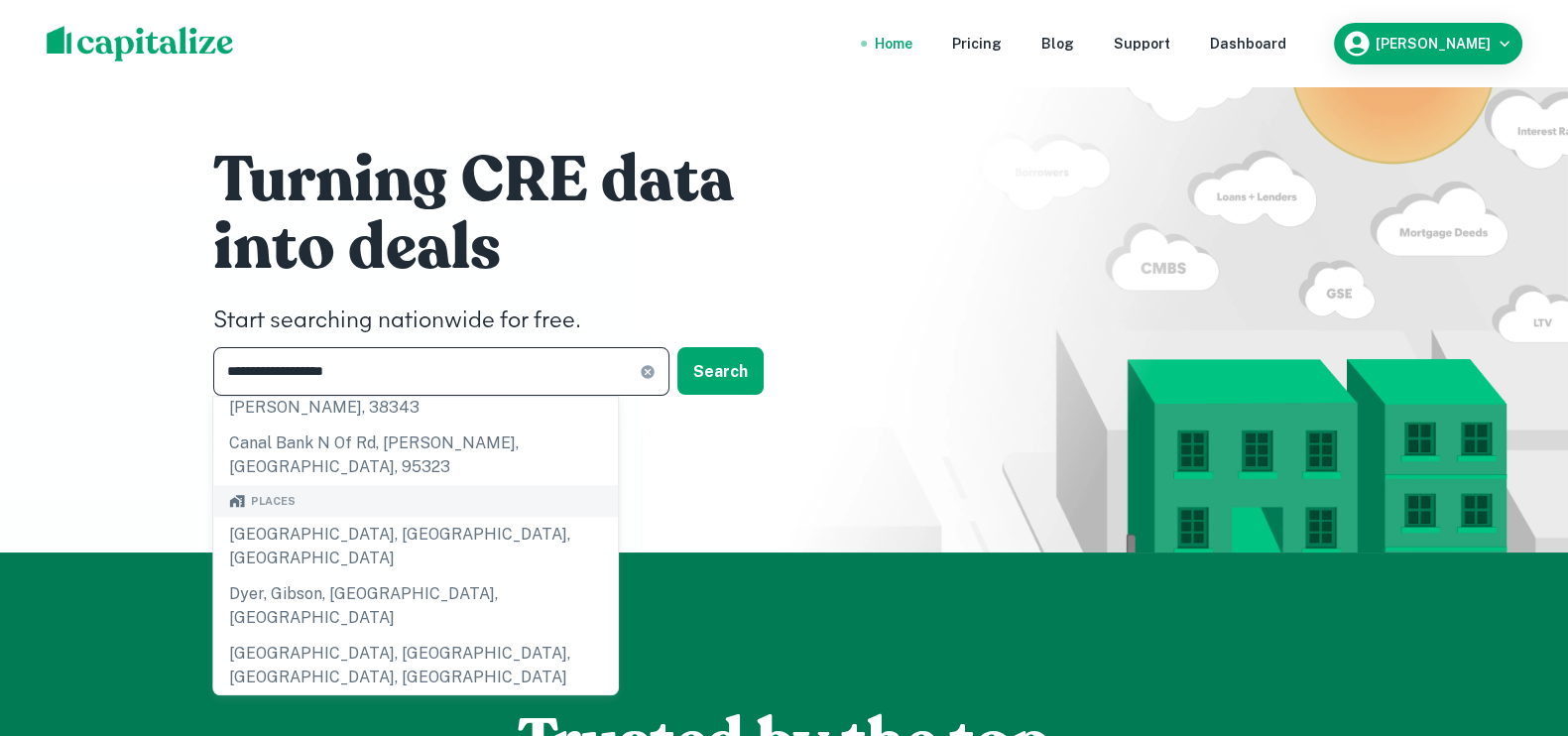 type on "**********" 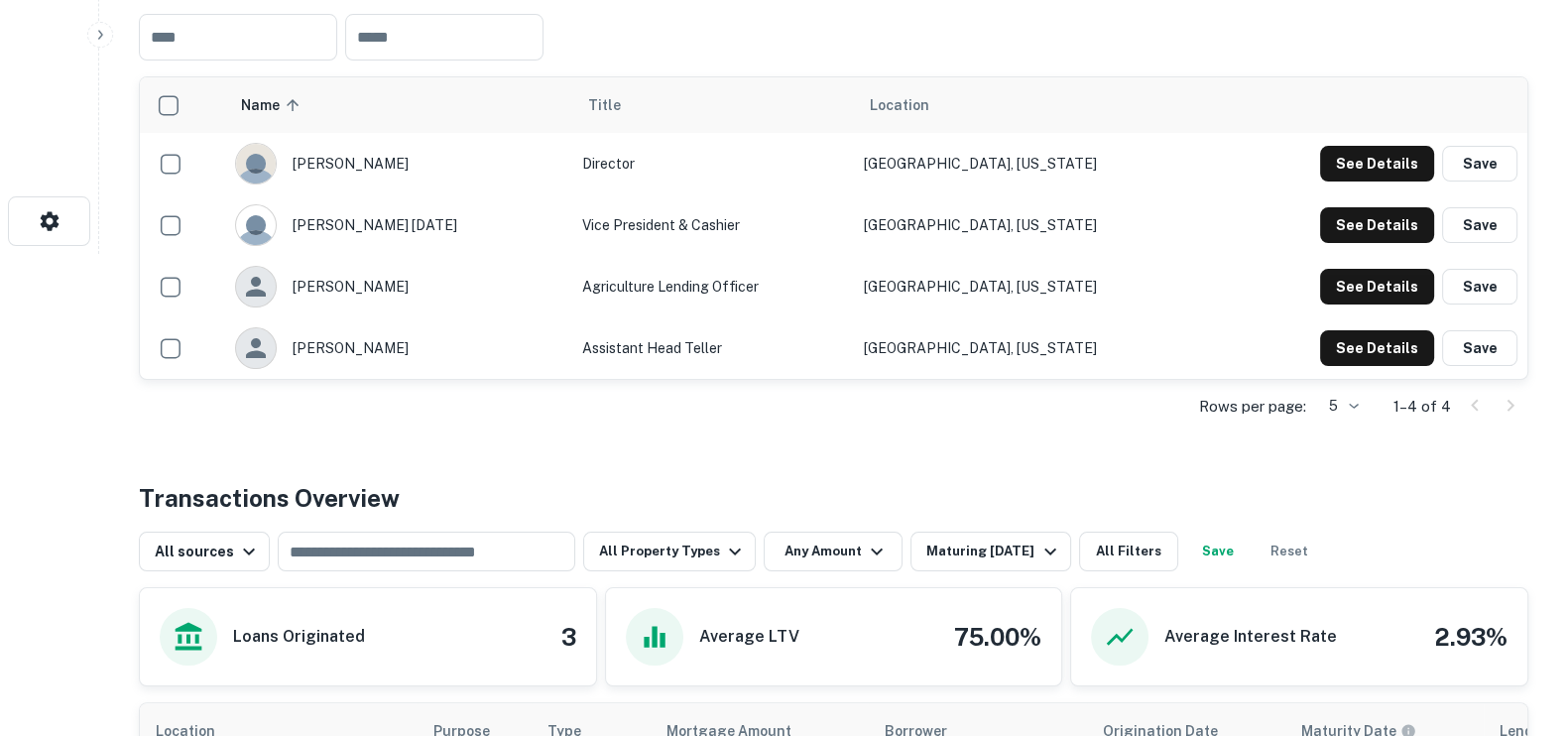 scroll, scrollTop: 495, scrollLeft: 0, axis: vertical 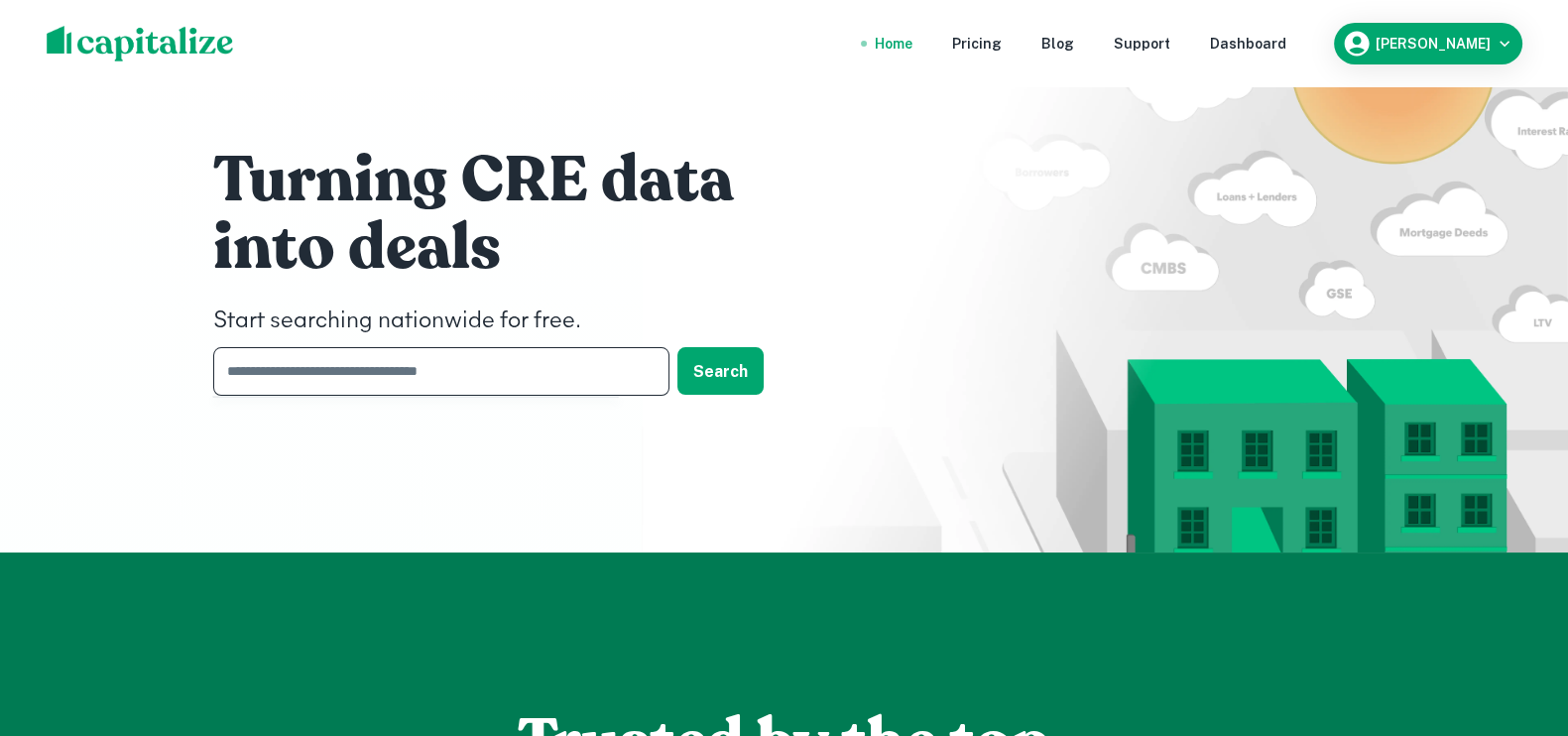 drag, startPoint x: 348, startPoint y: 379, endPoint x: 369, endPoint y: 365, distance: 25.23886 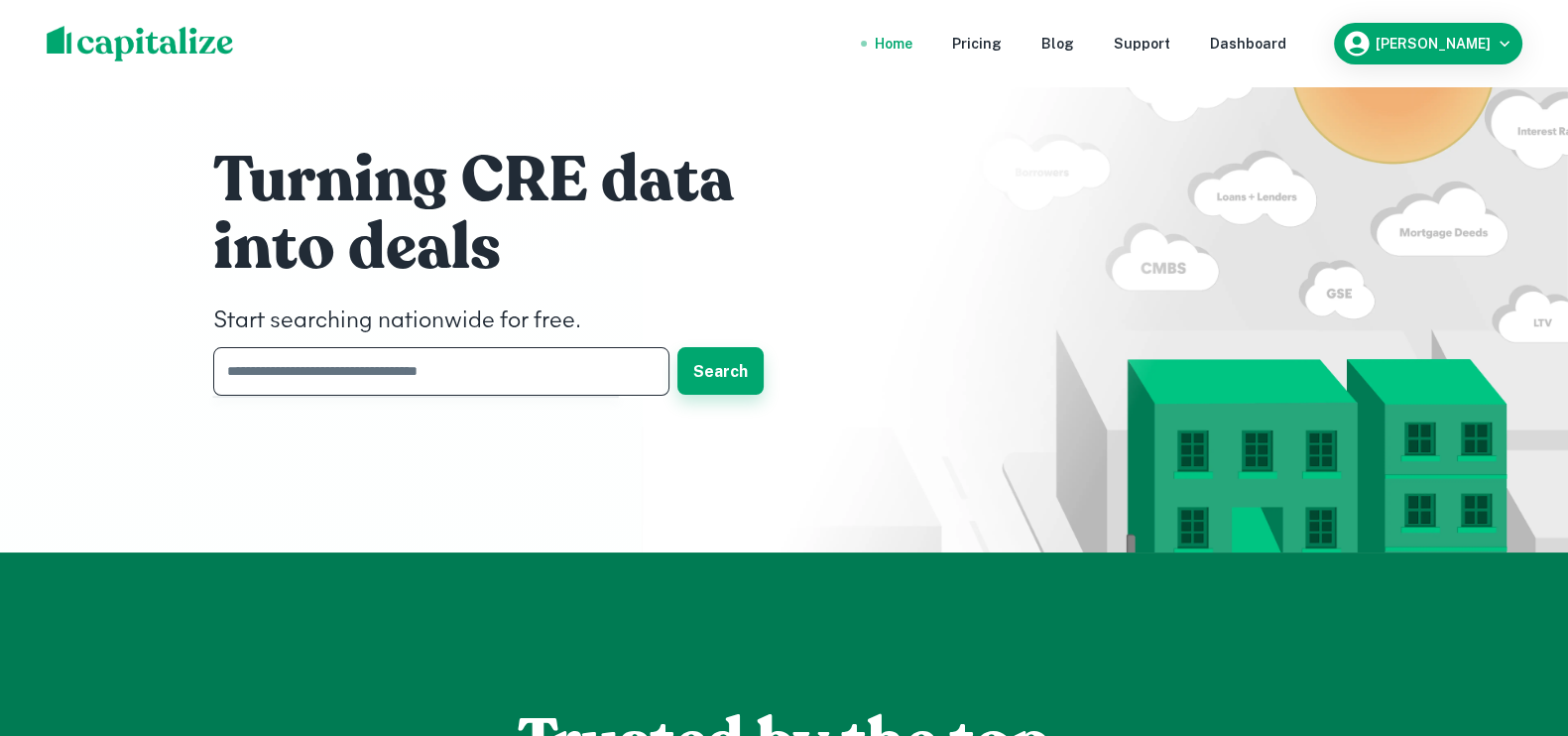 paste on "*********" 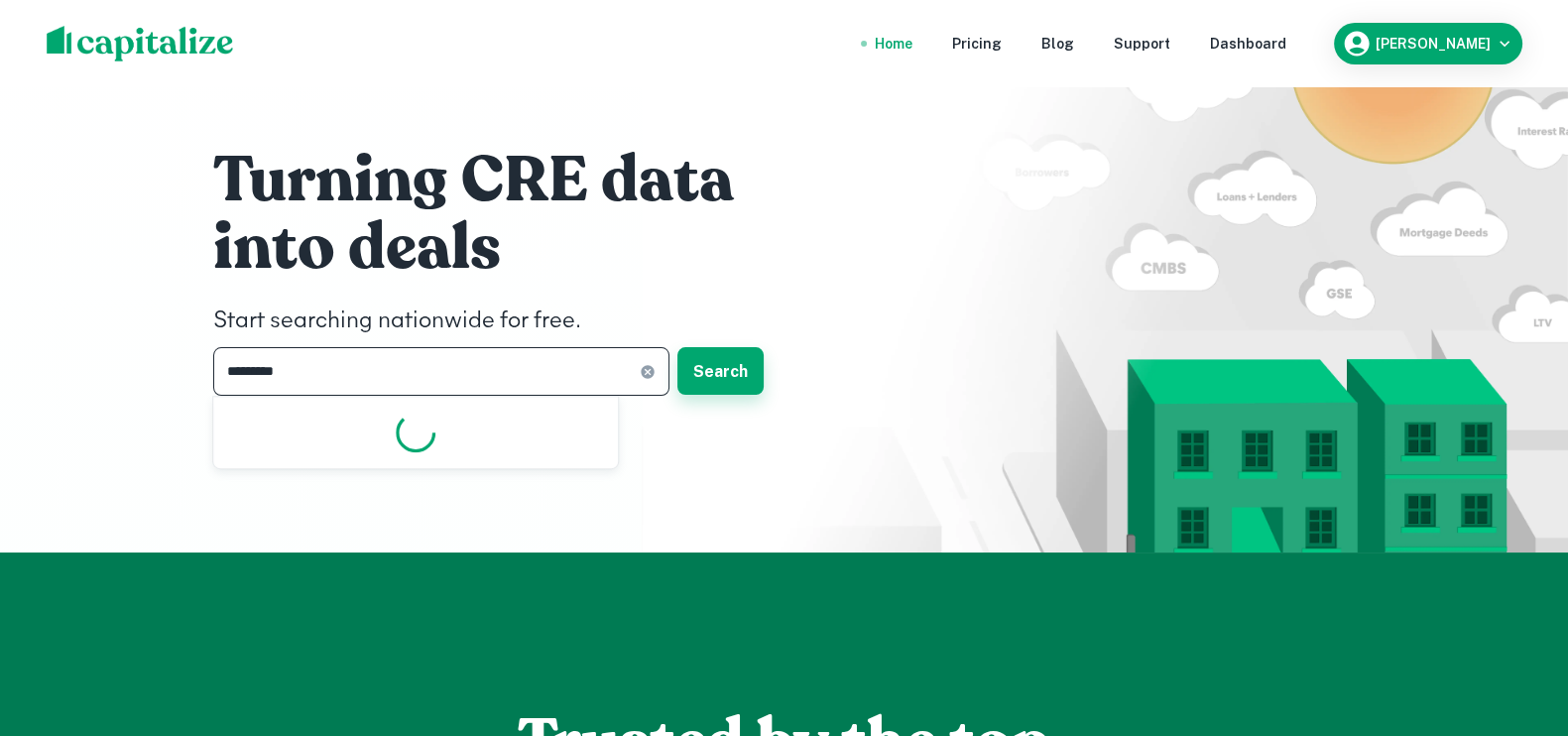 type on "*********" 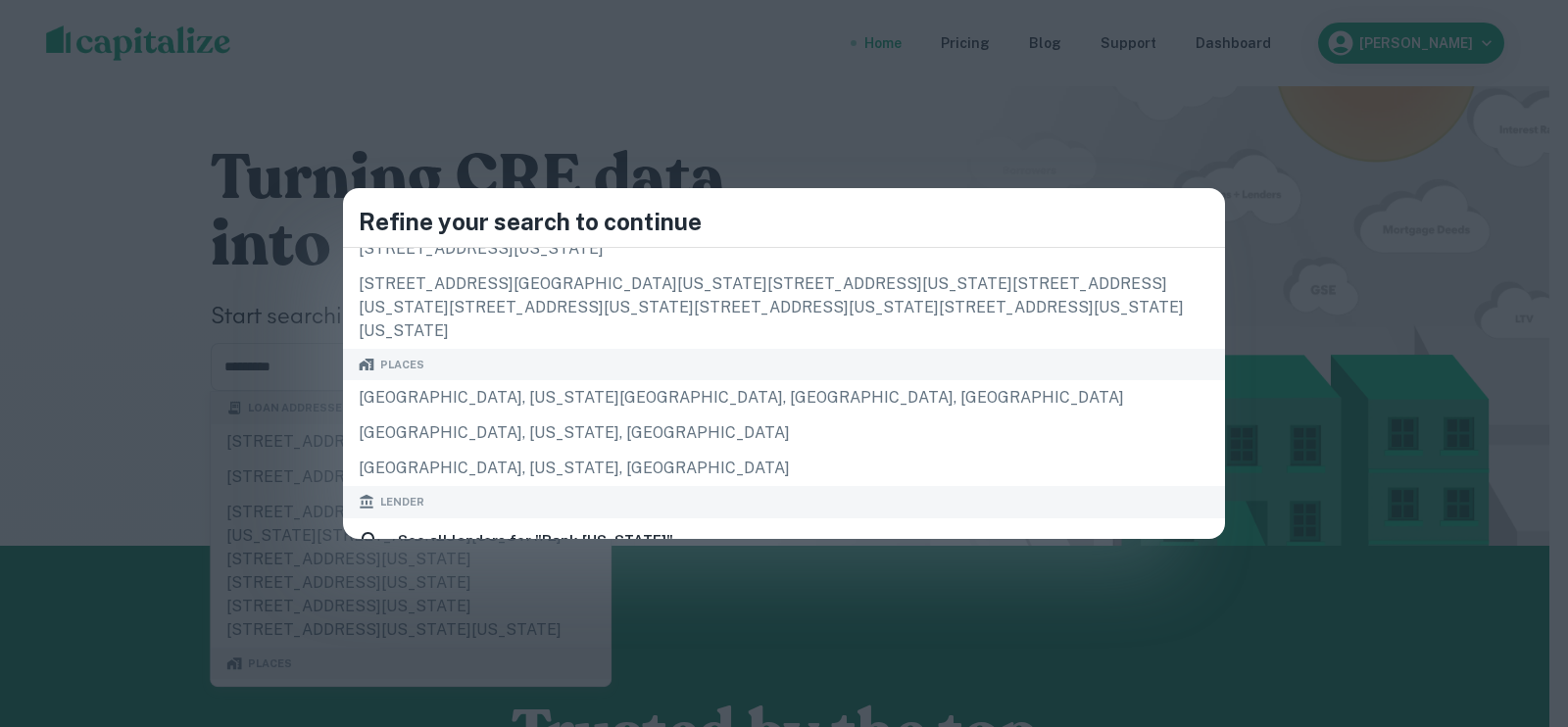 scroll, scrollTop: 244, scrollLeft: 0, axis: vertical 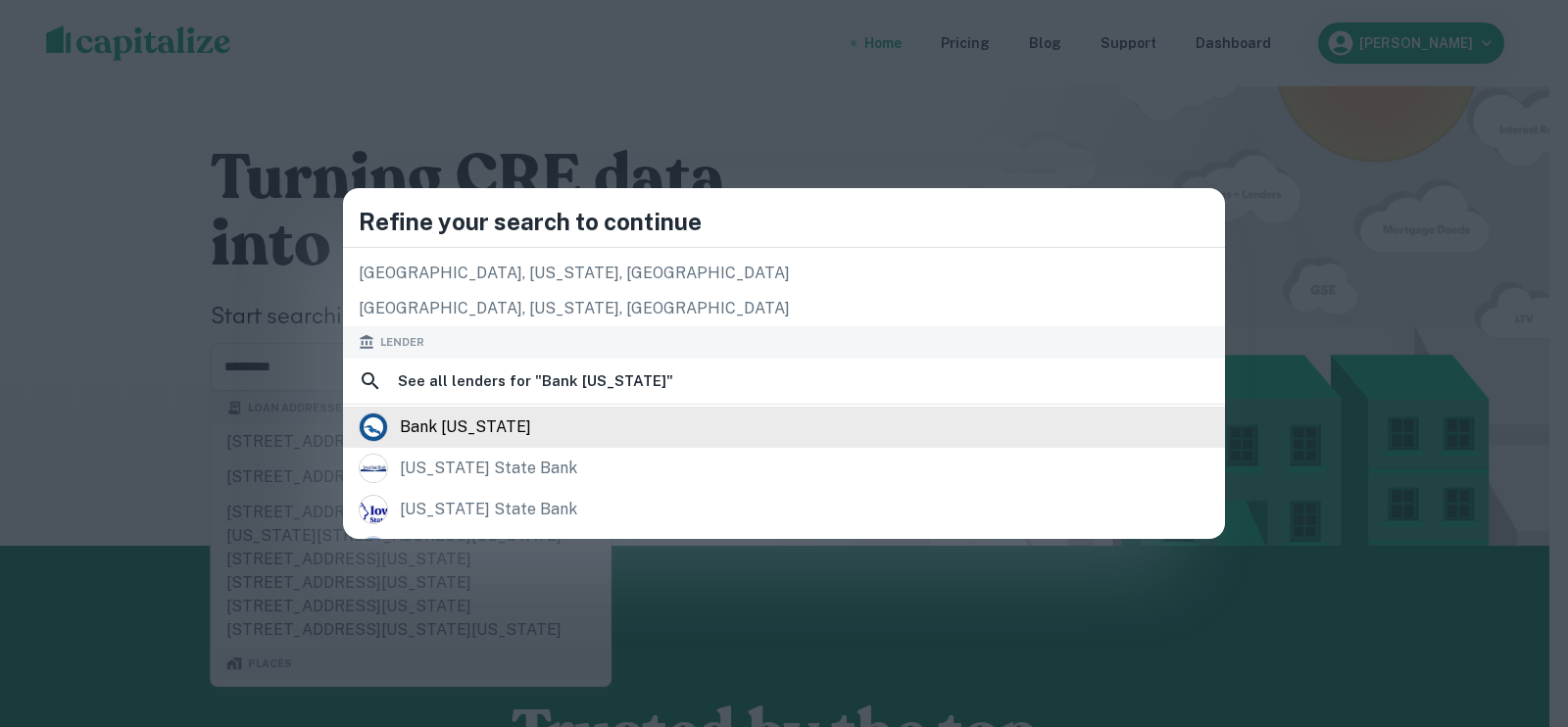 click on "bank [US_STATE]" at bounding box center (784, 427) 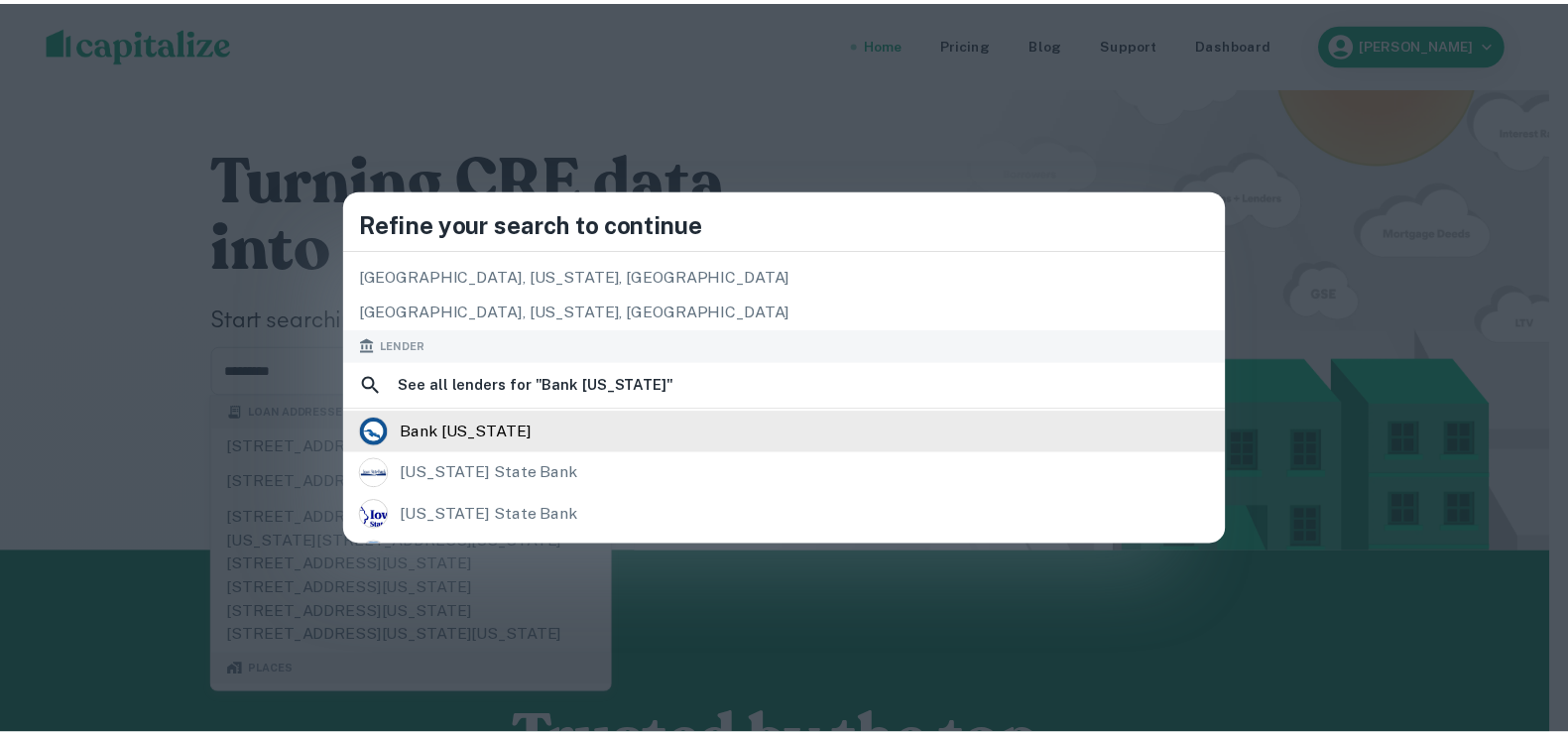 scroll, scrollTop: 0, scrollLeft: 0, axis: both 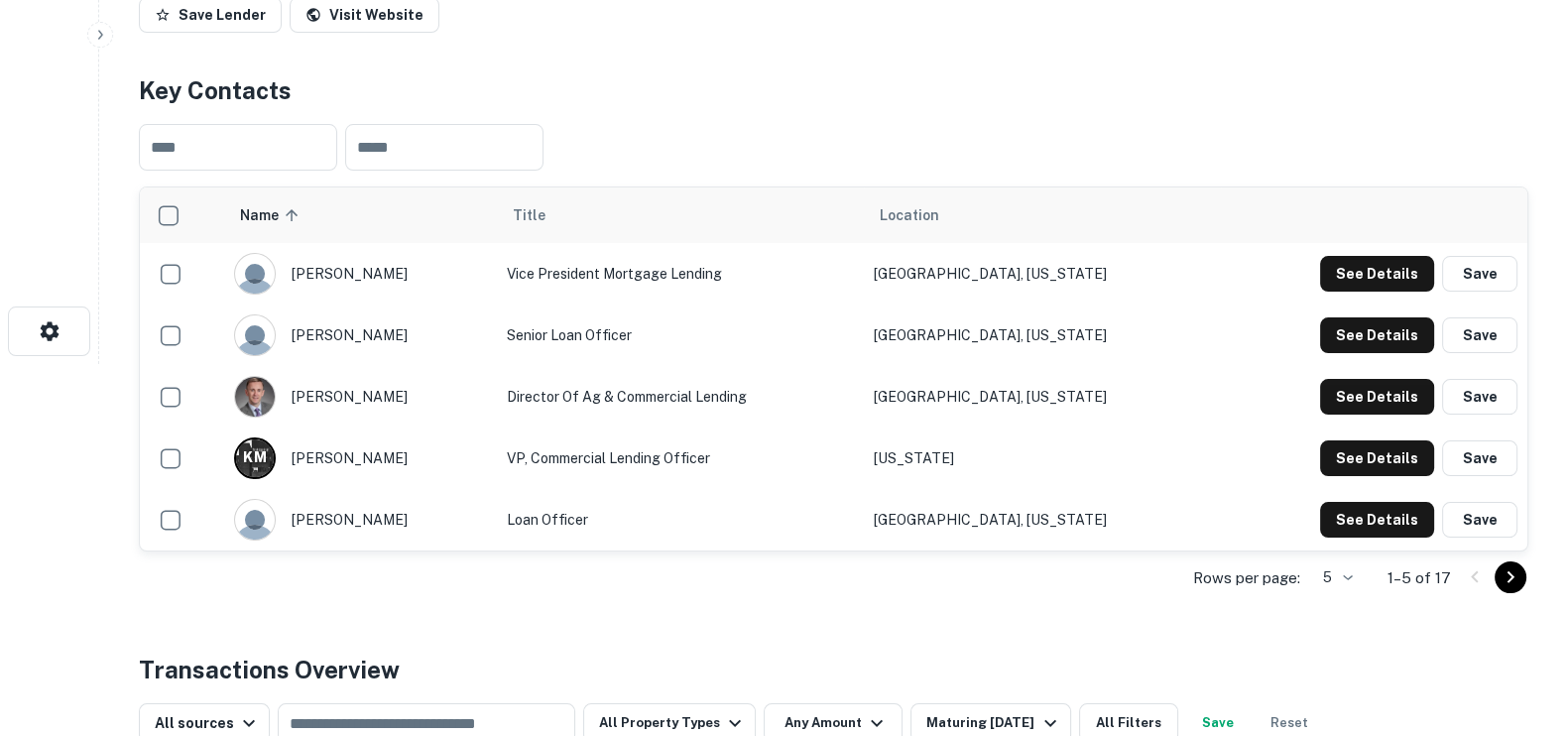 click on "Search         Borrowers         Contacts         Saved     Back to search Bank [US_STATE] Description With 26 locations in 23 communities across the state, Bank [US_STATE] offers the services of a large financial institution, but operates as a community bank in which decisions are made locally. The Bank [US_STATE] locations are owned by Bank [US_STATE] Corporation, a privately owned bank holding company headquartered in [GEOGRAPHIC_DATA], [US_STATE], with combined assets of over $2 billion. Member FDIC. Equal Housing Lender. SHOW MORE Save Lender Visit Website Key Contacts ​ ​ Name sorted ascending Title Location [PERSON_NAME] Vice President Mortgage Lending [GEOGRAPHIC_DATA], [US_STATE] See Details Save [PERSON_NAME] Senior Loan Officer [GEOGRAPHIC_DATA], [US_STATE] See Details Save [PERSON_NAME] Director of Ag & Commercial Lending [GEOGRAPHIC_DATA], [US_STATE] See Details Save K   M [PERSON_NAME] VP, Commercial Lending Officer [US_STATE] See Details Save [PERSON_NAME] Loan Officer [GEOGRAPHIC_DATA], [US_STATE] See Details Save Rows per page: 5 * 1–5 of 17 All sources ​ 47" at bounding box center [784, -4] 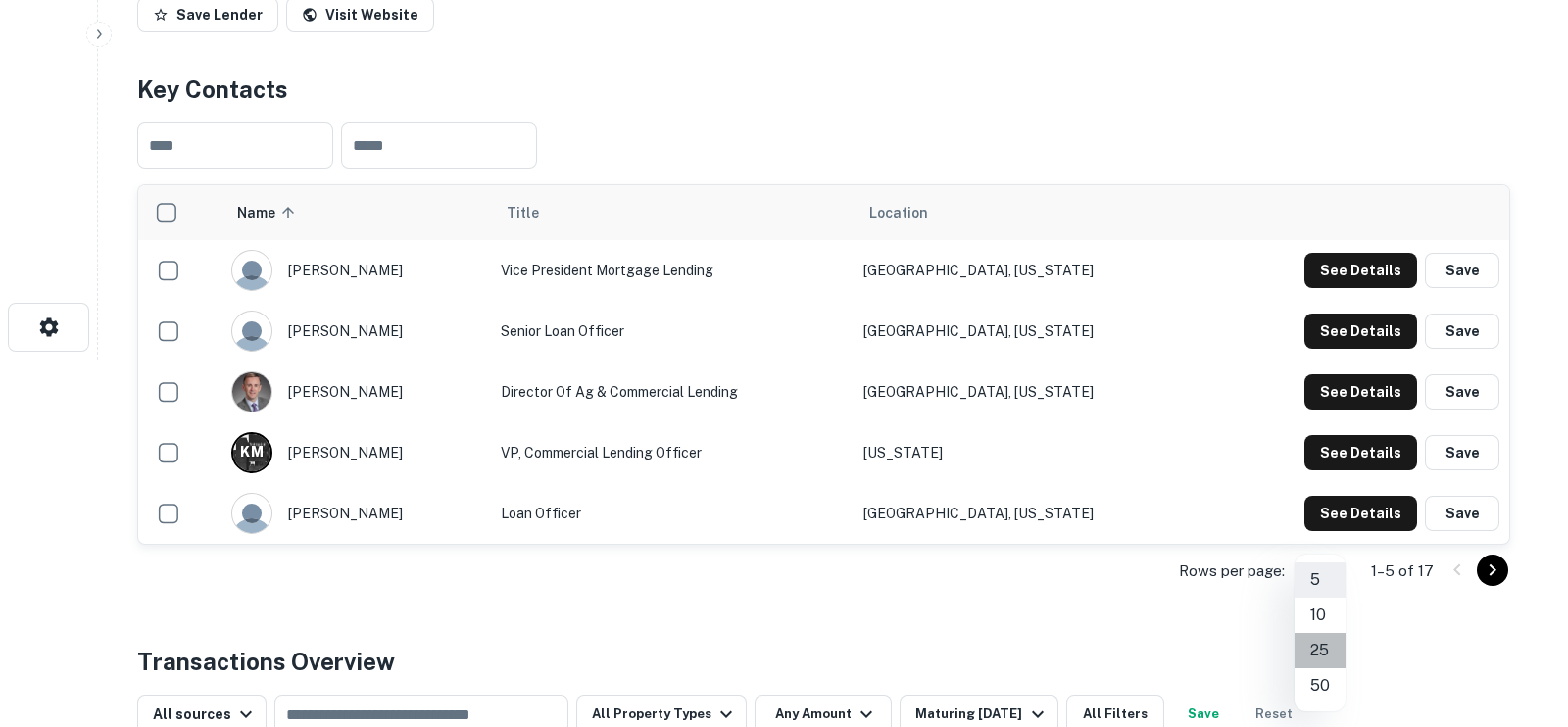 click on "25" at bounding box center (1320, 651) 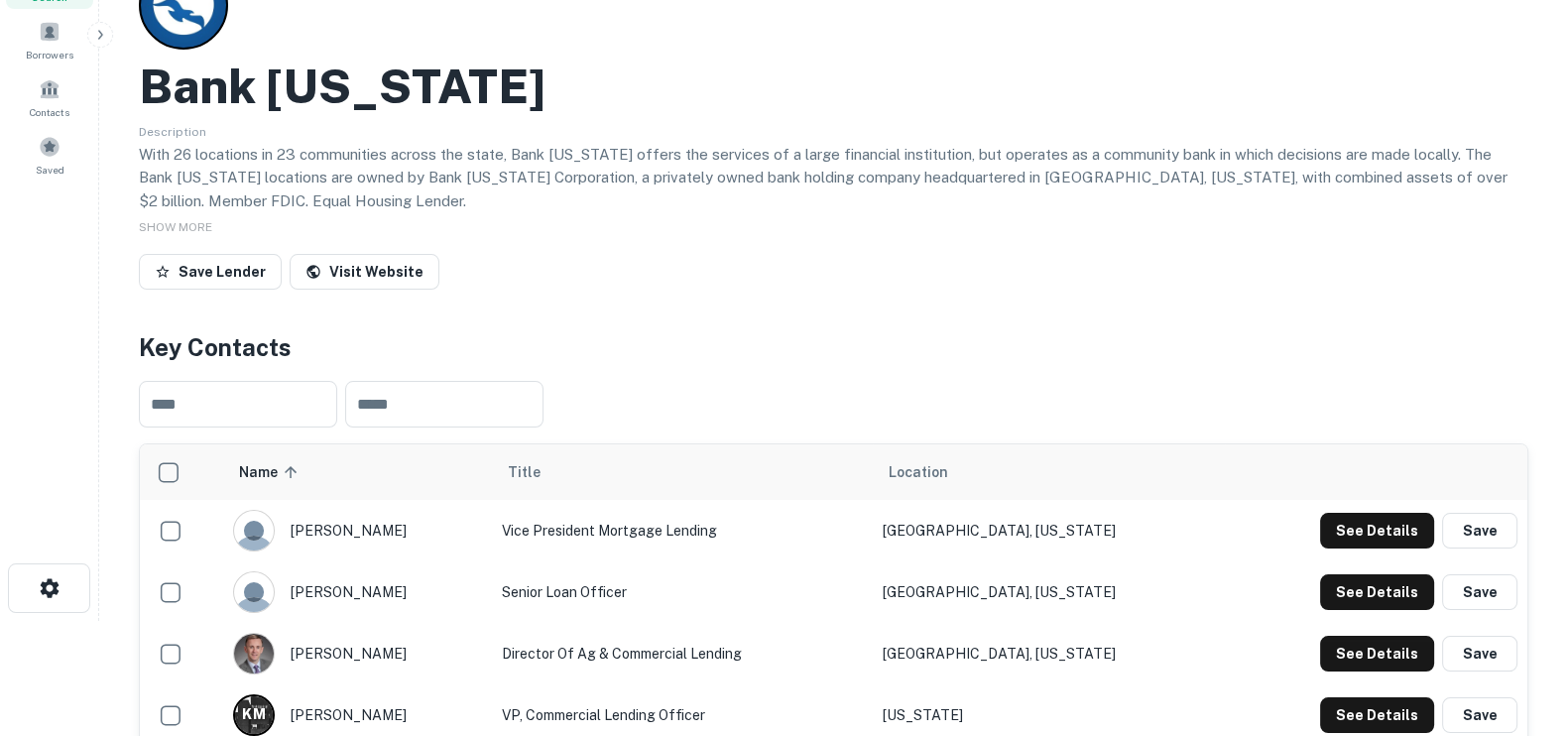 scroll, scrollTop: 0, scrollLeft: 0, axis: both 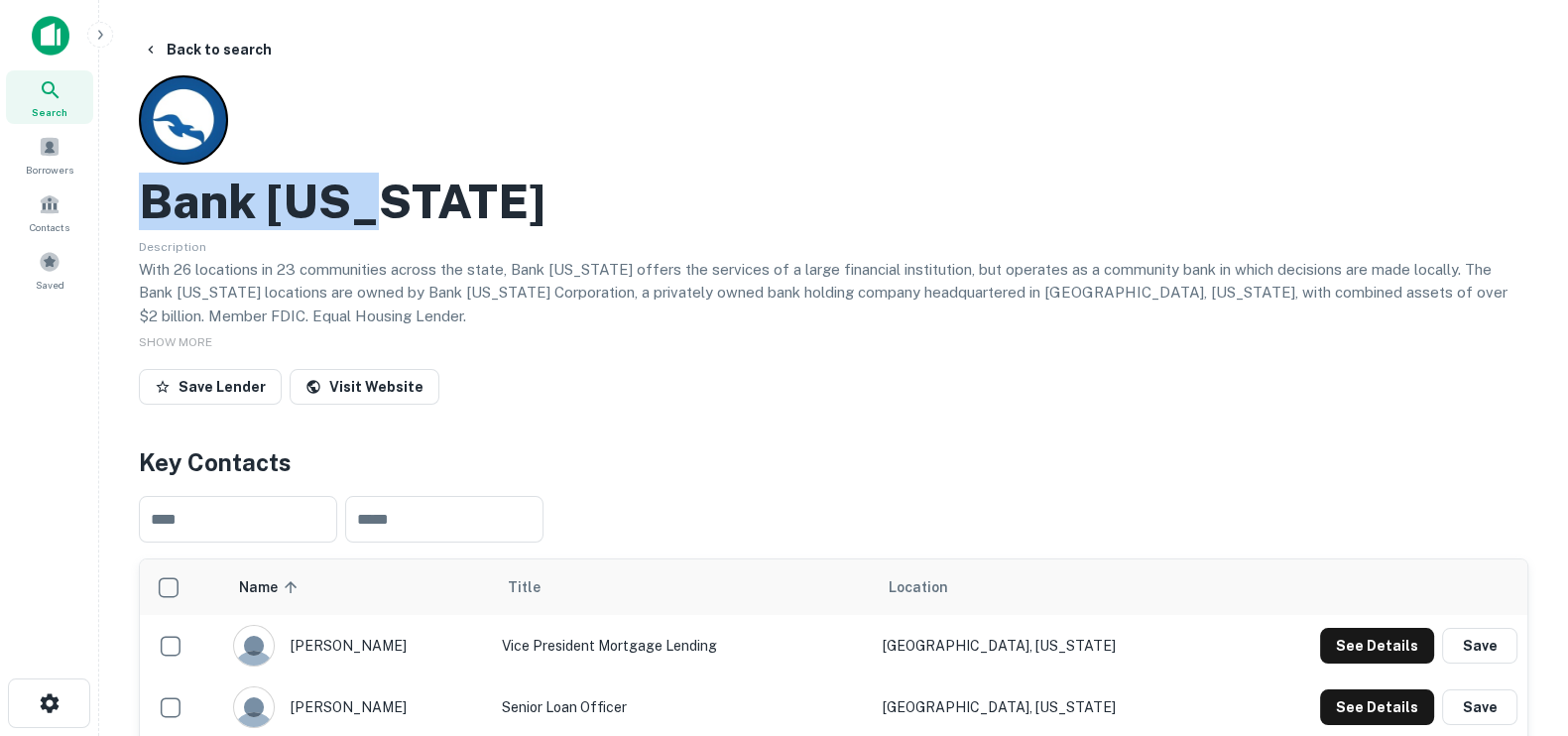 drag, startPoint x: 419, startPoint y: 210, endPoint x: 114, endPoint y: 209, distance: 305.00164 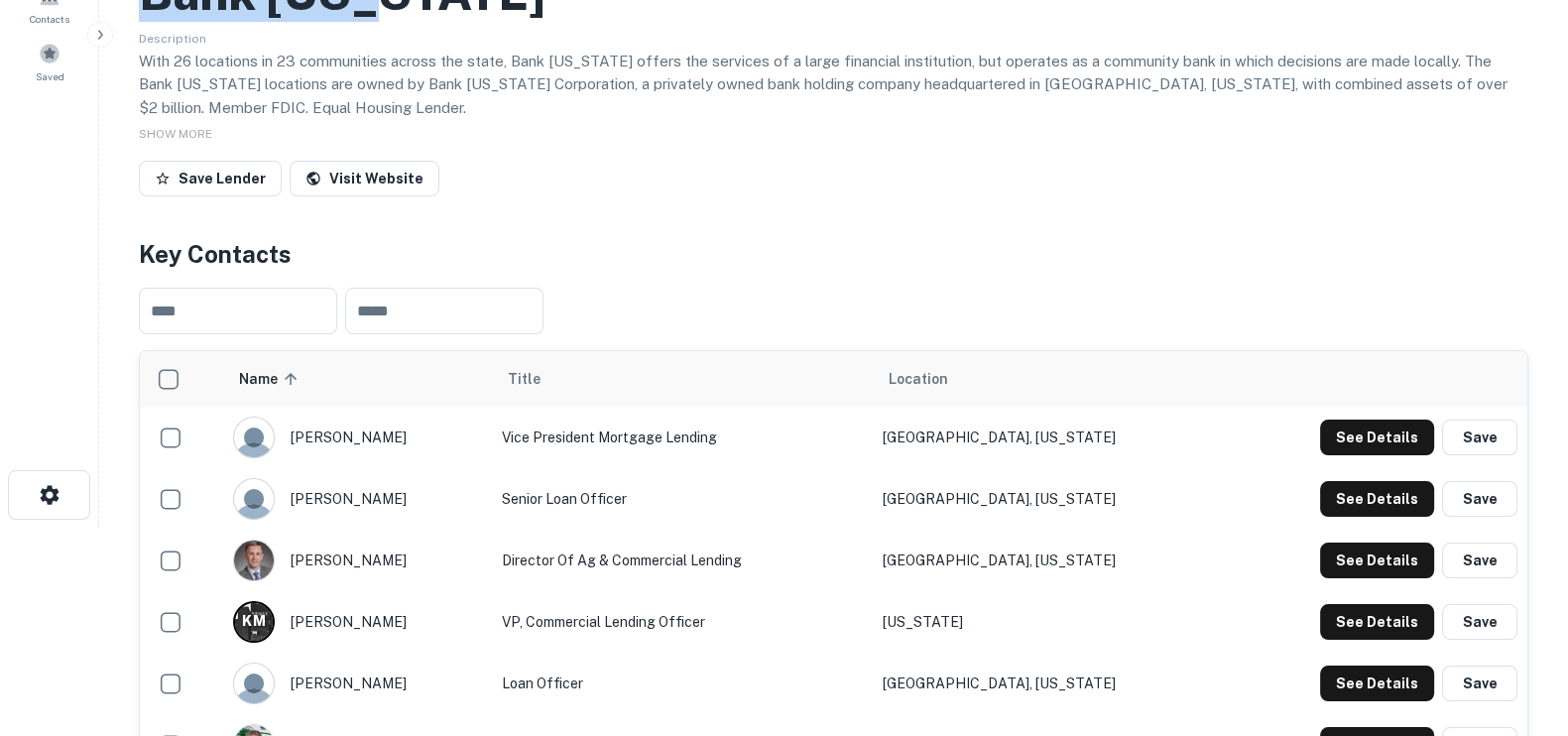 scroll, scrollTop: 372, scrollLeft: 0, axis: vertical 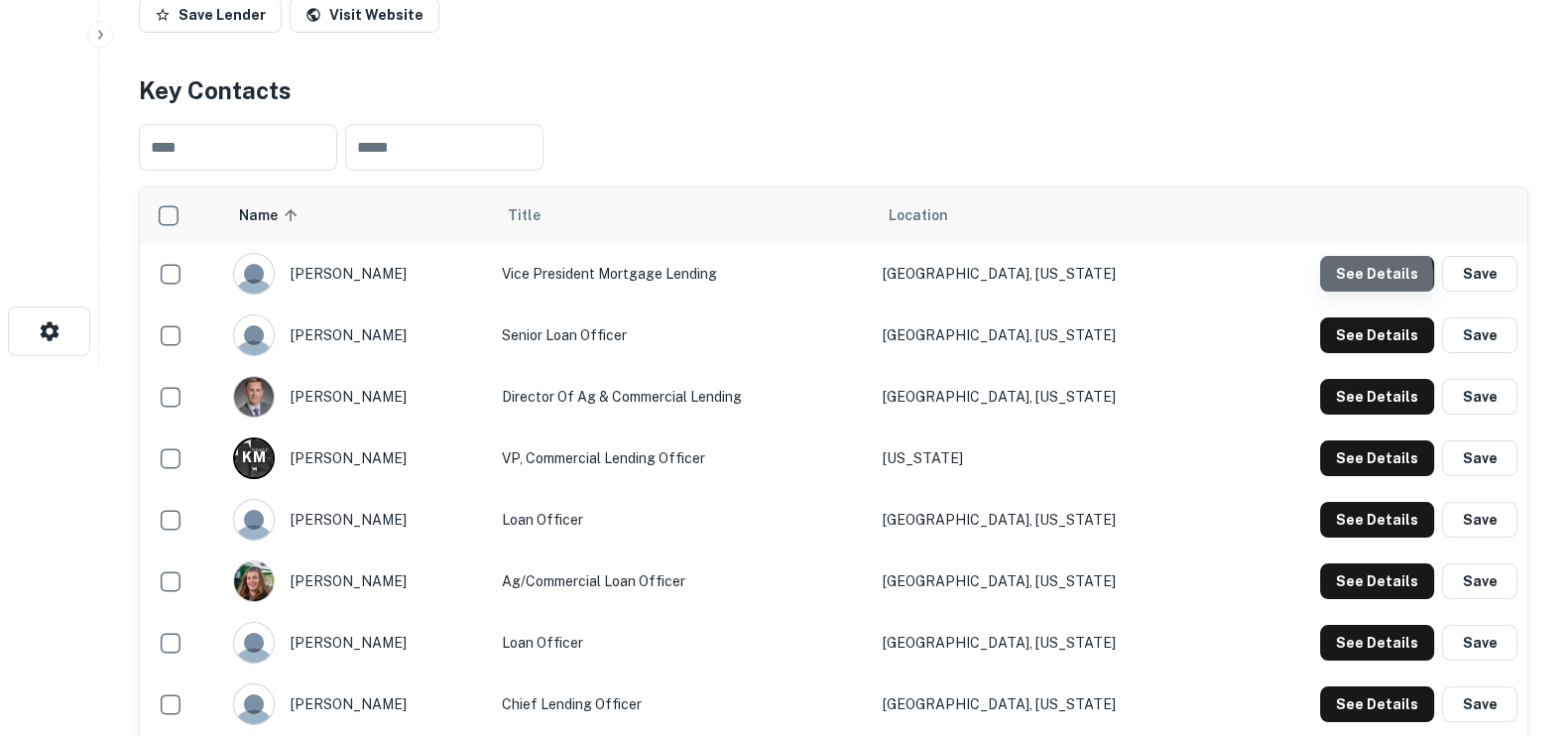 click on "See Details" at bounding box center [1377, 274] 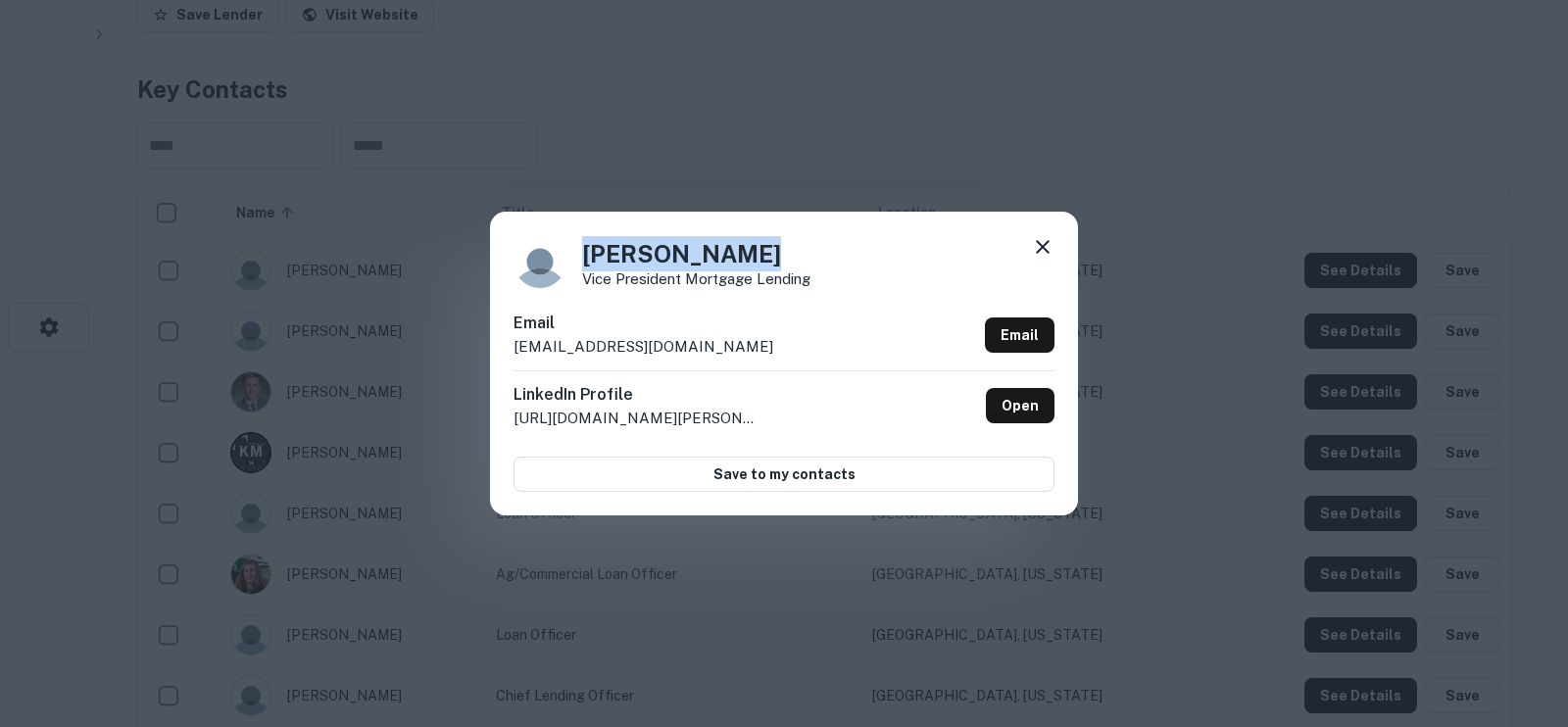drag, startPoint x: 725, startPoint y: 257, endPoint x: 561, endPoint y: 256, distance: 164.00305 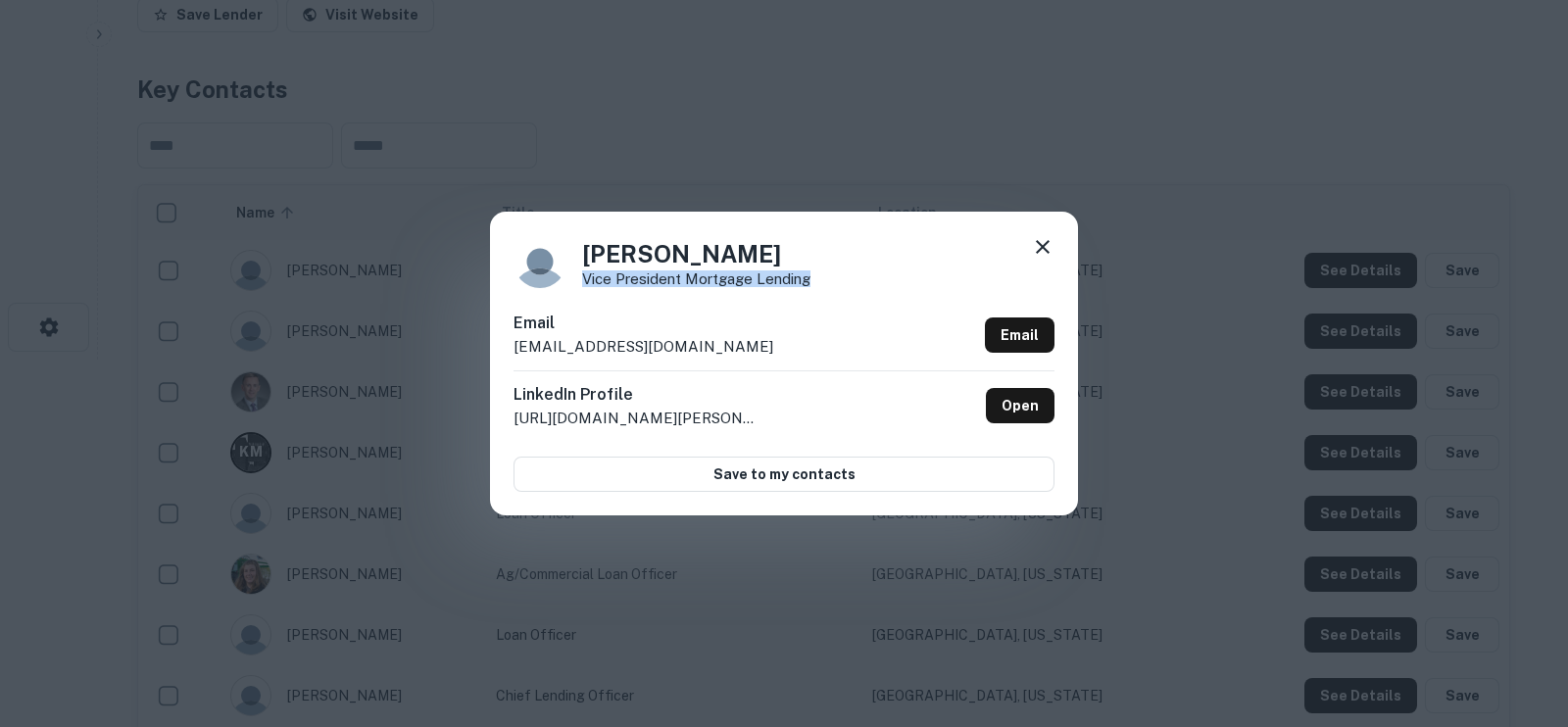 drag, startPoint x: 833, startPoint y: 279, endPoint x: 576, endPoint y: 276, distance: 257.01751 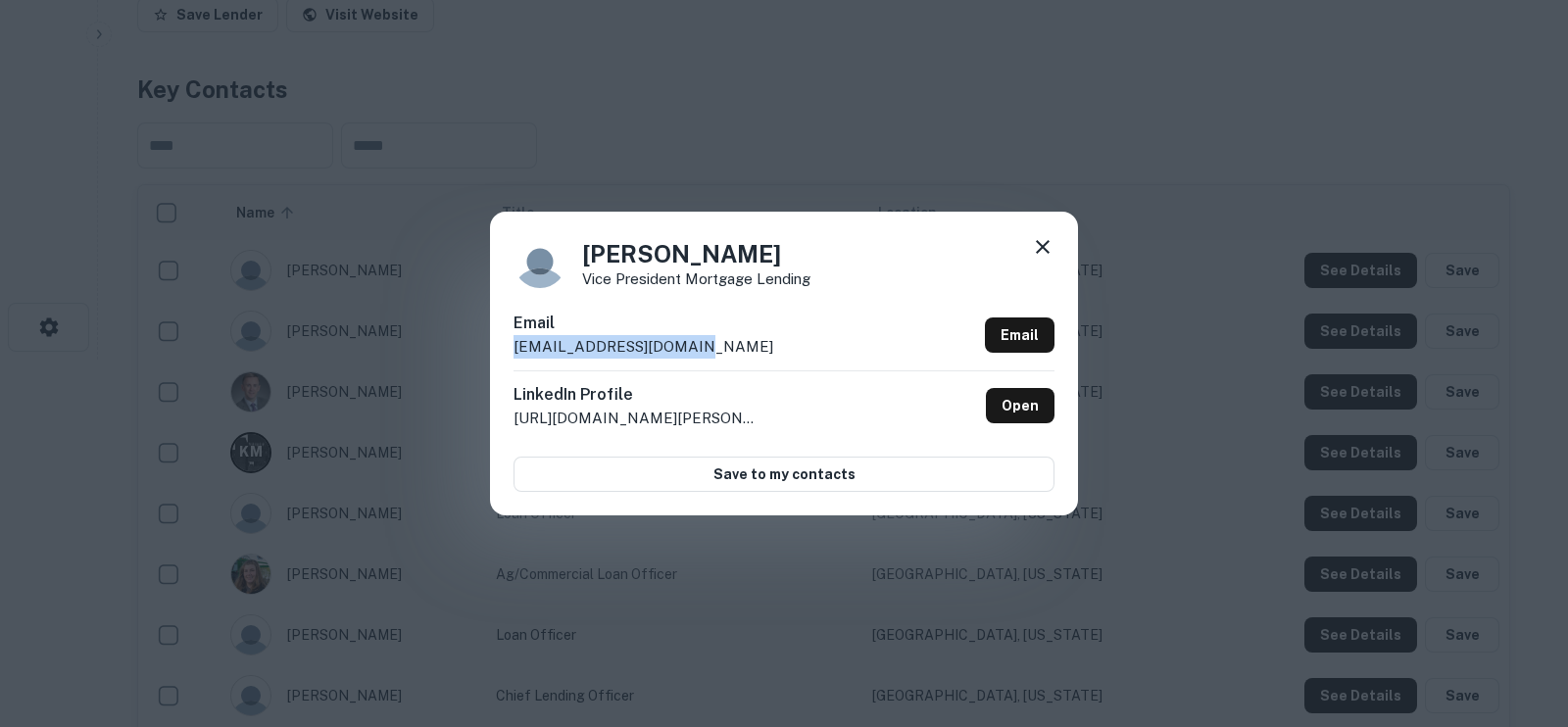 drag, startPoint x: 720, startPoint y: 355, endPoint x: 480, endPoint y: 355, distance: 240 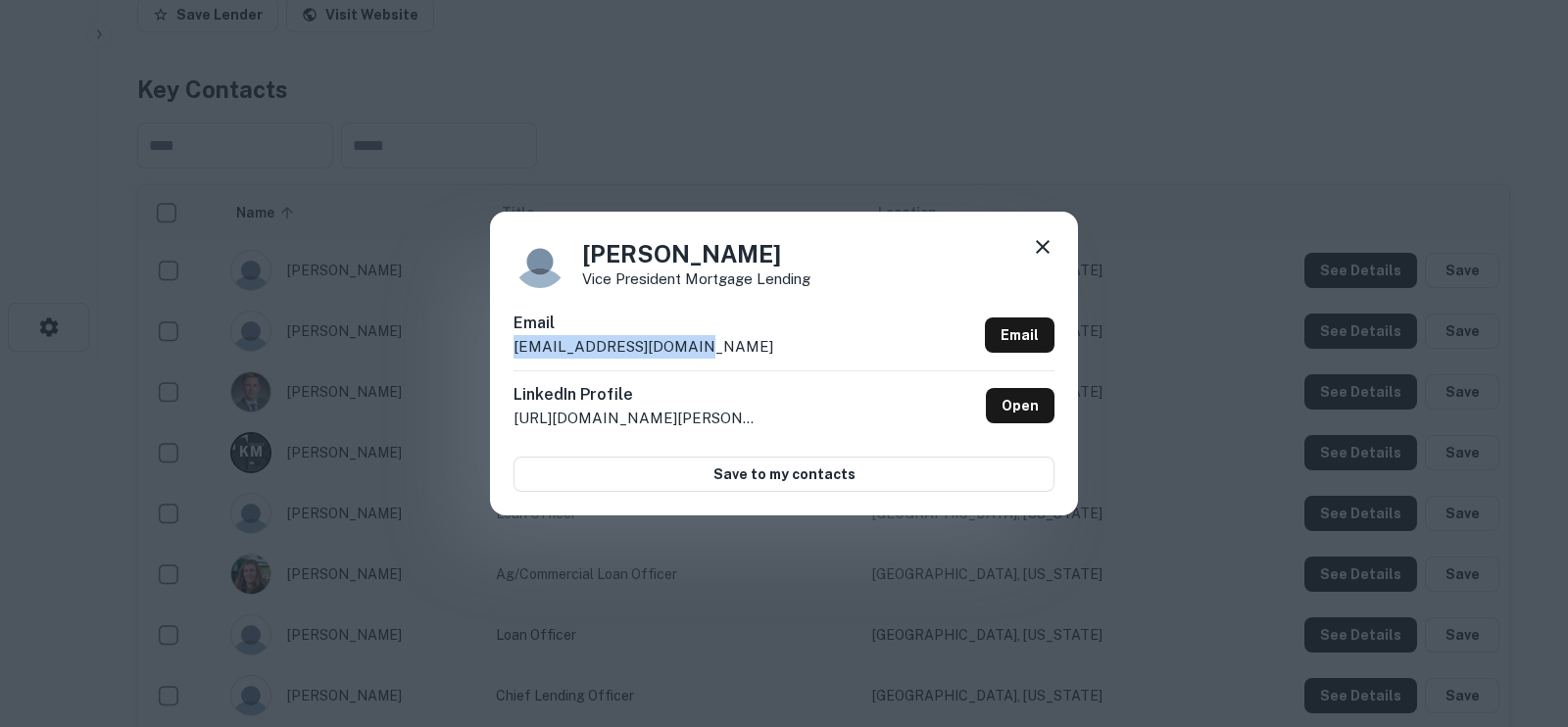click 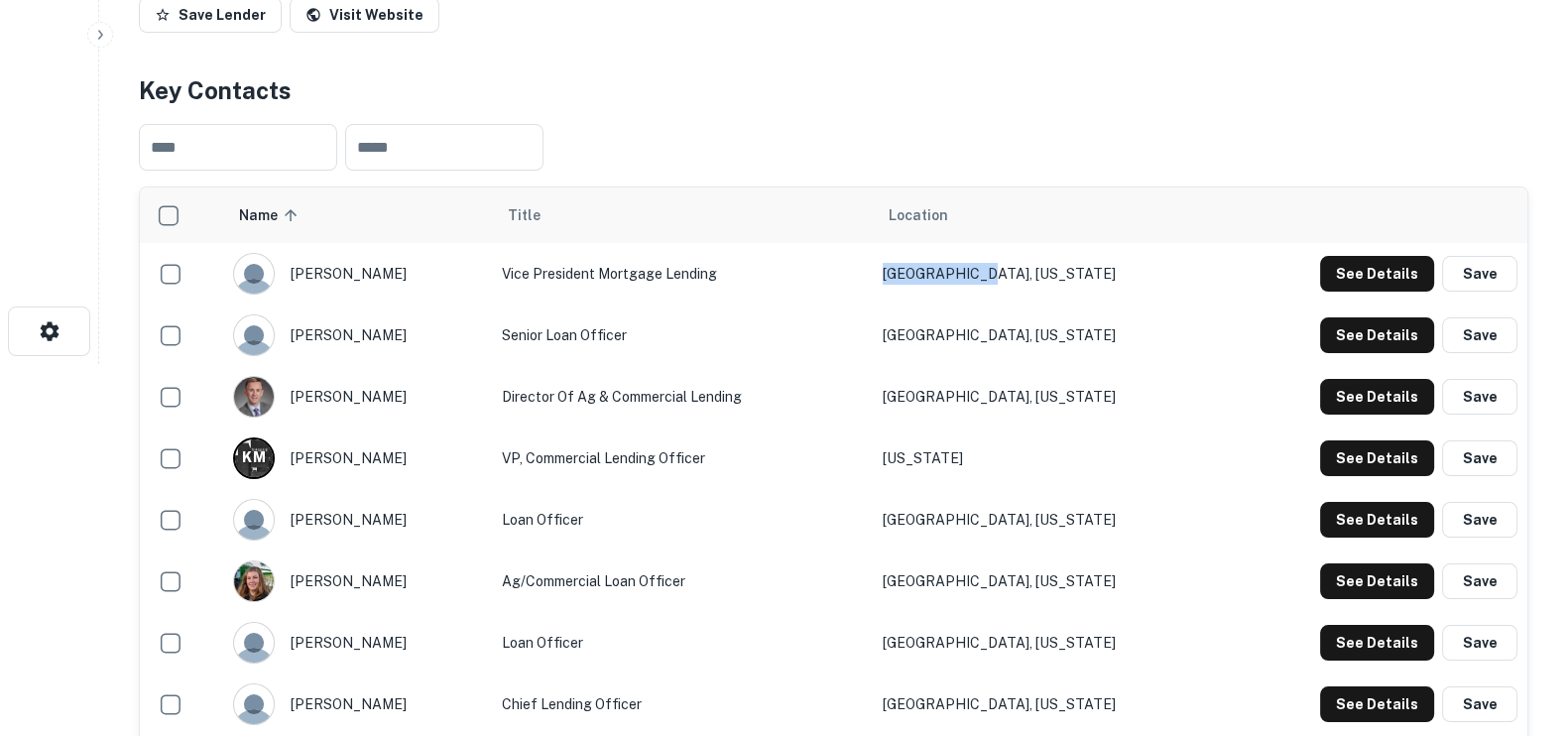 drag, startPoint x: 1089, startPoint y: 268, endPoint x: 955, endPoint y: 275, distance: 134.18271 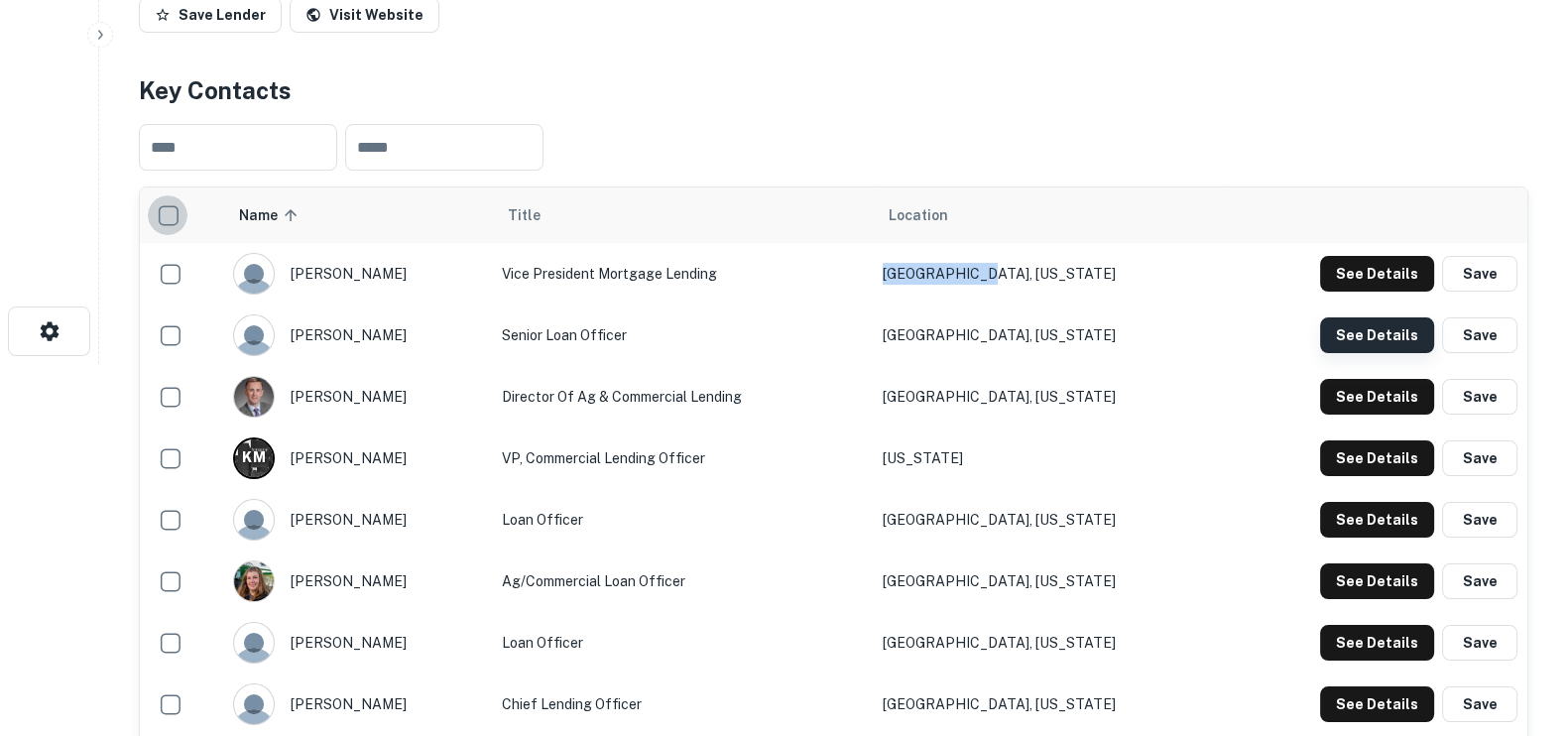 click on "See Details" at bounding box center [1377, 274] 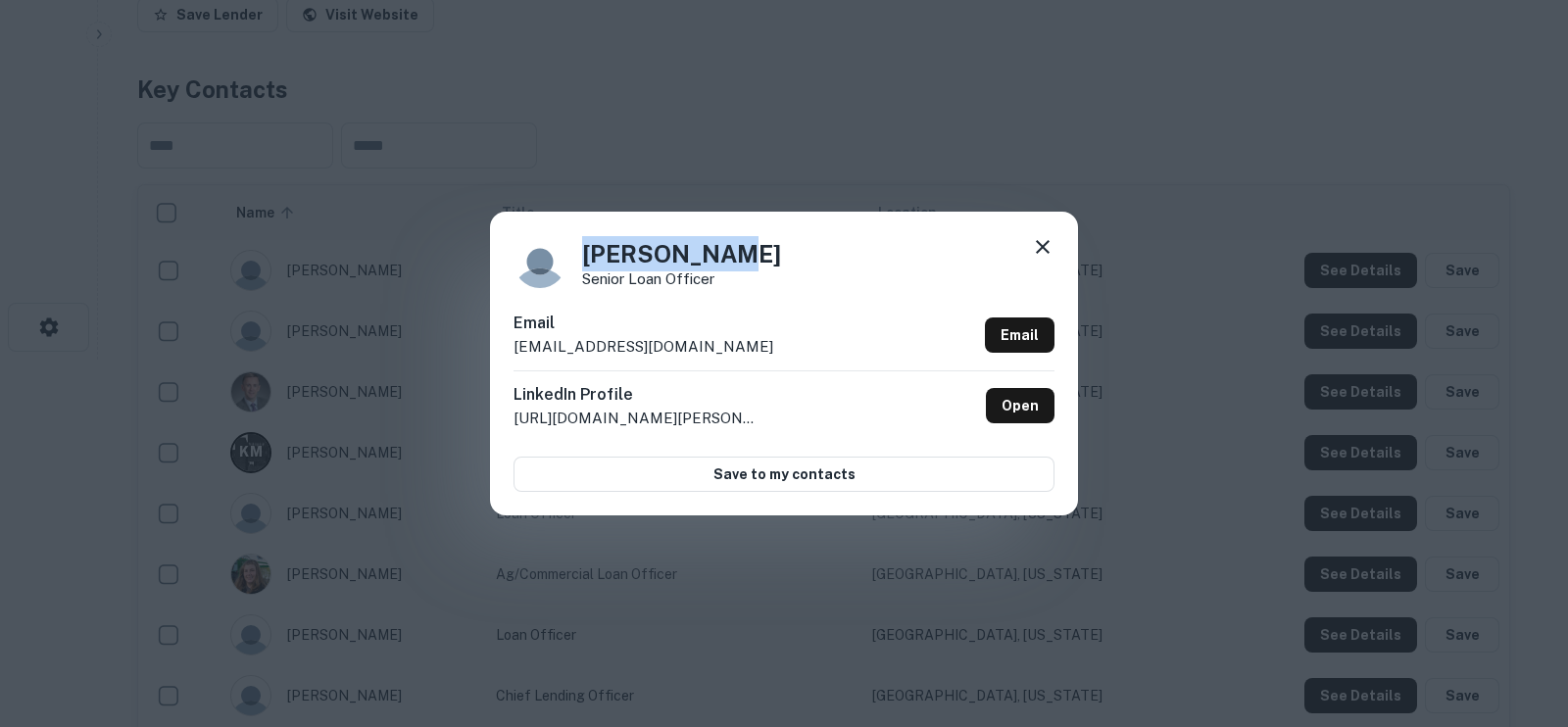 drag, startPoint x: 785, startPoint y: 246, endPoint x: 572, endPoint y: 254, distance: 213.15018 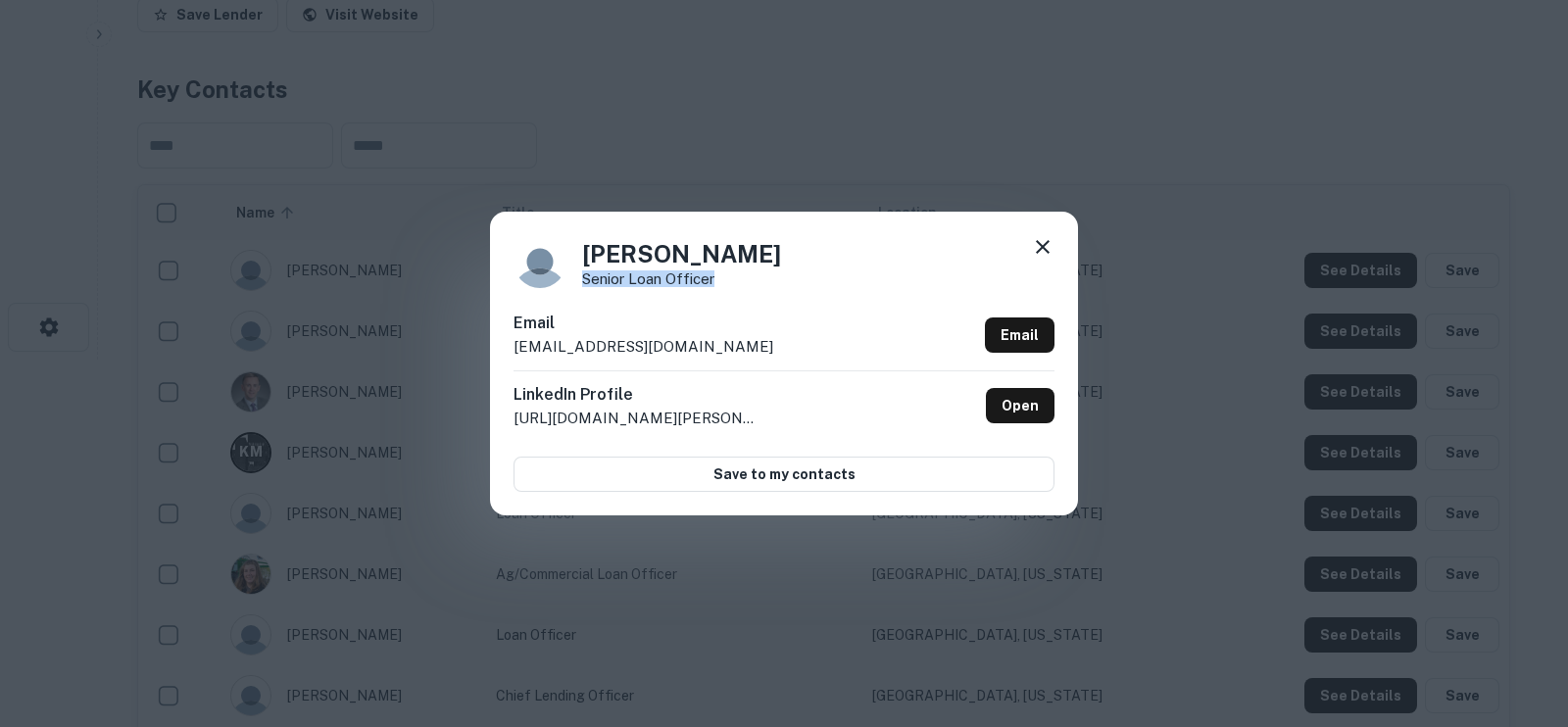 drag, startPoint x: 726, startPoint y: 279, endPoint x: 573, endPoint y: 286, distance: 153.16005 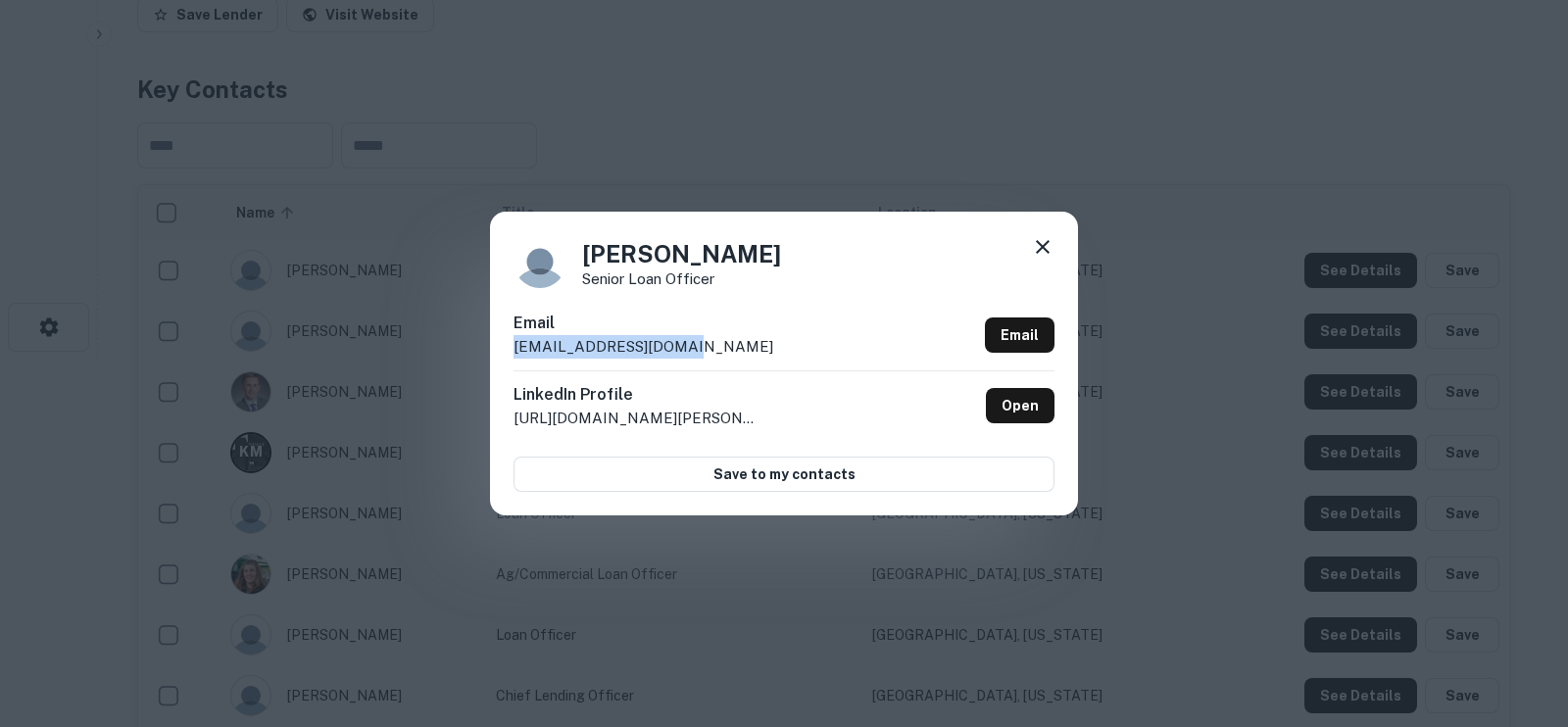 drag, startPoint x: 730, startPoint y: 352, endPoint x: 484, endPoint y: 345, distance: 246.0996 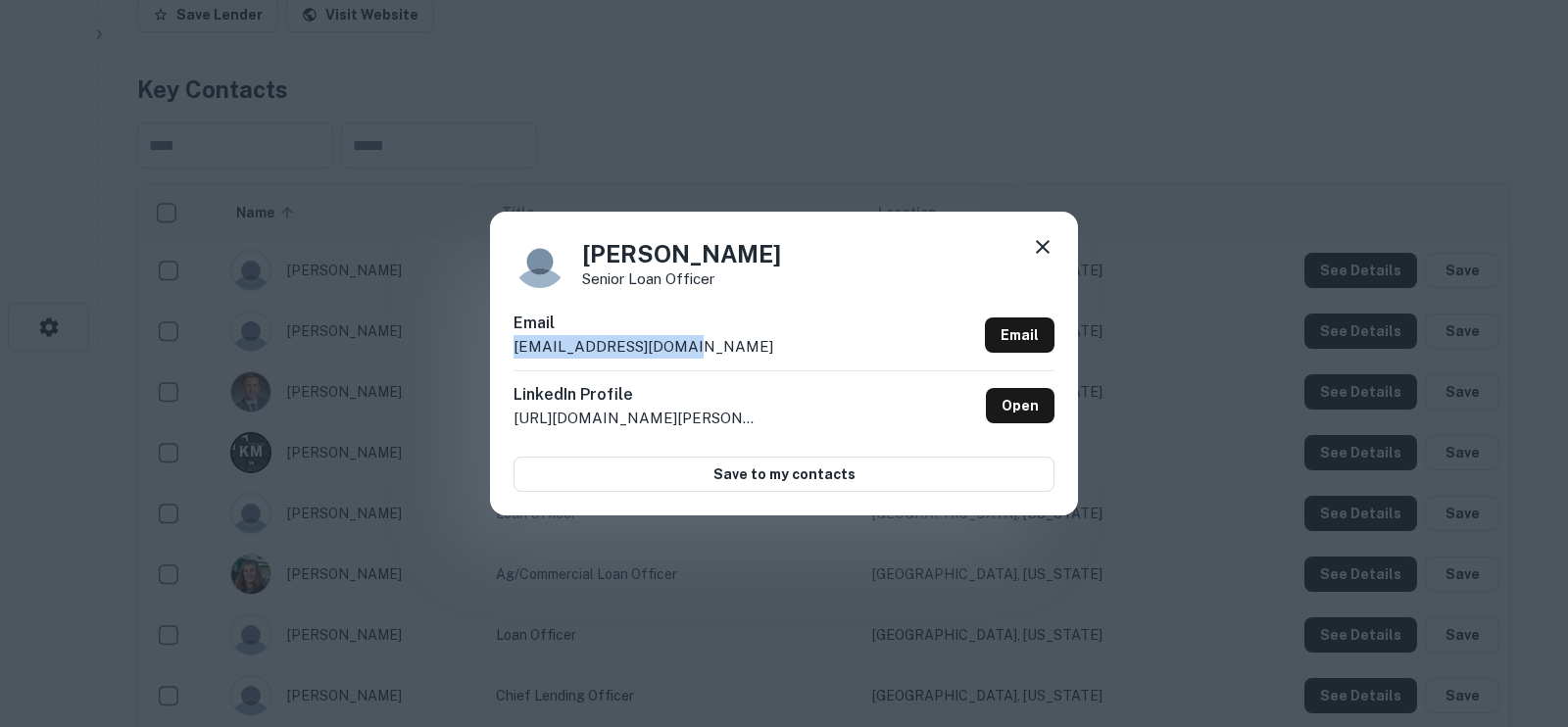 click 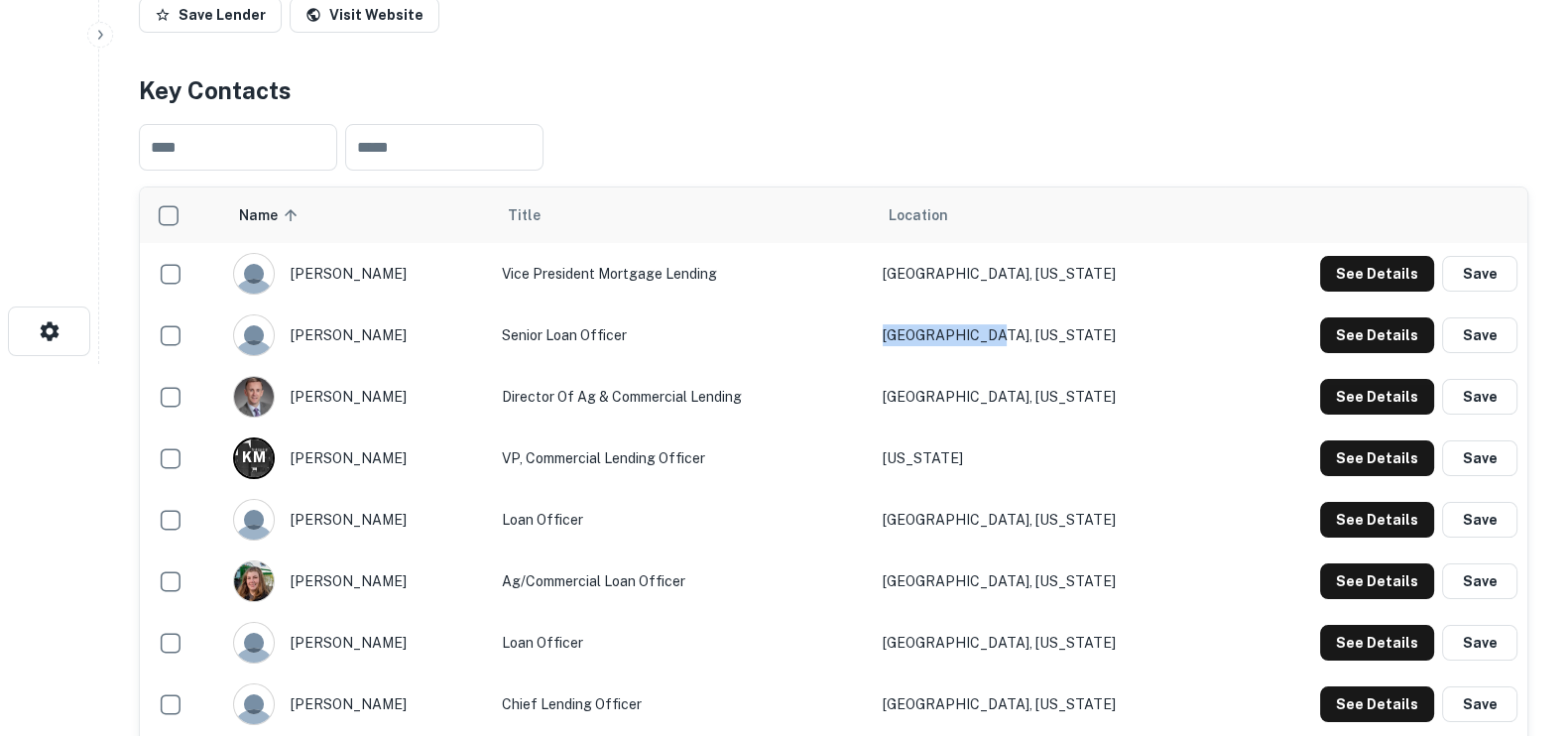 drag, startPoint x: 1080, startPoint y: 324, endPoint x: 951, endPoint y: 328, distance: 129.062 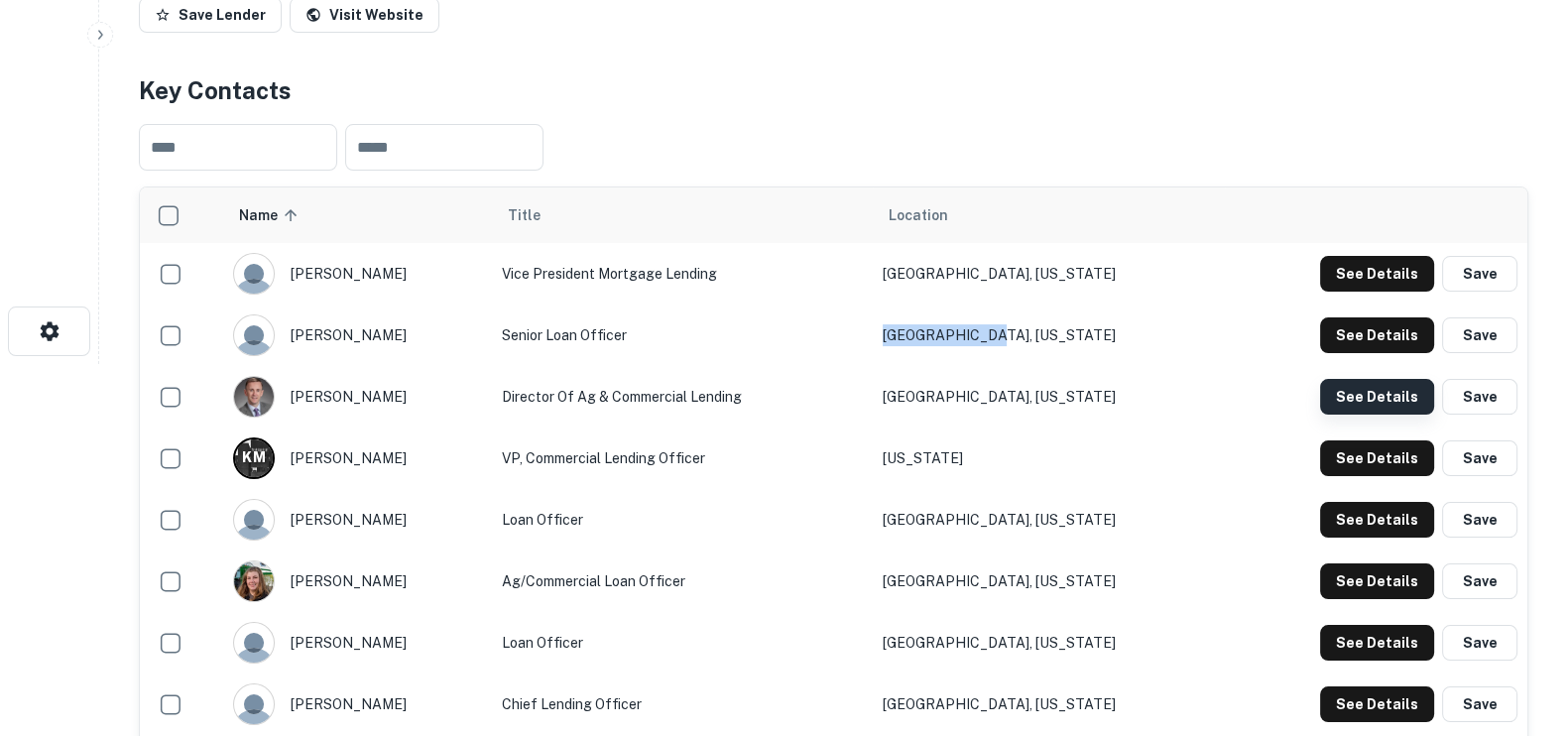 click on "See Details" at bounding box center [1377, 274] 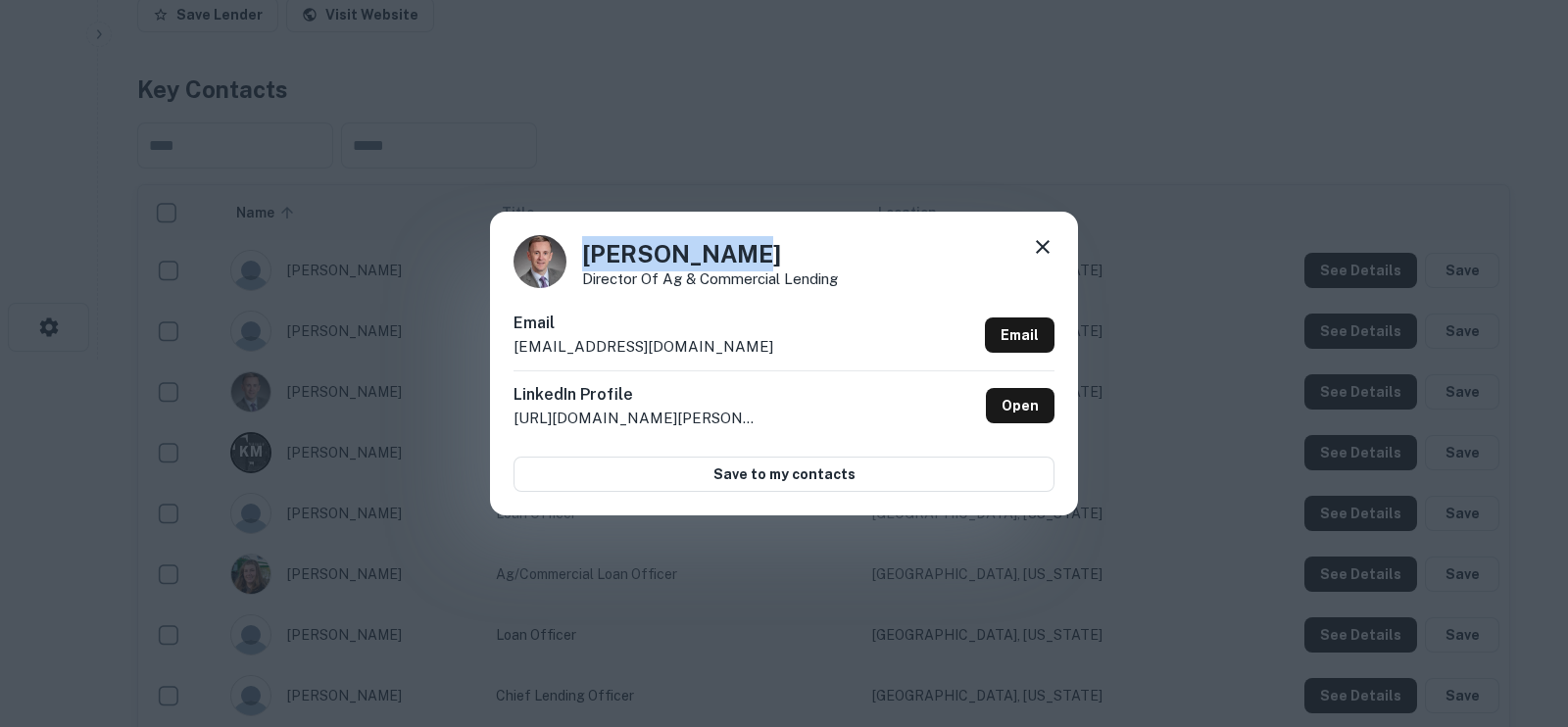 drag, startPoint x: 744, startPoint y: 256, endPoint x: 548, endPoint y: 256, distance: 196 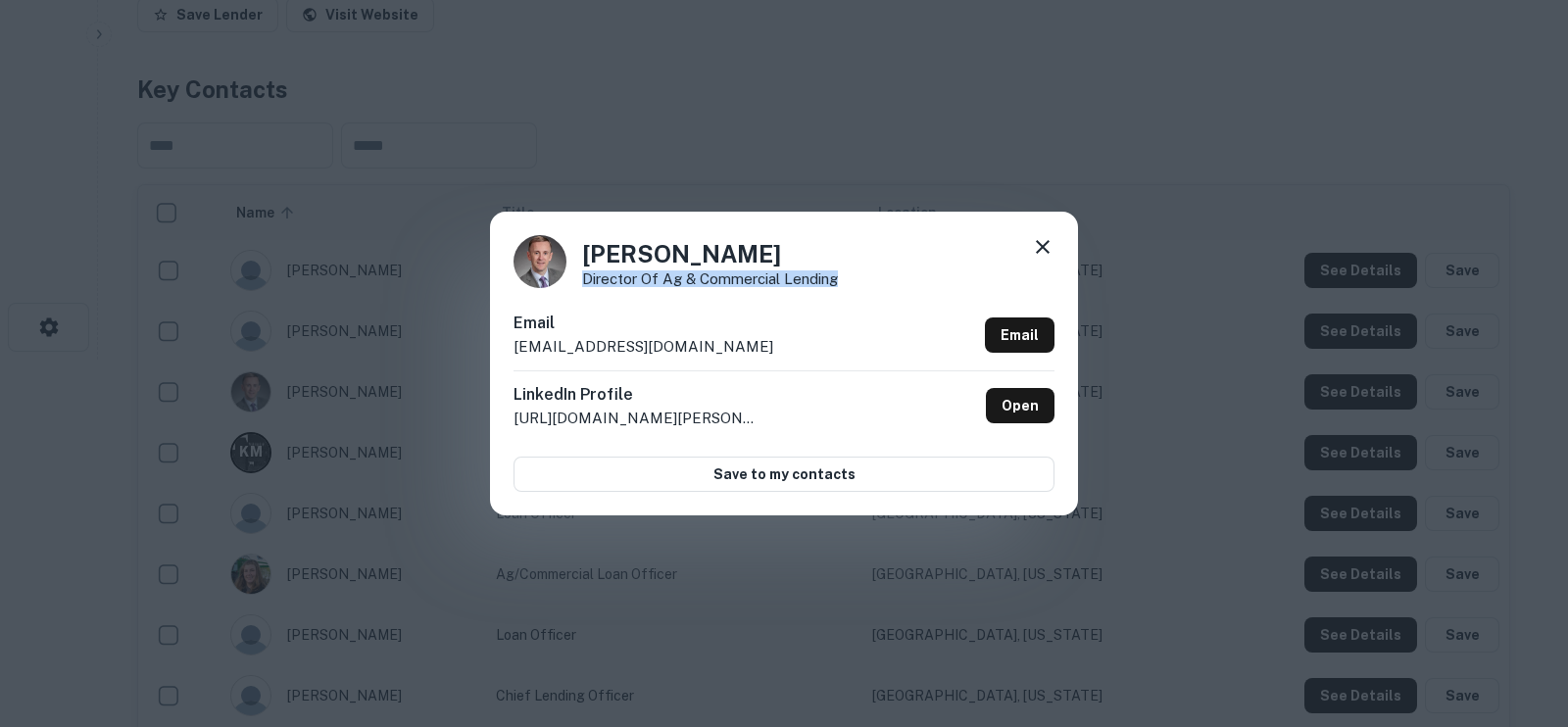 drag, startPoint x: 859, startPoint y: 280, endPoint x: 579, endPoint y: 286, distance: 280.06428 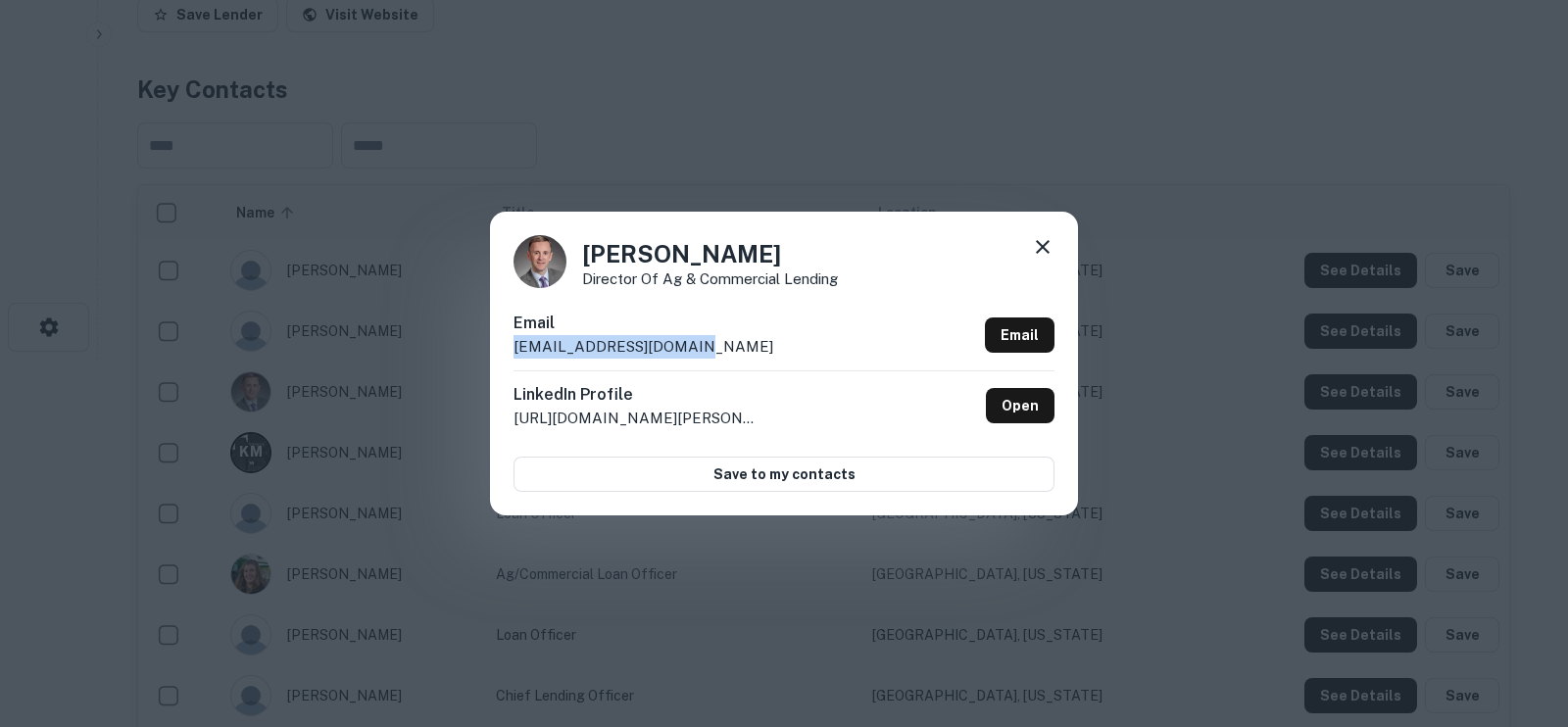 drag, startPoint x: 693, startPoint y: 340, endPoint x: 512, endPoint y: 350, distance: 181.27603 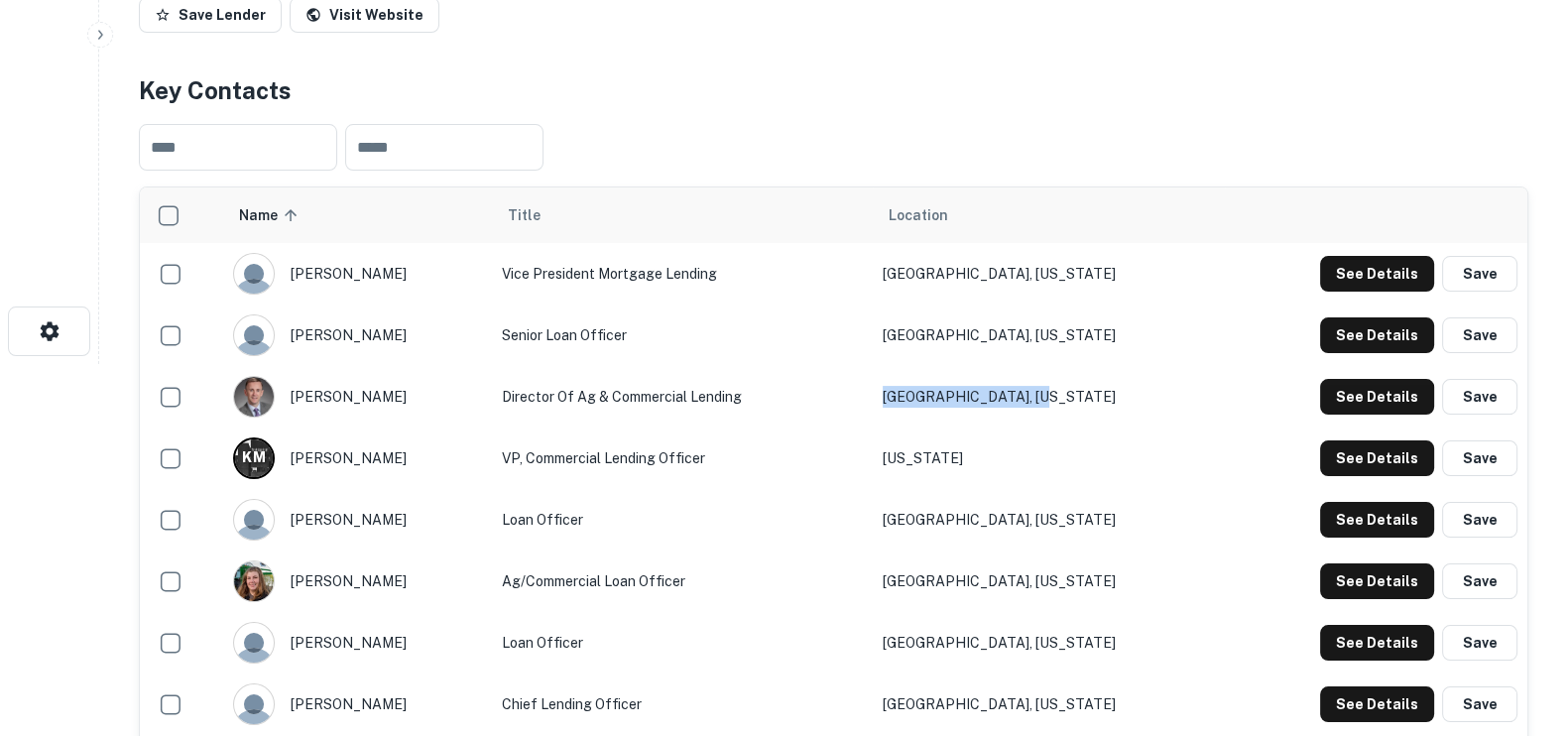 drag, startPoint x: 1165, startPoint y: 384, endPoint x: 936, endPoint y: 373, distance: 229.26404 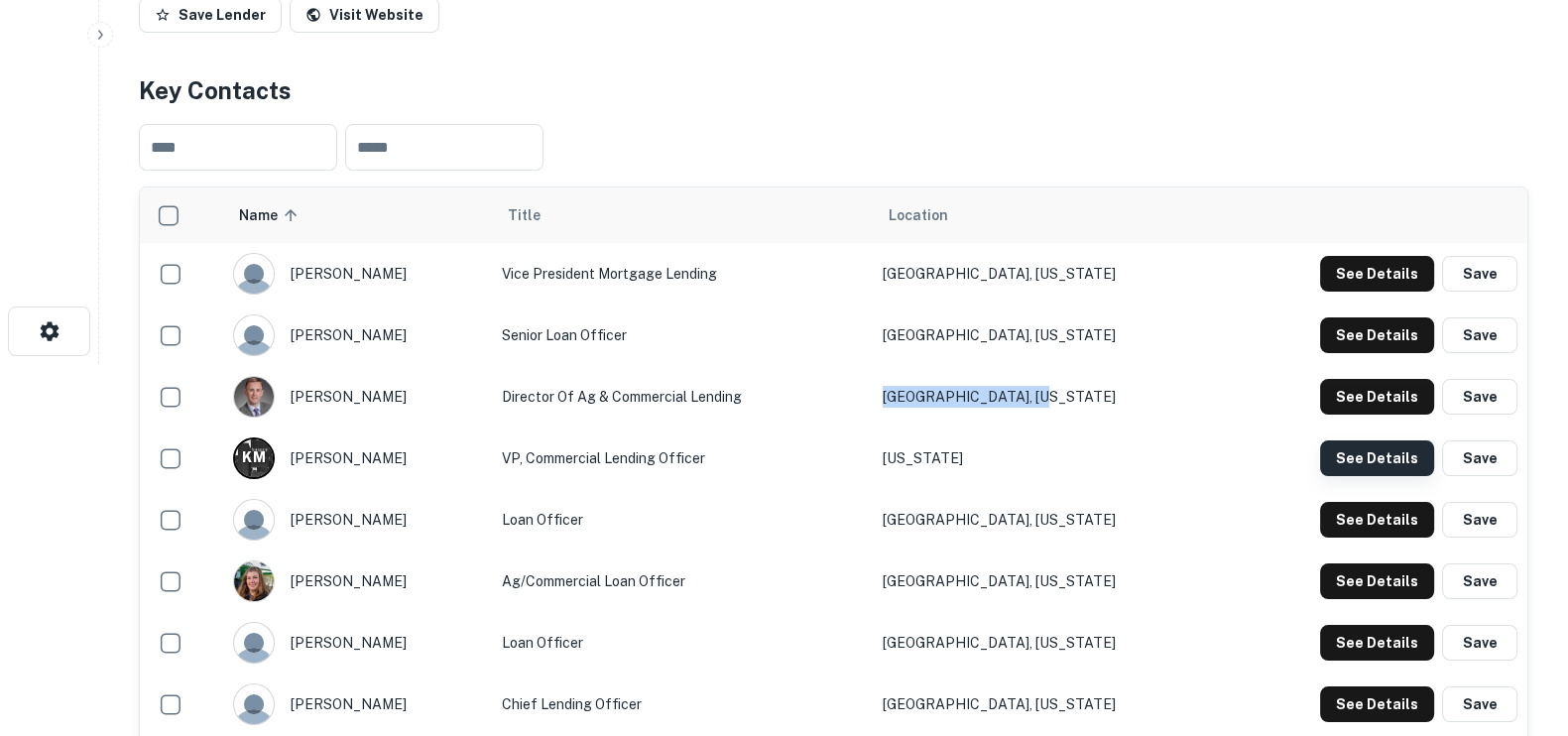 click on "See Details" at bounding box center [1377, 274] 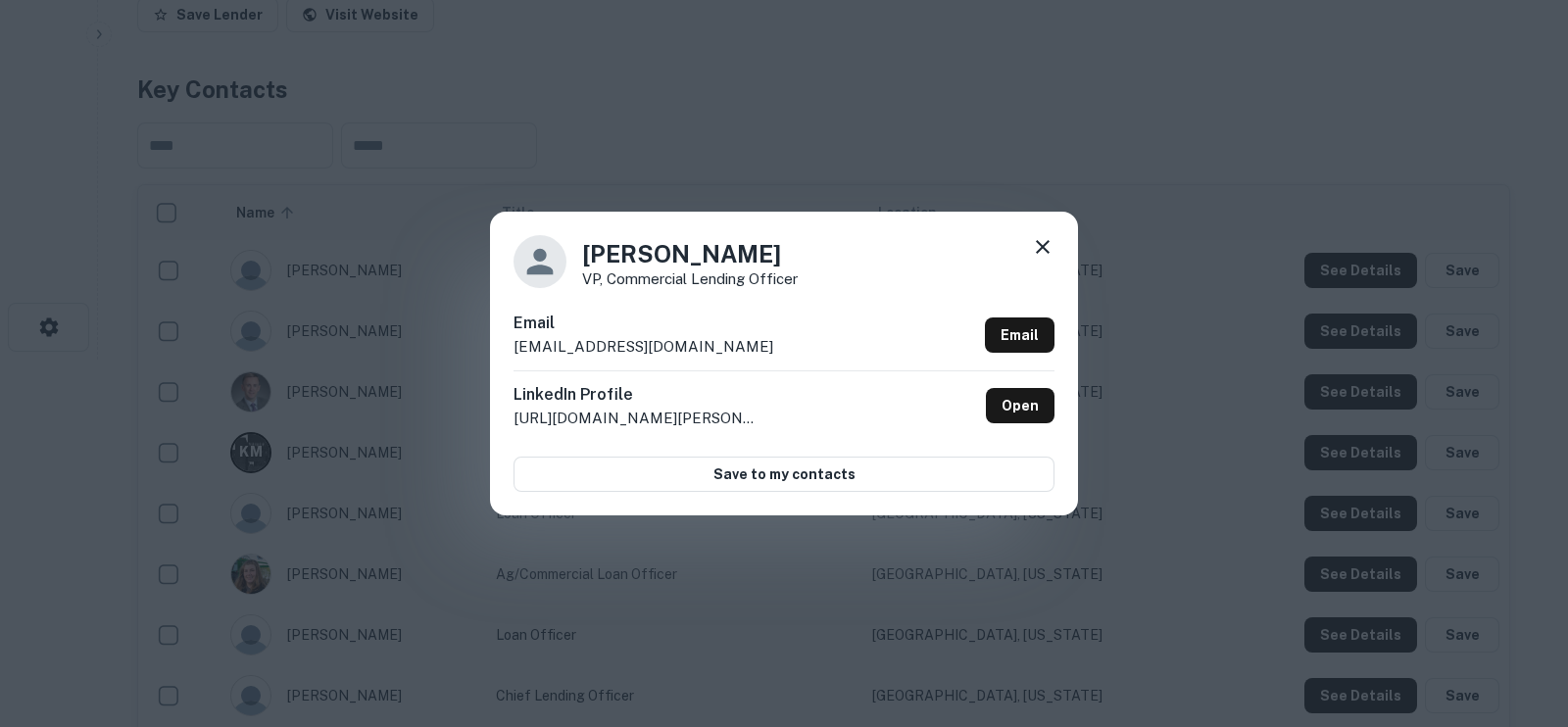 drag, startPoint x: 794, startPoint y: 248, endPoint x: 578, endPoint y: 249, distance: 216.00231 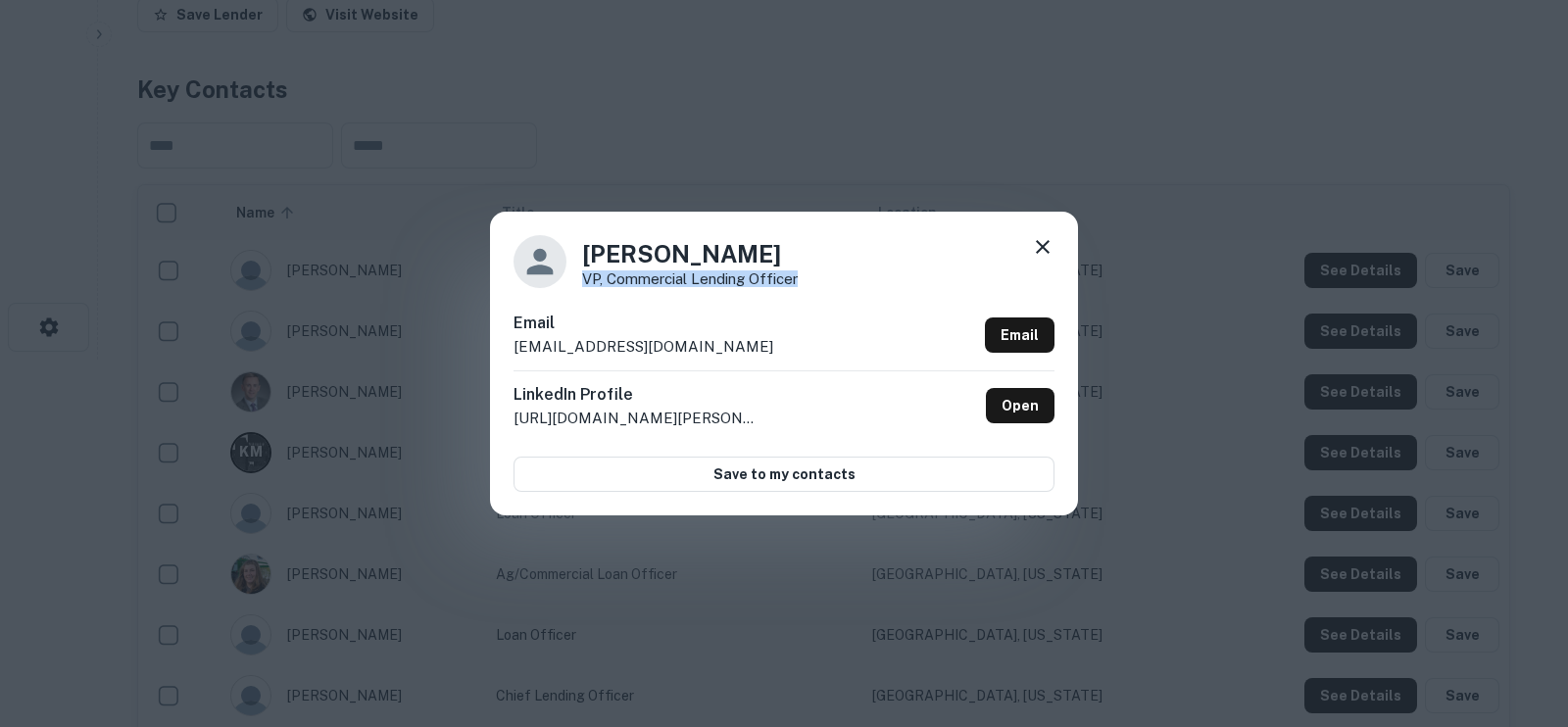 drag, startPoint x: 819, startPoint y: 272, endPoint x: 583, endPoint y: 274, distance: 236.0085 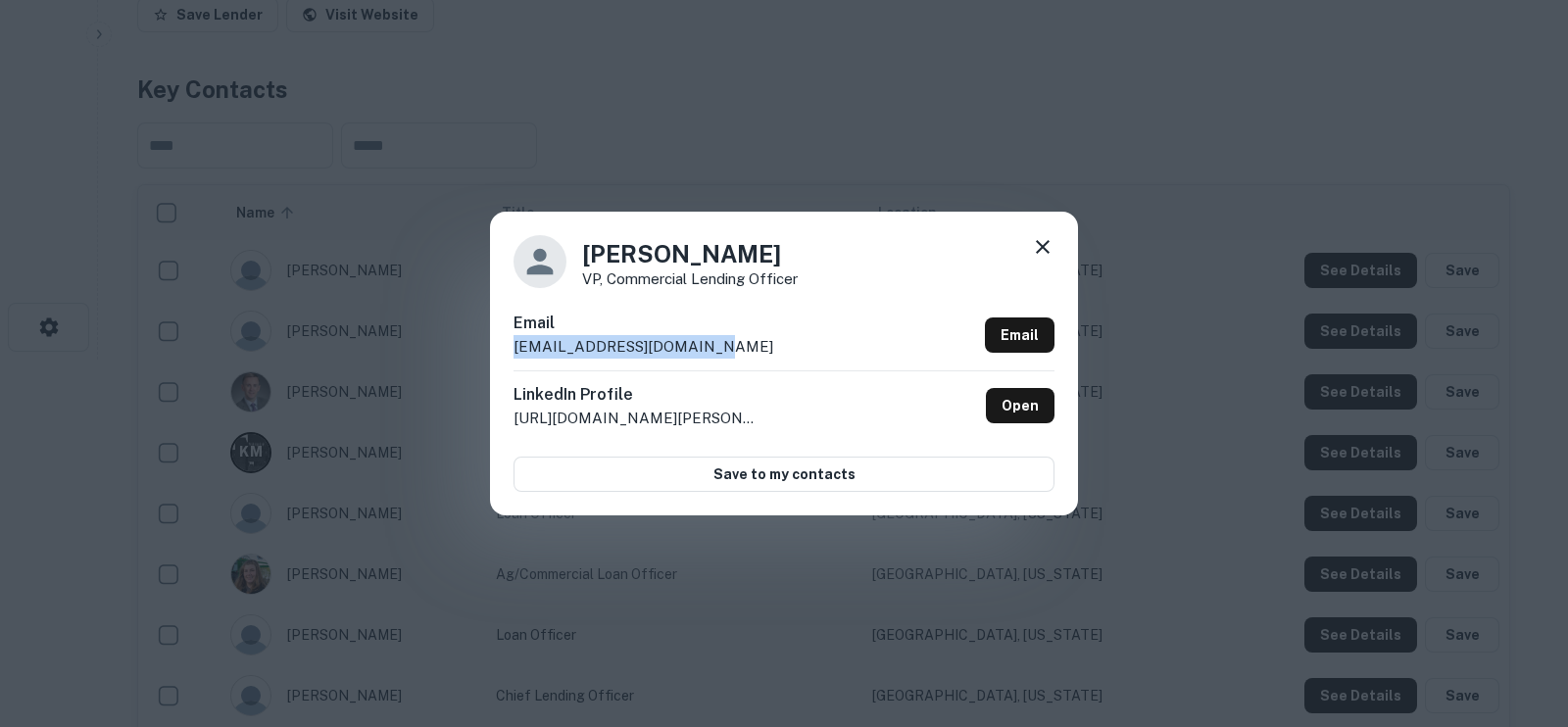 drag, startPoint x: 723, startPoint y: 351, endPoint x: 490, endPoint y: 349, distance: 233.0086 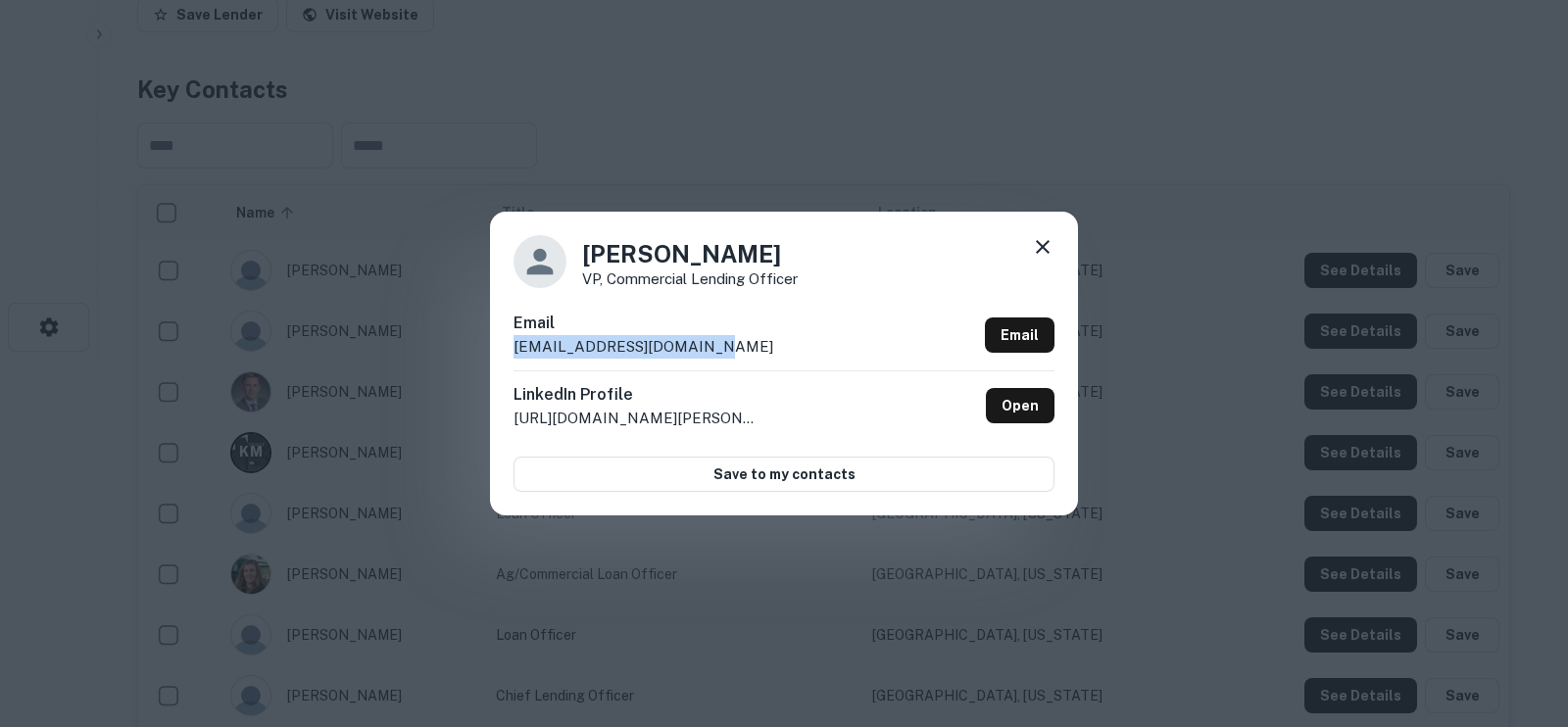 click 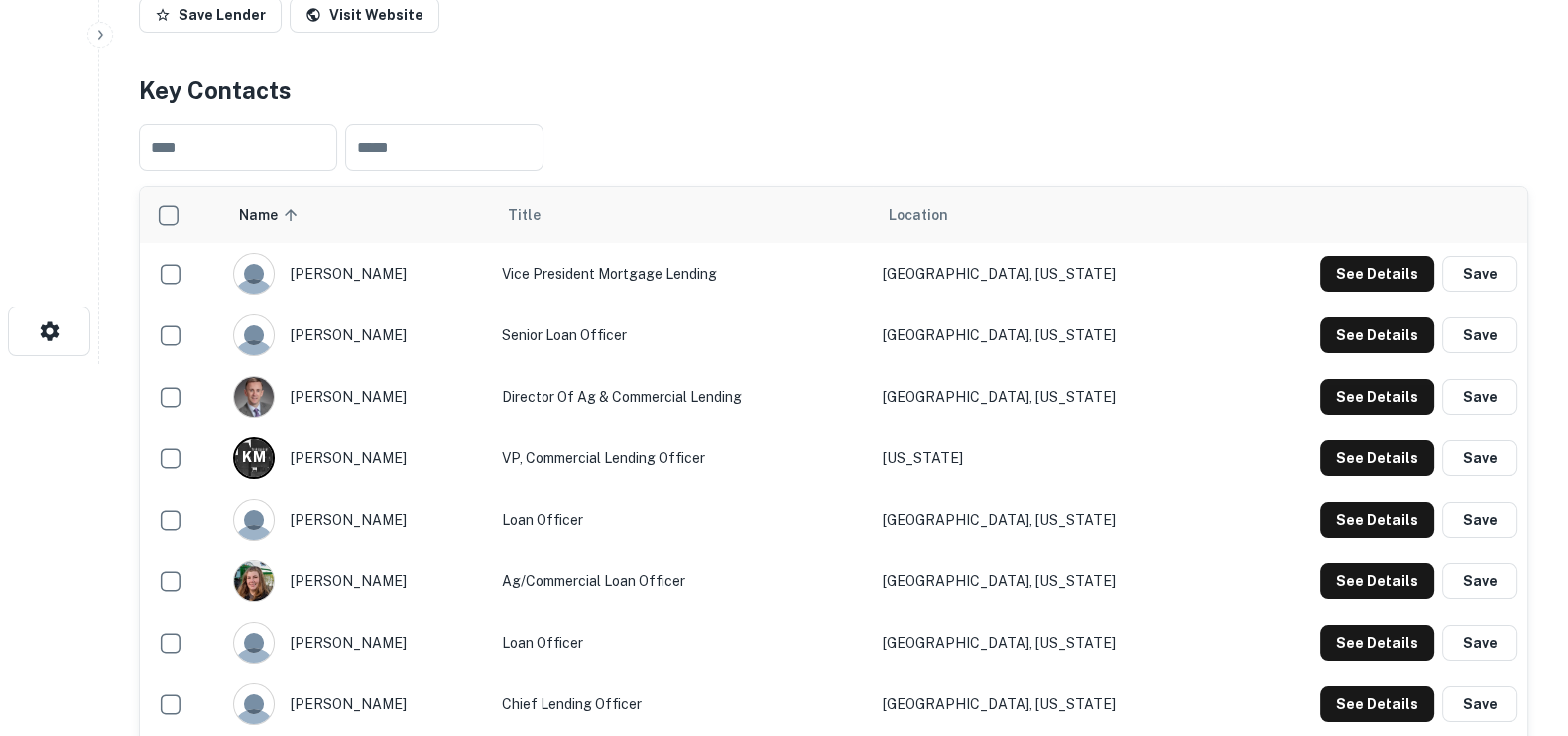 click on "[US_STATE]" at bounding box center [1048, 458] 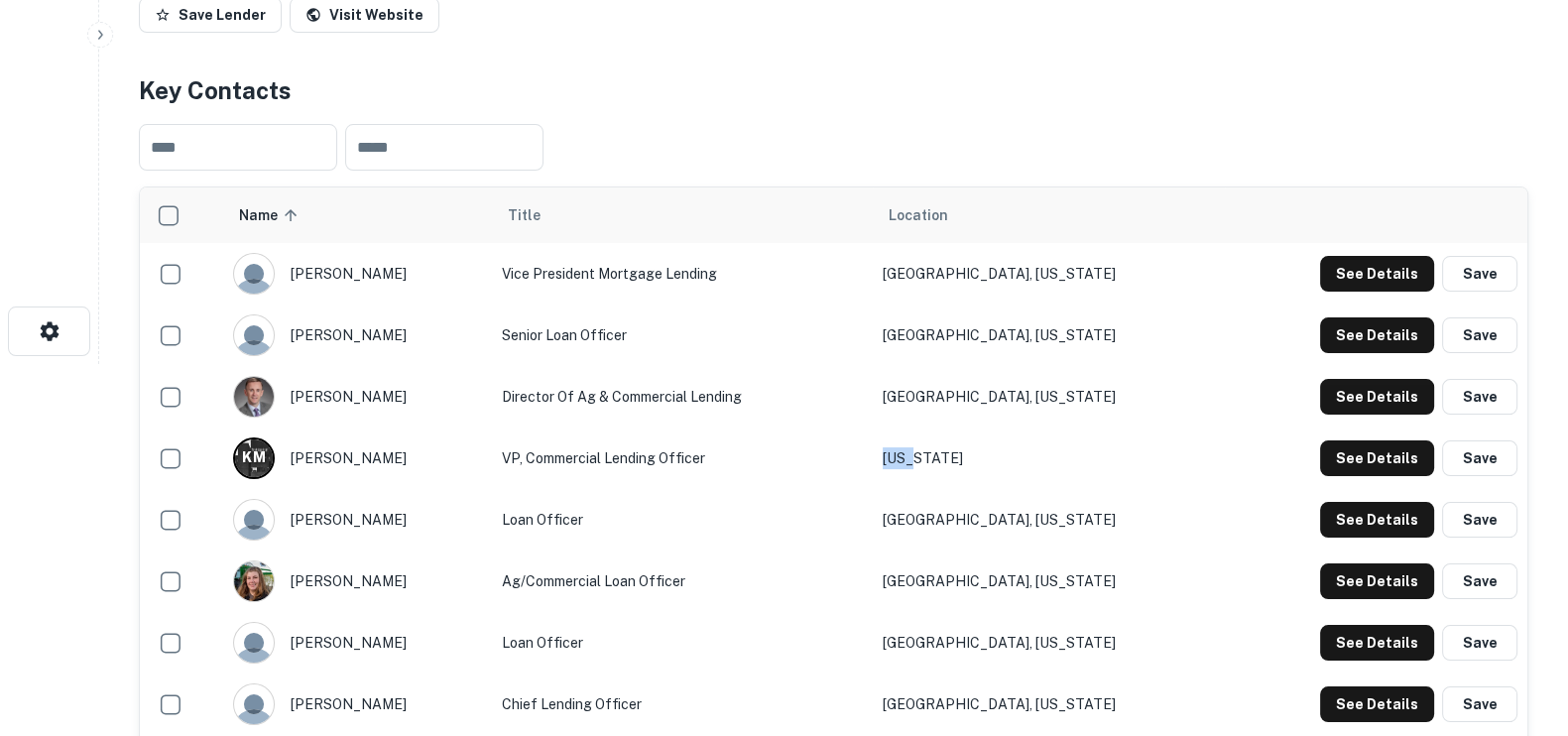 click on "[US_STATE]" at bounding box center (1048, 458) 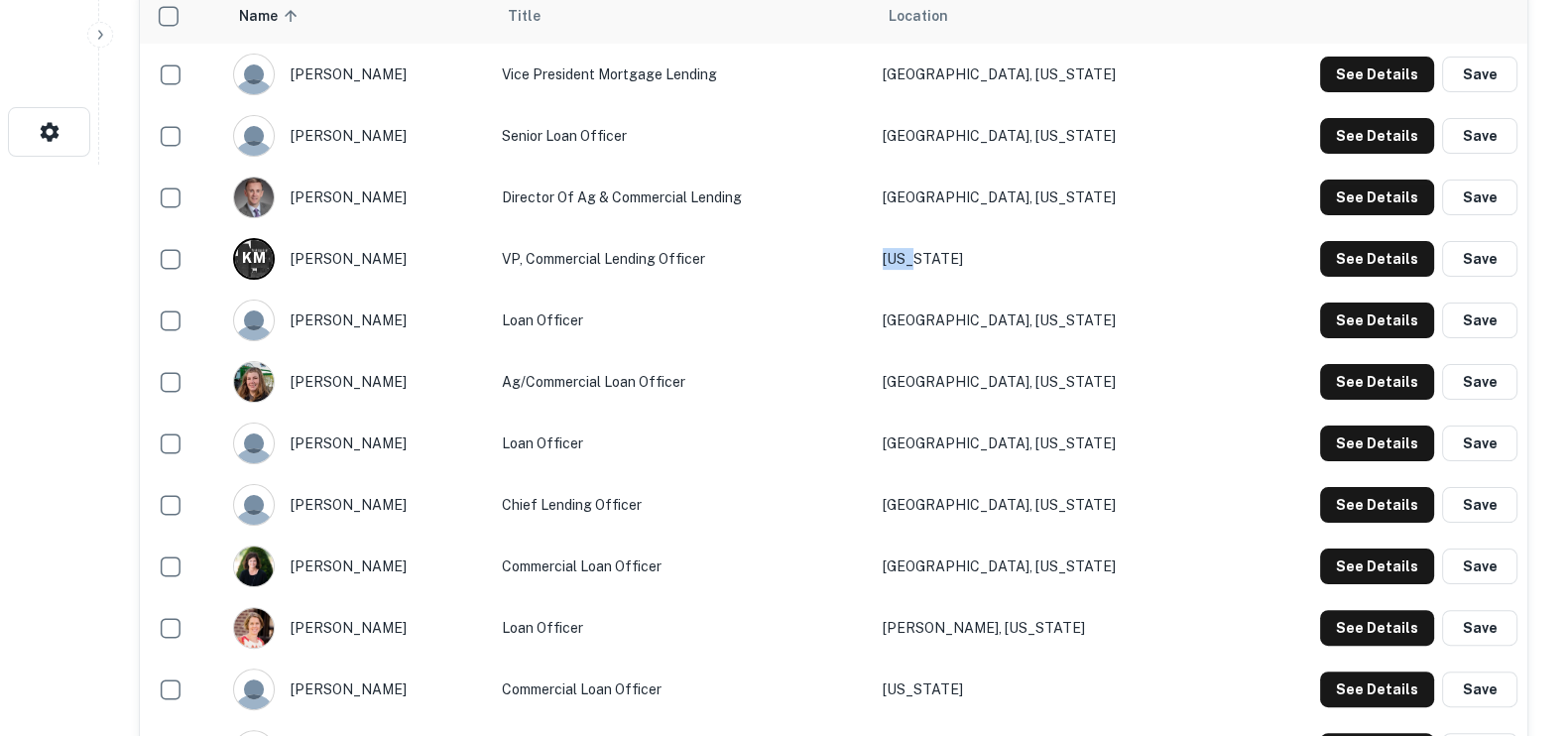 scroll, scrollTop: 620, scrollLeft: 0, axis: vertical 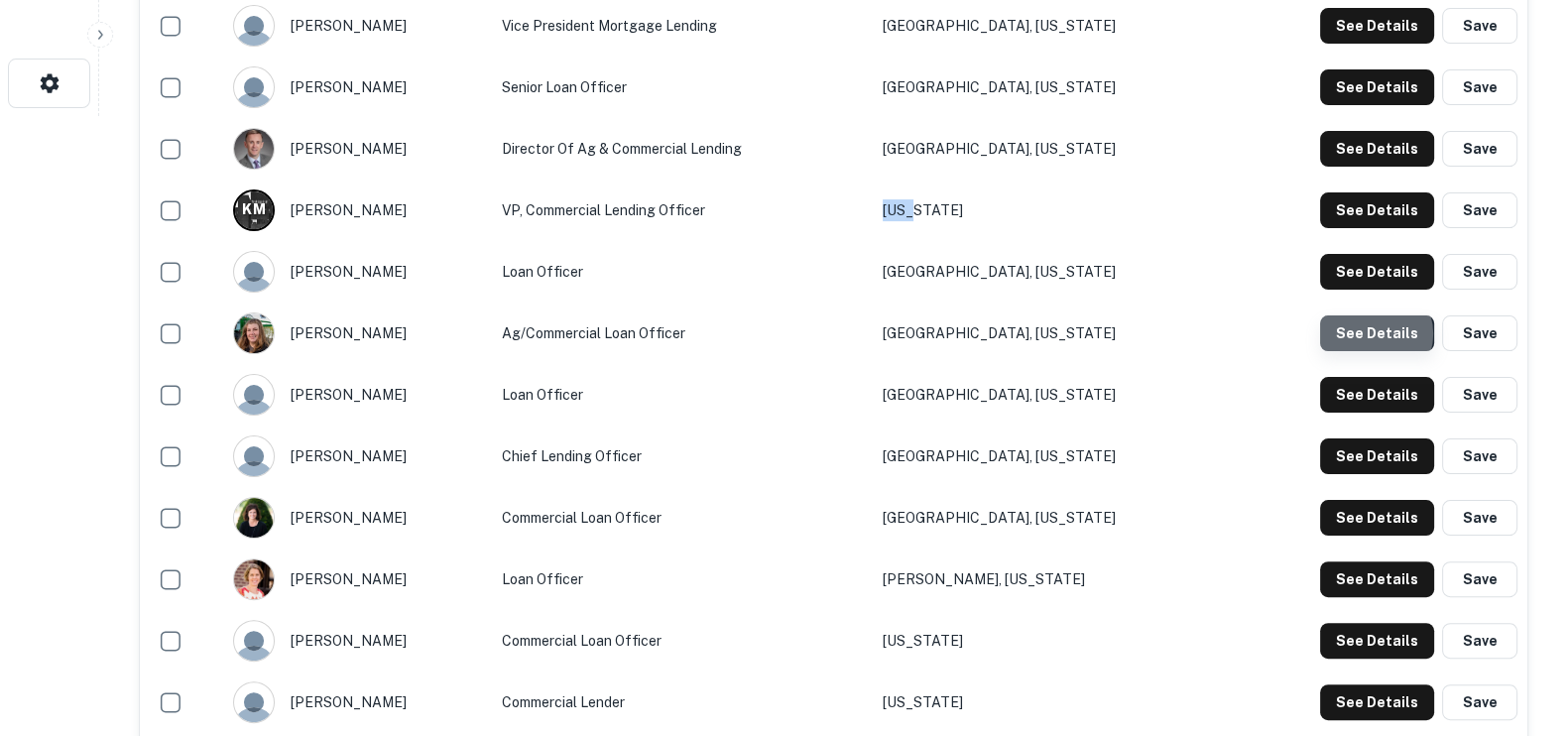 click on "See Details" at bounding box center [1377, 26] 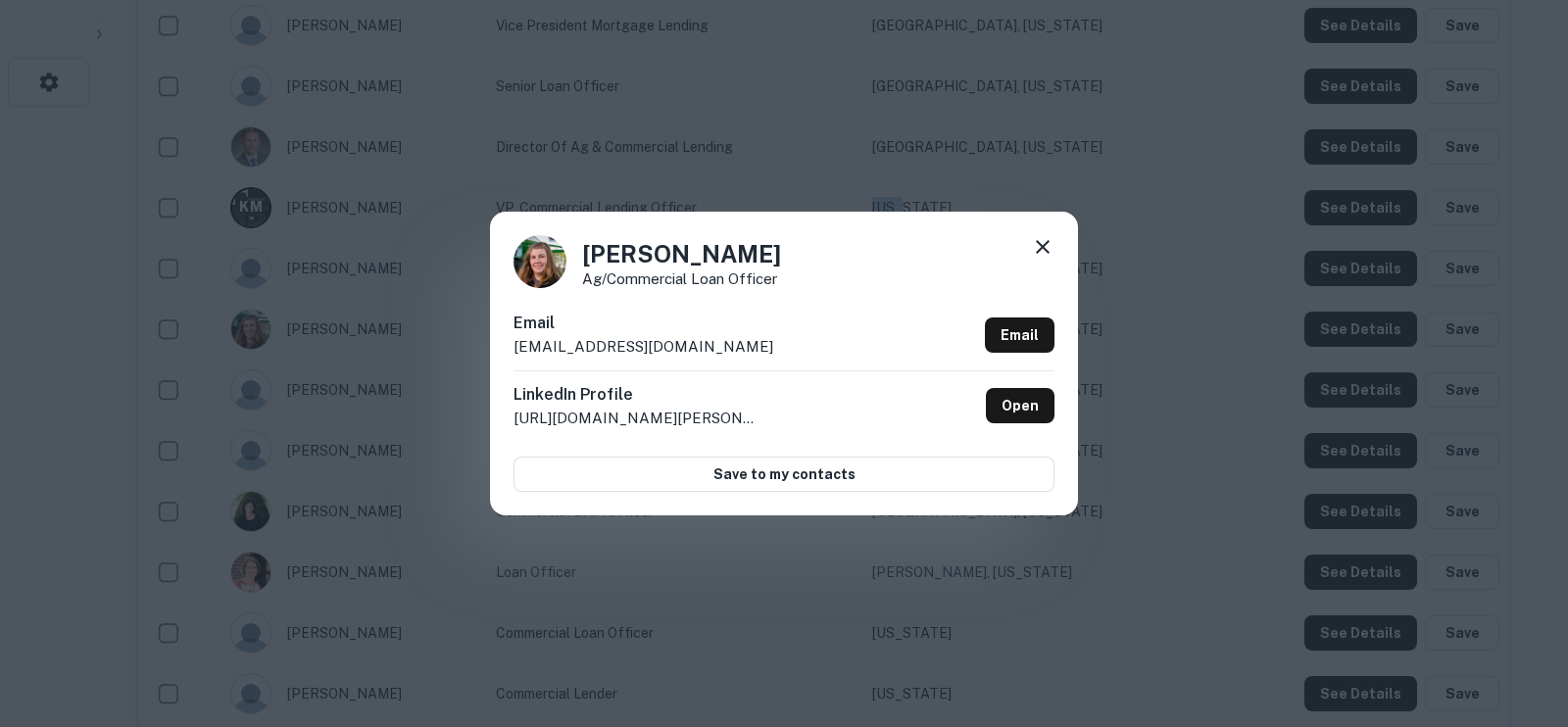 drag, startPoint x: 823, startPoint y: 250, endPoint x: 579, endPoint y: 242, distance: 244.13111 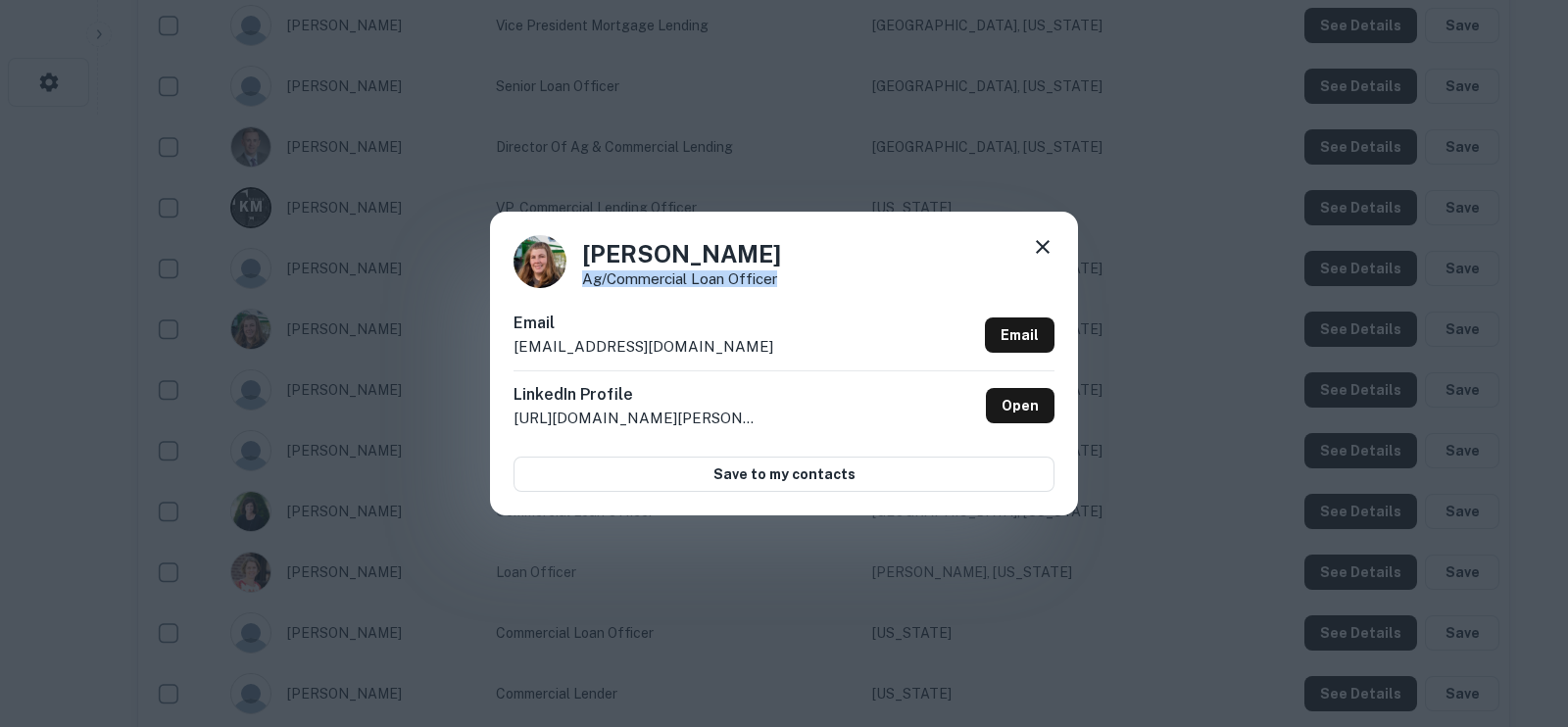 drag, startPoint x: 827, startPoint y: 281, endPoint x: 582, endPoint y: 277, distance: 245.033 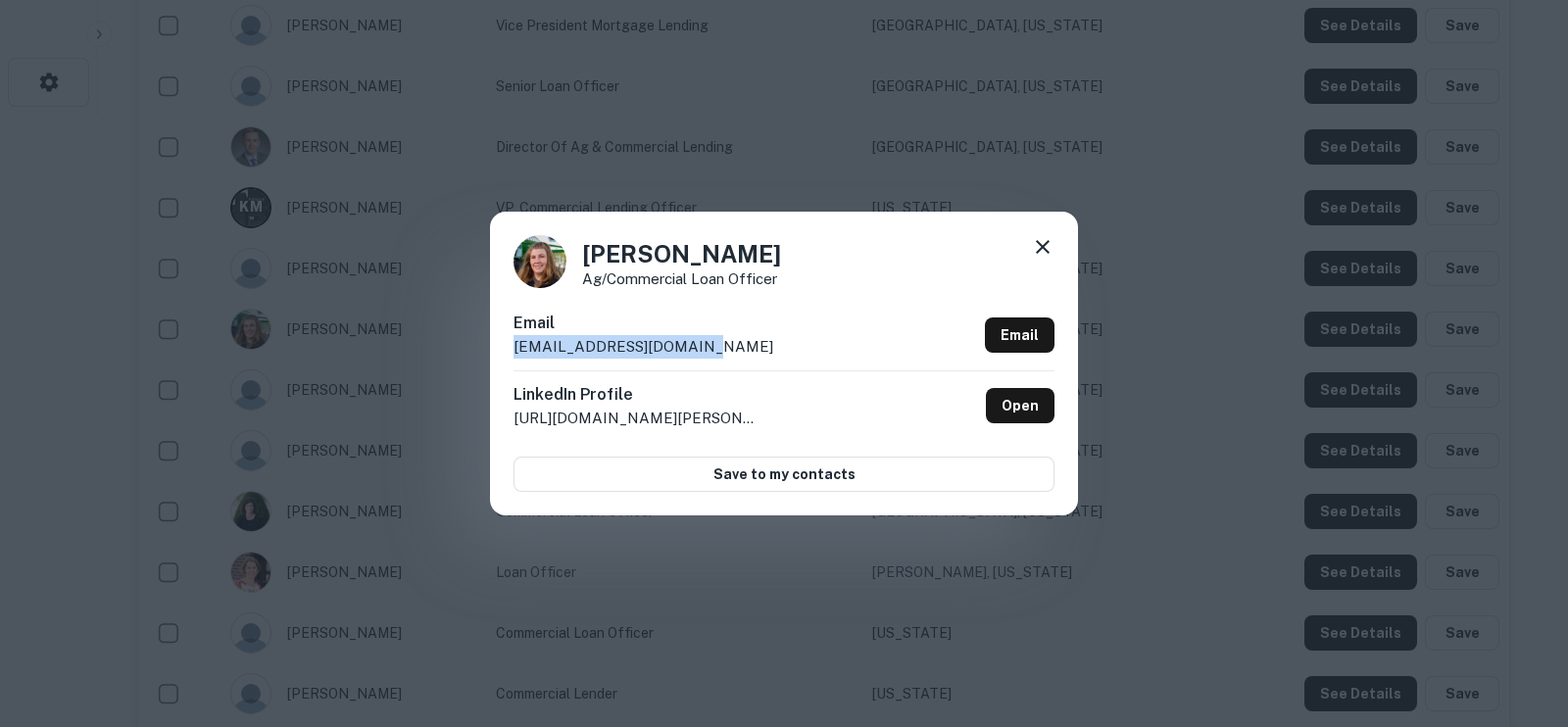drag, startPoint x: 764, startPoint y: 355, endPoint x: 508, endPoint y: 353, distance: 256.00781 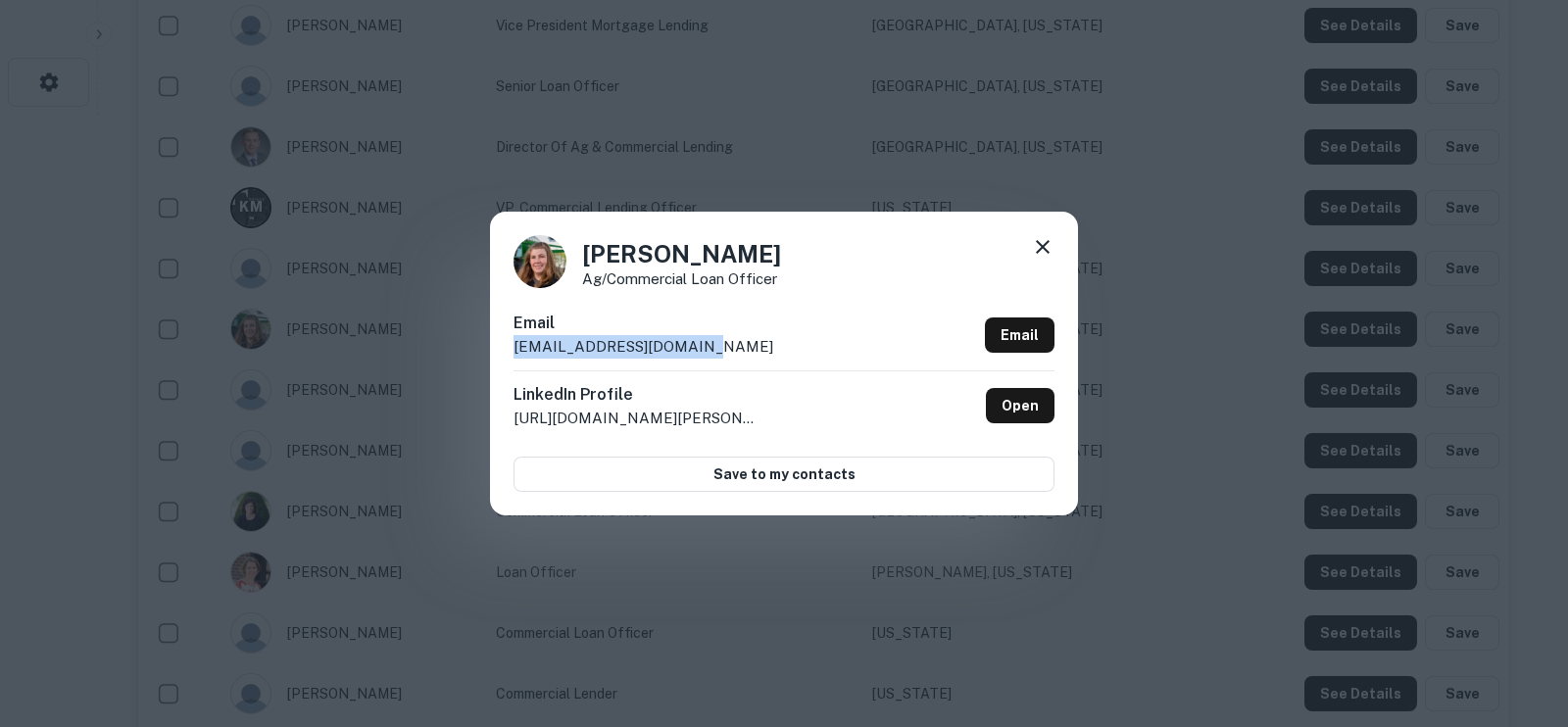 click 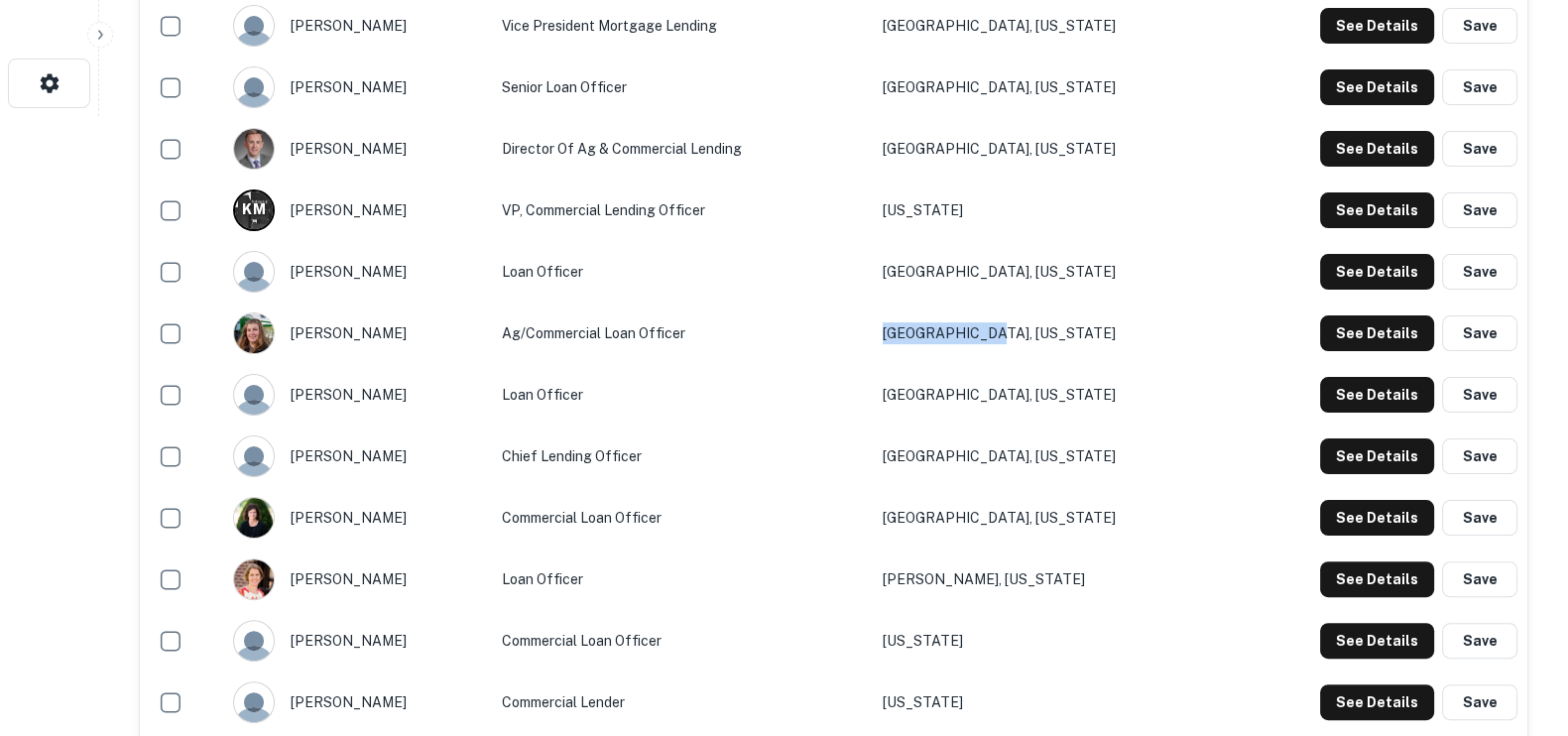drag, startPoint x: 1073, startPoint y: 339, endPoint x: 937, endPoint y: 339, distance: 136 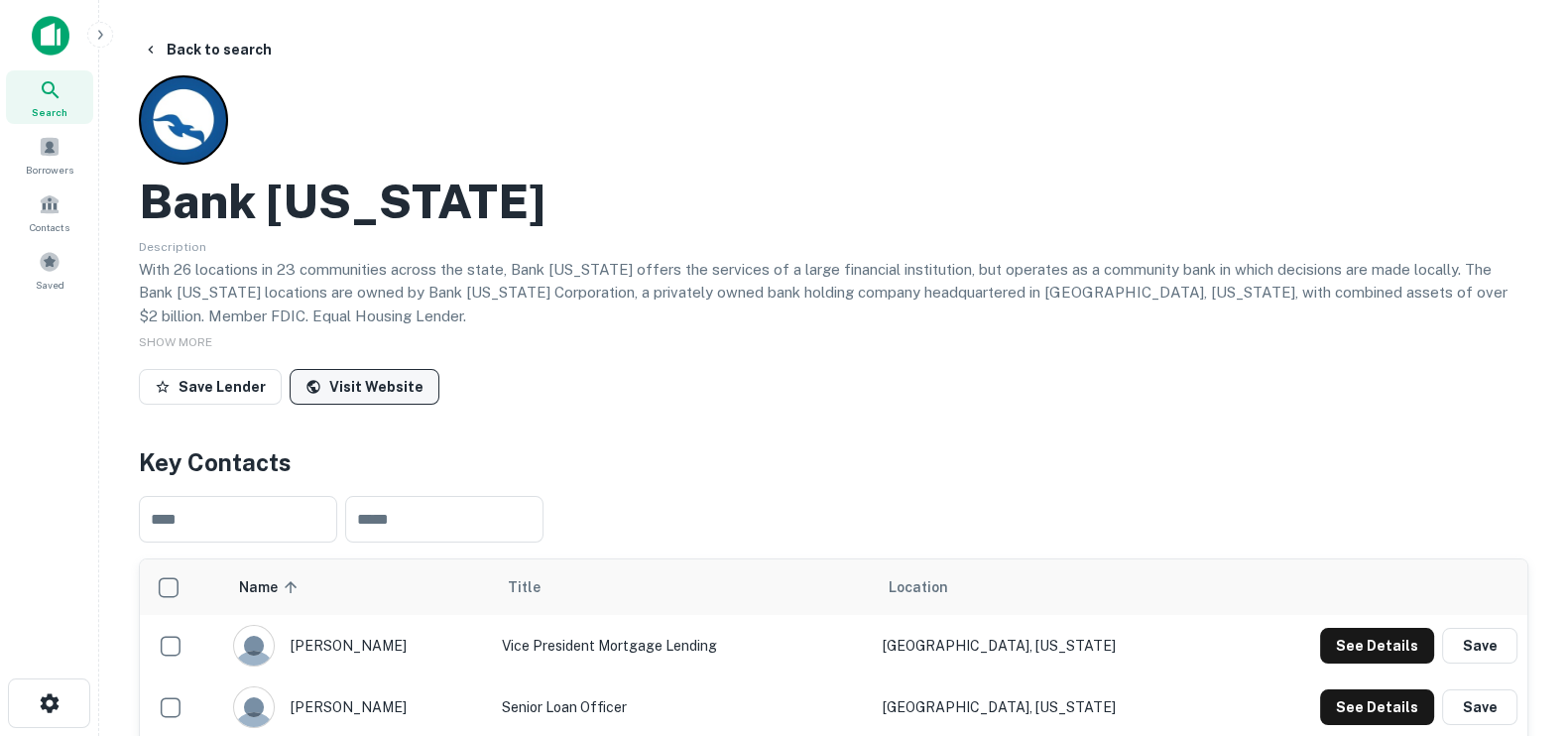 click on "Visit Website" at bounding box center [364, 387] 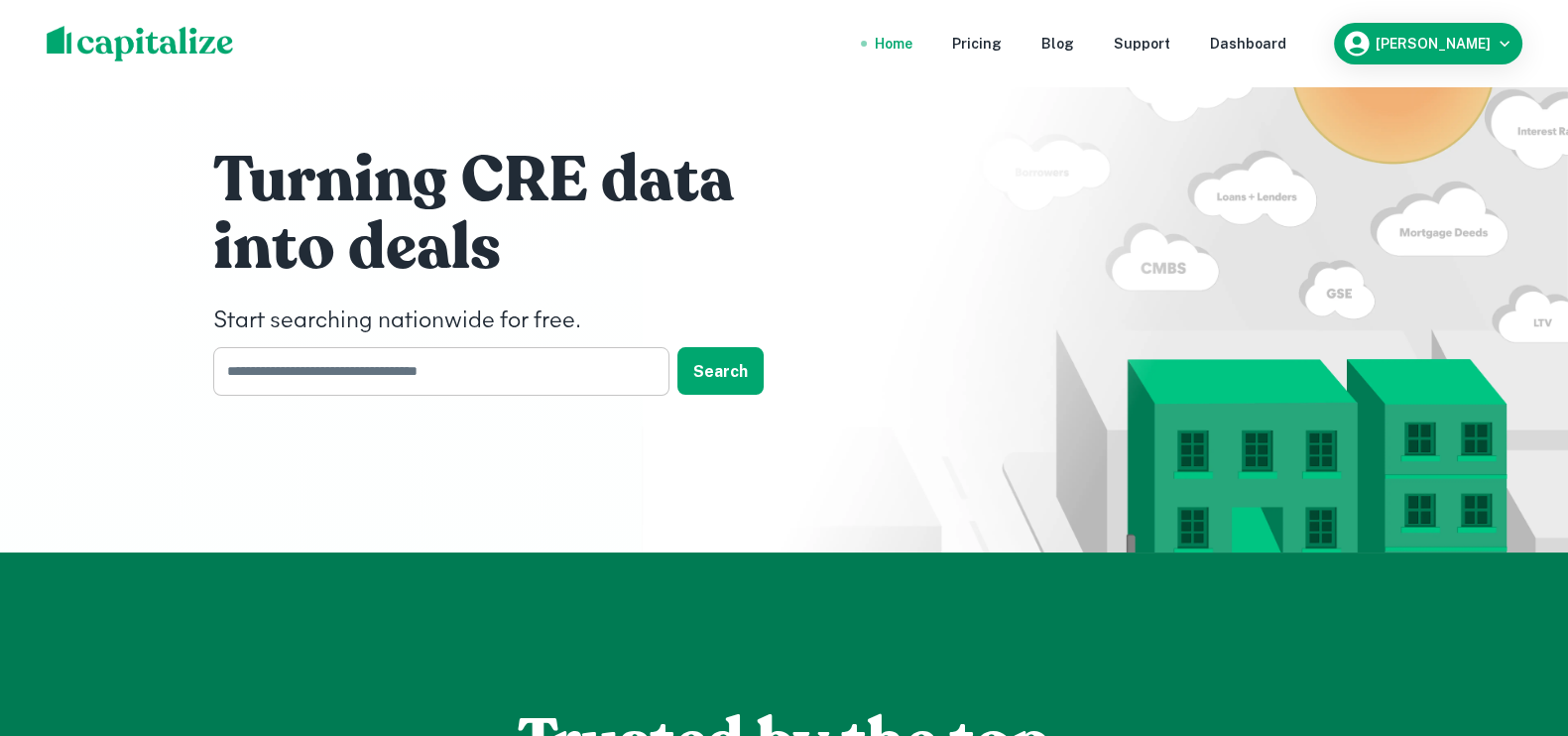 click at bounding box center [434, 371] 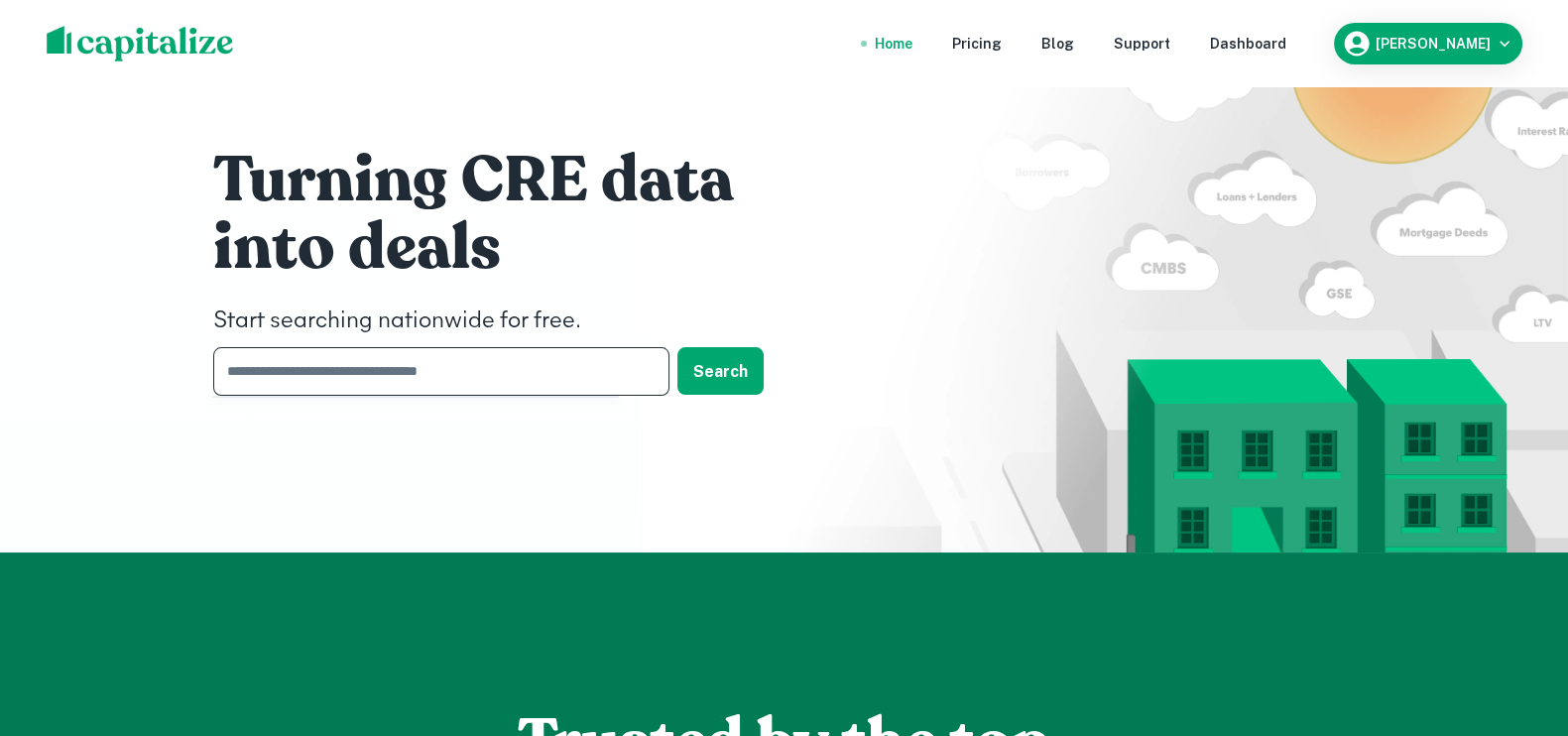 paste on "**********" 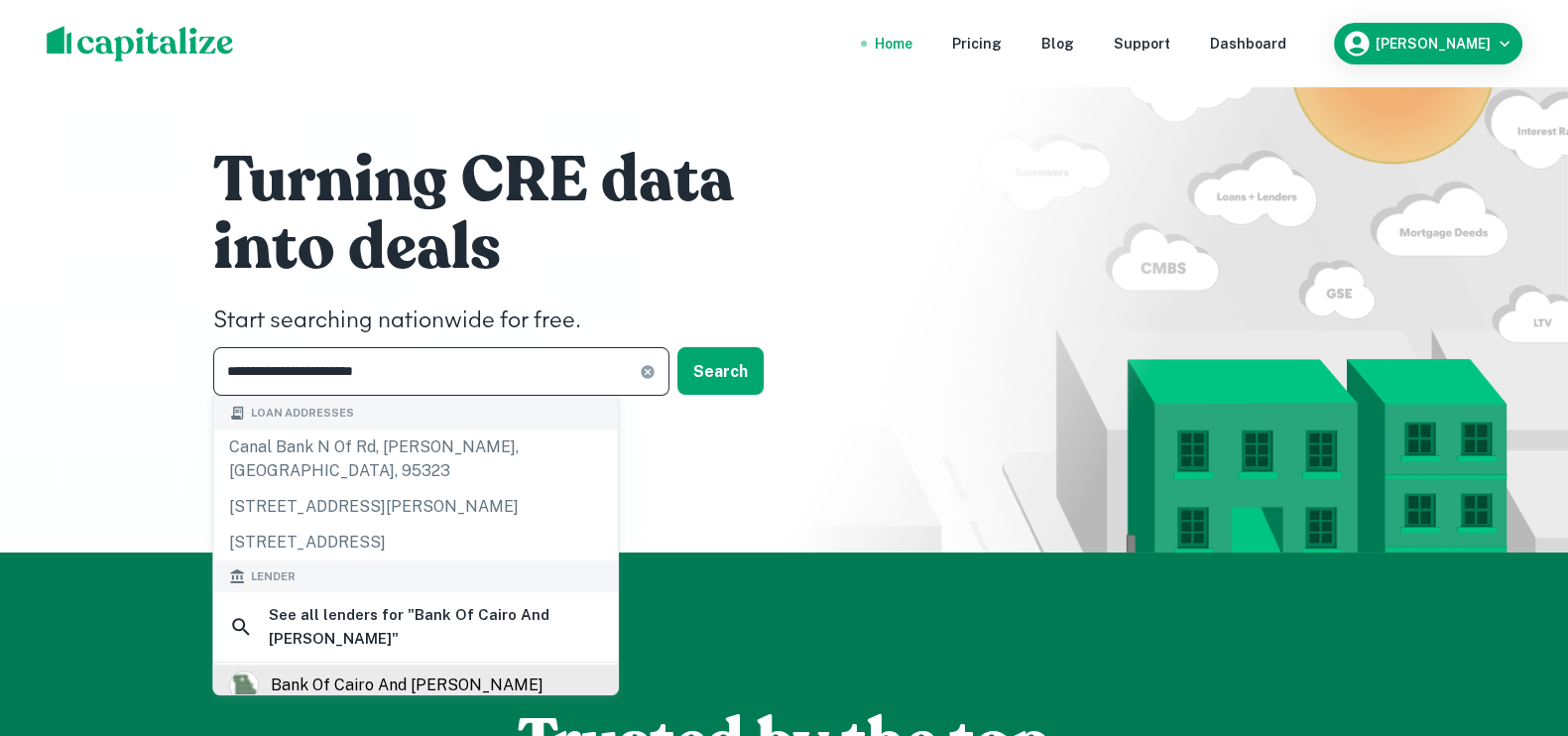 type on "**********" 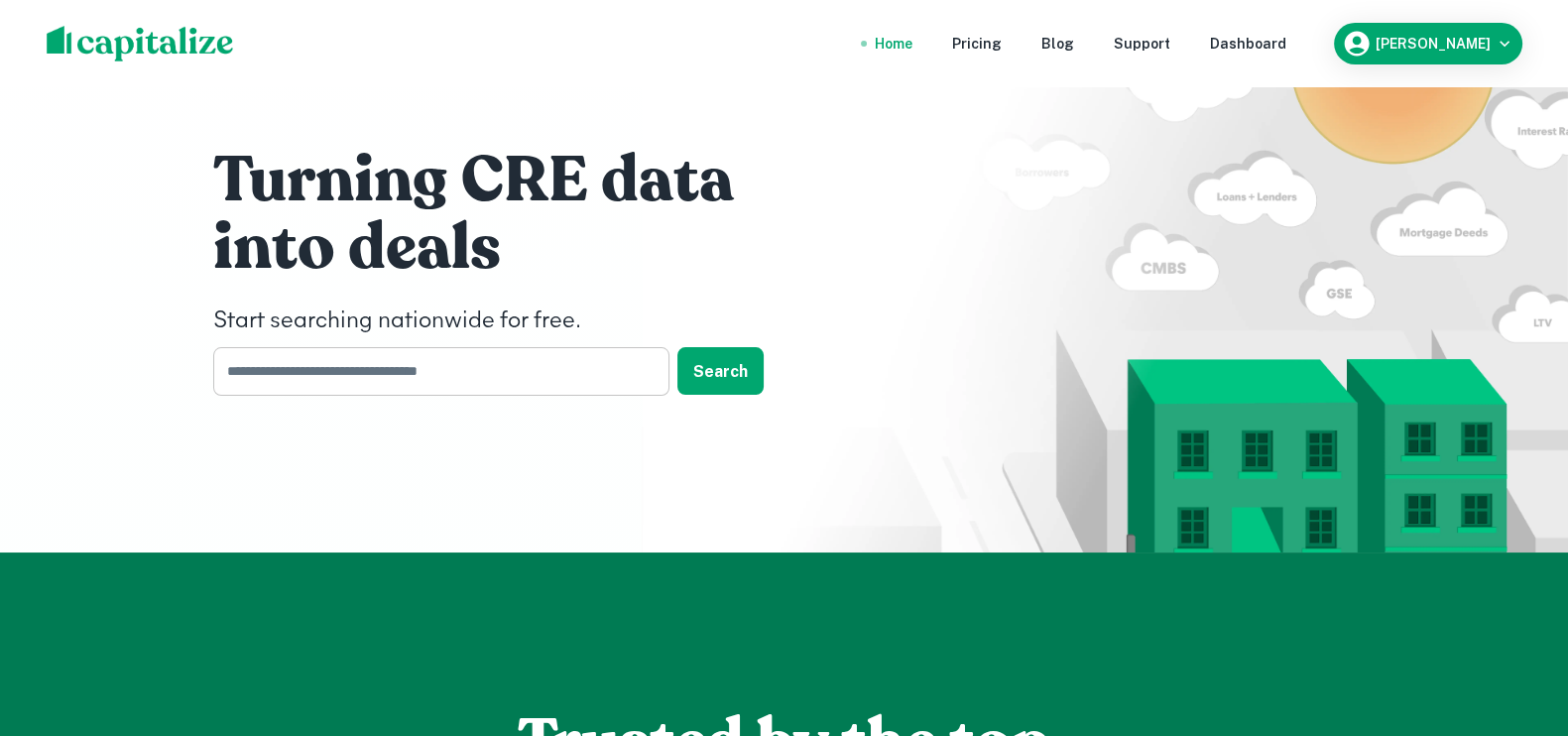 drag, startPoint x: 471, startPoint y: 380, endPoint x: 481, endPoint y: 381, distance: 10.049876 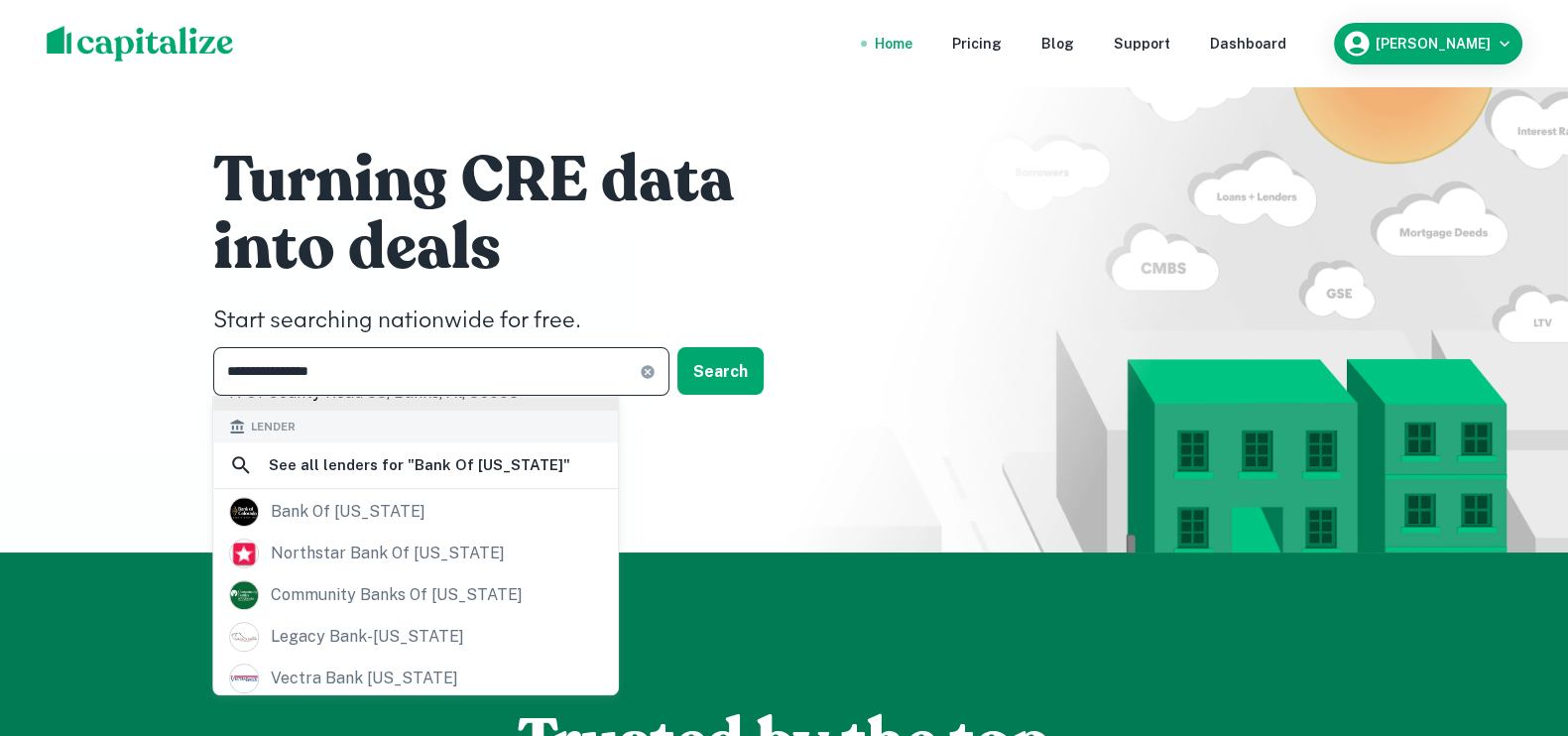 scroll, scrollTop: 0, scrollLeft: 0, axis: both 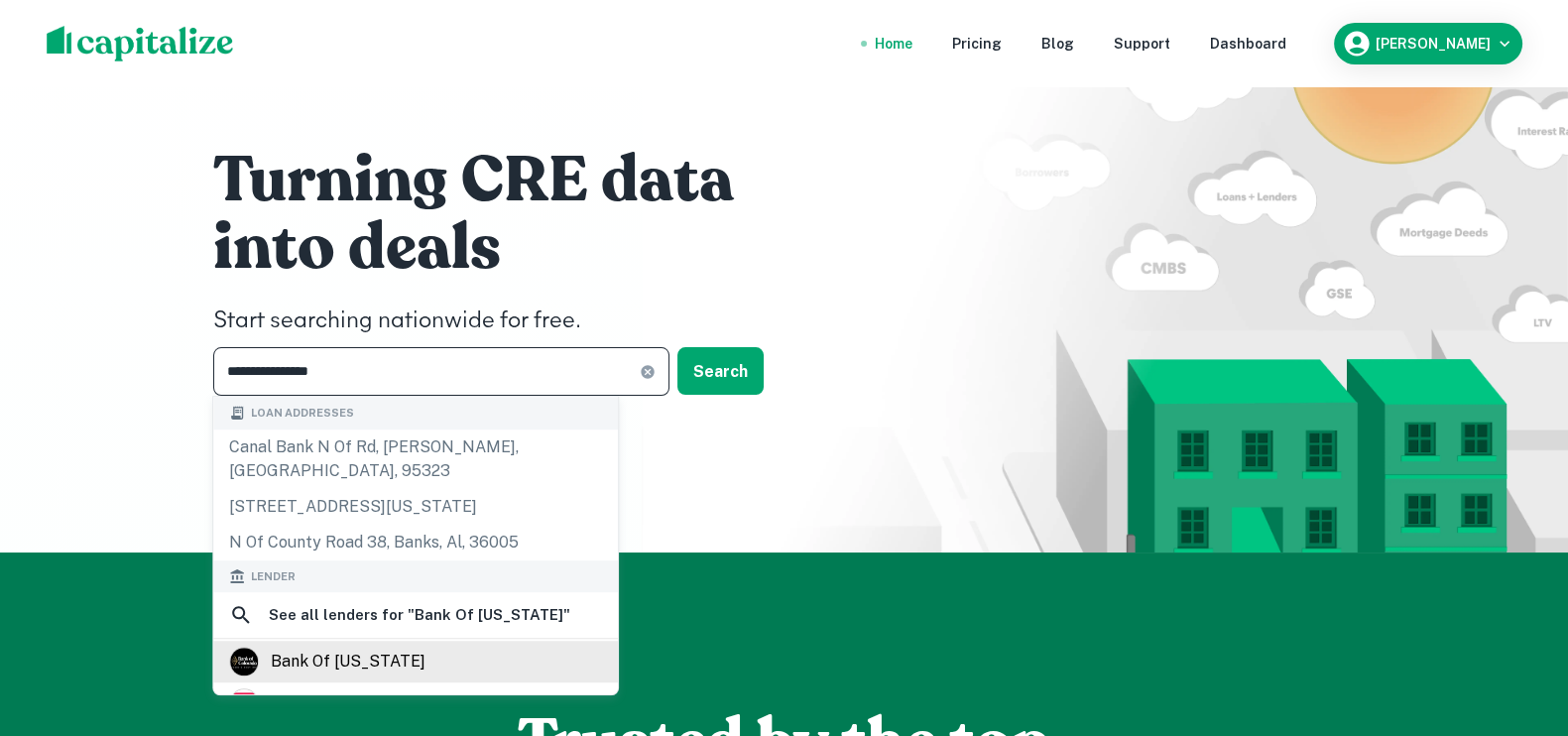 type on "**********" 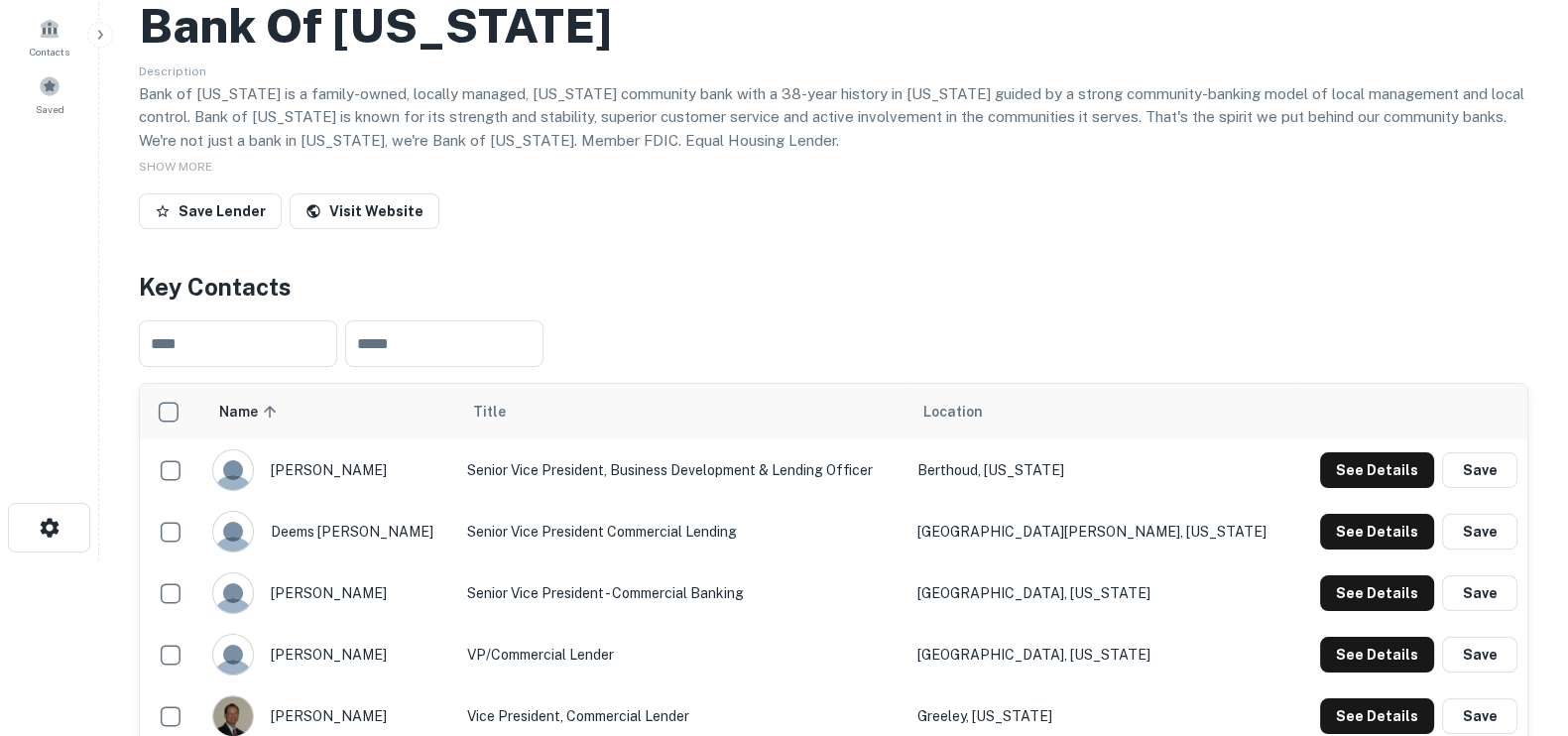 scroll, scrollTop: 372, scrollLeft: 0, axis: vertical 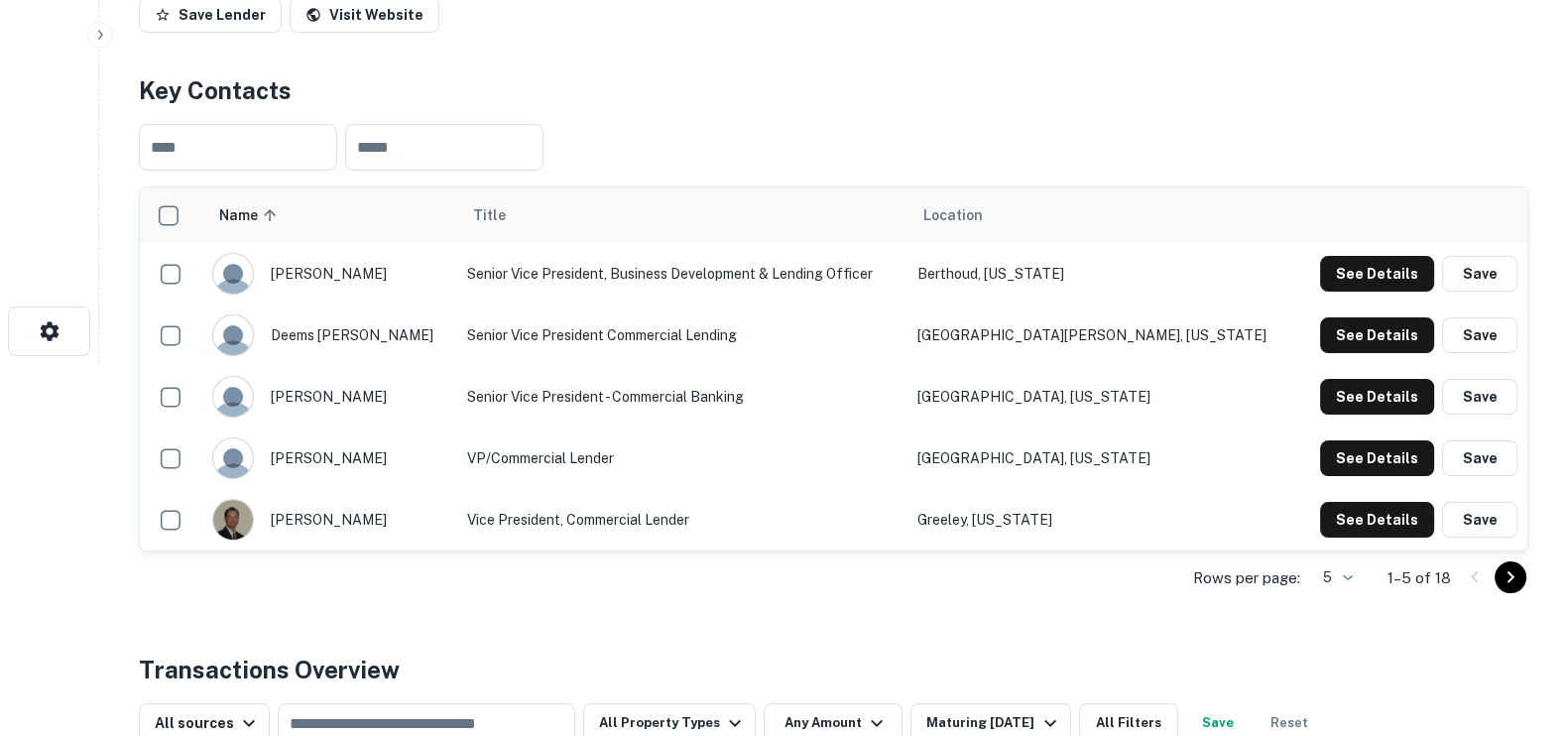 click on "Search         Borrowers         Contacts         Saved     Back to search Bank Of [US_STATE] Description Bank of [US_STATE] is a  family-owned, locally managed, [US_STATE] community bank with a 38-year history in [US_STATE] guided by a strong community-banking model of local management and local control. Bank of [US_STATE] is known for its strength and stability, superior customer service and active involvement in the communities it serves. That's the spirit we put behind our community banks.  We're not just a bank in [US_STATE], we're Bank of [US_STATE].
Member FDIC. Equal Housing Lender. SHOW MORE Save Lender Visit Website Key Contacts ​ ​ Name sorted ascending Title Location [PERSON_NAME] Senior Vice President, Business Development & Lending Officer [GEOGRAPHIC_DATA], [US_STATE] See Details Save deems [PERSON_NAME] Senior Vice President Commercial Lending [GEOGRAPHIC_DATA][PERSON_NAME], [US_STATE] See Details Save [PERSON_NAME] Senior Vice President - Commercial Banking [GEOGRAPHIC_DATA], [US_STATE] See Details Save [PERSON_NAME] See Details 5" at bounding box center (784, -4) 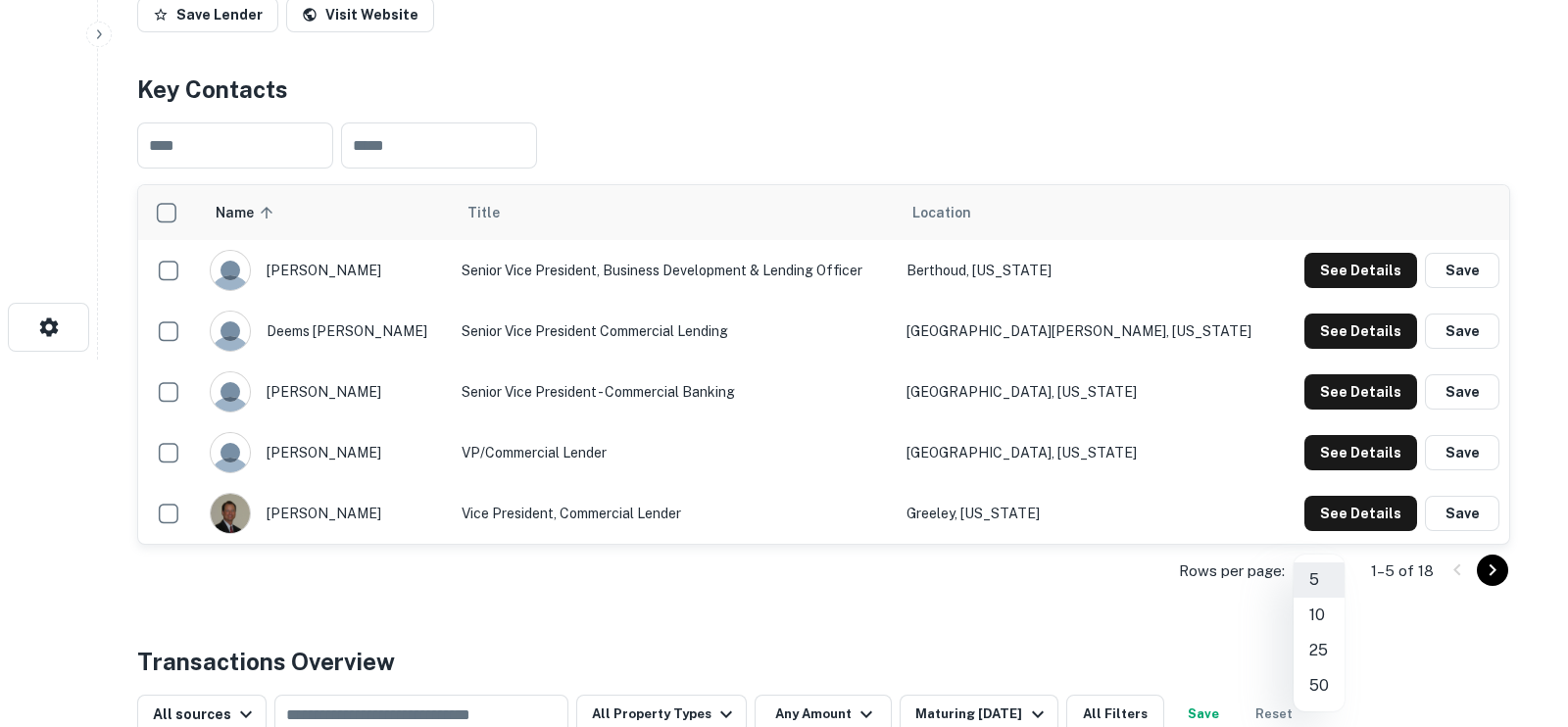 click on "25" at bounding box center (1319, 651) 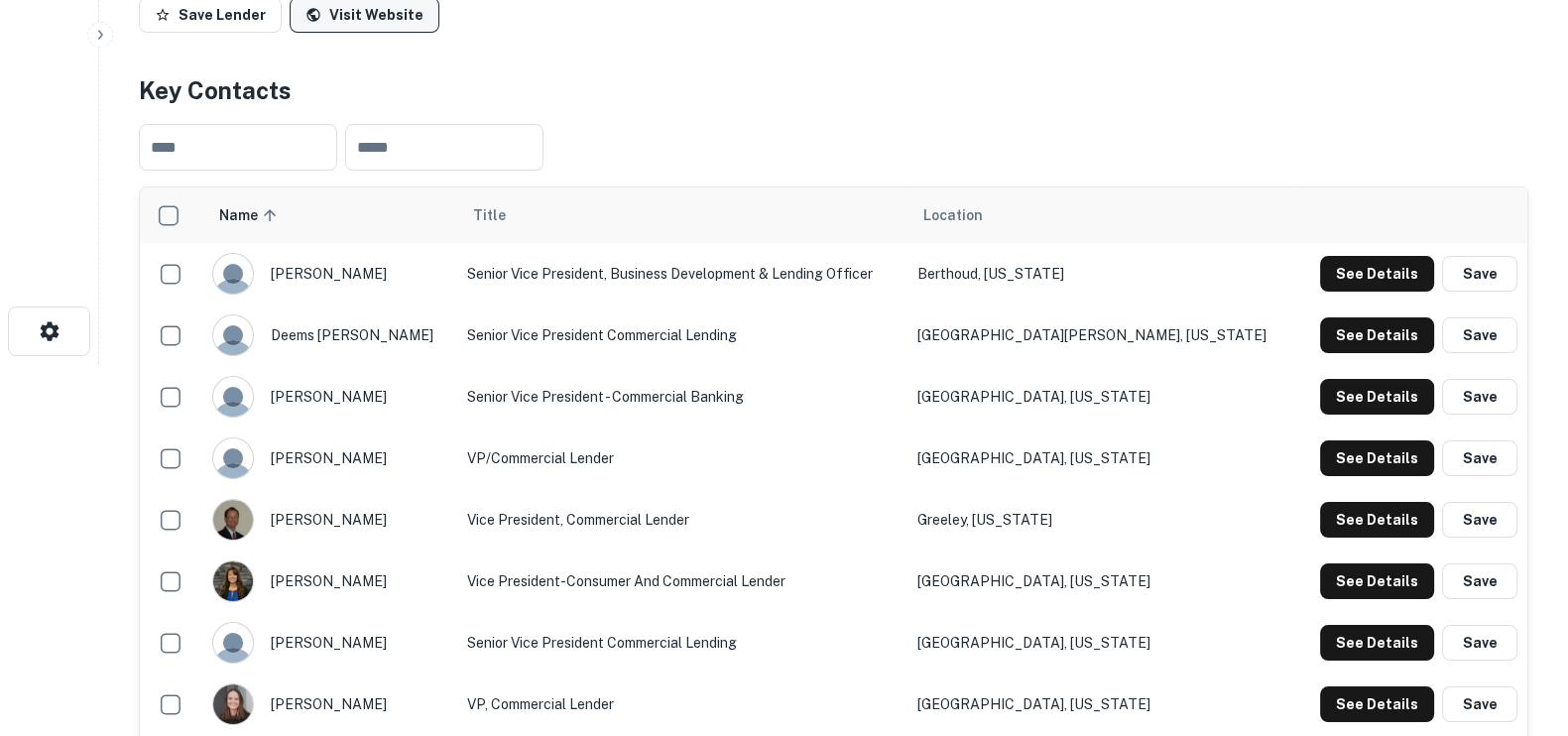 click on "Visit Website" at bounding box center (364, 15) 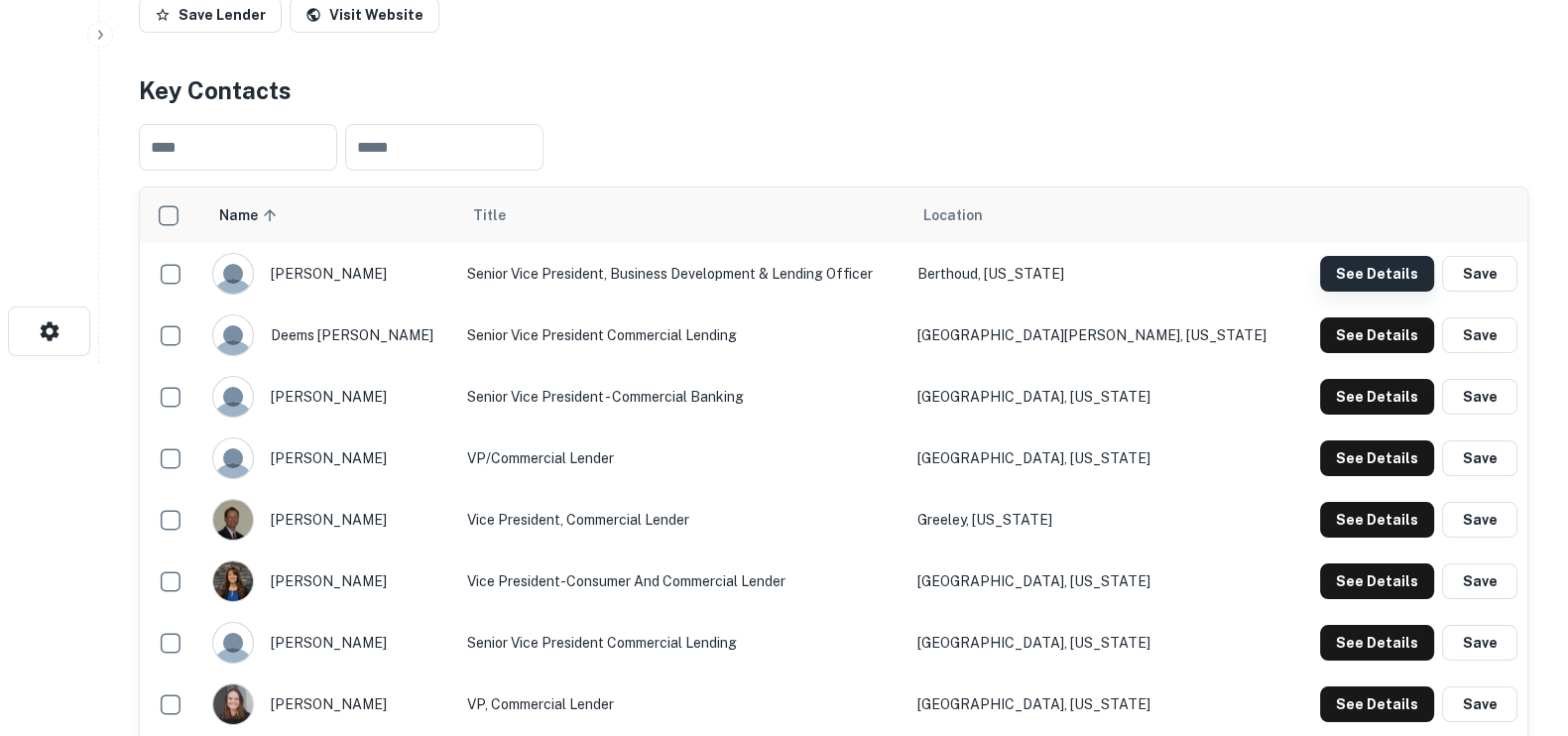 click on "See Details" at bounding box center [1377, 274] 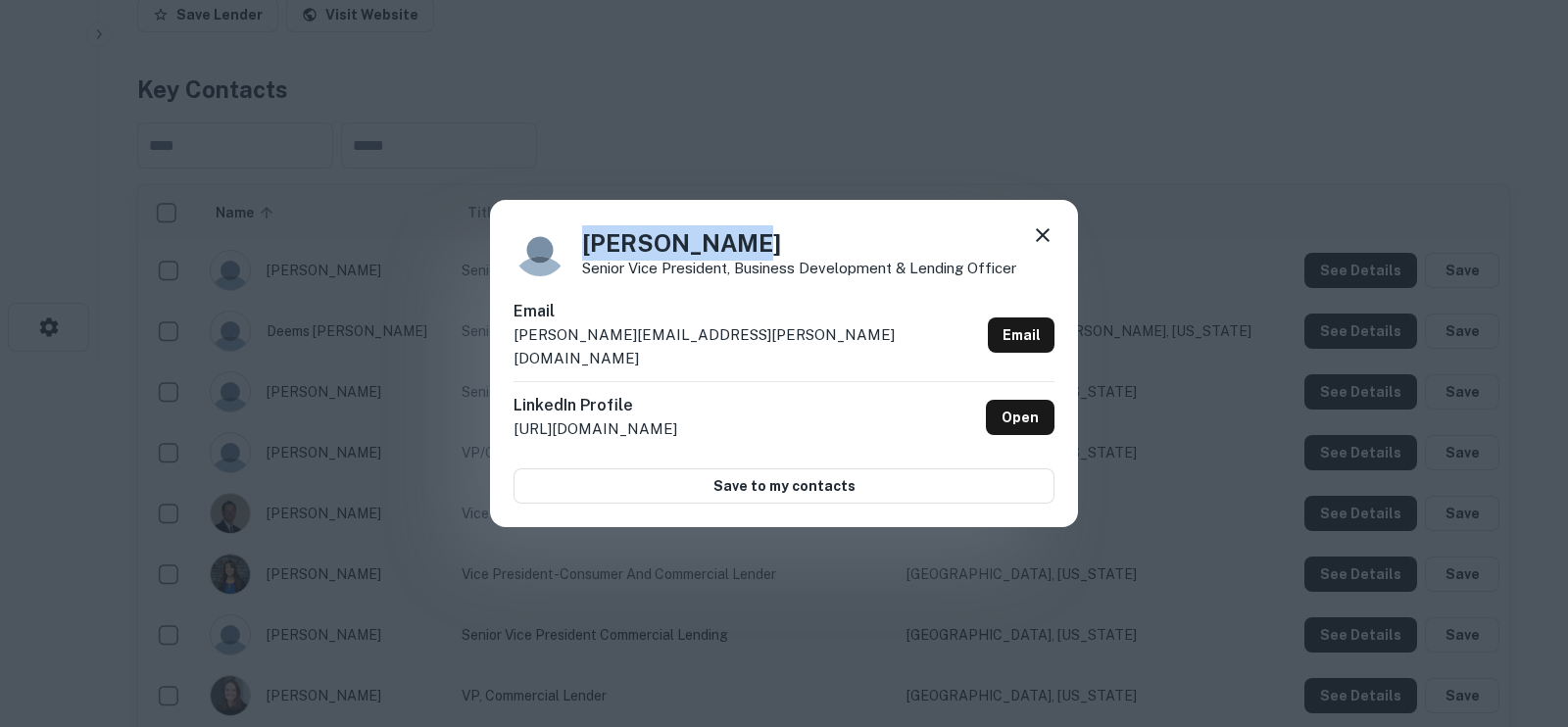 drag, startPoint x: 687, startPoint y: 249, endPoint x: 570, endPoint y: 252, distance: 117.03846 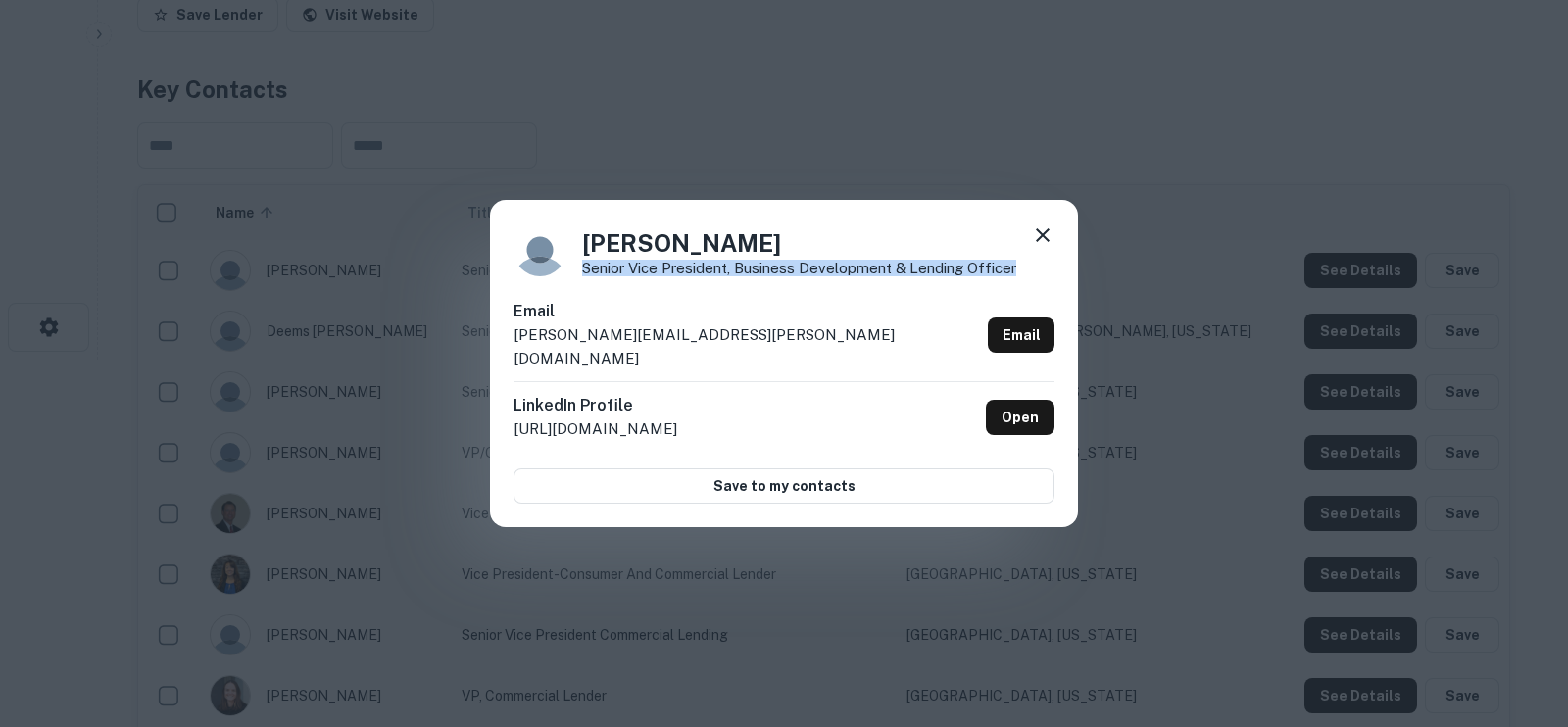 drag, startPoint x: 1021, startPoint y: 277, endPoint x: 577, endPoint y: 278, distance: 444.0011 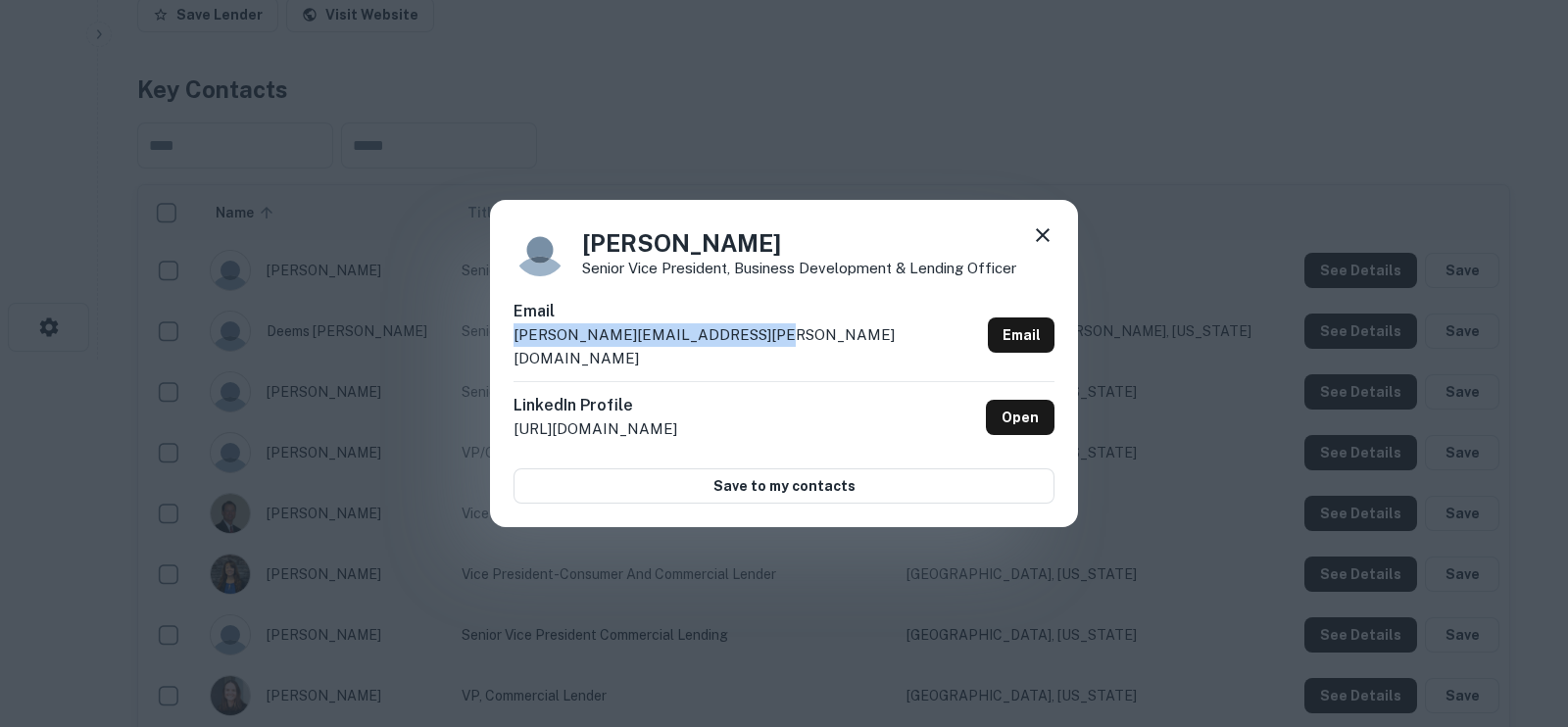 drag, startPoint x: 805, startPoint y: 345, endPoint x: 513, endPoint y: 352, distance: 292.0839 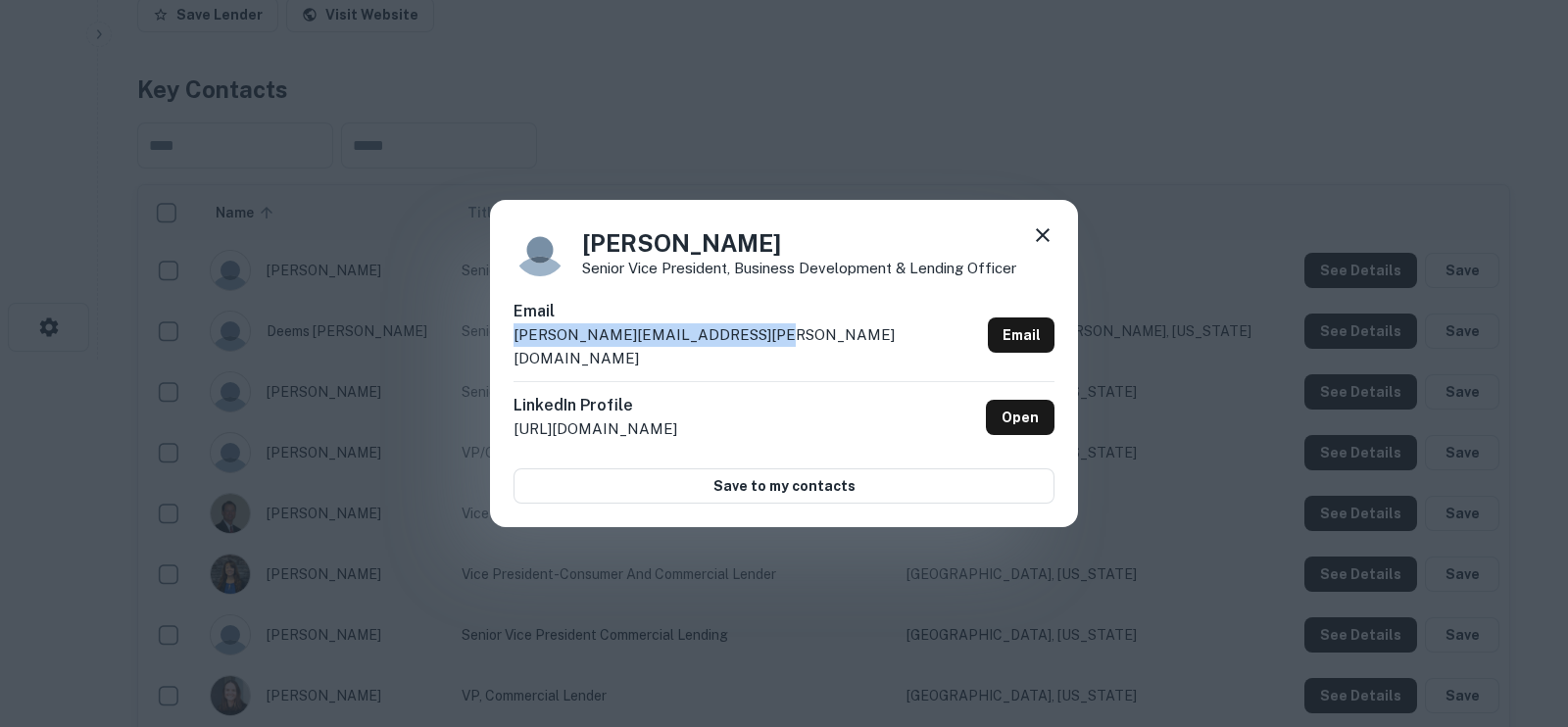 click 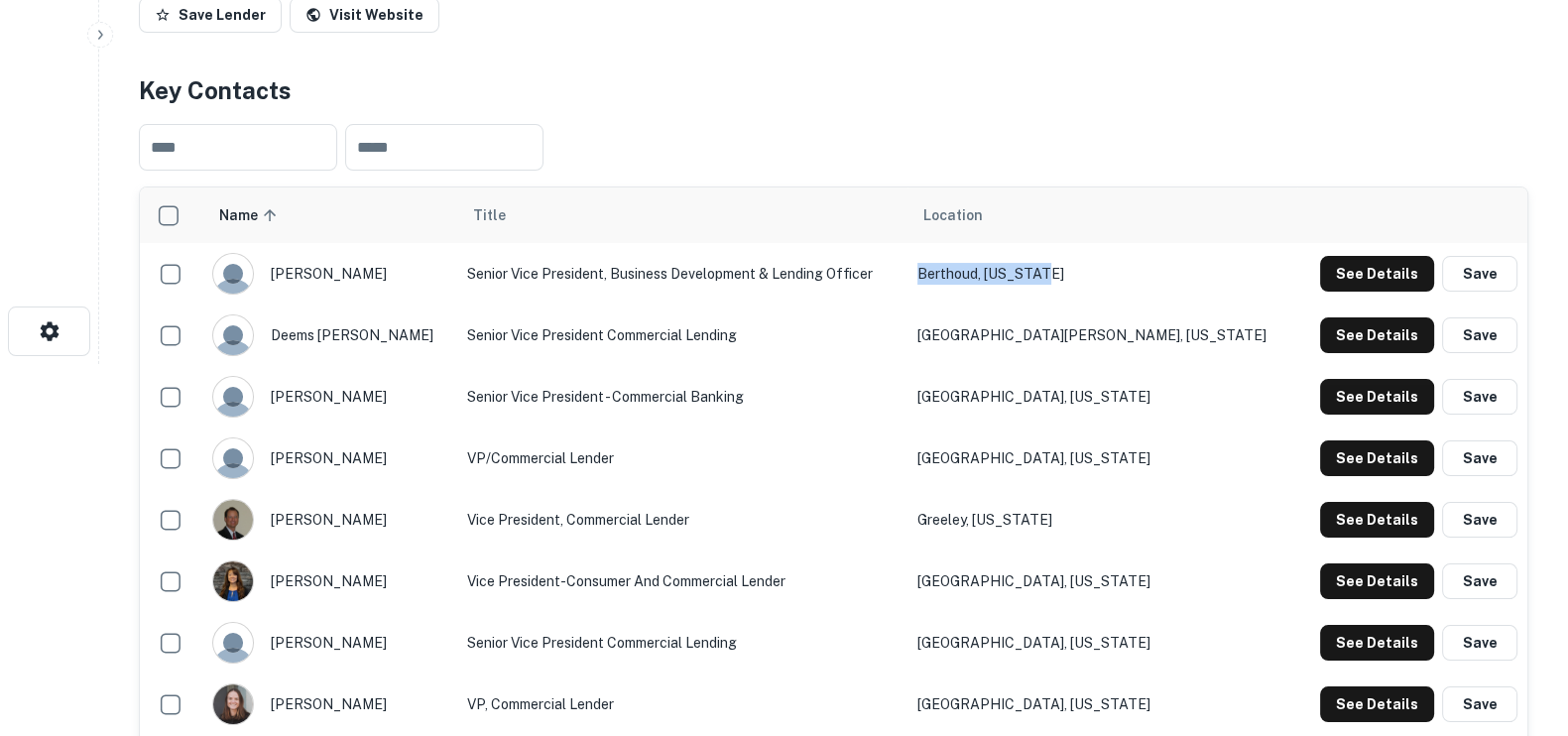 drag, startPoint x: 1062, startPoint y: 283, endPoint x: 977, endPoint y: 283, distance: 85 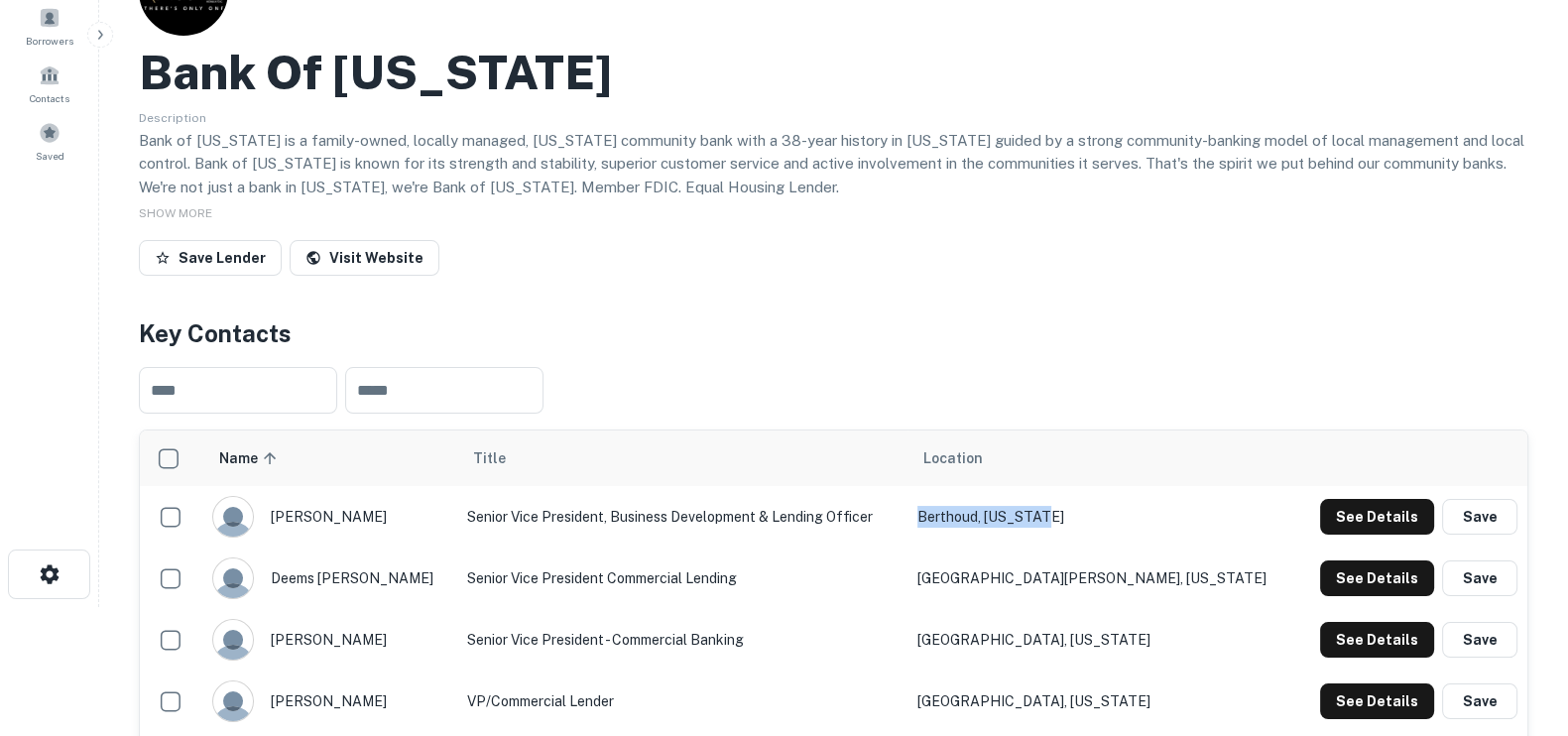 scroll, scrollTop: 0, scrollLeft: 0, axis: both 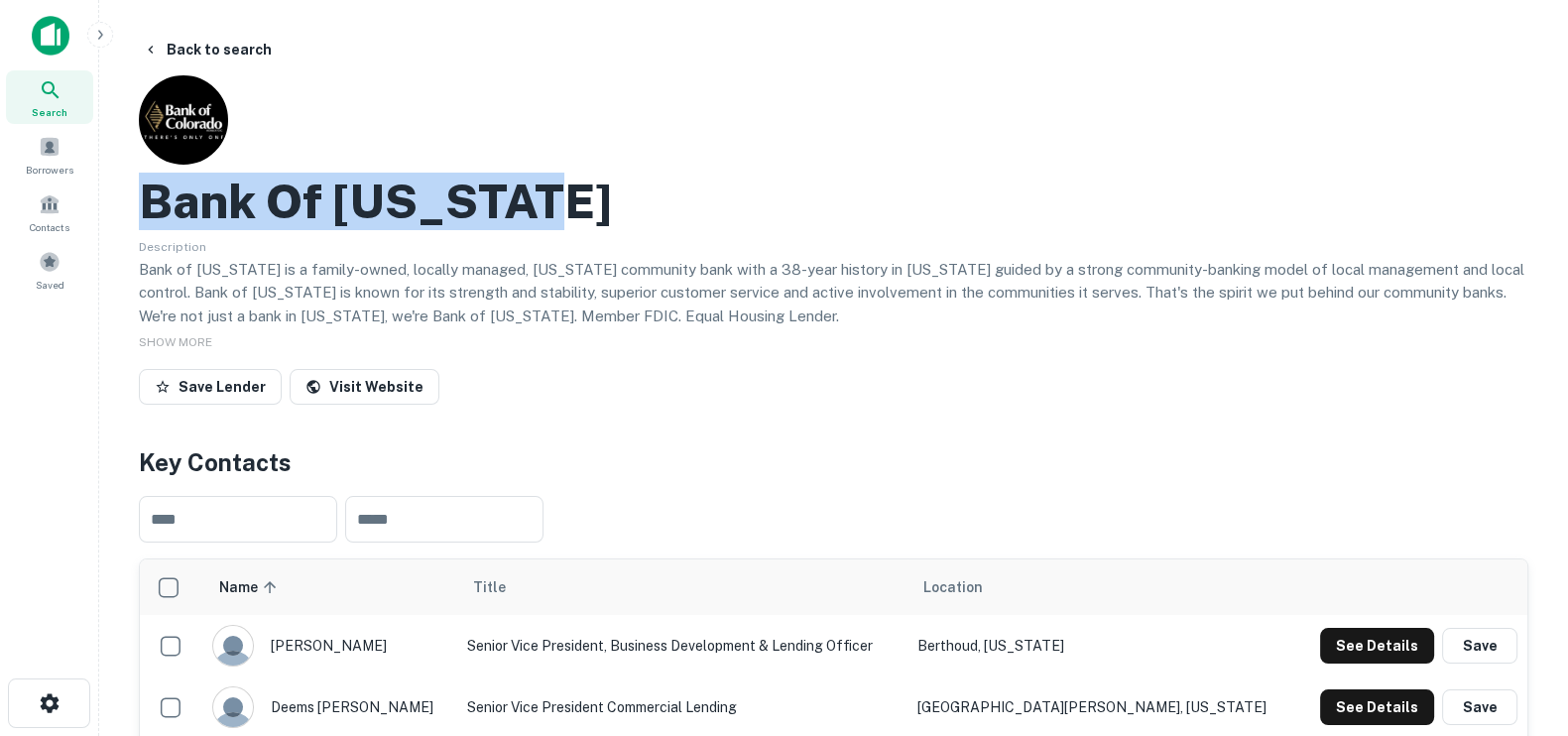drag, startPoint x: 576, startPoint y: 219, endPoint x: 143, endPoint y: 215, distance: 433.0185 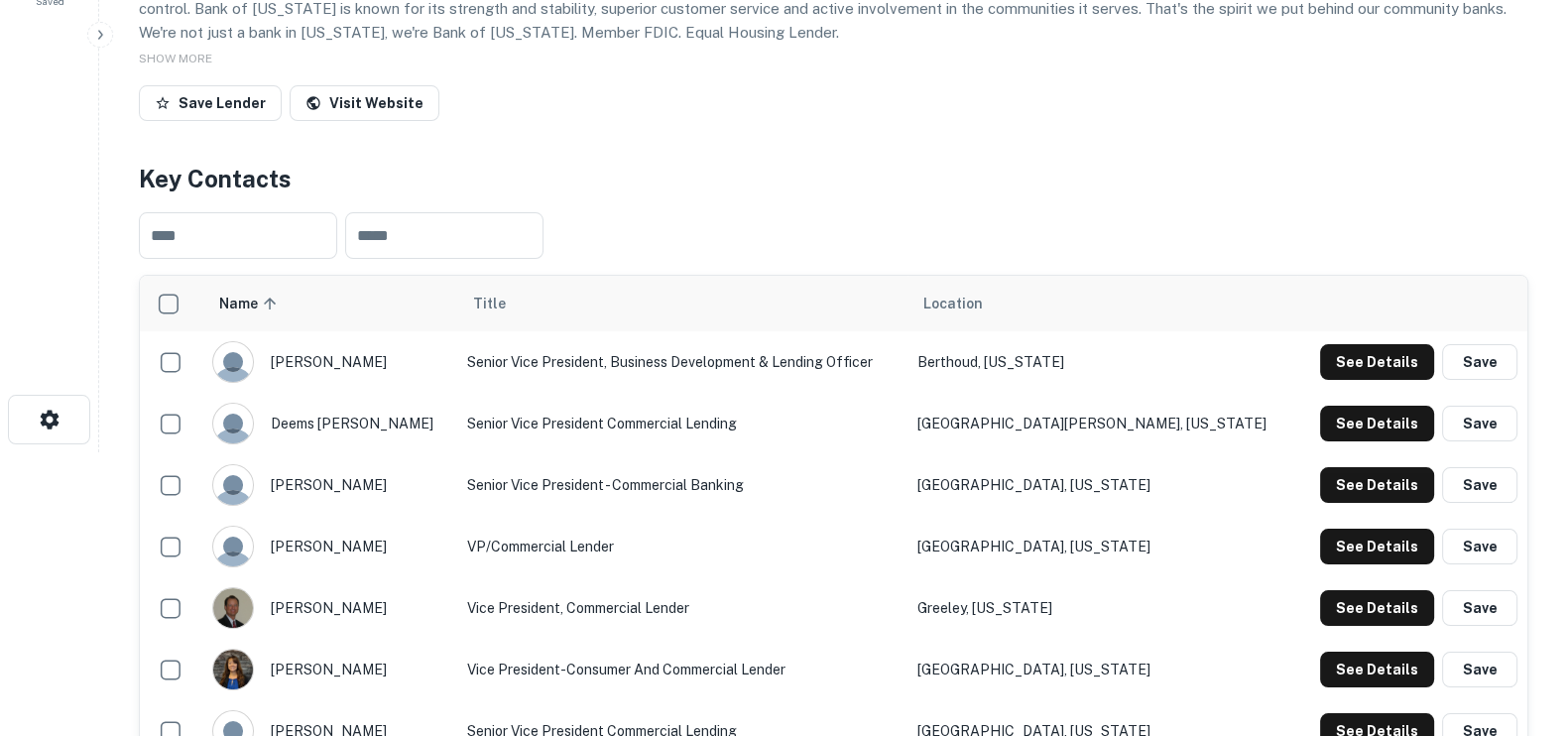 scroll, scrollTop: 372, scrollLeft: 0, axis: vertical 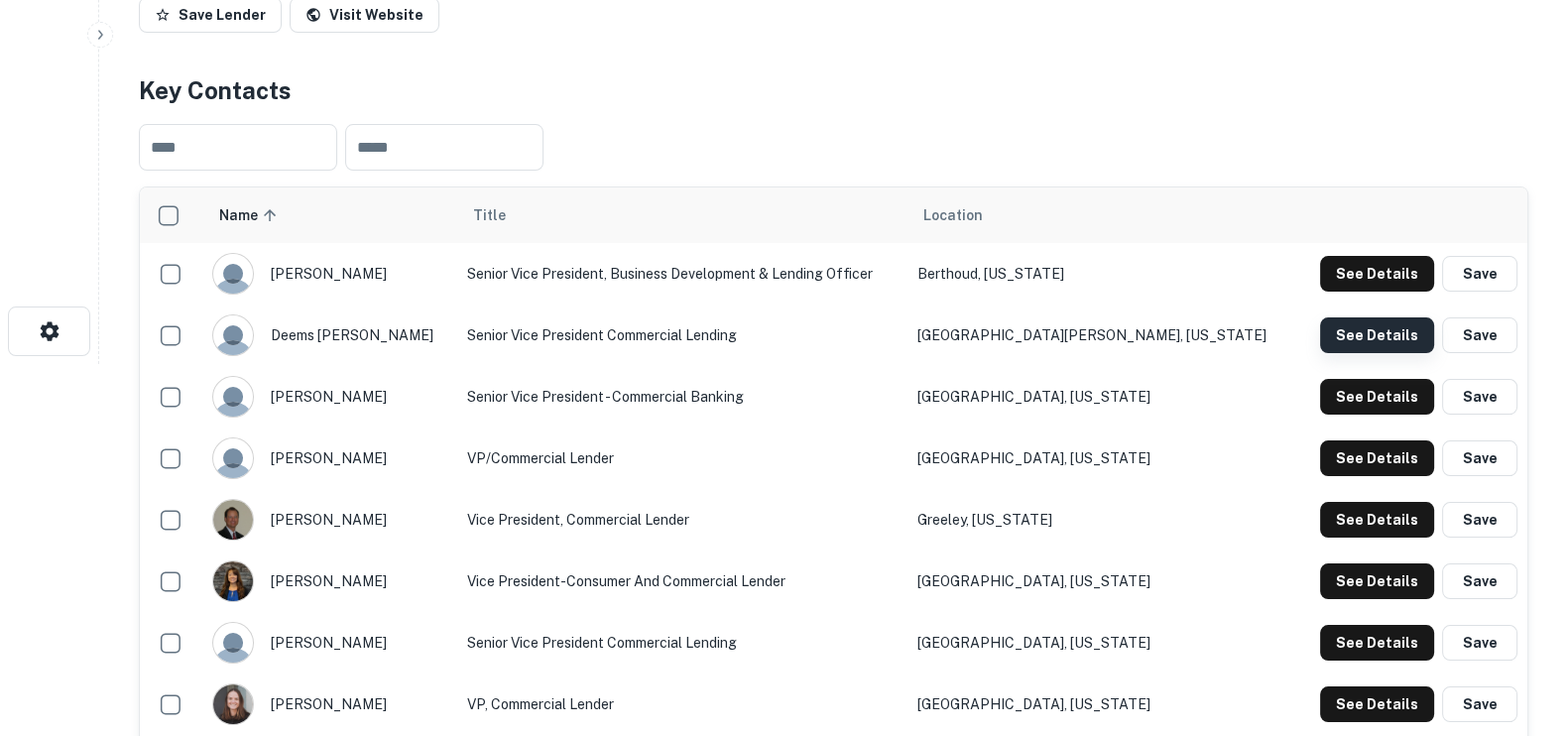 click on "See Details" at bounding box center [1377, 274] 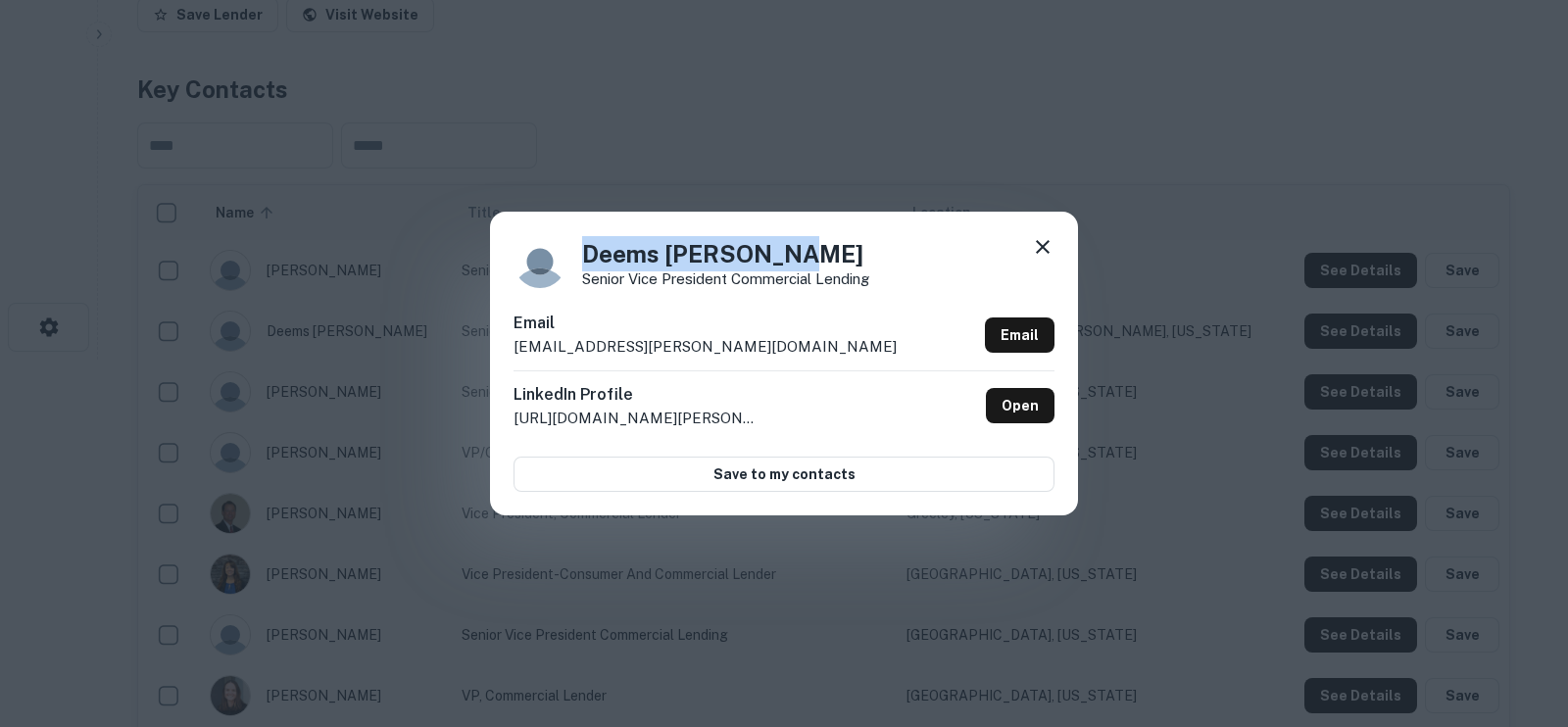 drag, startPoint x: 823, startPoint y: 247, endPoint x: 573, endPoint y: 255, distance: 250.12797 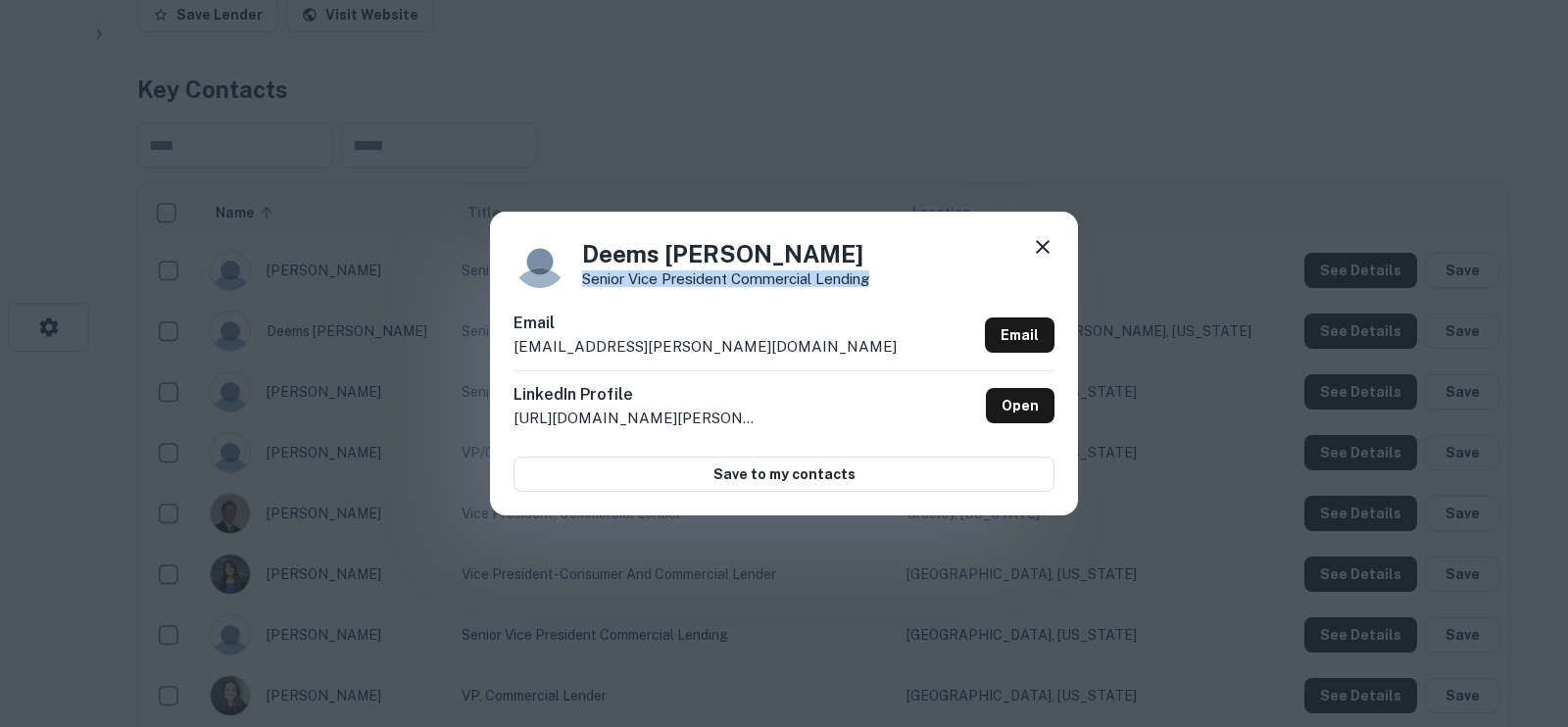 drag, startPoint x: 891, startPoint y: 275, endPoint x: 579, endPoint y: 274, distance: 312.0016 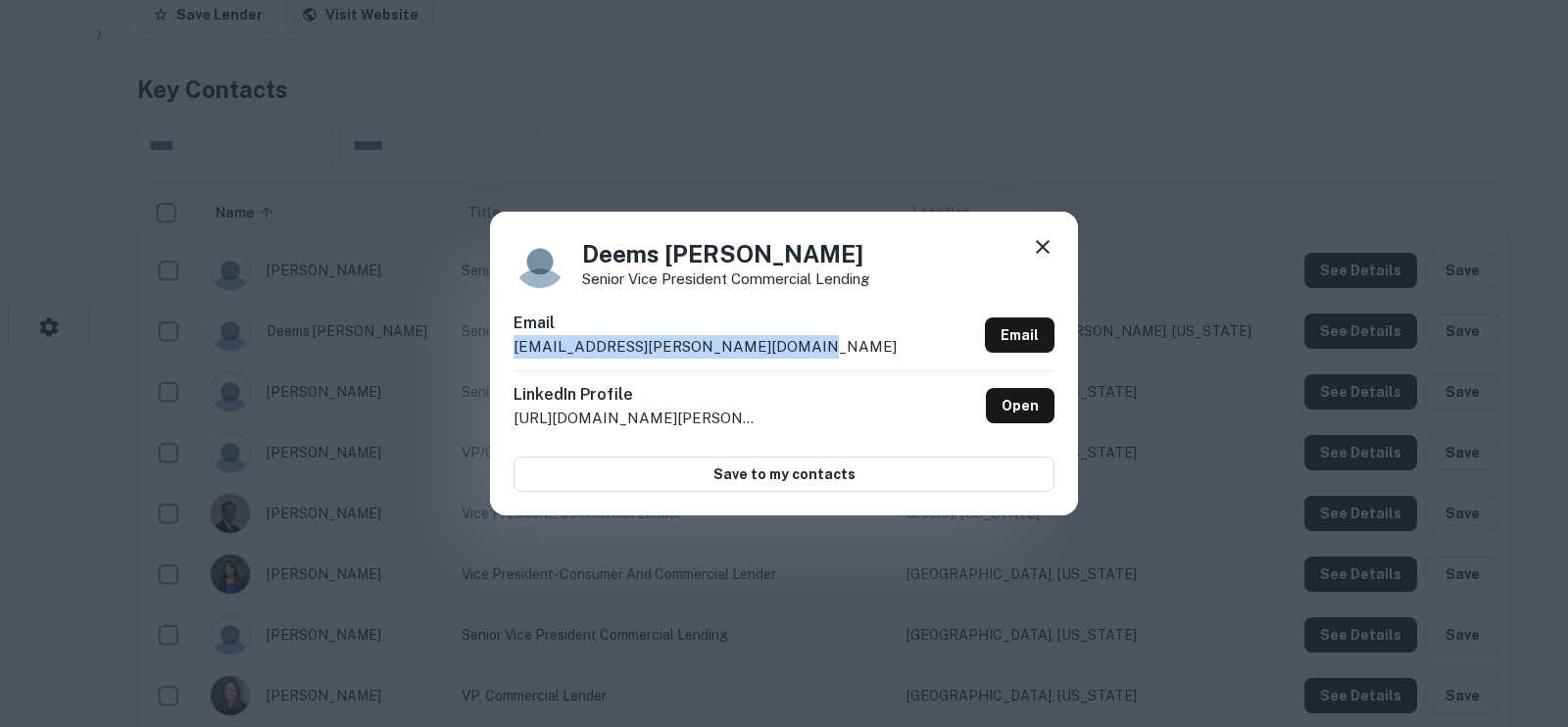 drag, startPoint x: 823, startPoint y: 337, endPoint x: 507, endPoint y: 347, distance: 316.15819 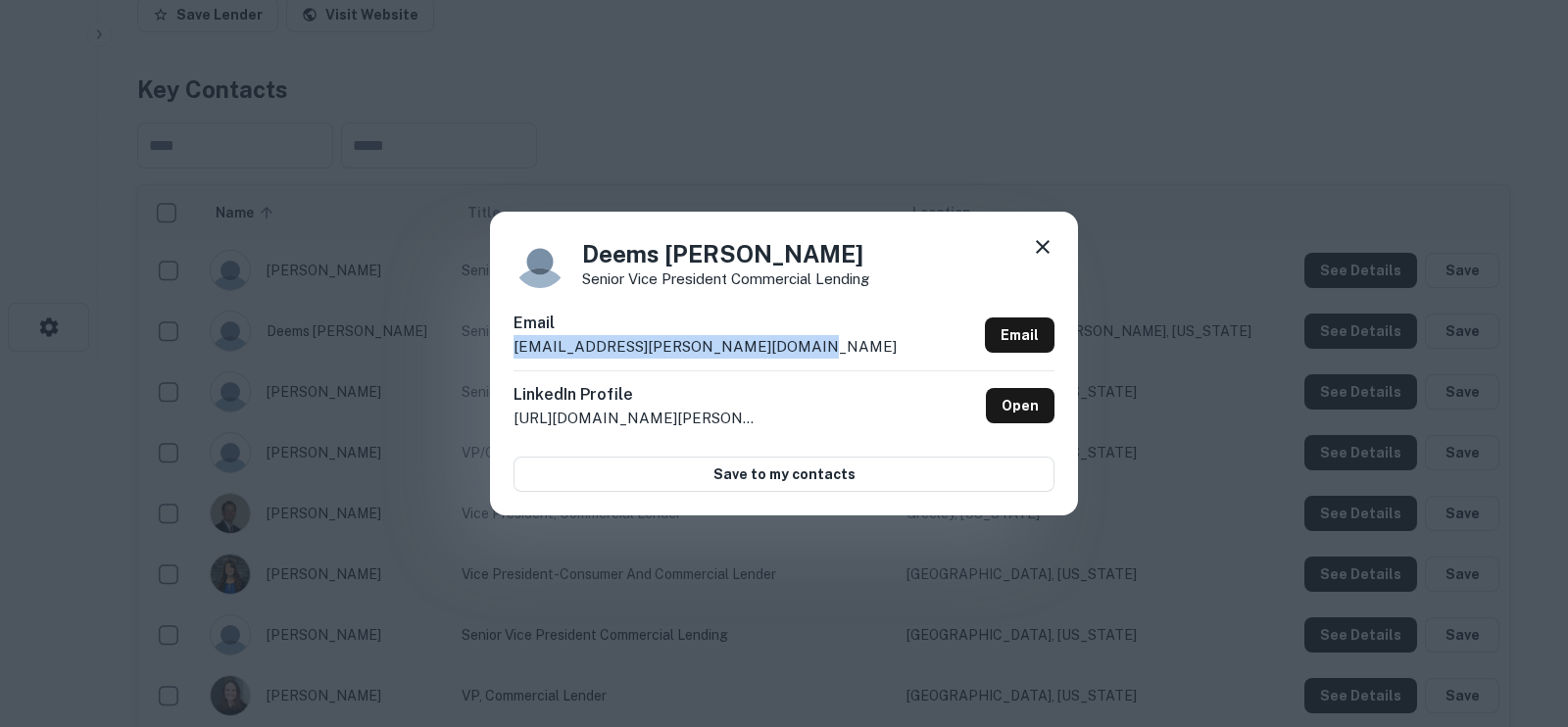 click 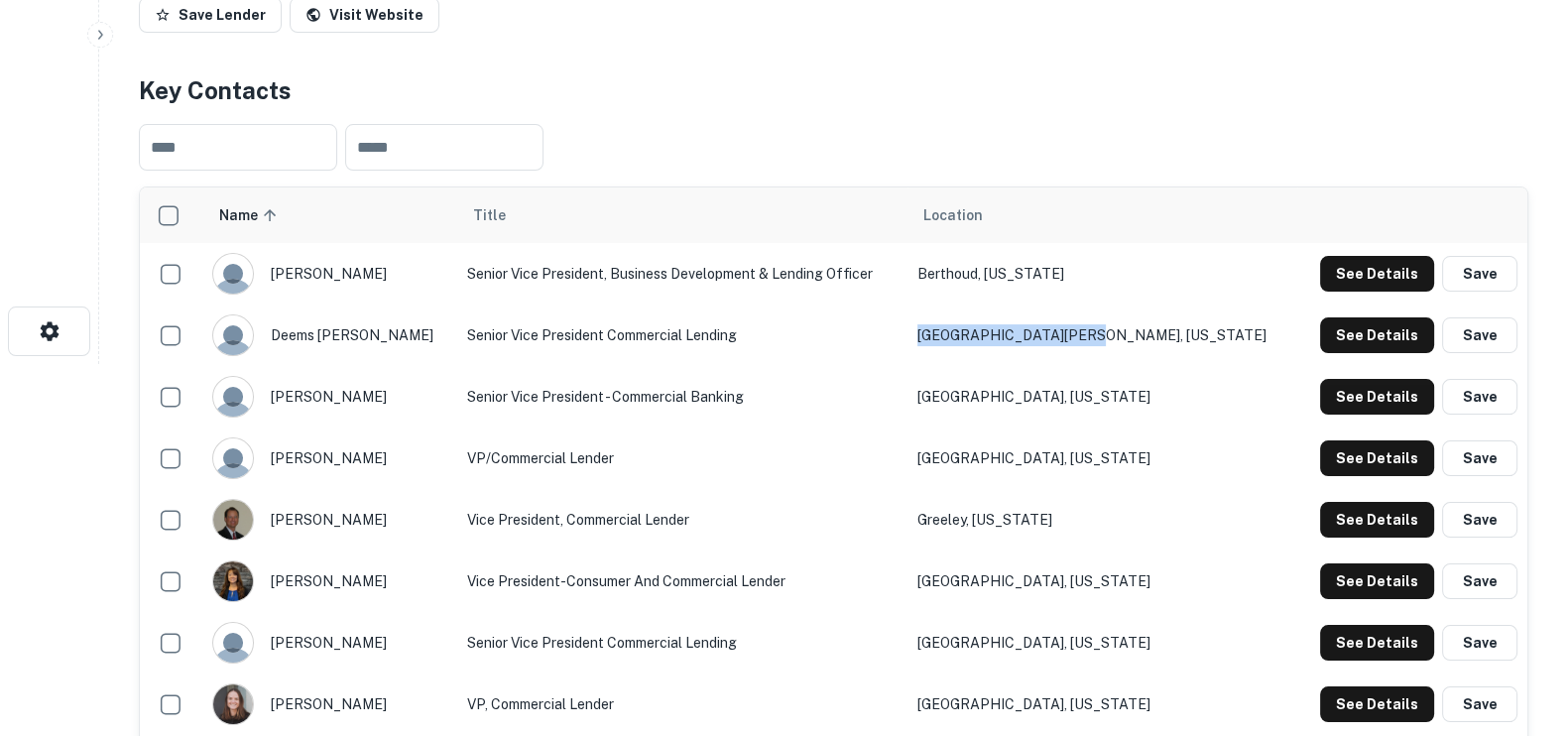 drag, startPoint x: 1227, startPoint y: 315, endPoint x: 1018, endPoint y: 332, distance: 209.69025 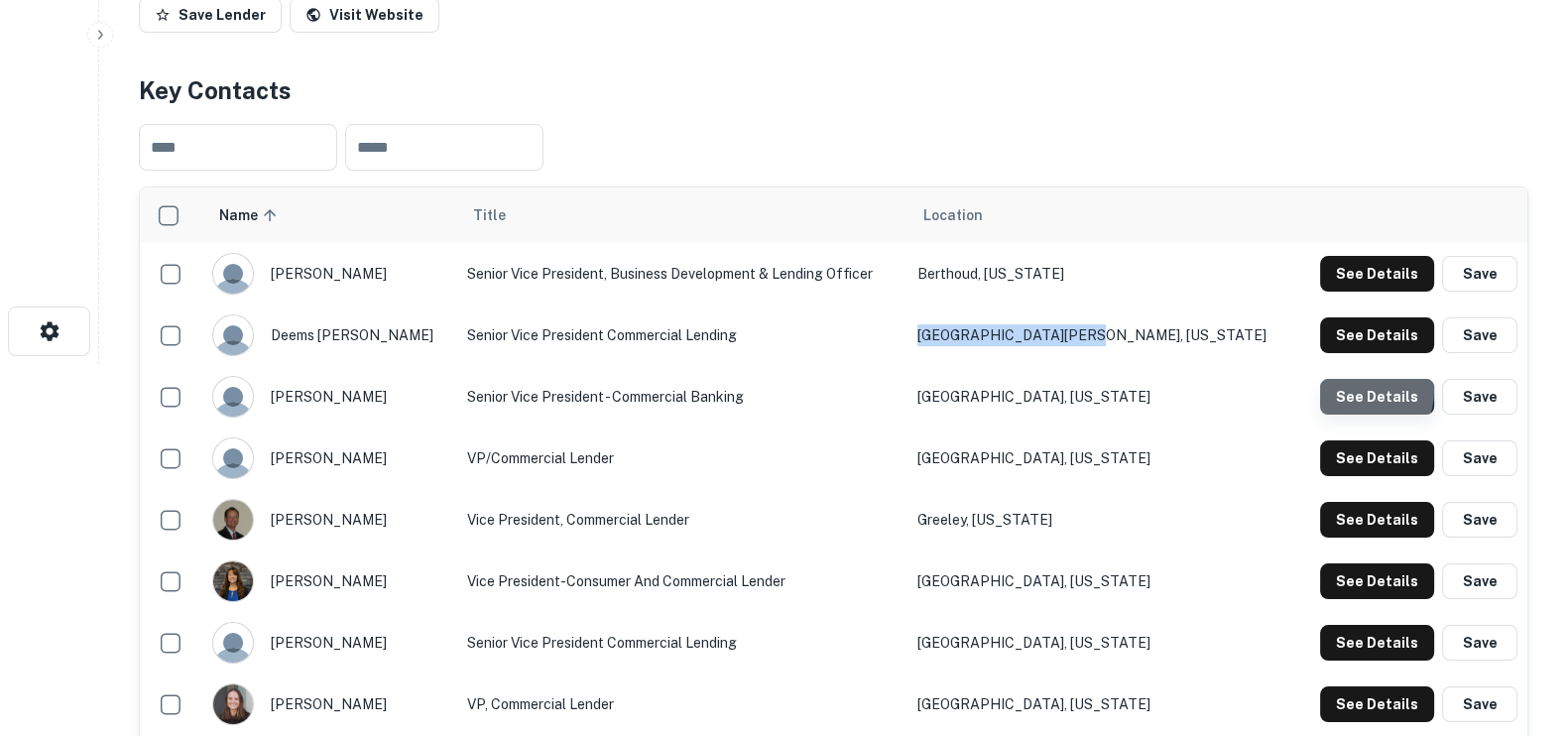 click on "See Details" at bounding box center [1377, 274] 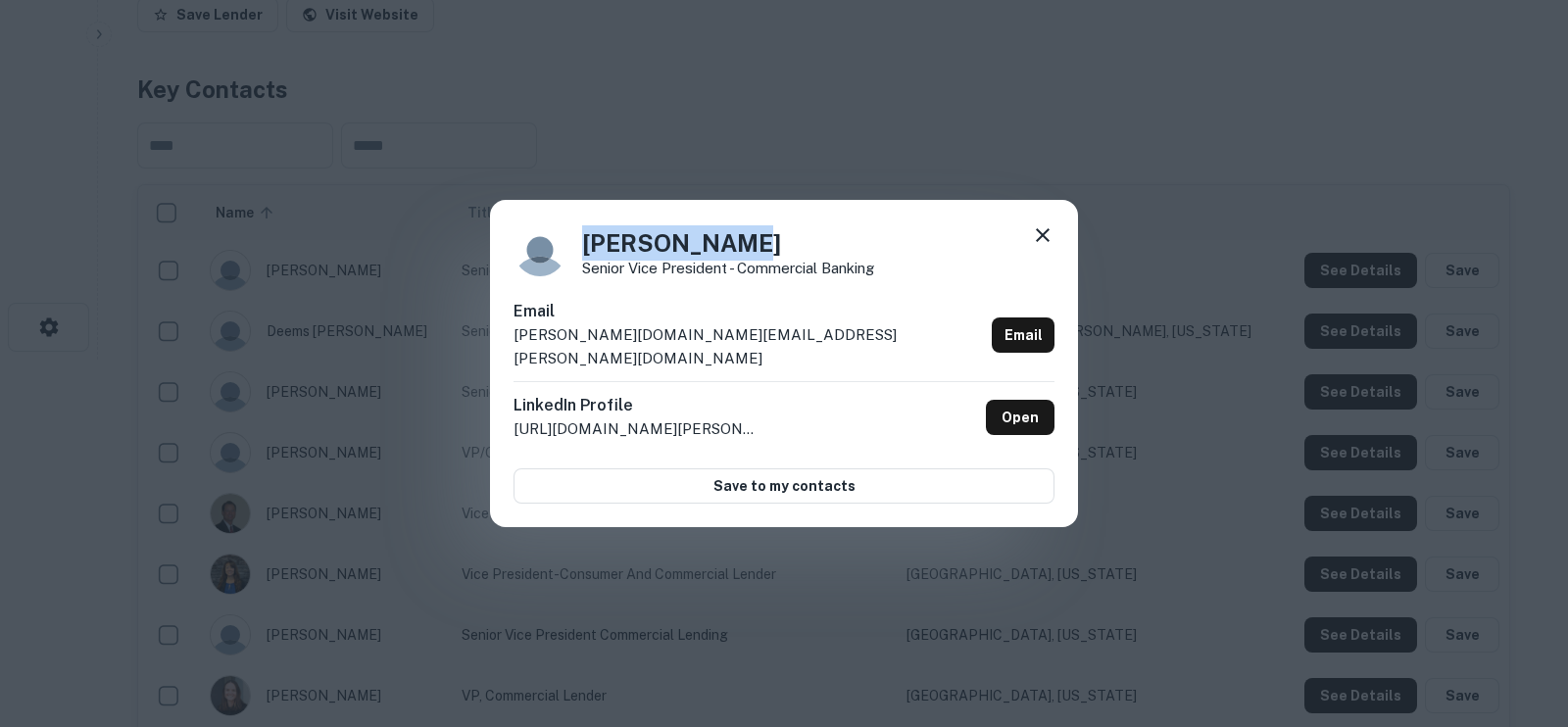 drag, startPoint x: 804, startPoint y: 256, endPoint x: 554, endPoint y: 246, distance: 250.2 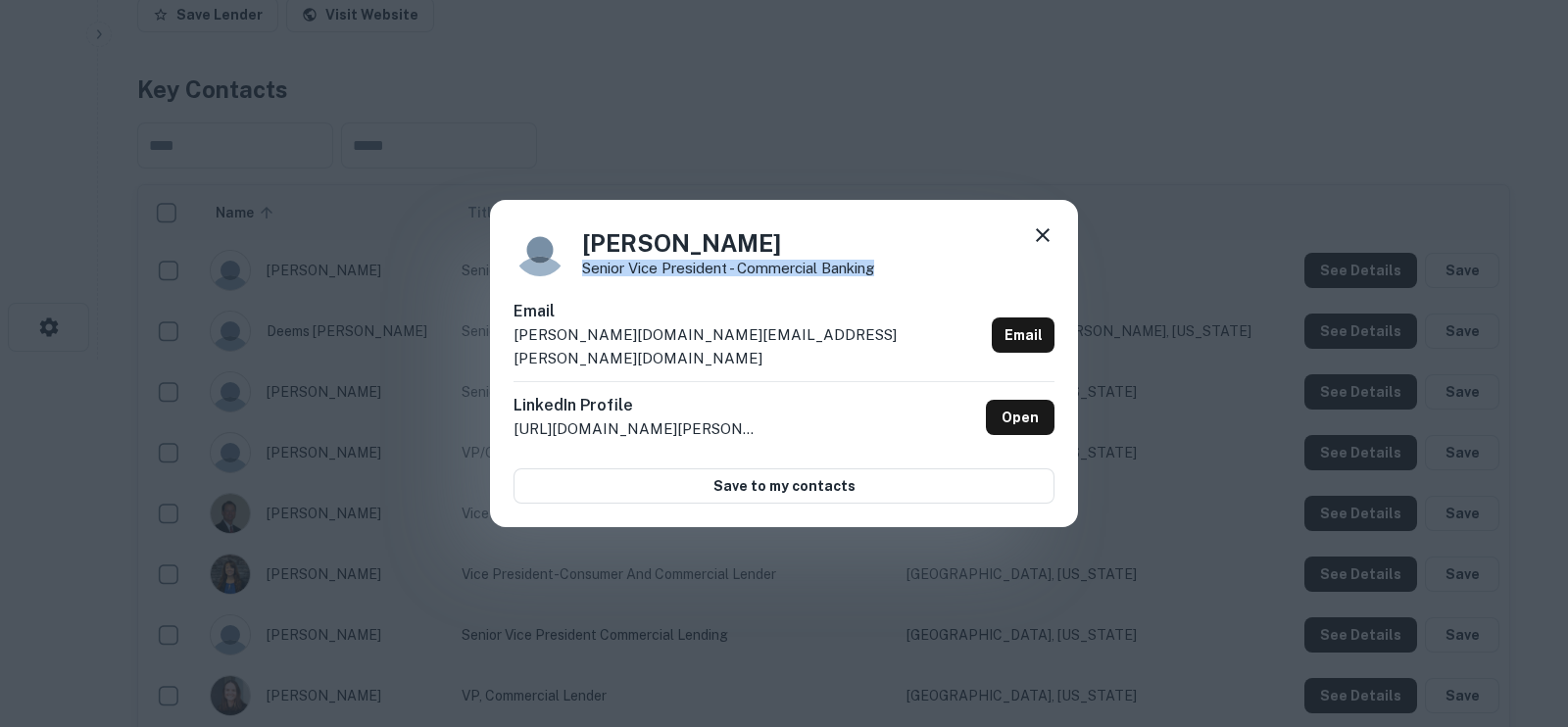 drag, startPoint x: 913, startPoint y: 284, endPoint x: 586, endPoint y: 285, distance: 327.0015 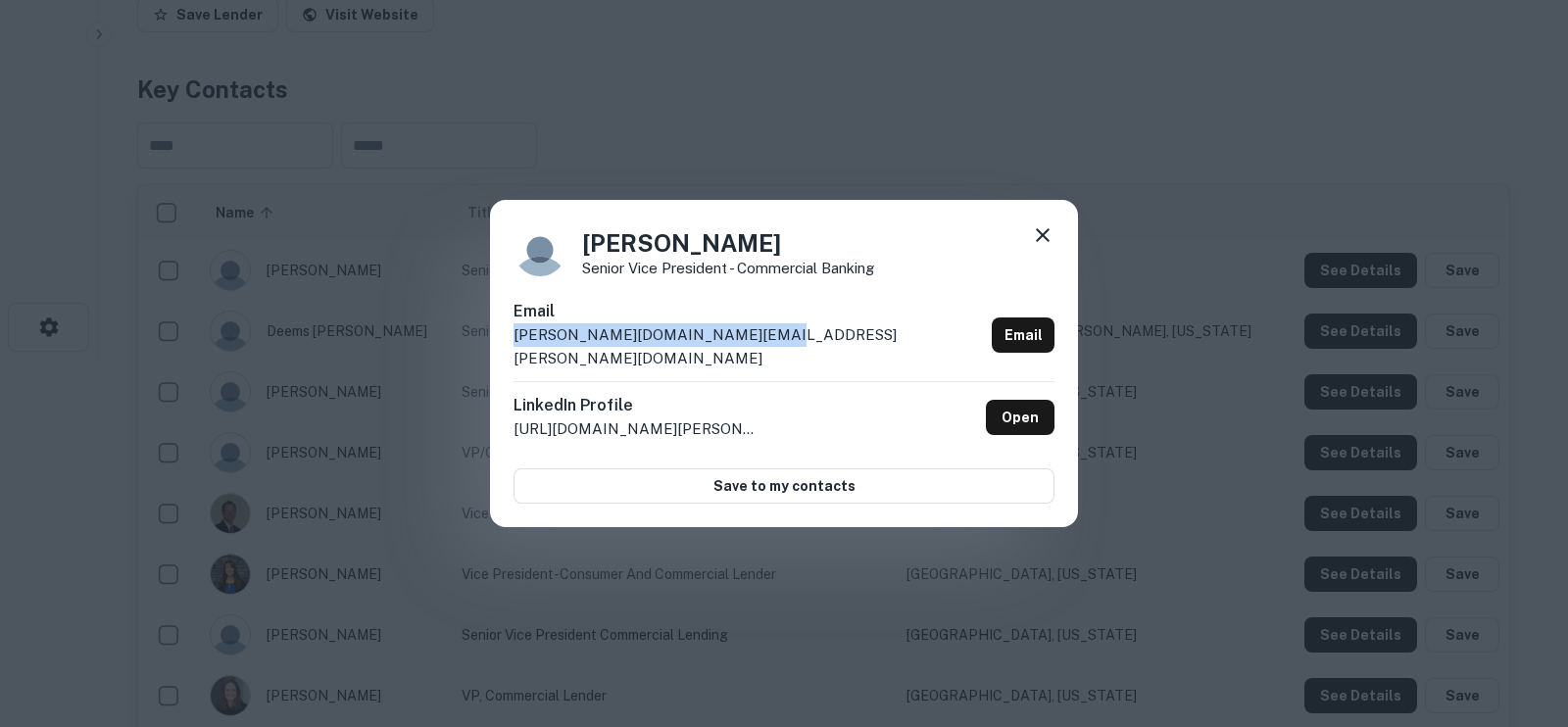 drag, startPoint x: 804, startPoint y: 332, endPoint x: 807, endPoint y: 353, distance: 21.213203 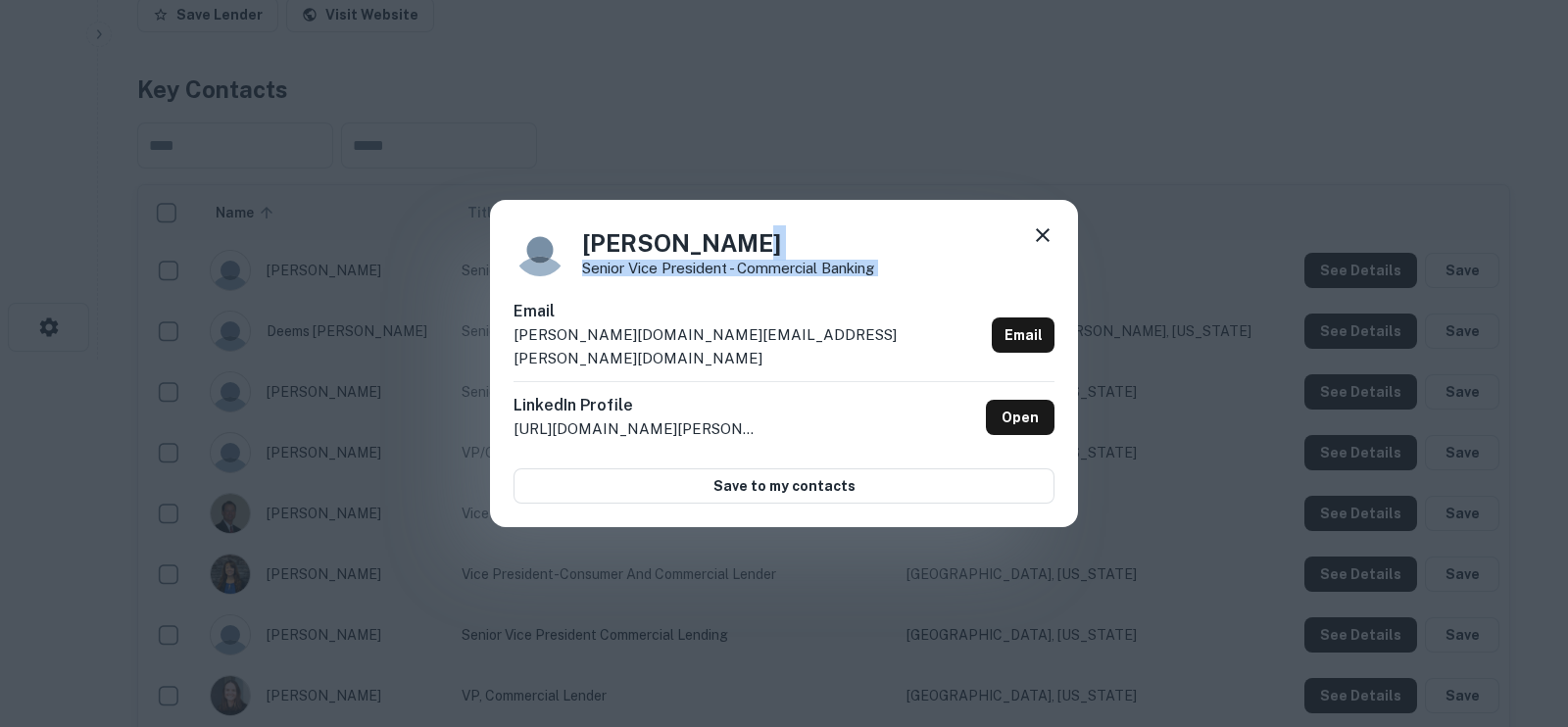 drag, startPoint x: 1047, startPoint y: 231, endPoint x: 1040, endPoint y: 253, distance: 23.086793 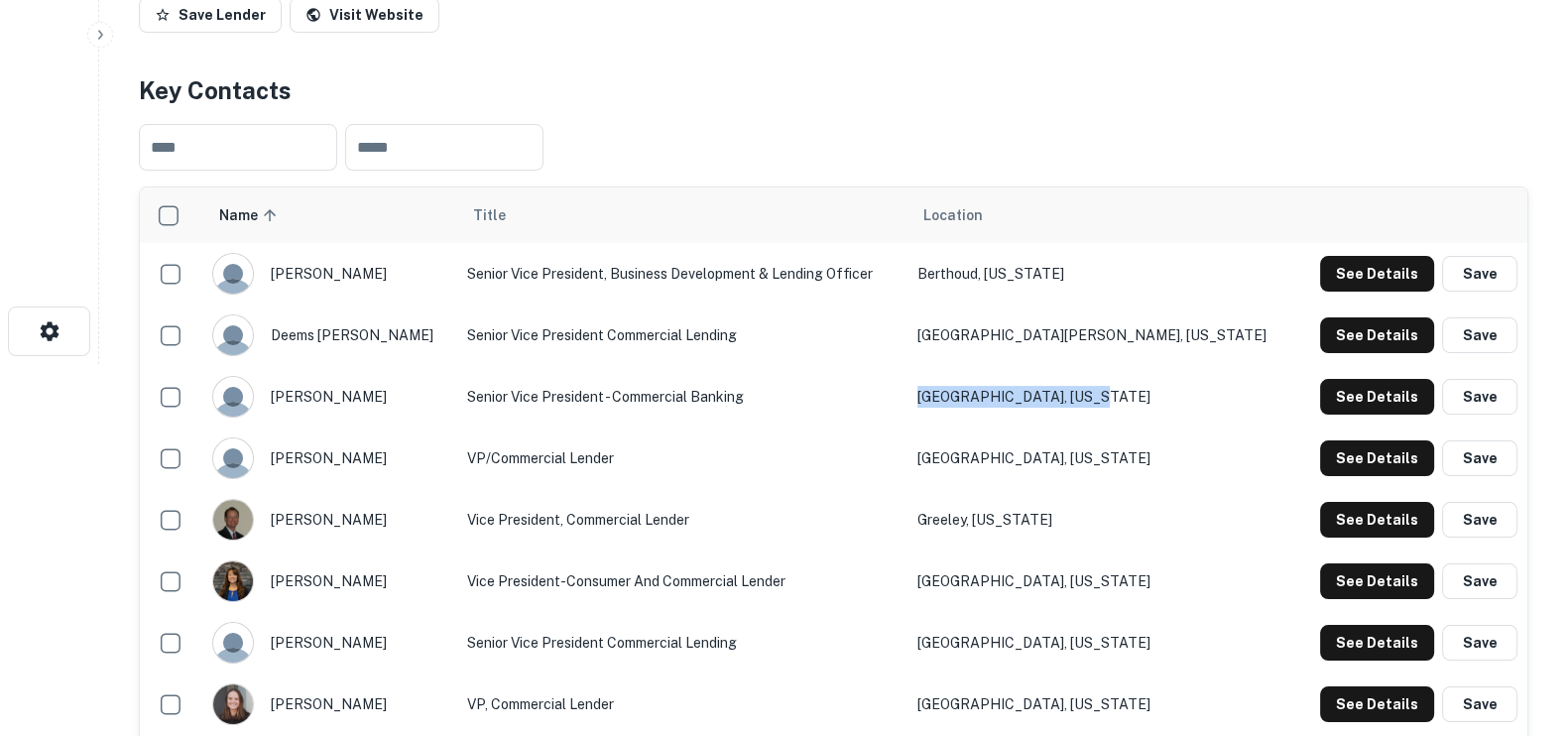 drag, startPoint x: 1195, startPoint y: 392, endPoint x: 951, endPoint y: 400, distance: 244.13111 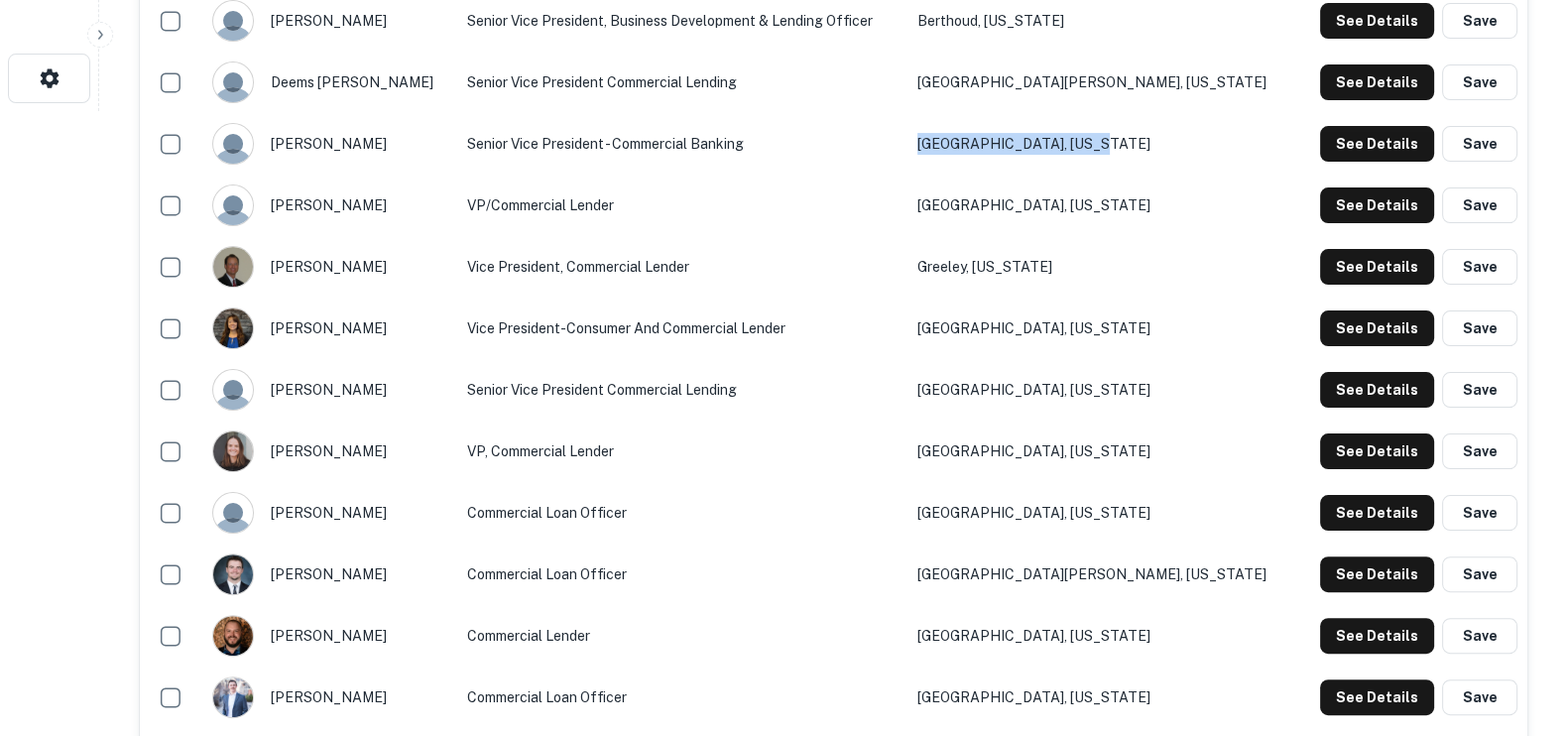scroll, scrollTop: 744, scrollLeft: 0, axis: vertical 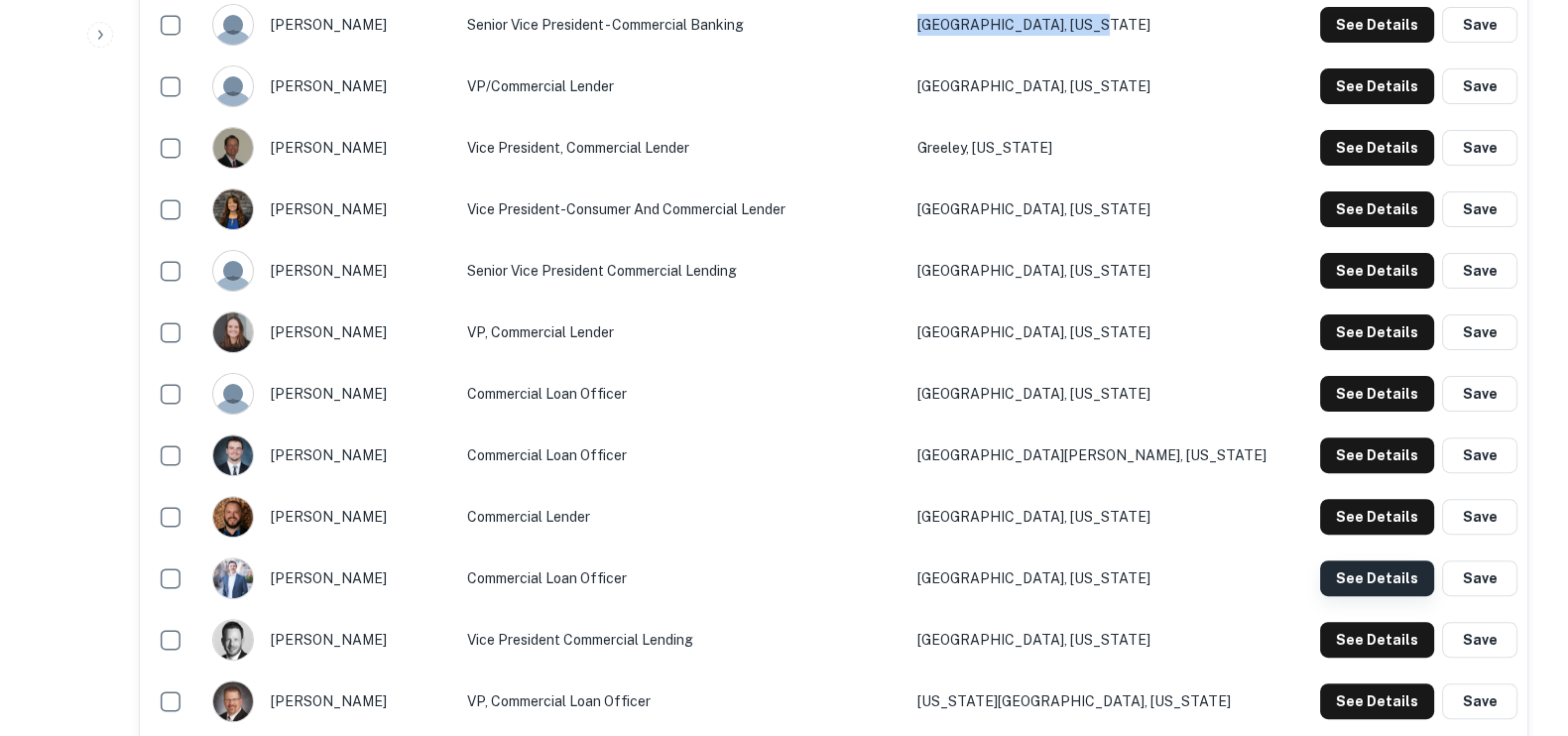 click on "See Details" at bounding box center [1377, -98] 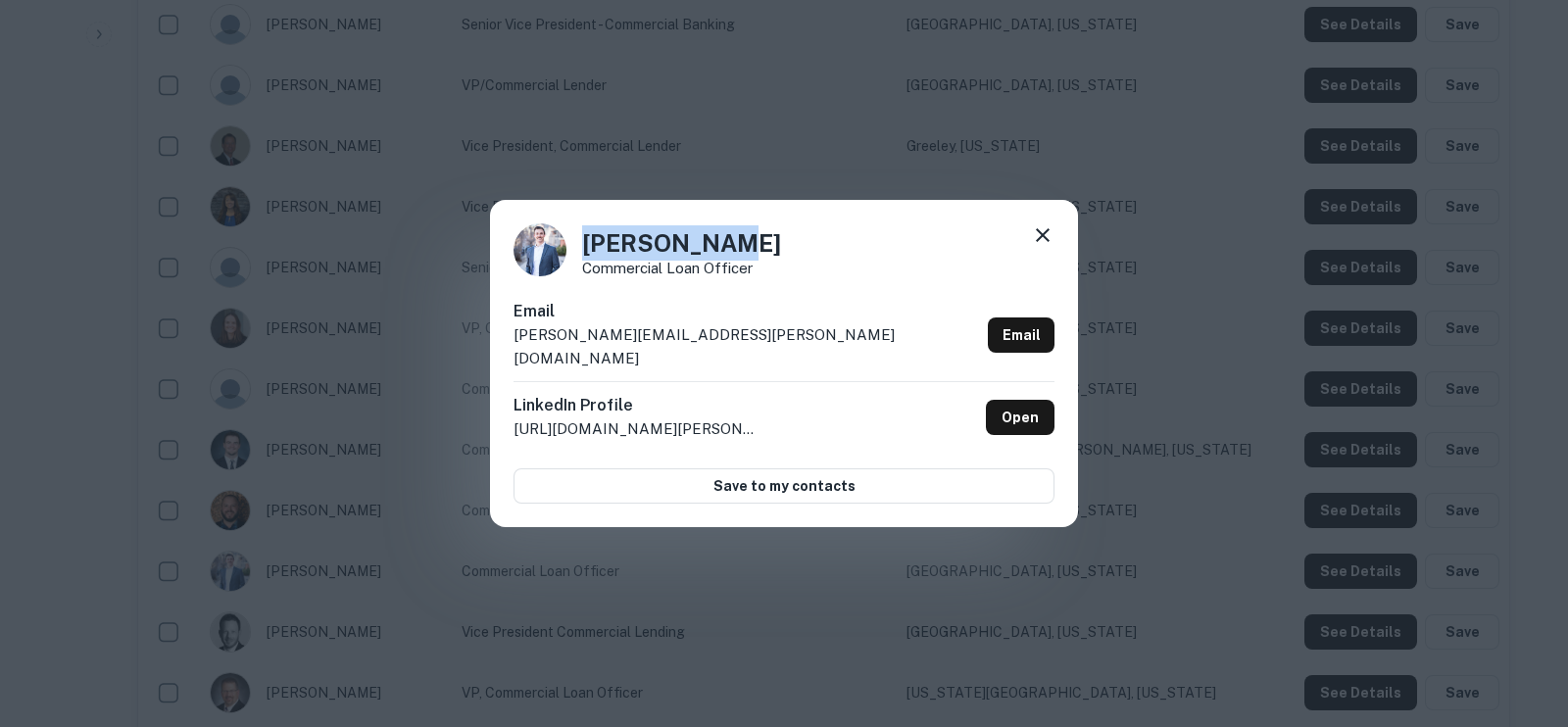 drag, startPoint x: 749, startPoint y: 259, endPoint x: 553, endPoint y: 240, distance: 196.91876 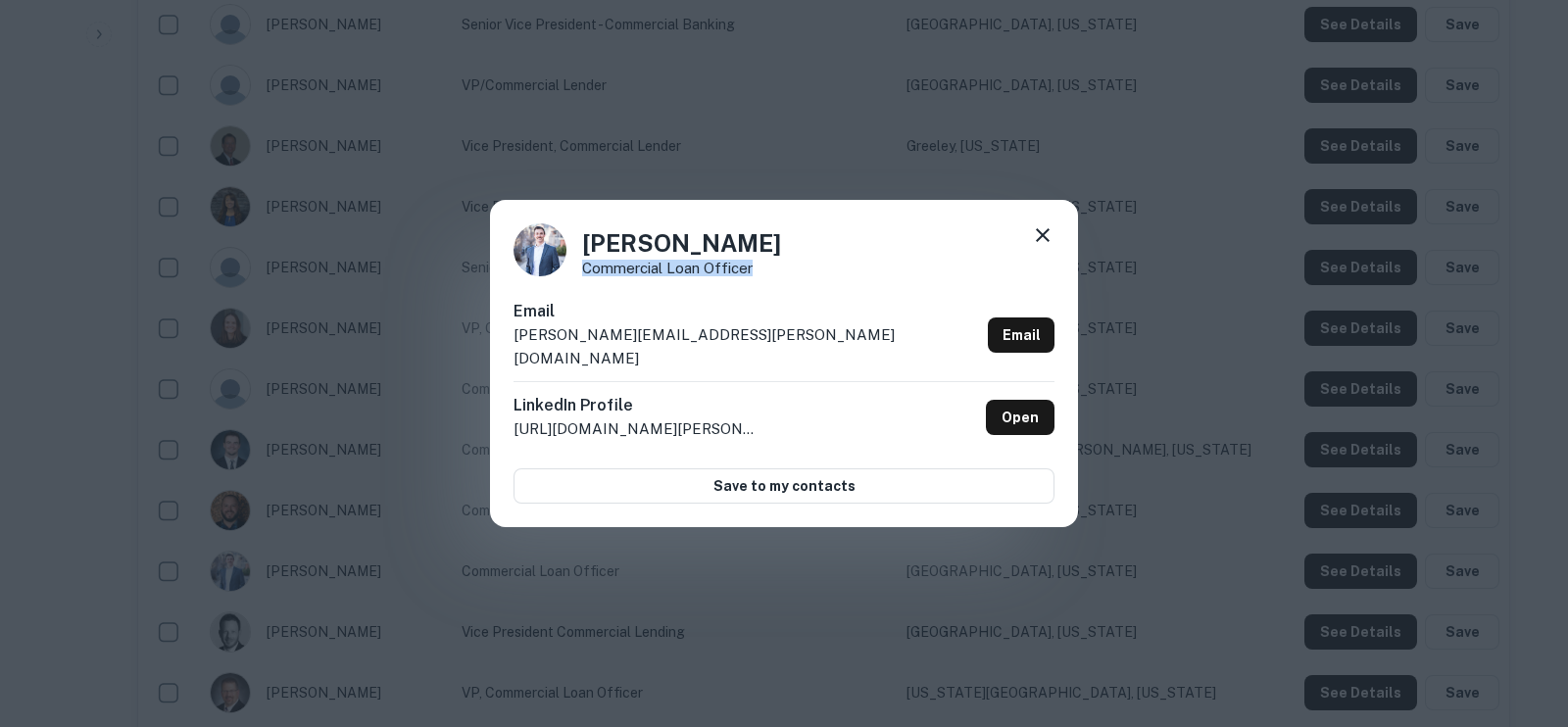drag, startPoint x: 762, startPoint y: 285, endPoint x: 580, endPoint y: 286, distance: 182.00275 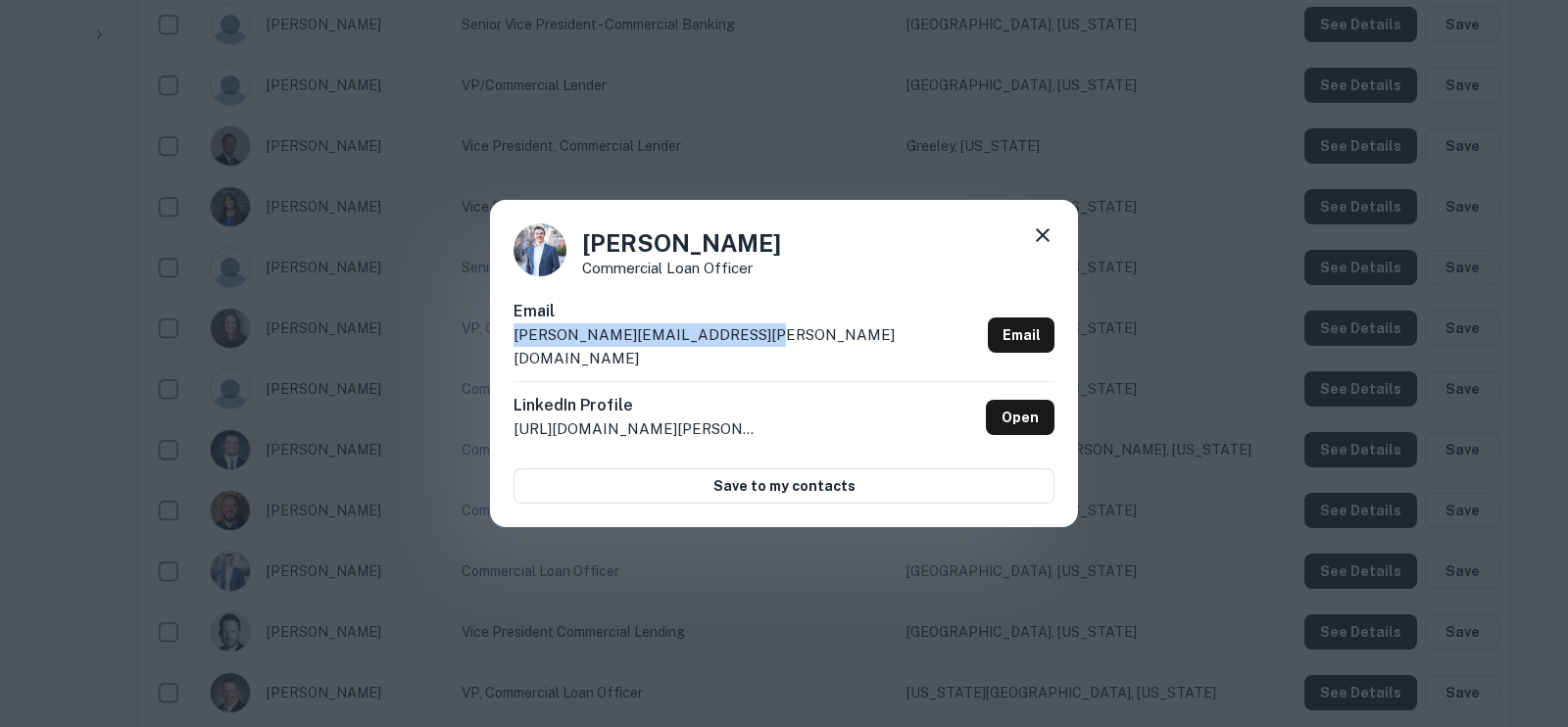 drag, startPoint x: 761, startPoint y: 332, endPoint x: 787, endPoint y: 361, distance: 38.948684 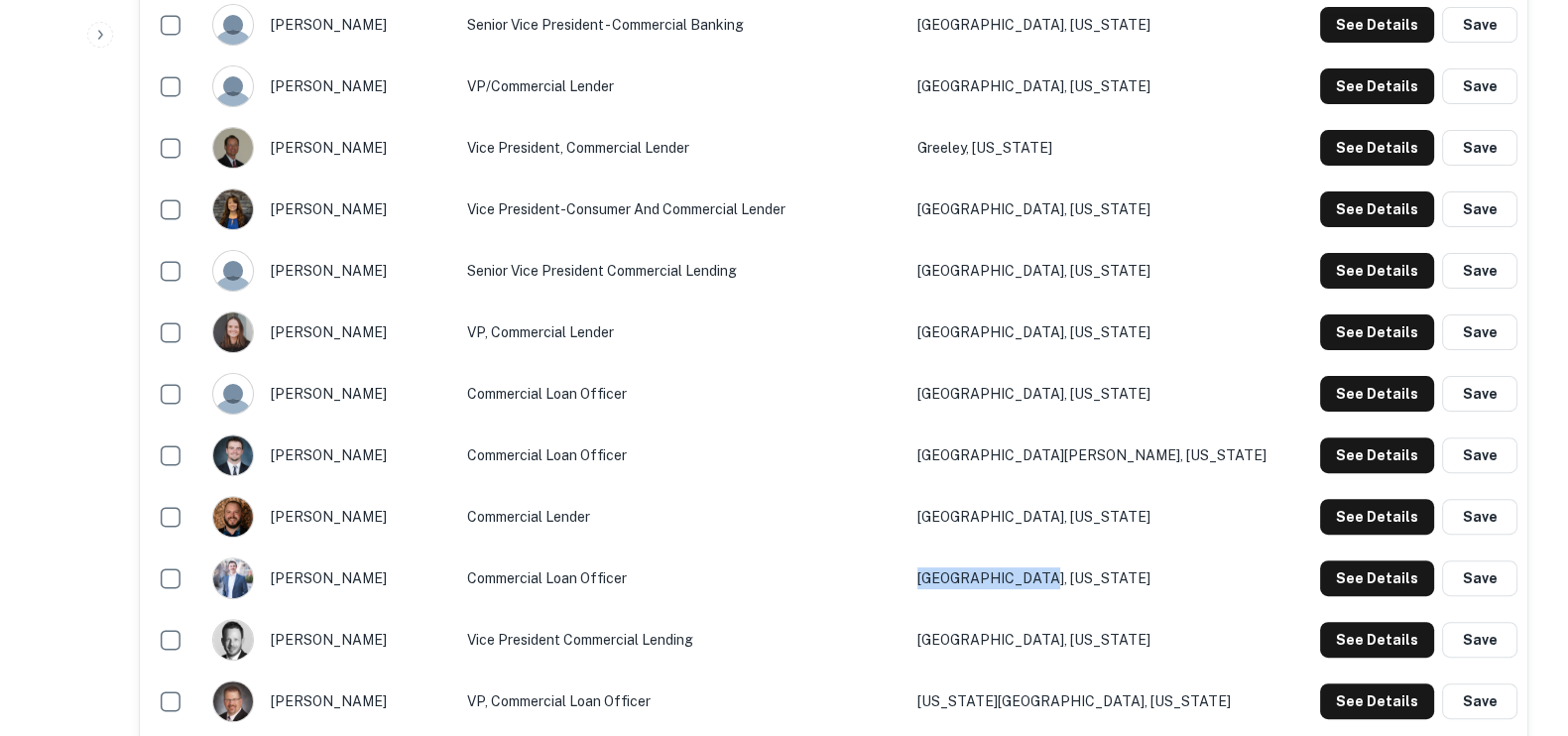 drag, startPoint x: 1142, startPoint y: 582, endPoint x: 1002, endPoint y: 561, distance: 141.56624 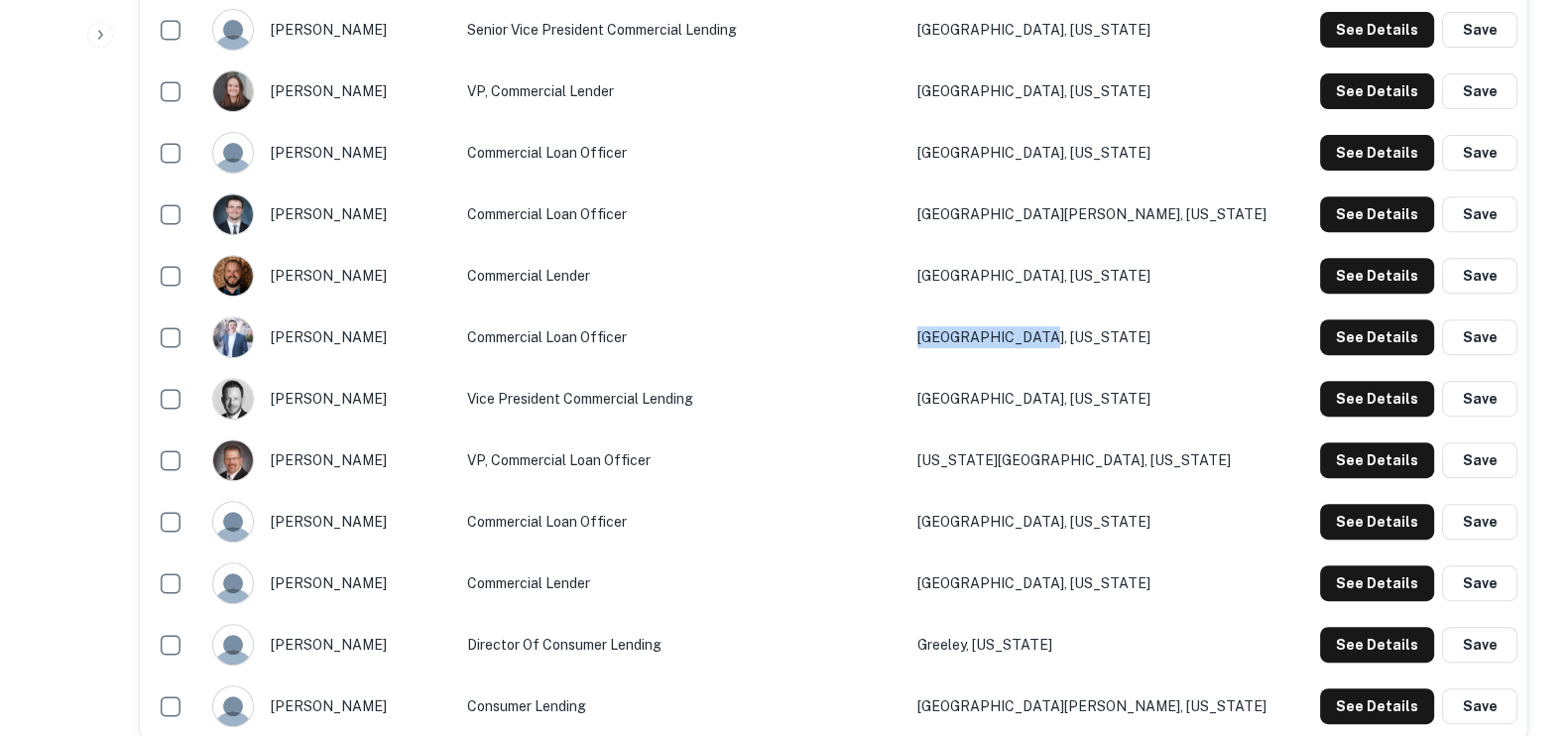 scroll, scrollTop: 991, scrollLeft: 0, axis: vertical 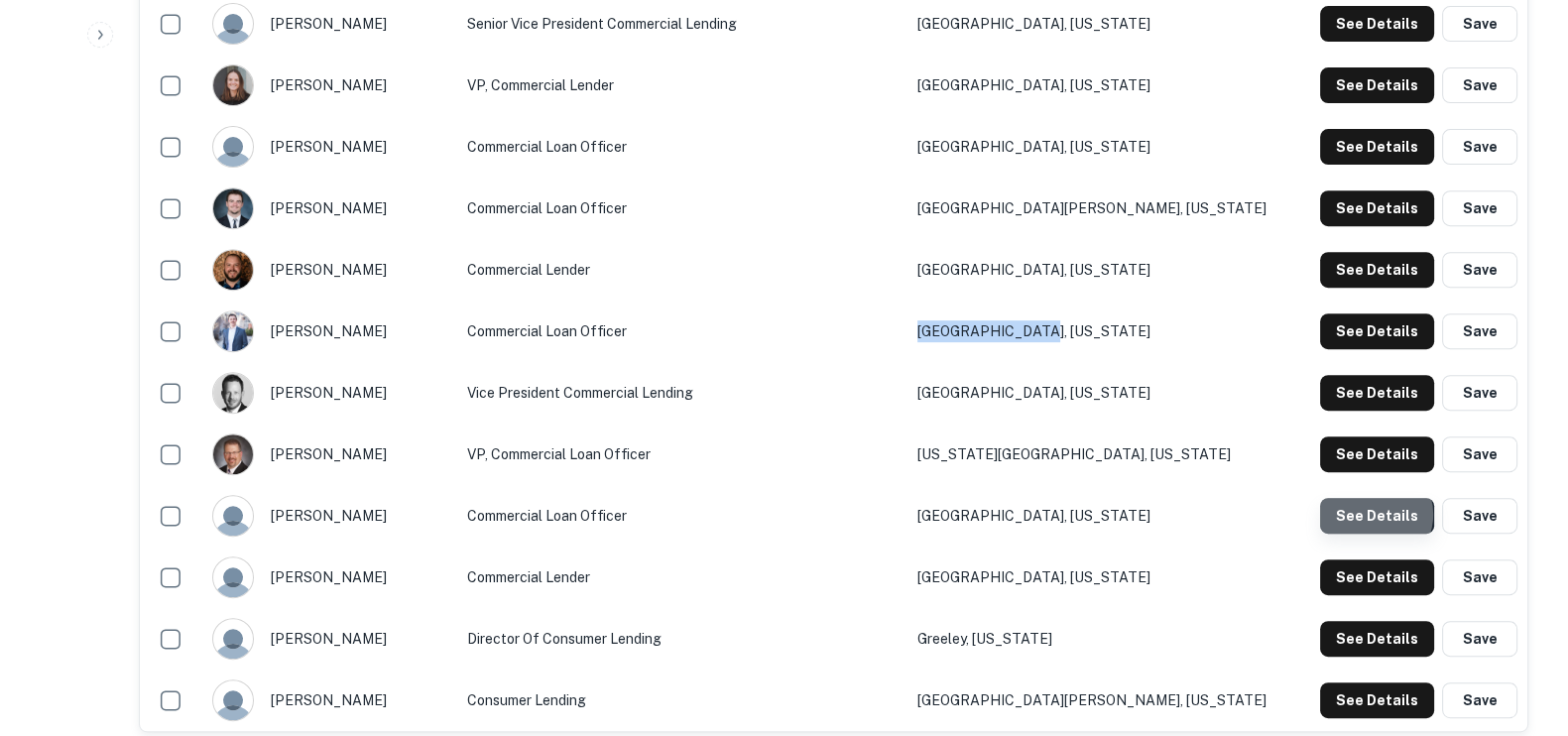 click on "See Details" at bounding box center (1377, -345) 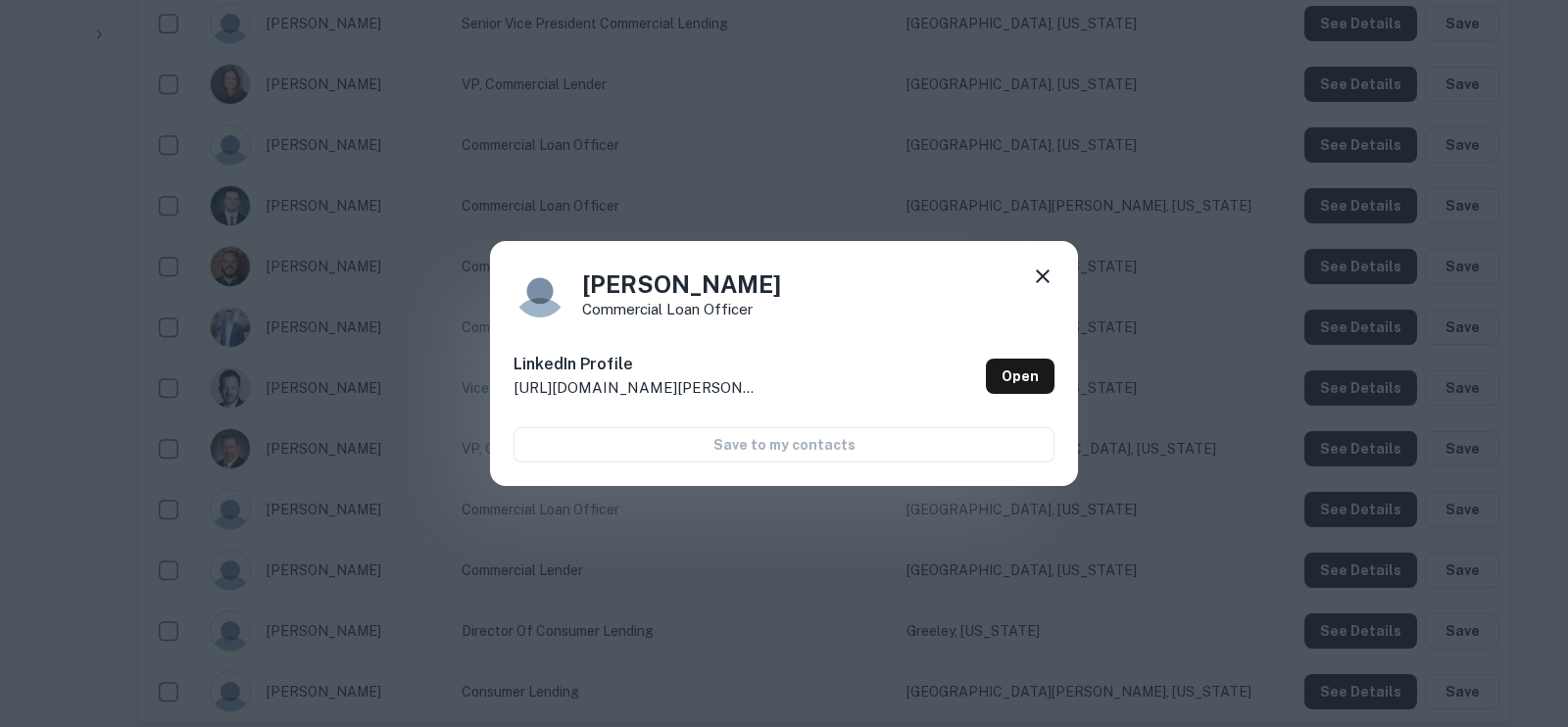 click 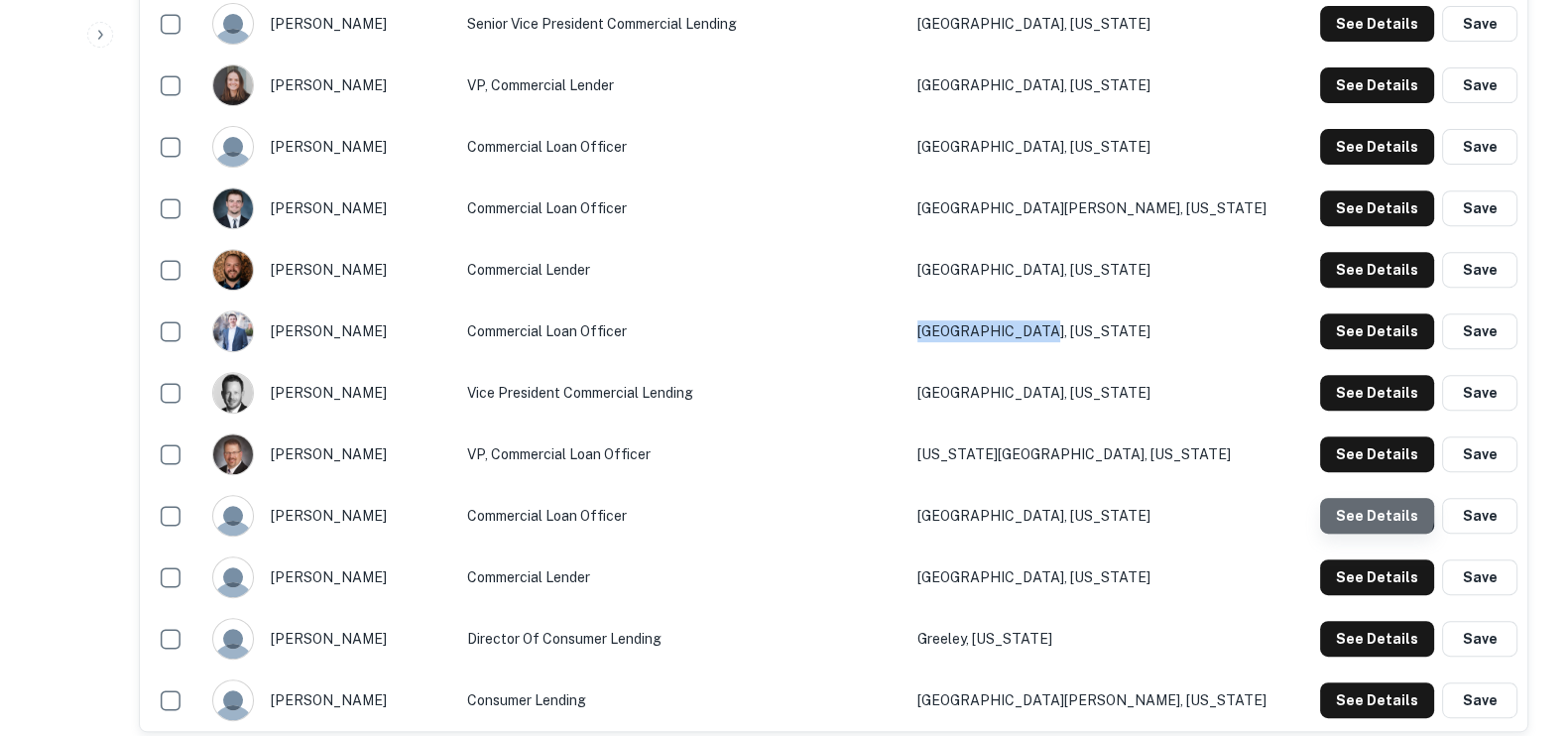 click on "See Details" at bounding box center [1377, -345] 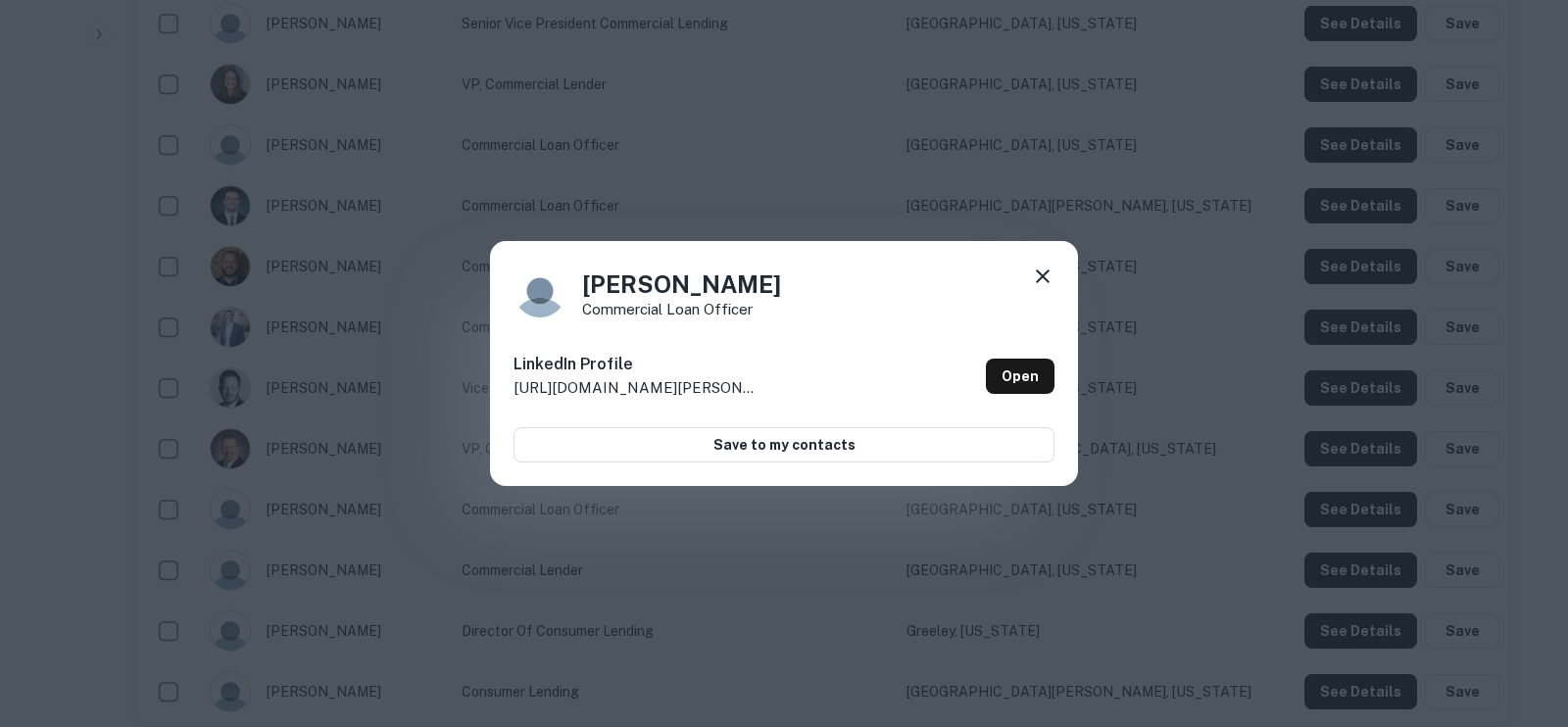 click 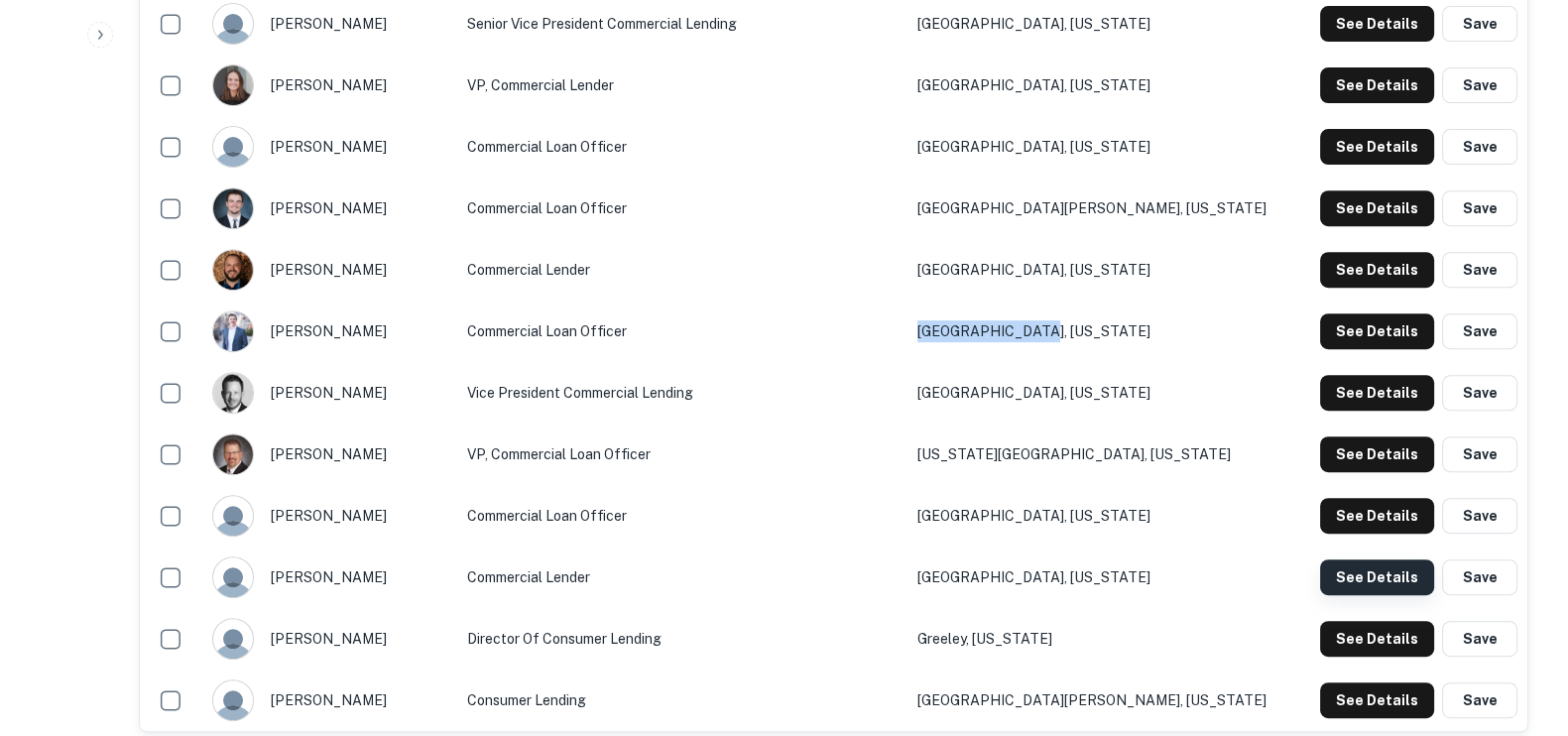 click on "See Details" at bounding box center (1377, -345) 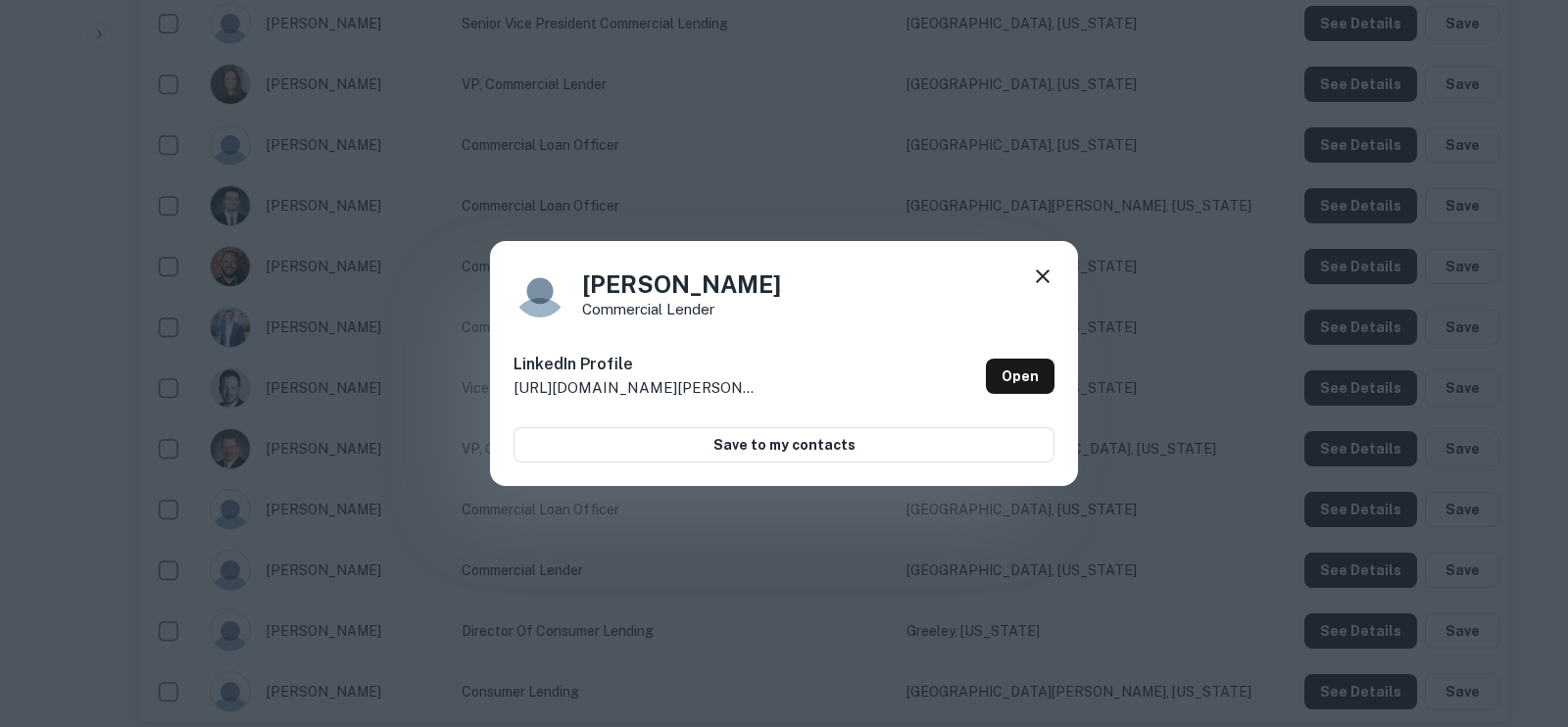 click 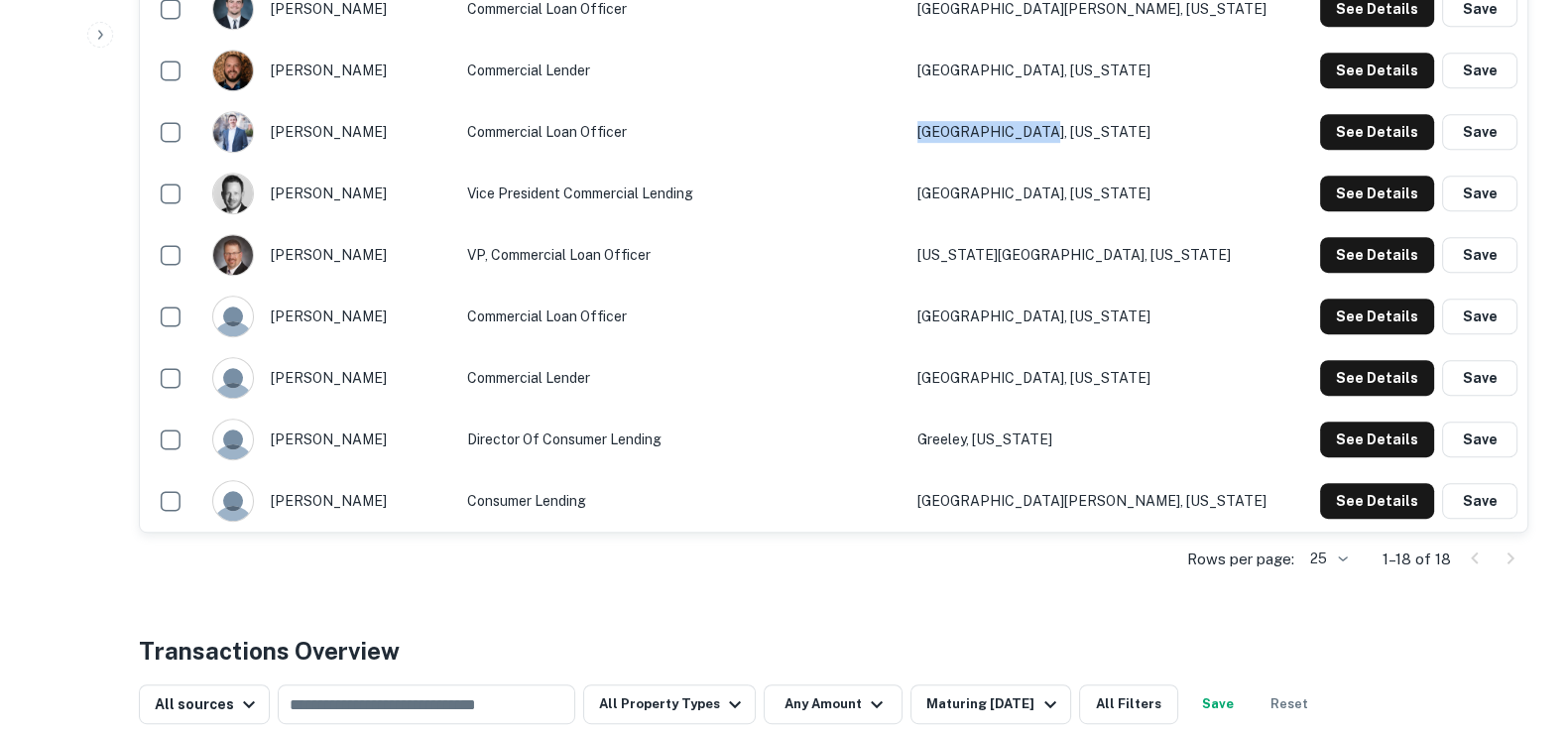 scroll, scrollTop: 991, scrollLeft: 0, axis: vertical 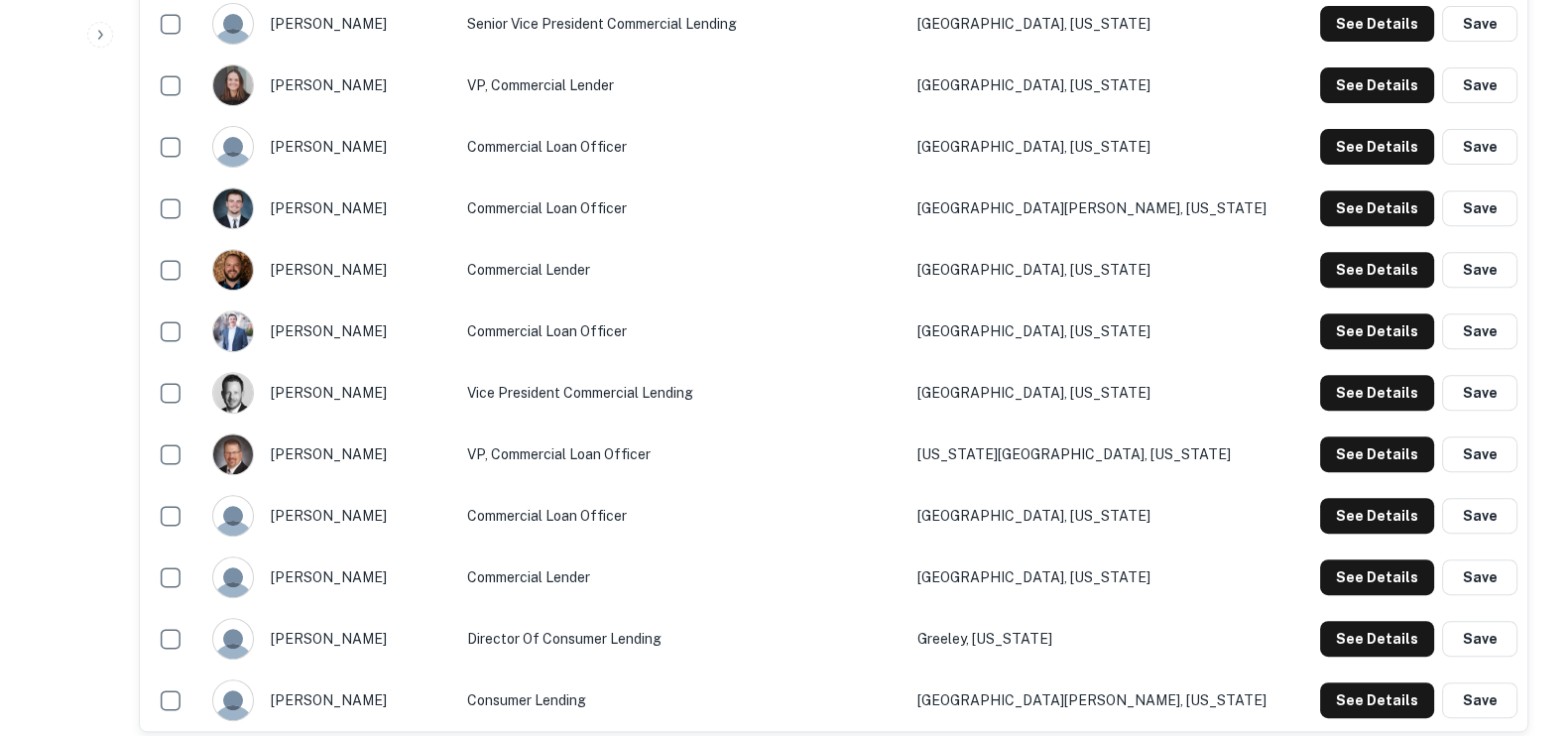 click on "See Details Save" at bounding box center (1412, 454) 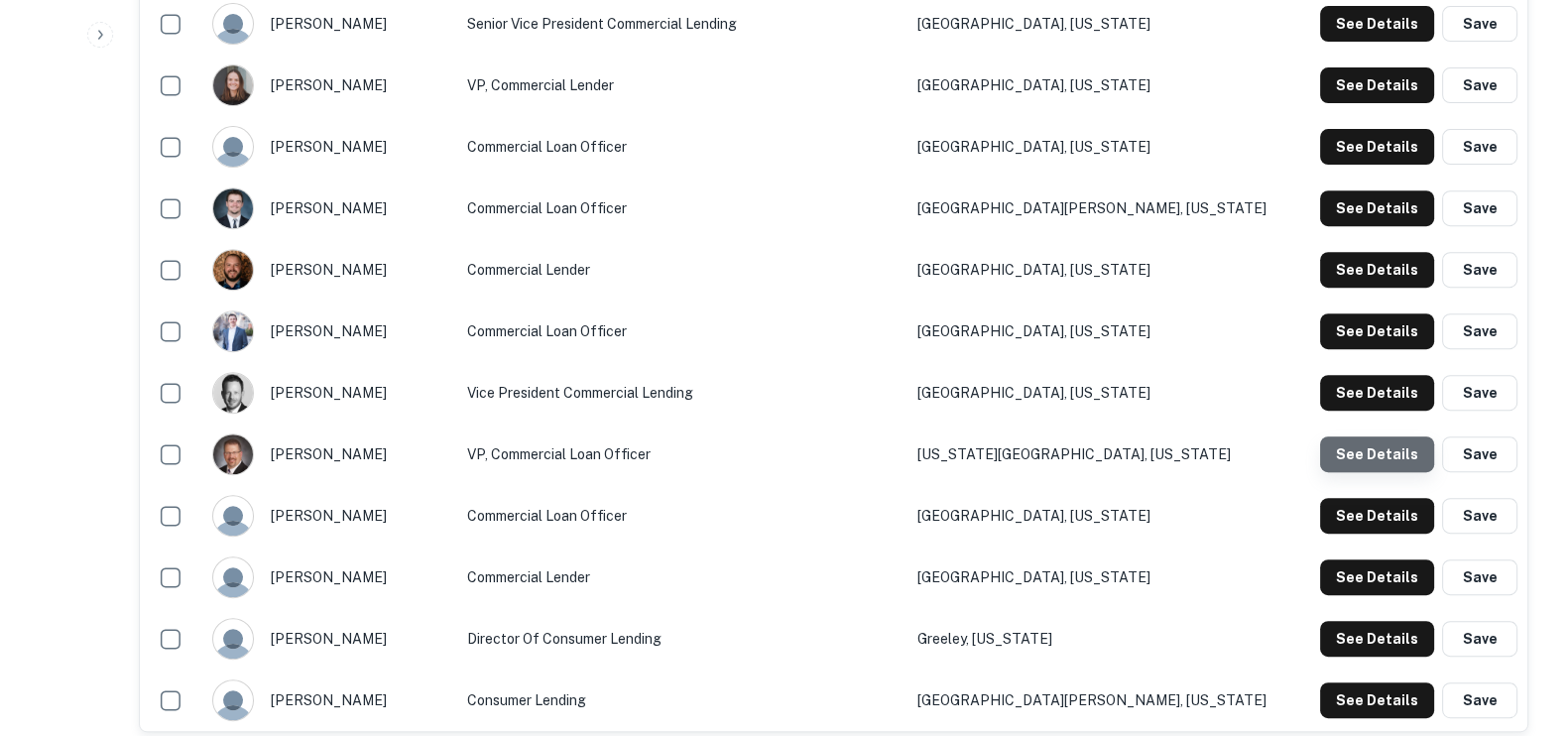 click on "See Details" at bounding box center (1377, -345) 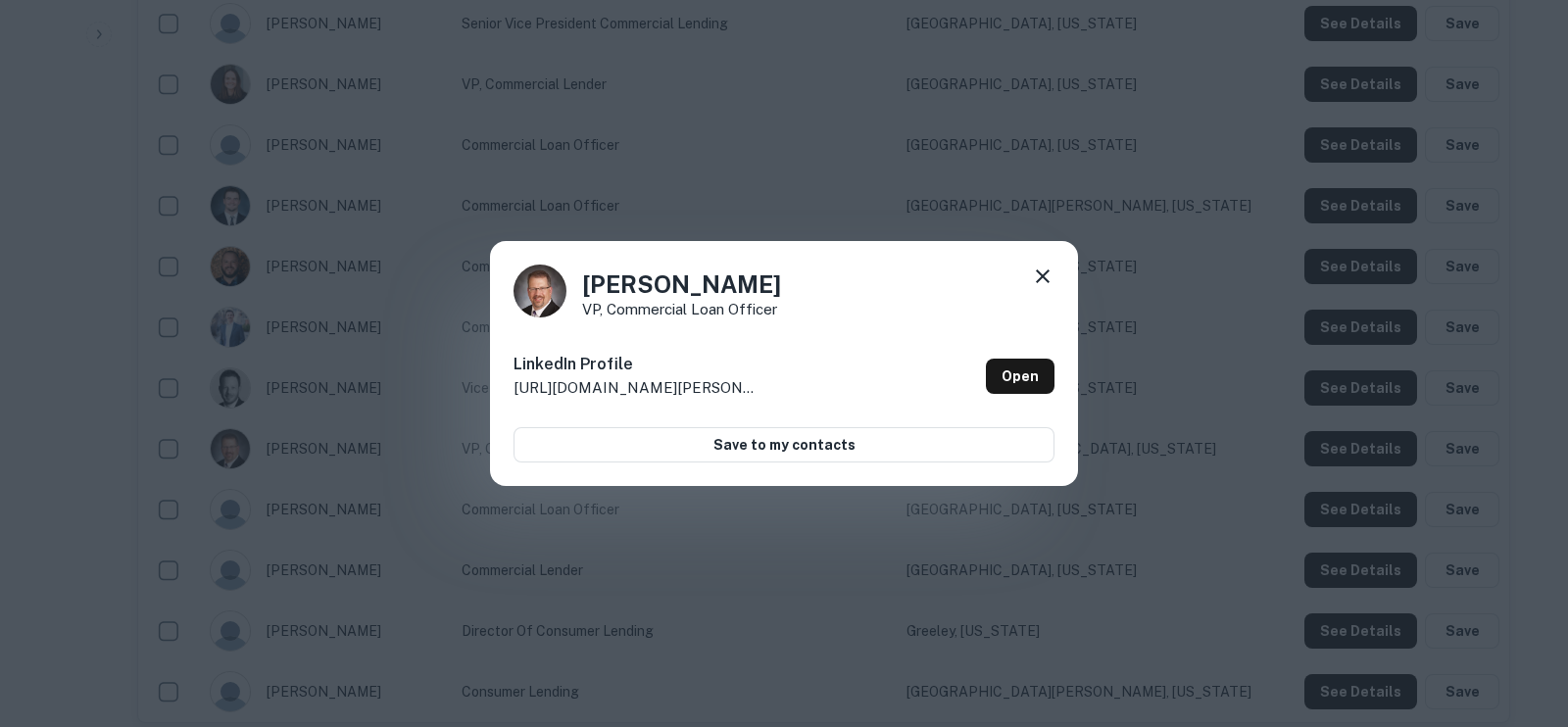 click 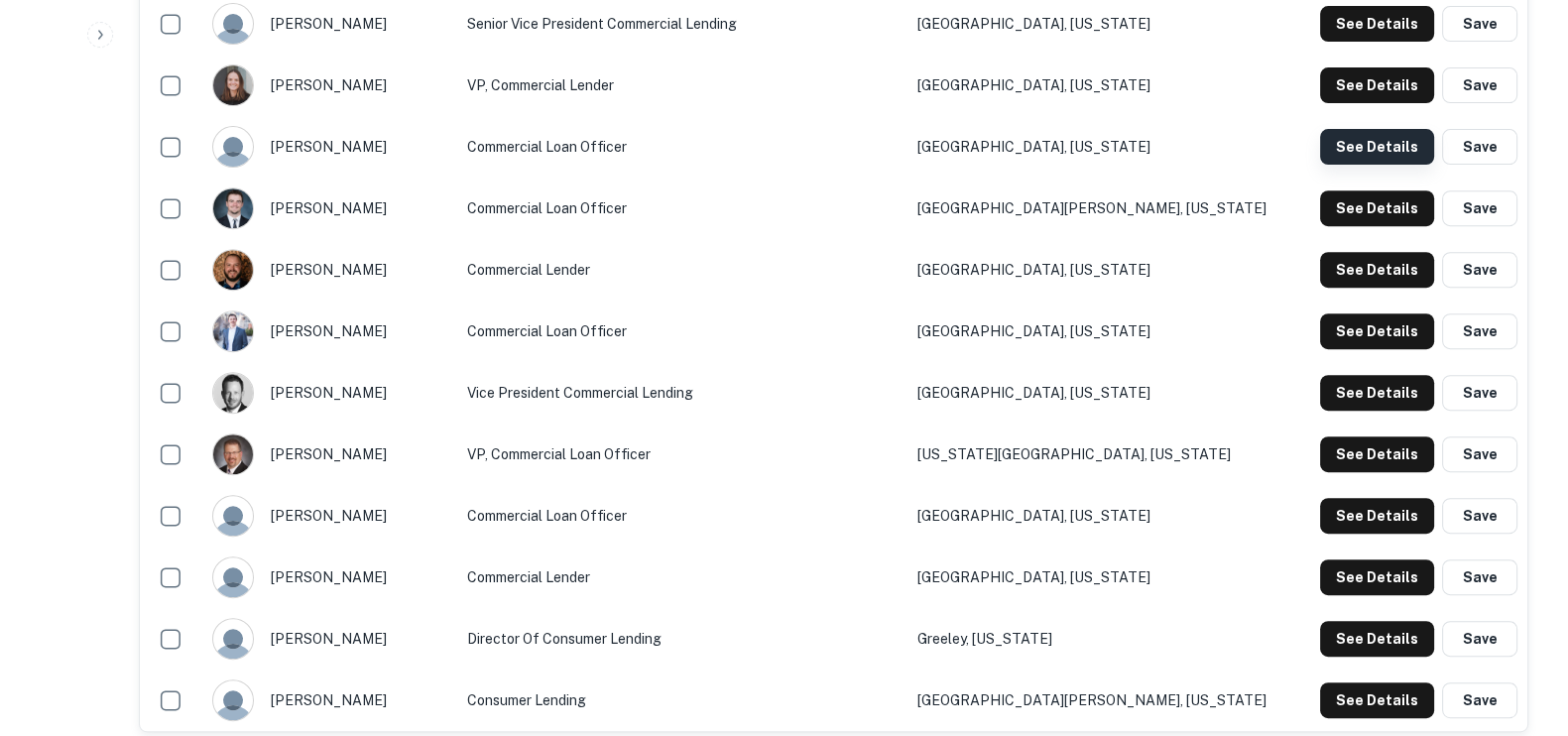 click on "See Details" at bounding box center (1377, -345) 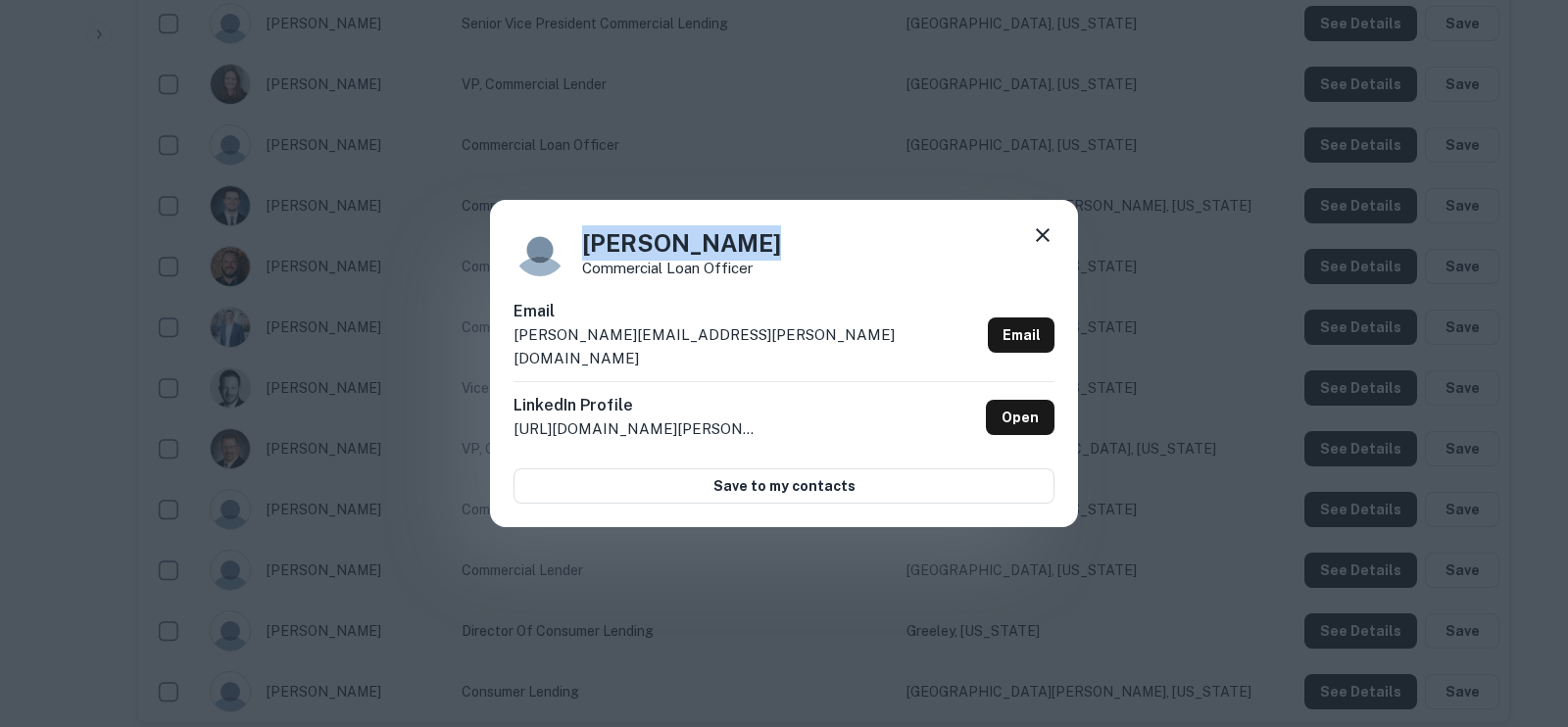 drag, startPoint x: 741, startPoint y: 250, endPoint x: 502, endPoint y: 228, distance: 240.01042 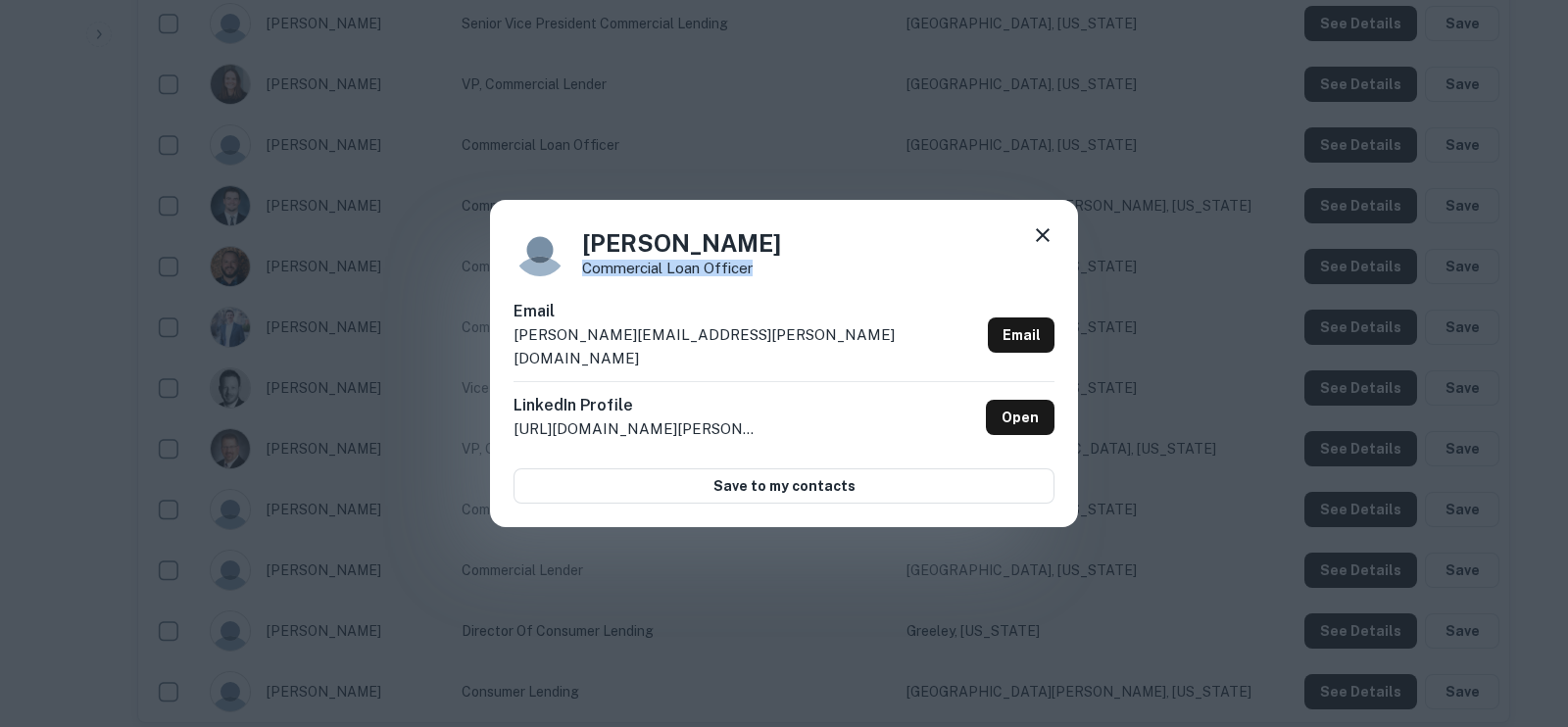 drag, startPoint x: 789, startPoint y: 287, endPoint x: 583, endPoint y: 281, distance: 206.0874 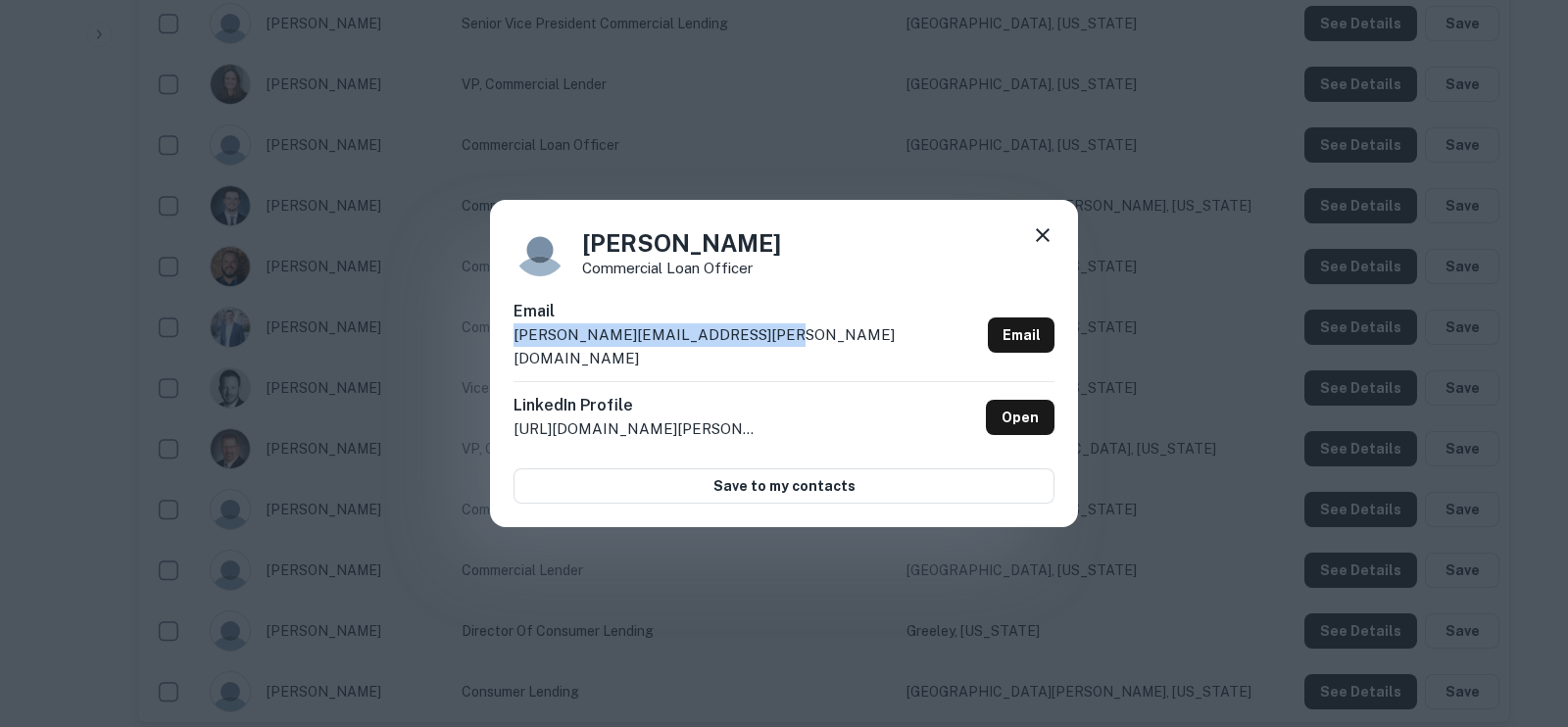 drag, startPoint x: 773, startPoint y: 350, endPoint x: 501, endPoint y: 341, distance: 272.14886 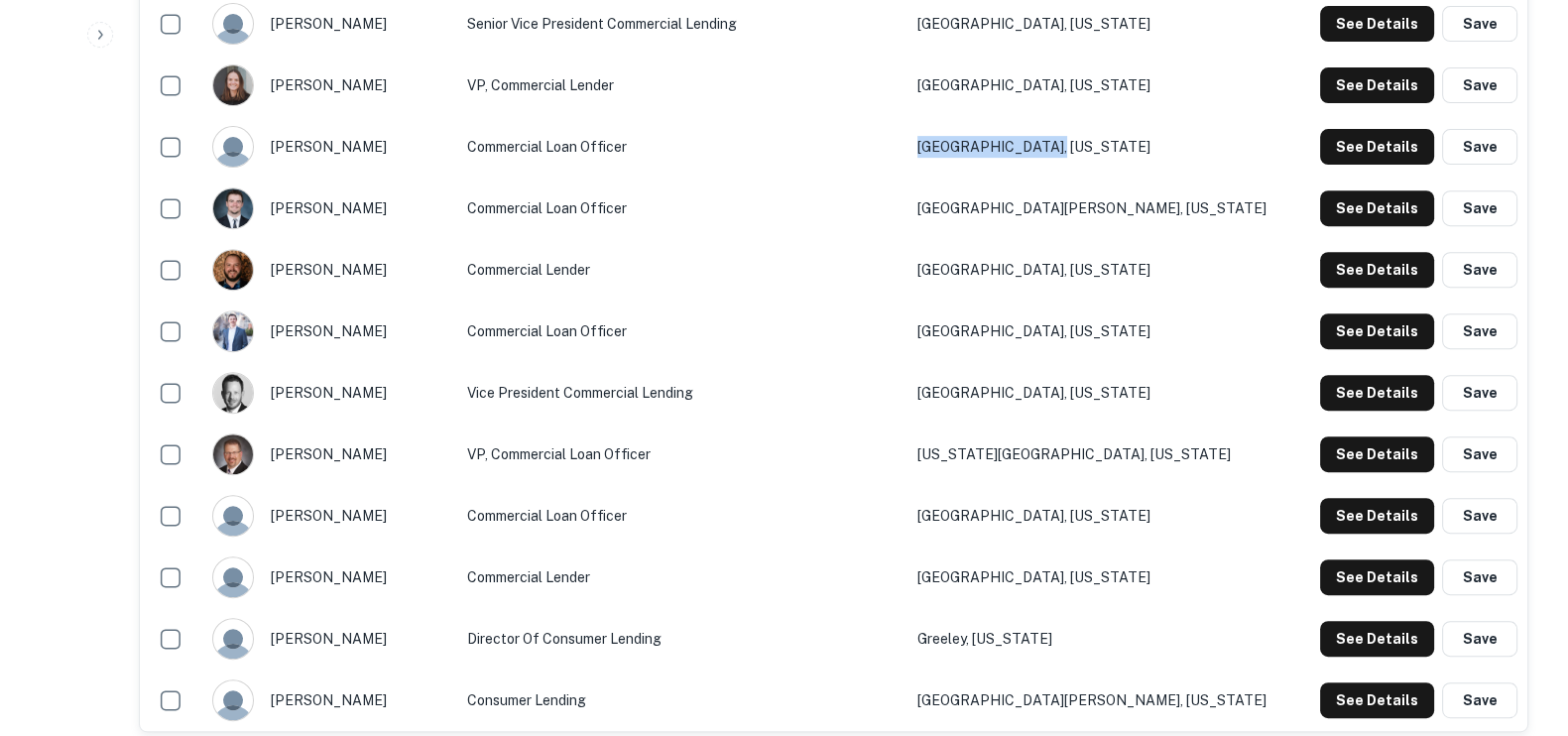drag, startPoint x: 1180, startPoint y: 143, endPoint x: 1007, endPoint y: 143, distance: 173 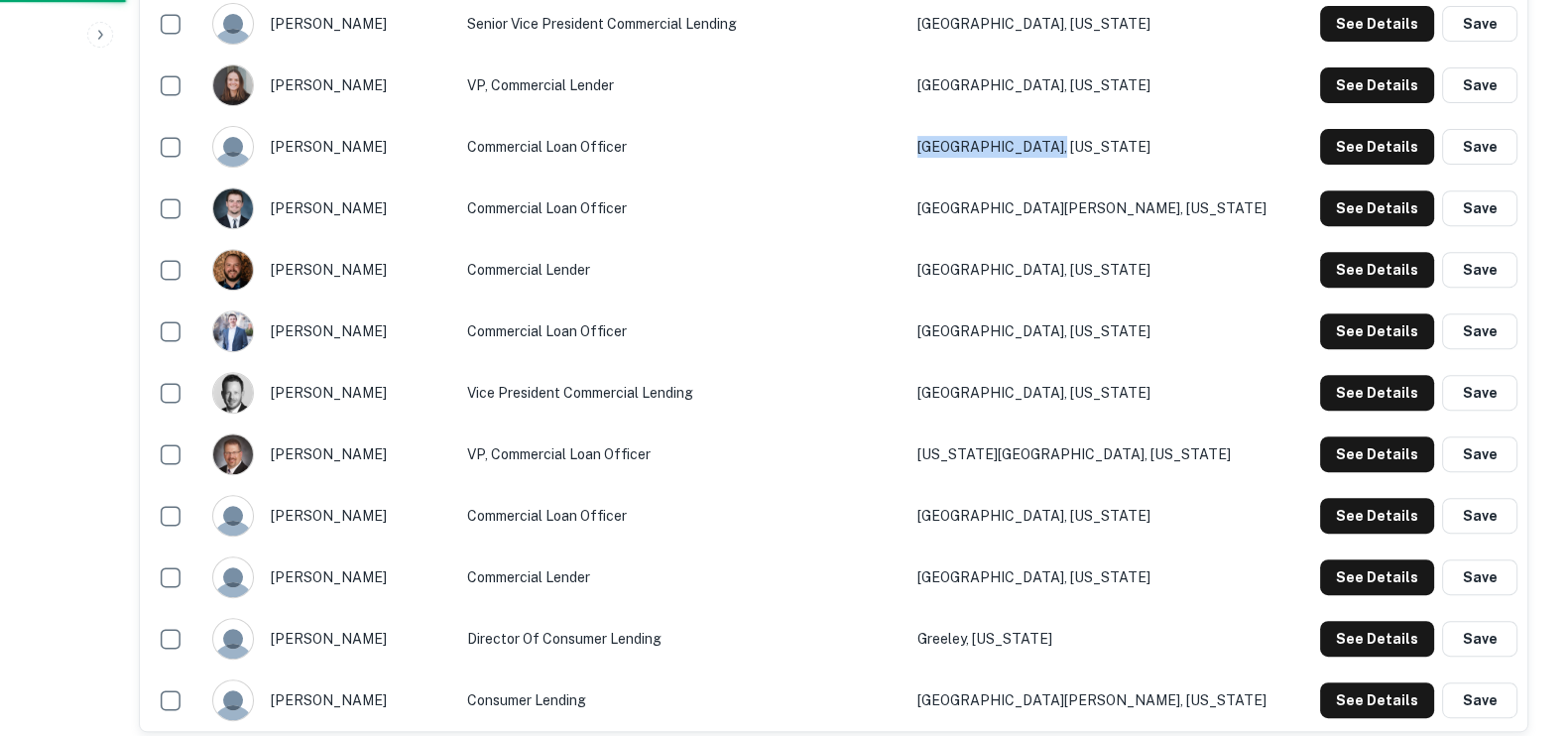 scroll, scrollTop: 0, scrollLeft: 0, axis: both 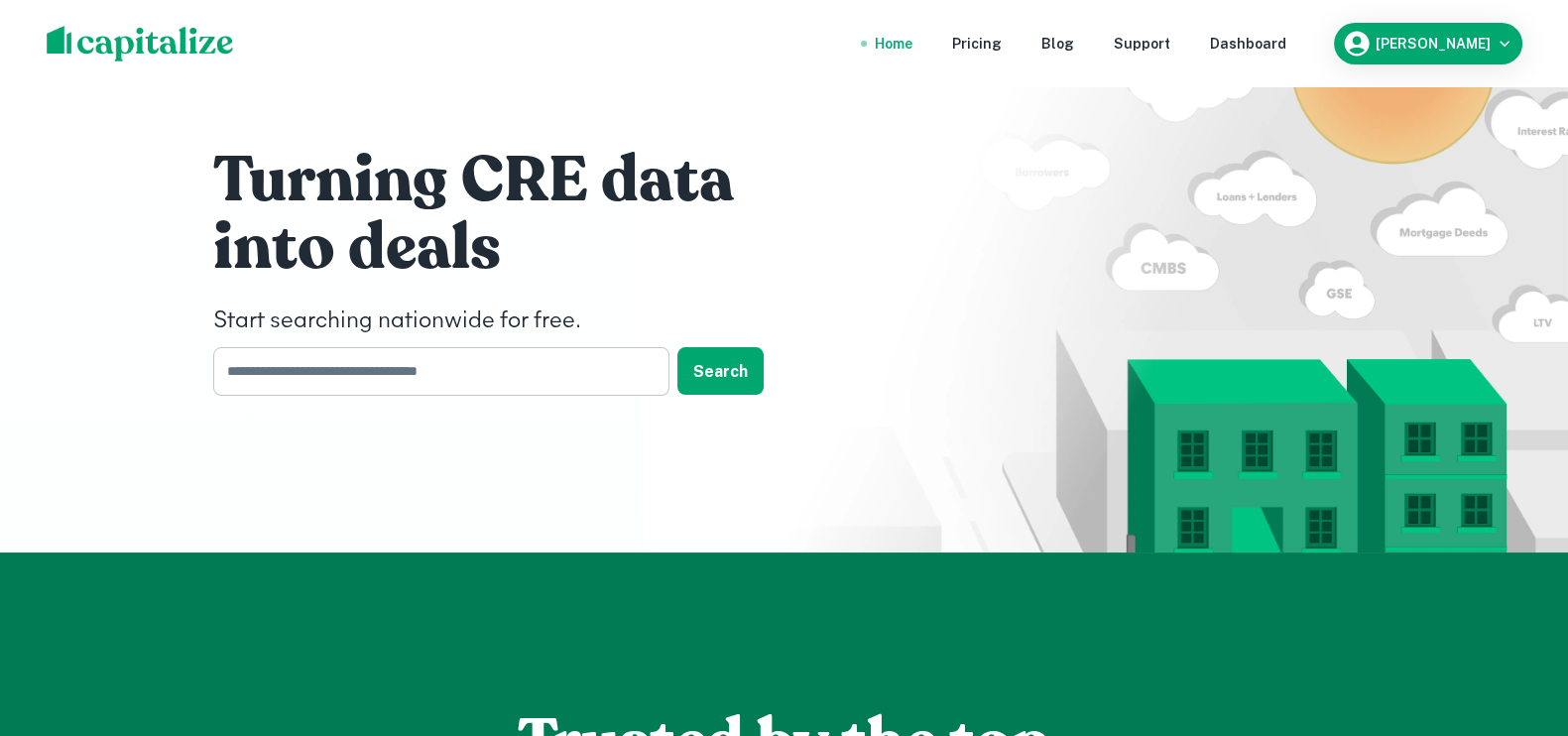 click at bounding box center (434, 371) 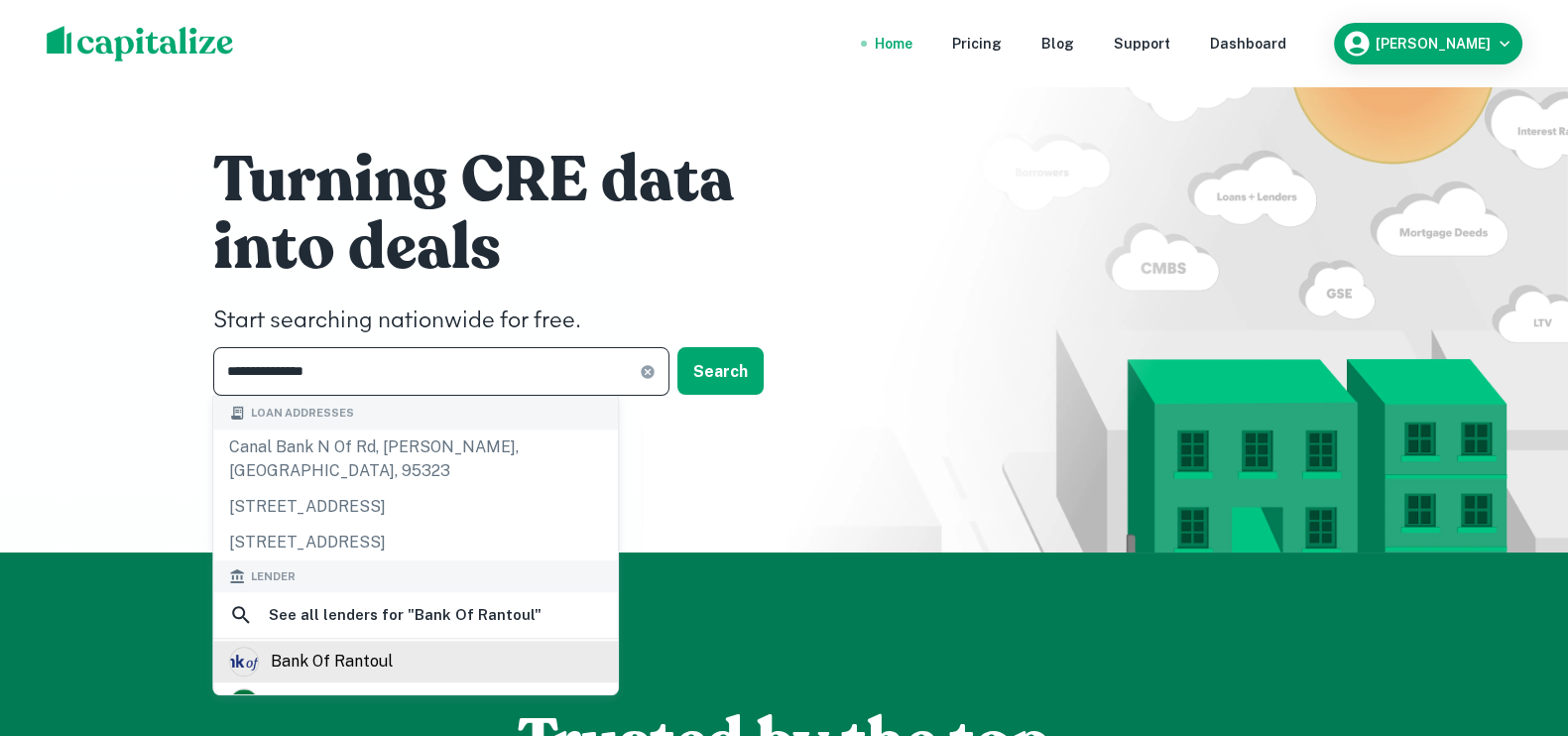 type on "**********" 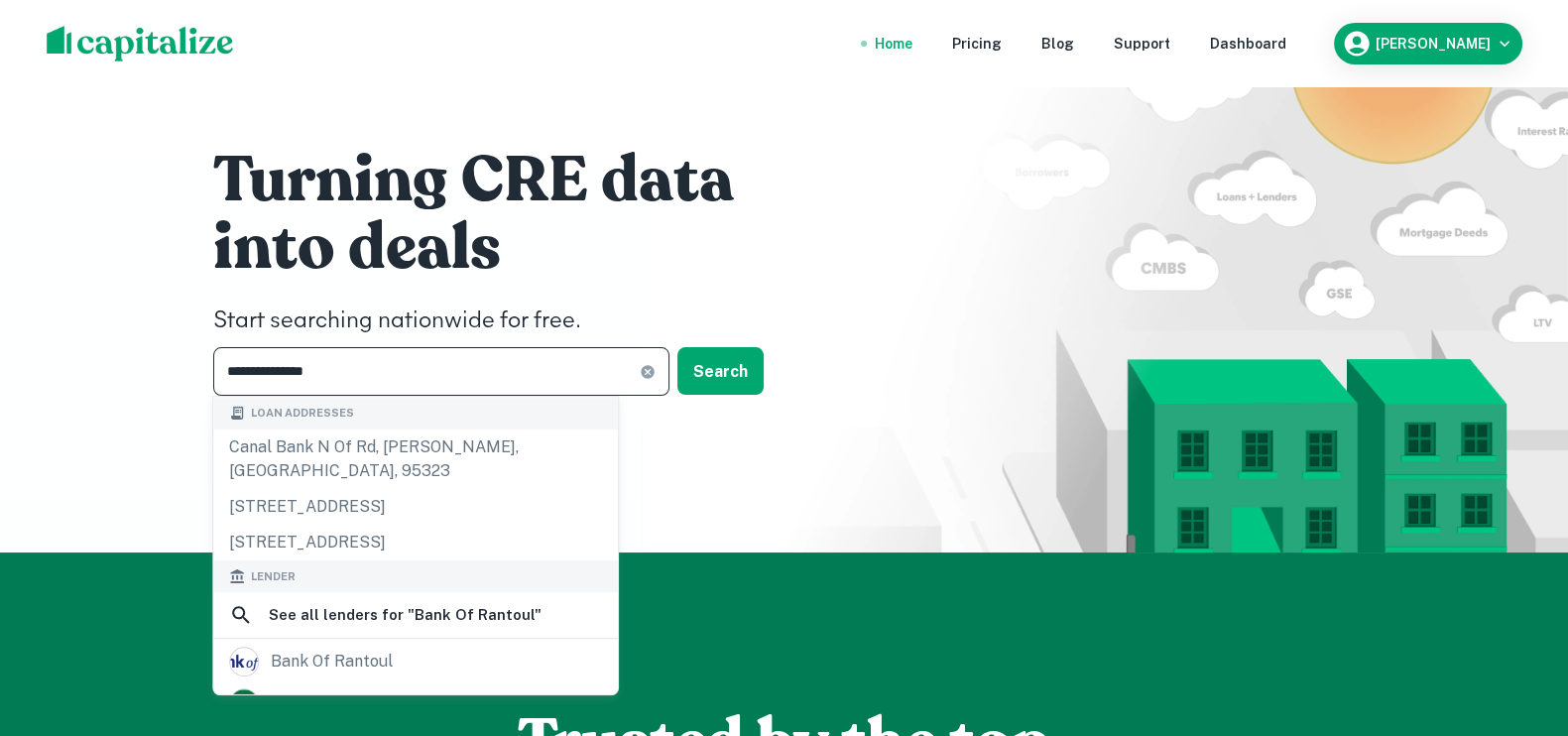 click on "bank of rantoul" at bounding box center [416, 663] 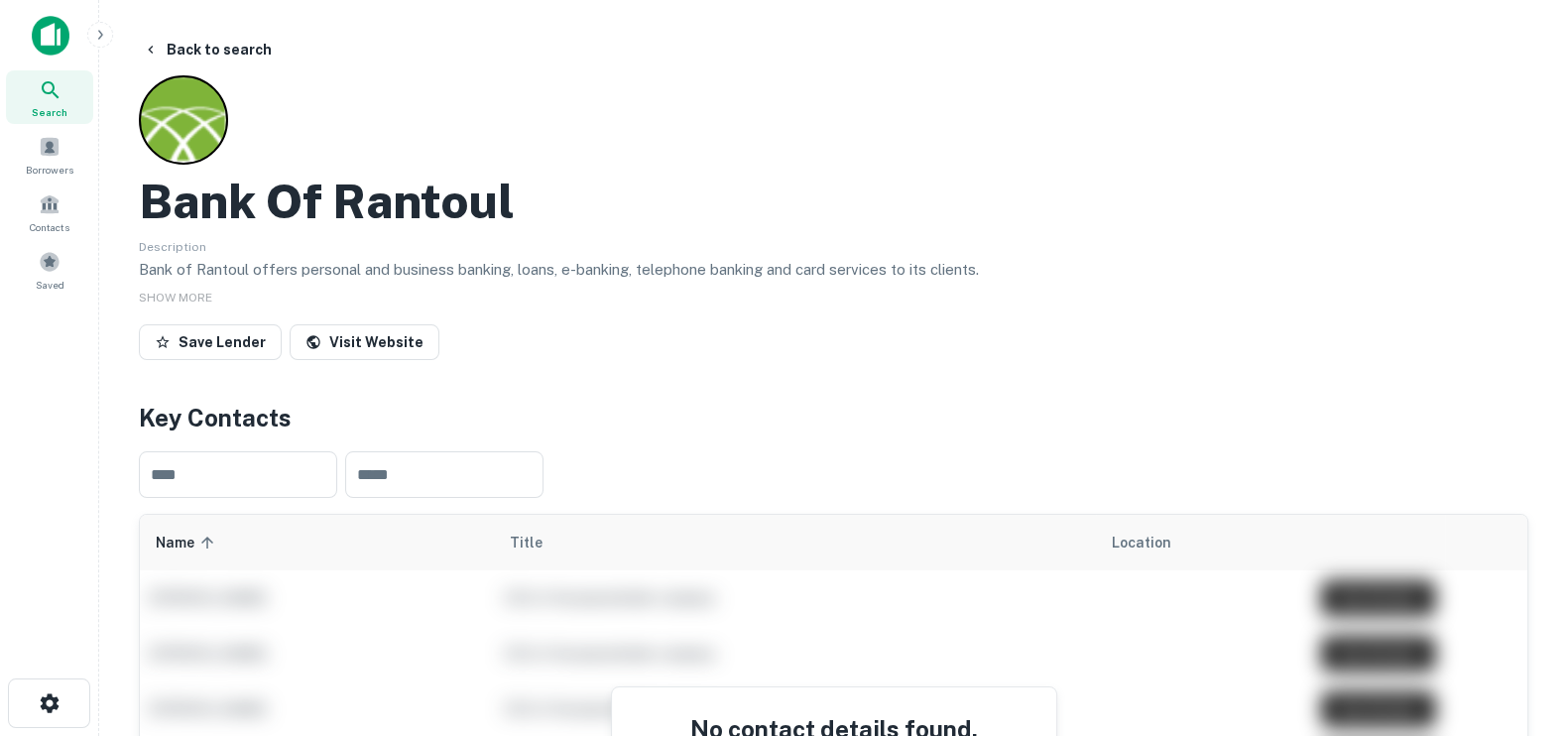 click on "Back to search" at bounding box center (207, 50) 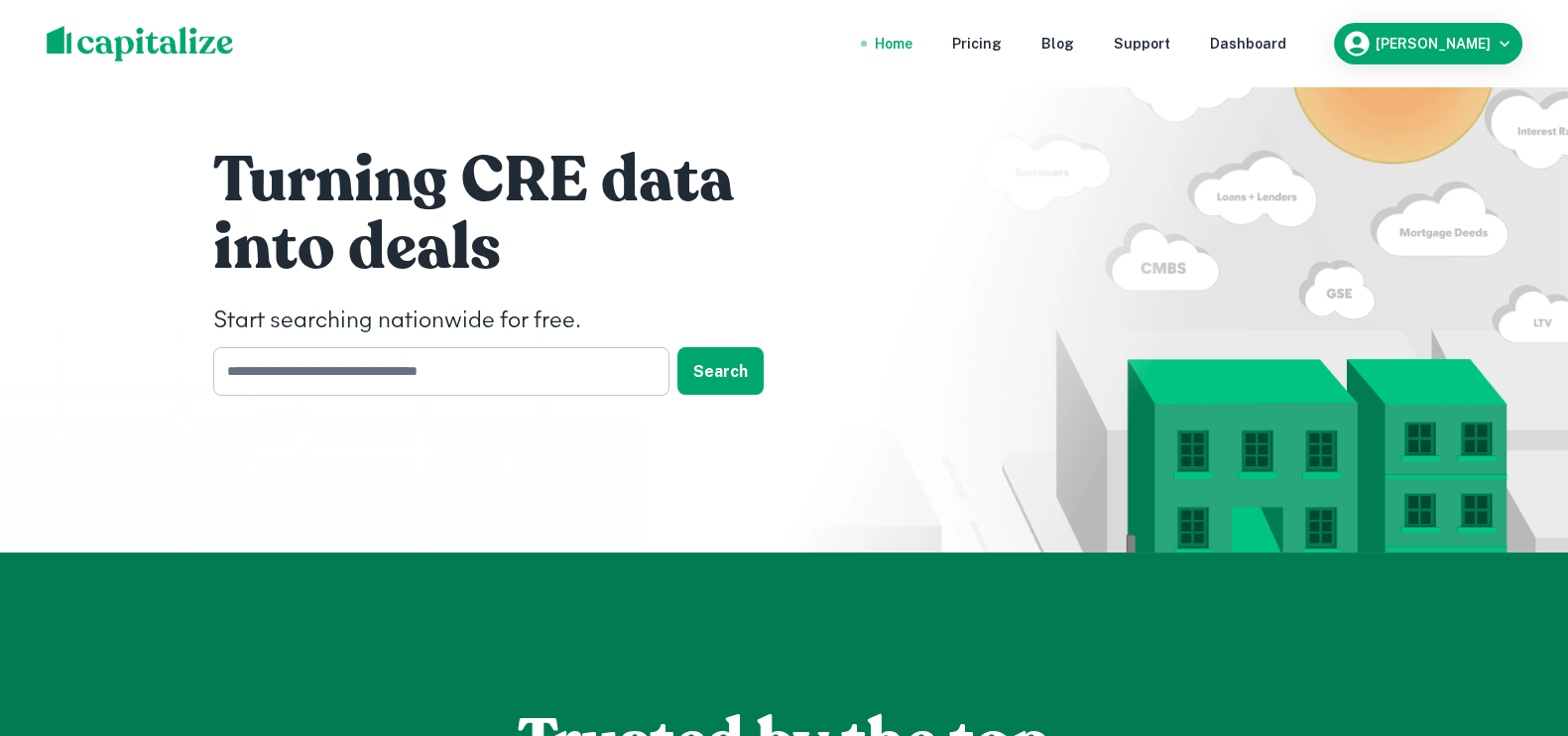 click at bounding box center (434, 371) 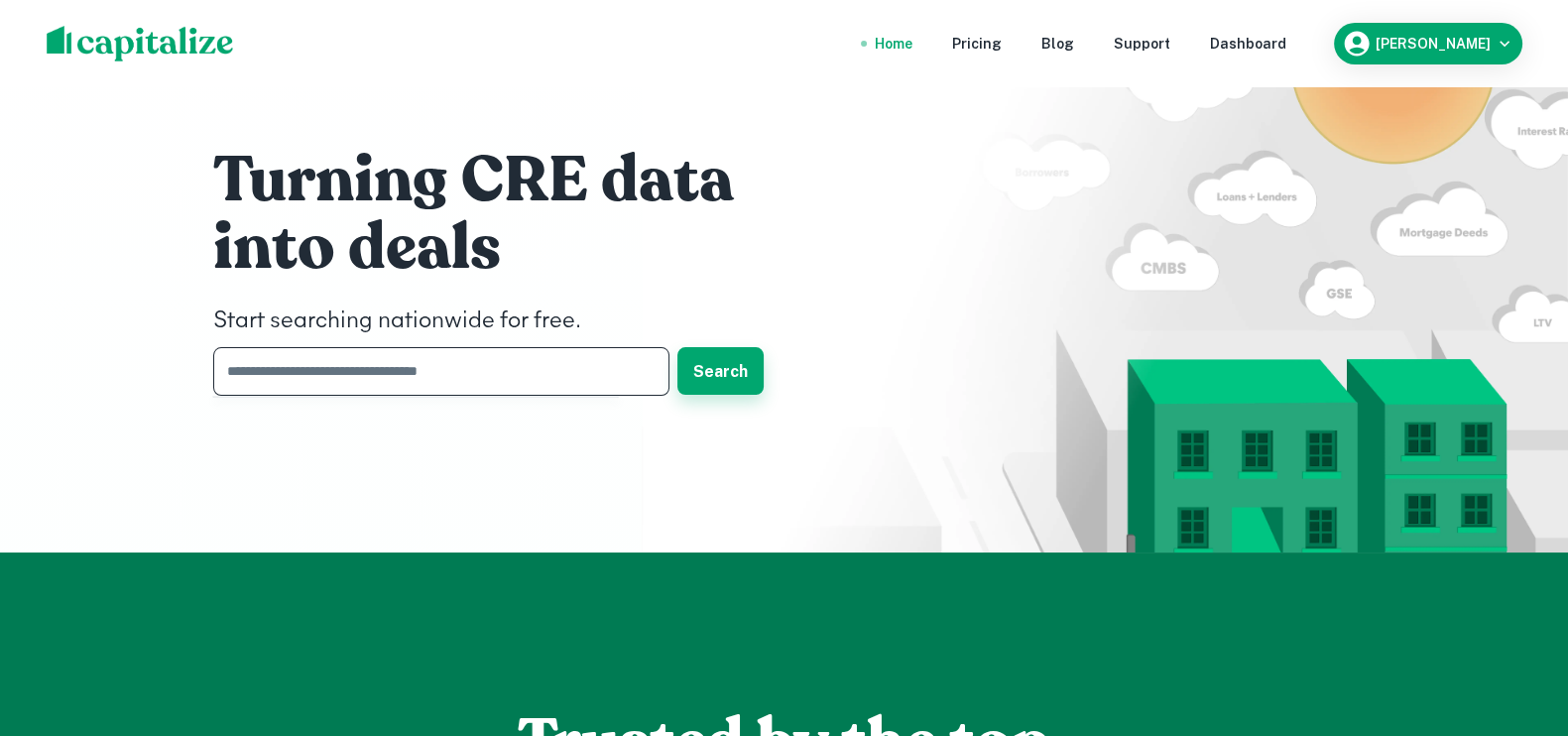 paste on "**********" 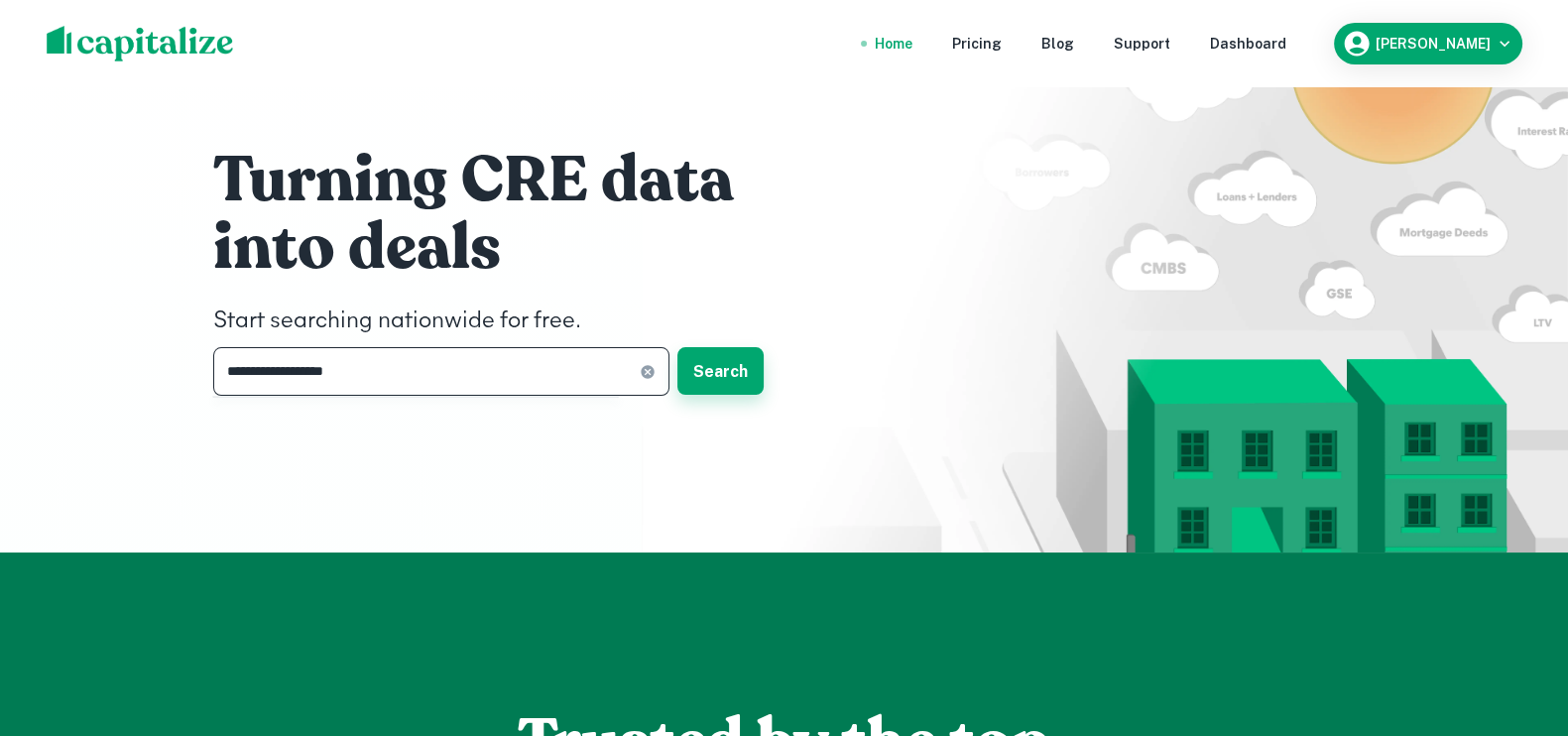 type on "**********" 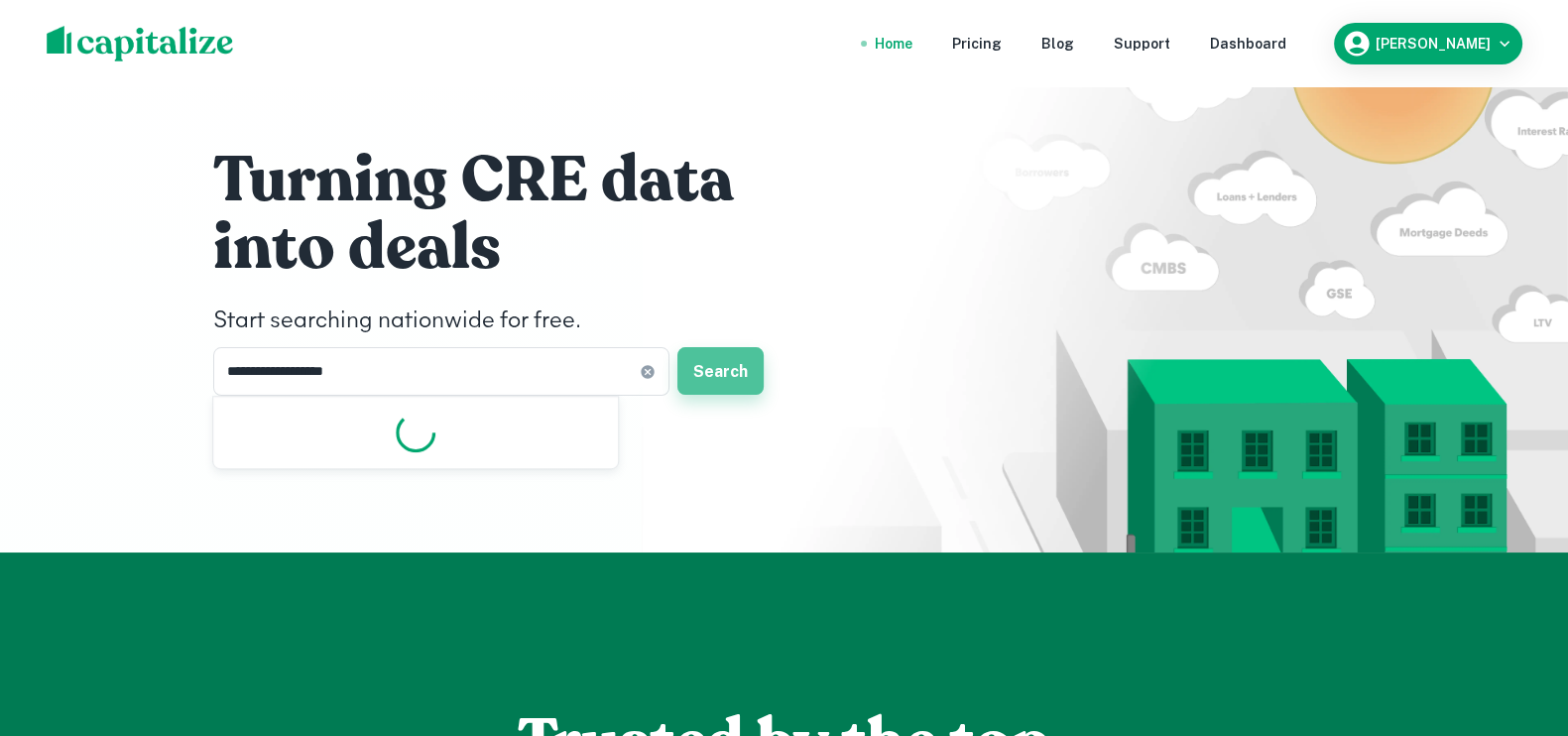 click on "Search" at bounding box center [720, 371] 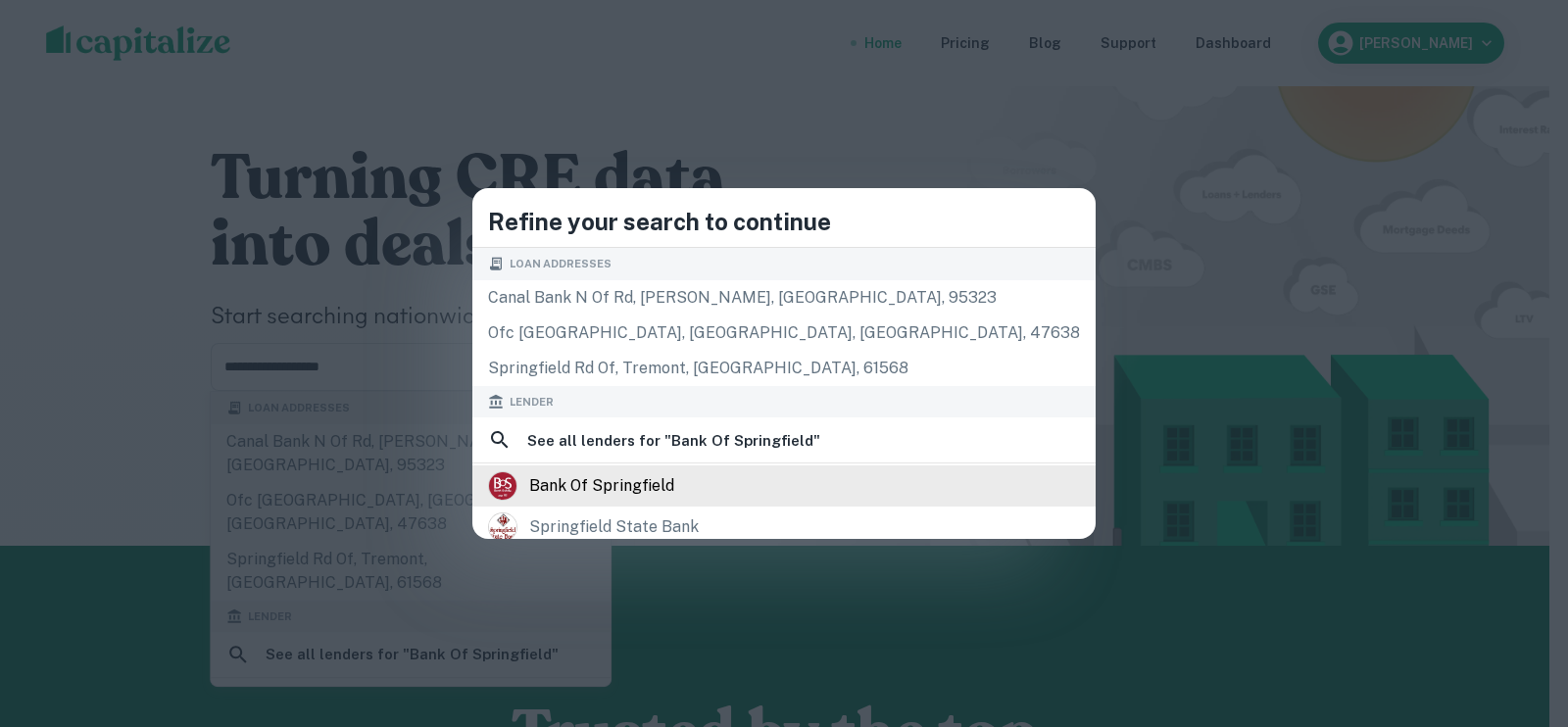 click on "bank of springfield" at bounding box center [602, 486] 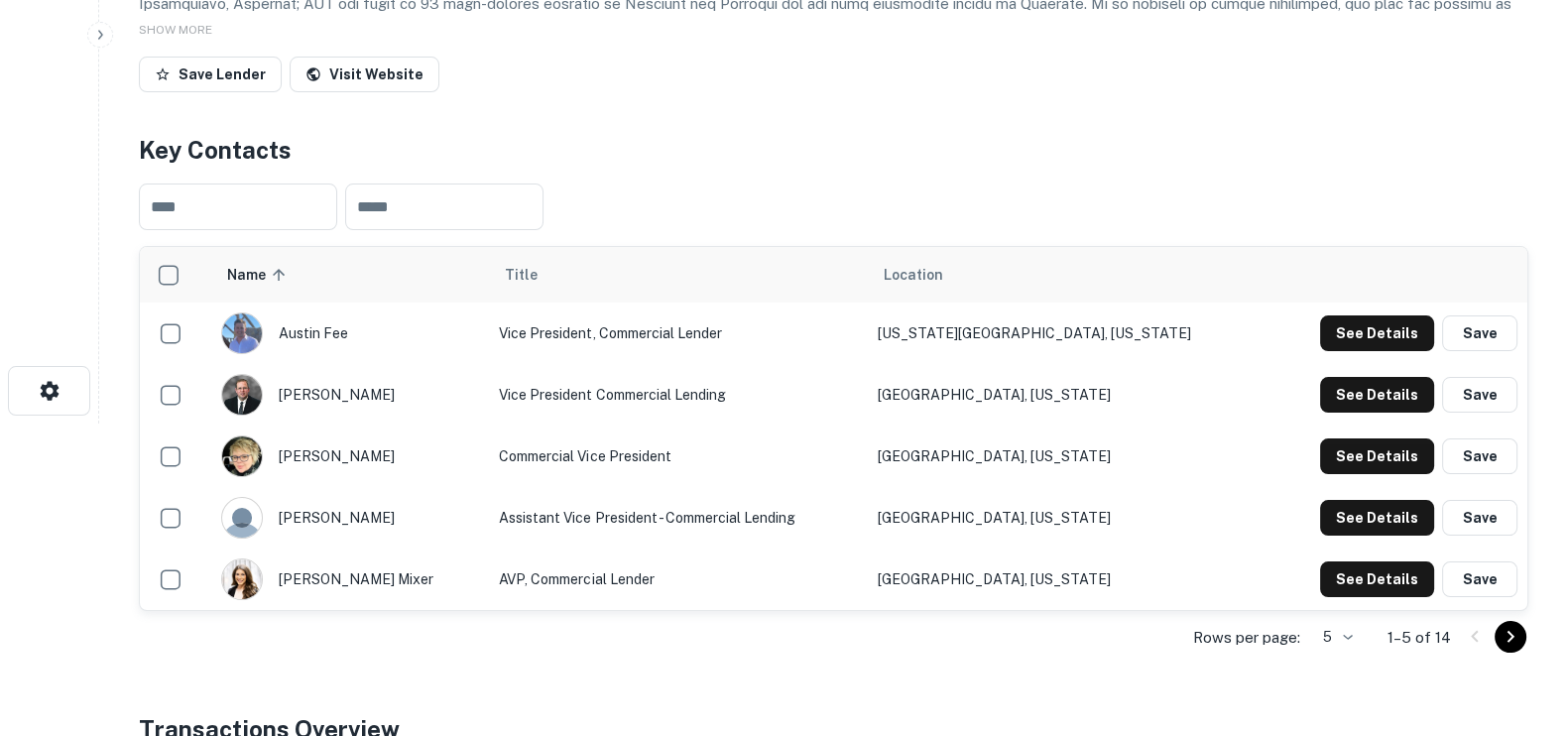 scroll, scrollTop: 372, scrollLeft: 0, axis: vertical 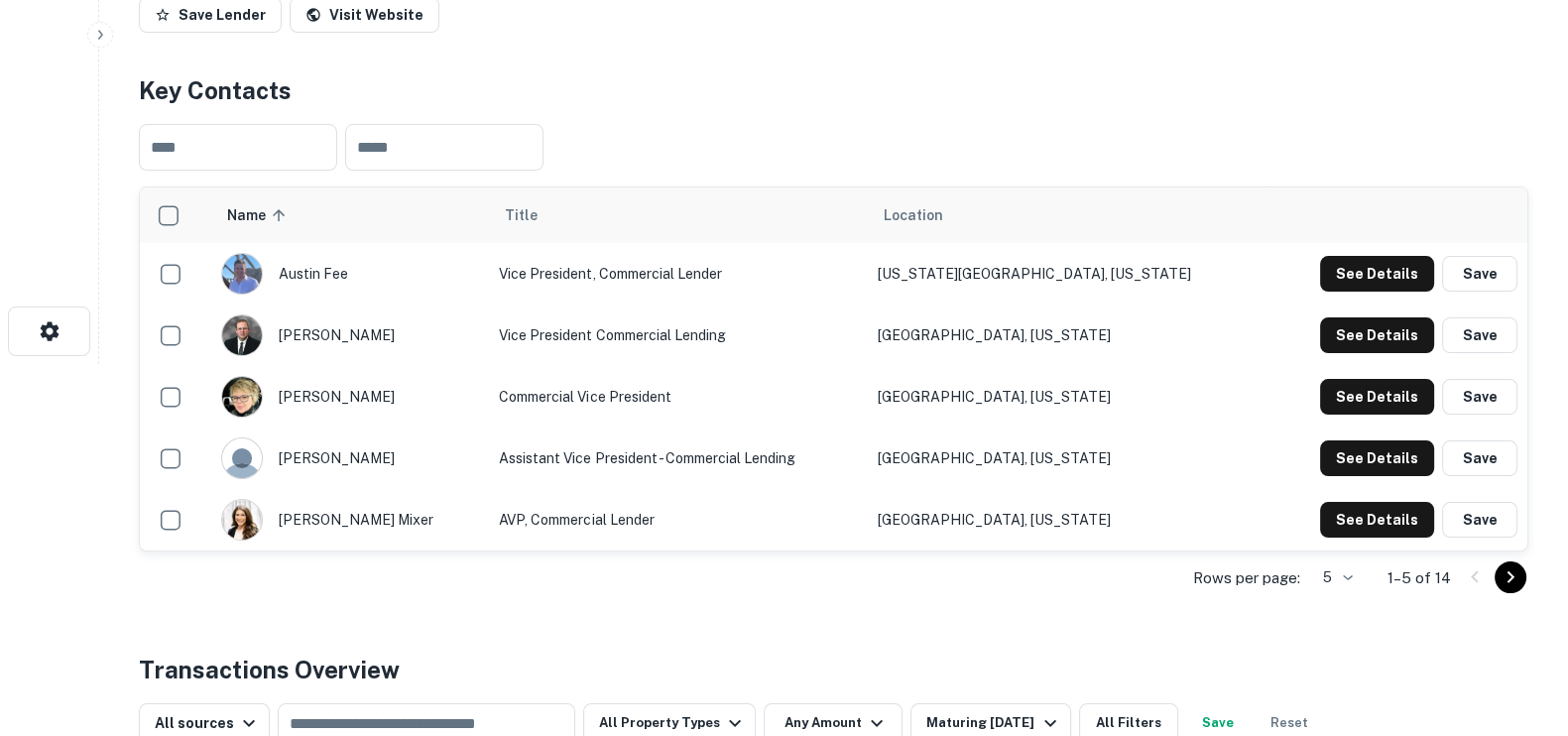 click on "Search         Borrowers         Contacts         Saved     Back to search Bank Of Springfield Description SHOW MORE Save Lender Visit Website Key Contacts ​ ​ Name sorted ascending Title Location austin fee Vice President, Commercial [GEOGRAPHIC_DATA][US_STATE], [US_STATE] See Details Save [PERSON_NAME] Vice President Commercial Lending [GEOGRAPHIC_DATA], [US_STATE] See Details Save [PERSON_NAME] Commercial Vice President [GEOGRAPHIC_DATA], [US_STATE] See Details Save [PERSON_NAME] Assistant Vice President - Commercial Lending [GEOGRAPHIC_DATA], [US_STATE] See Details Save [PERSON_NAME] mixer AVP, Commercial Lender [GEOGRAPHIC_DATA], [US_STATE] See Details Save Rows per page: 5 * 1–5 of 14 Transactions Overview All sources ​ All Property Types Any Amount Maturing [DATE] All Filters Save Reset Loans Originated 150 Average LTV 76.65% Average Interest Rate 4.28% Location Purpose Type Mortgage Amount Borrower Origination Date Maturity Date Lender Type Sale Amount LTV Year Built Unit Count [STREET_ADDRESS]  Construction Retail $600k Bank -" at bounding box center (784, -4) 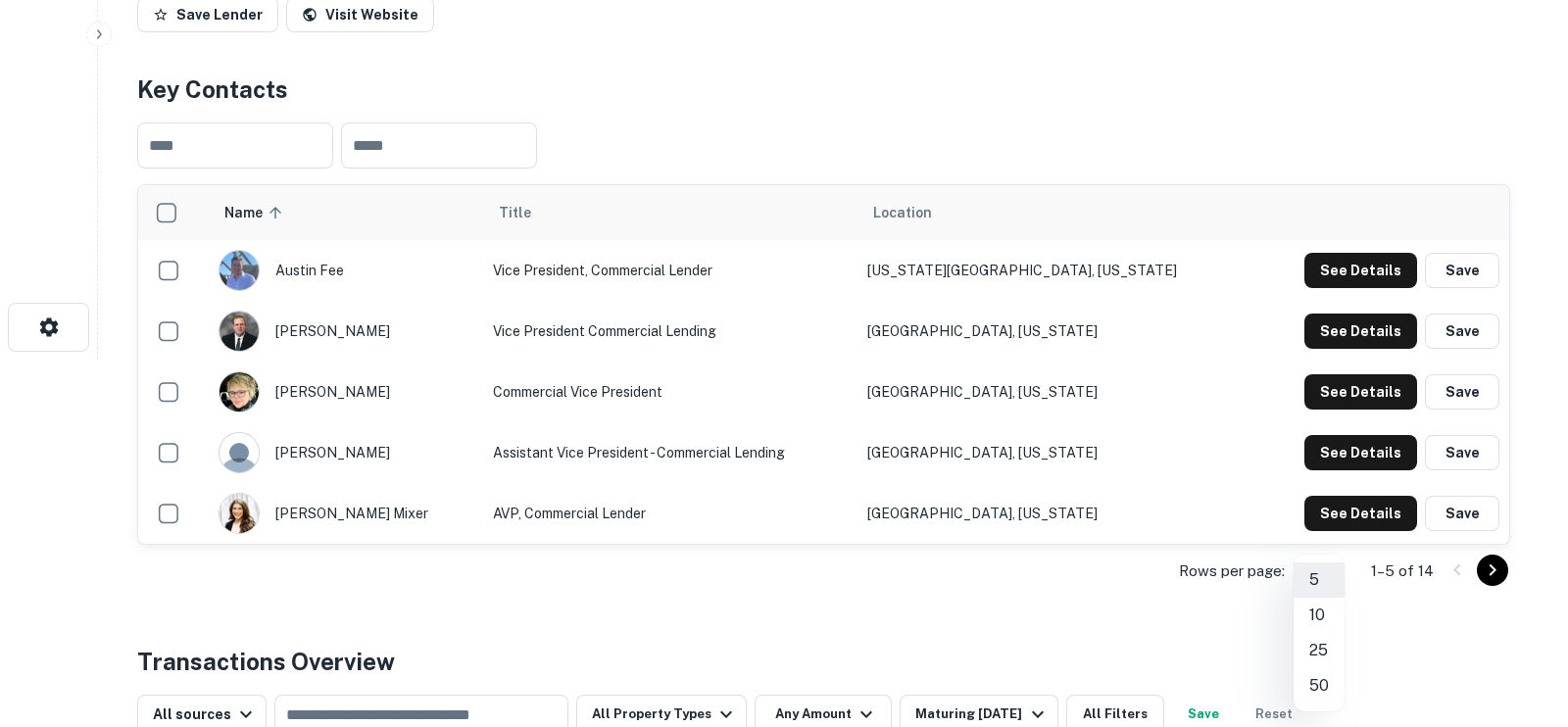 click on "25" at bounding box center (1319, 651) 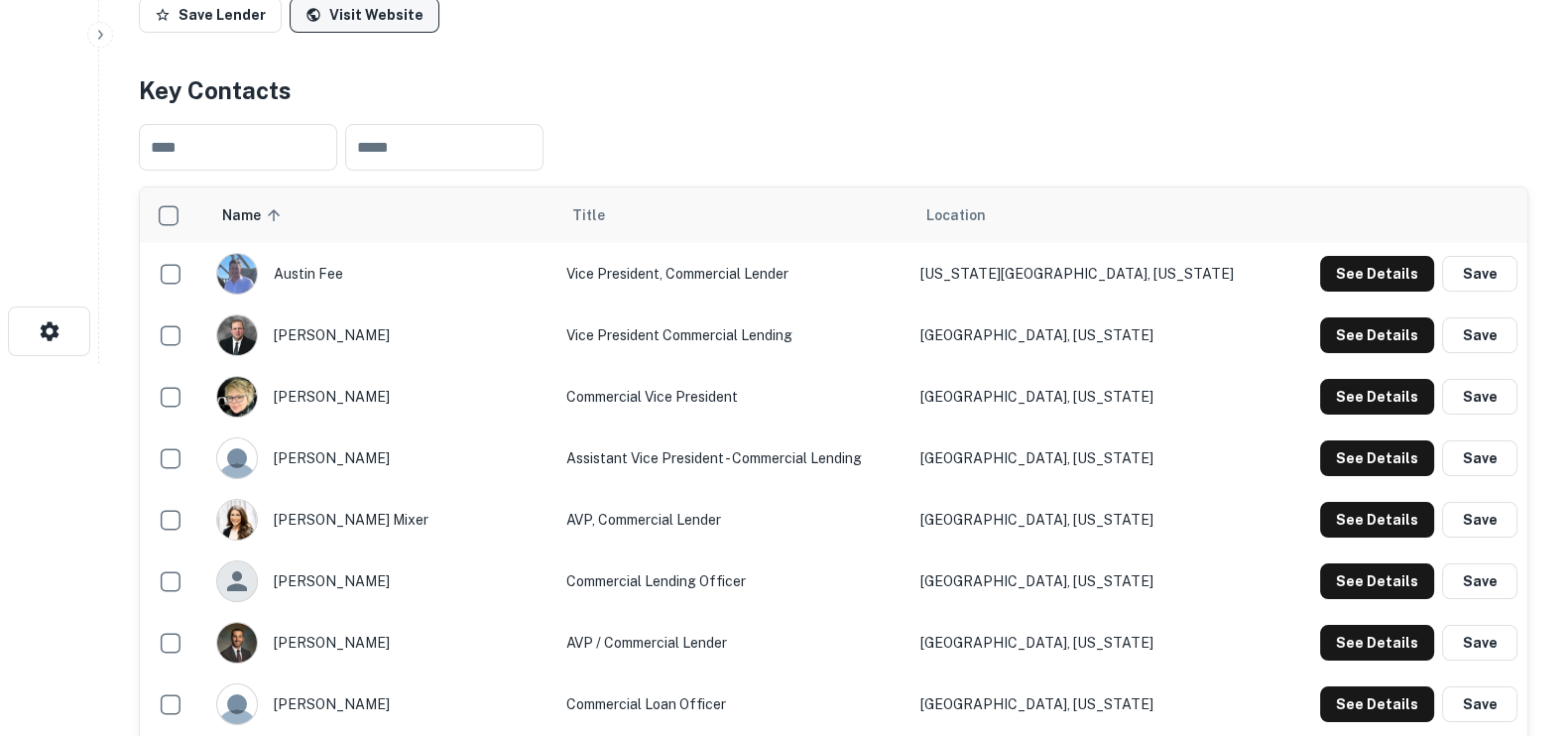 click on "Visit Website" at bounding box center (364, 15) 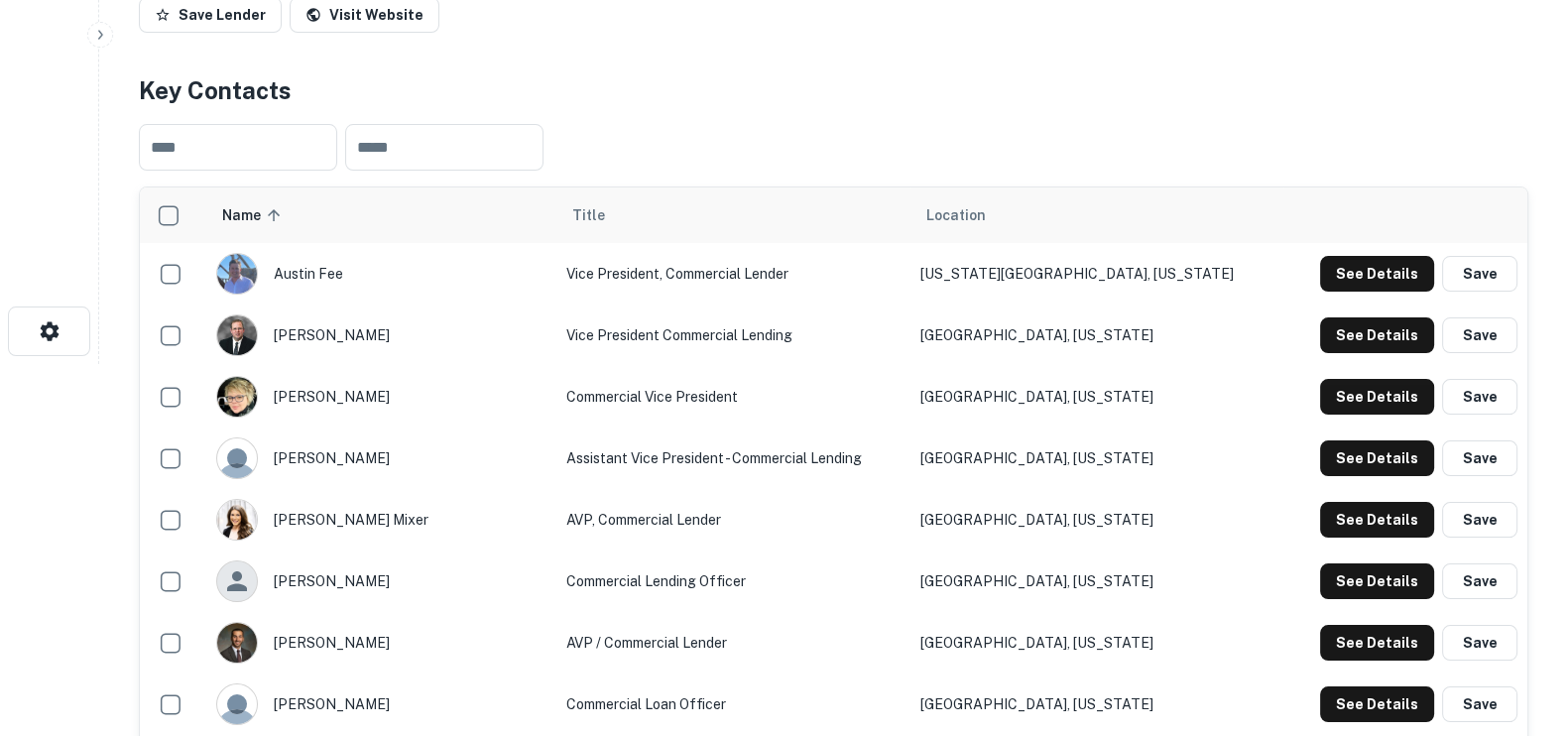 scroll, scrollTop: 0, scrollLeft: 0, axis: both 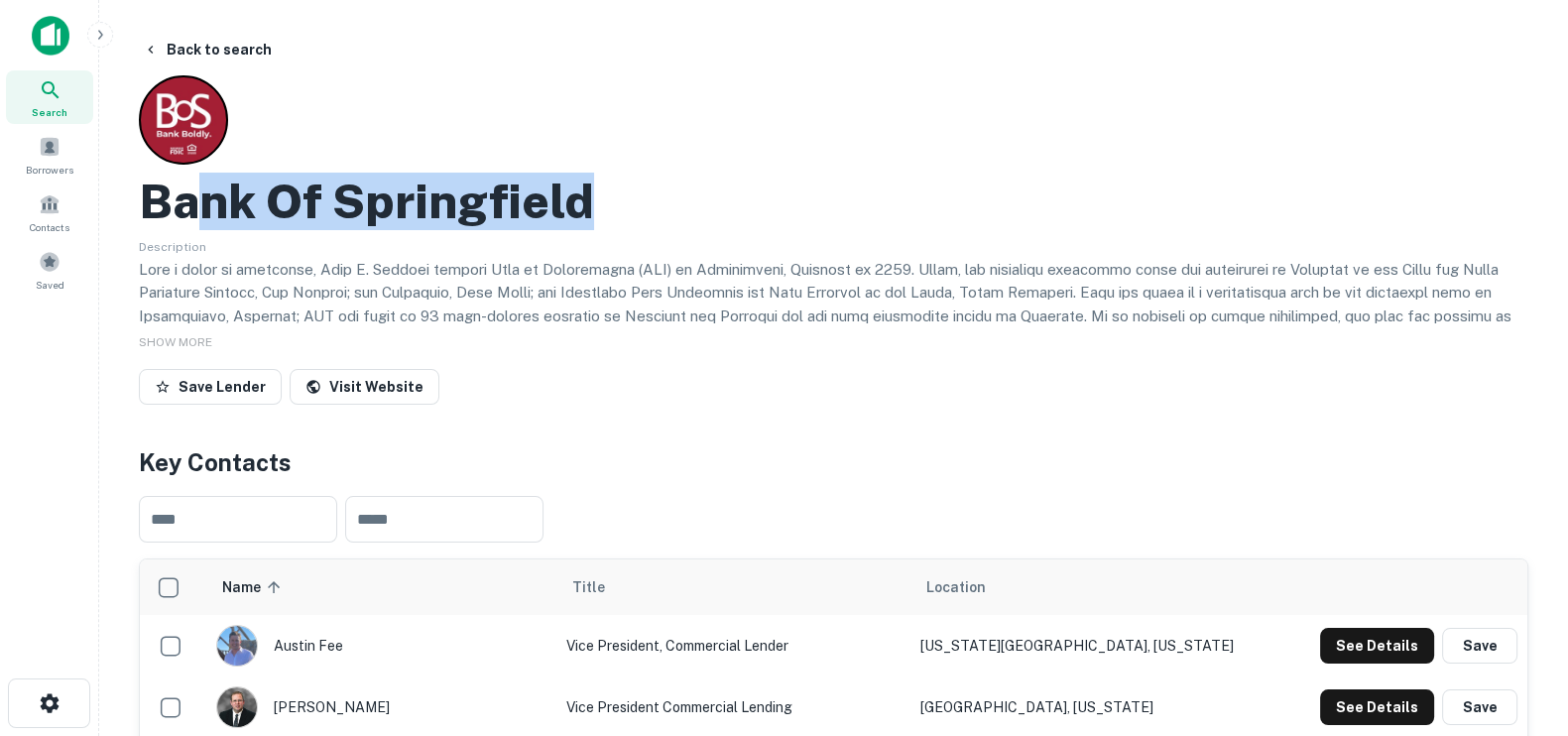 drag, startPoint x: 697, startPoint y: 185, endPoint x: 194, endPoint y: 168, distance: 503.28719 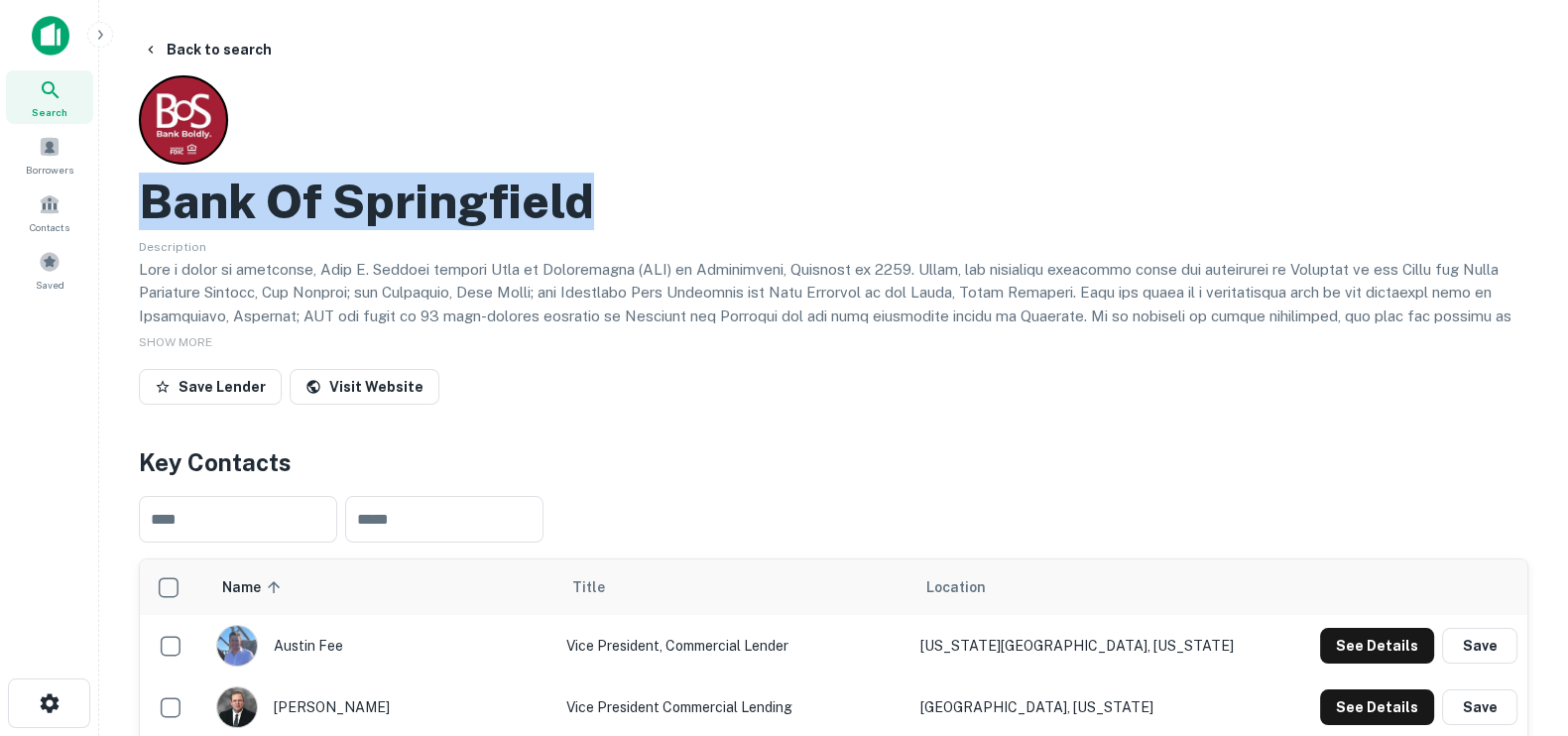 drag, startPoint x: 619, startPoint y: 209, endPoint x: 143, endPoint y: 176, distance: 477.14254 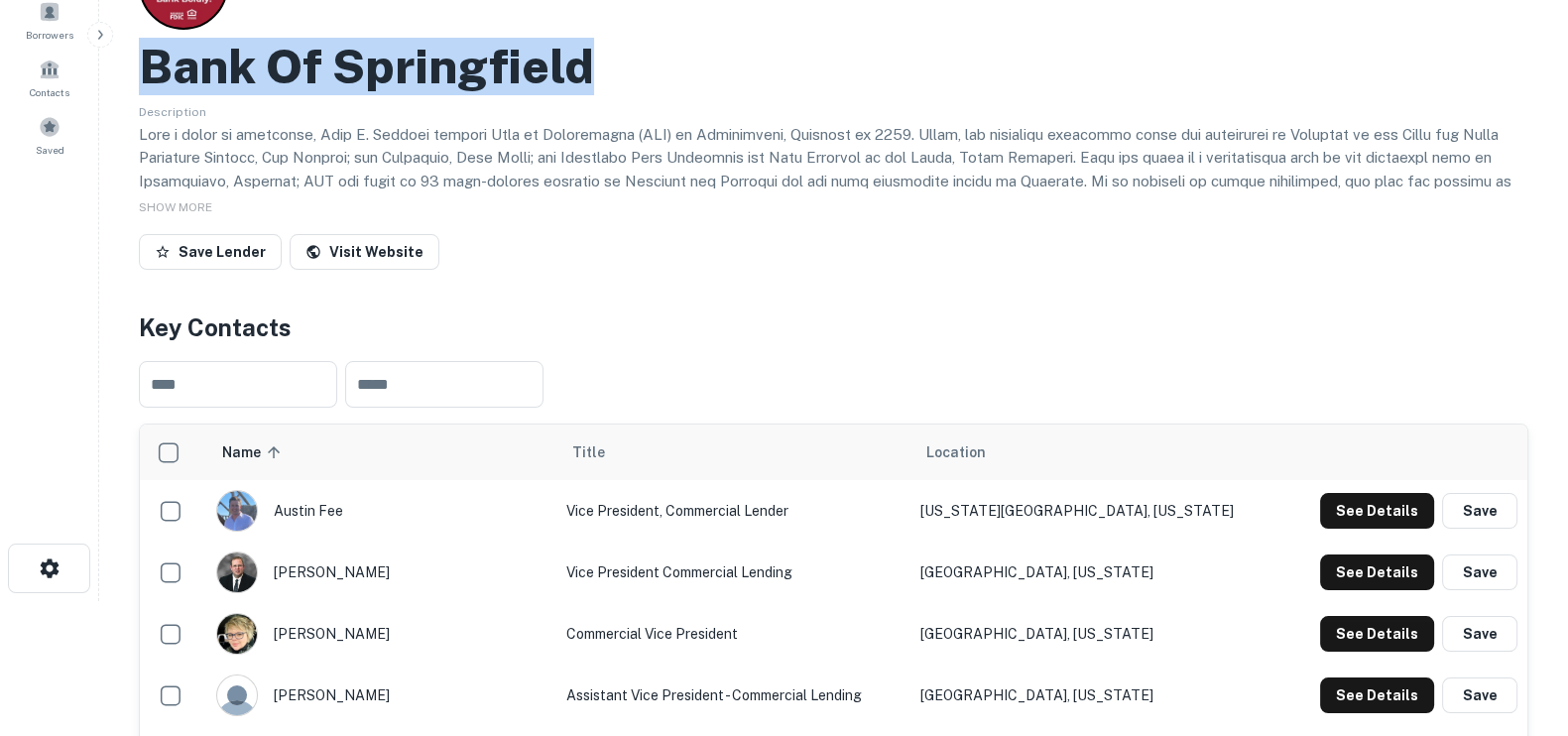 scroll, scrollTop: 247, scrollLeft: 0, axis: vertical 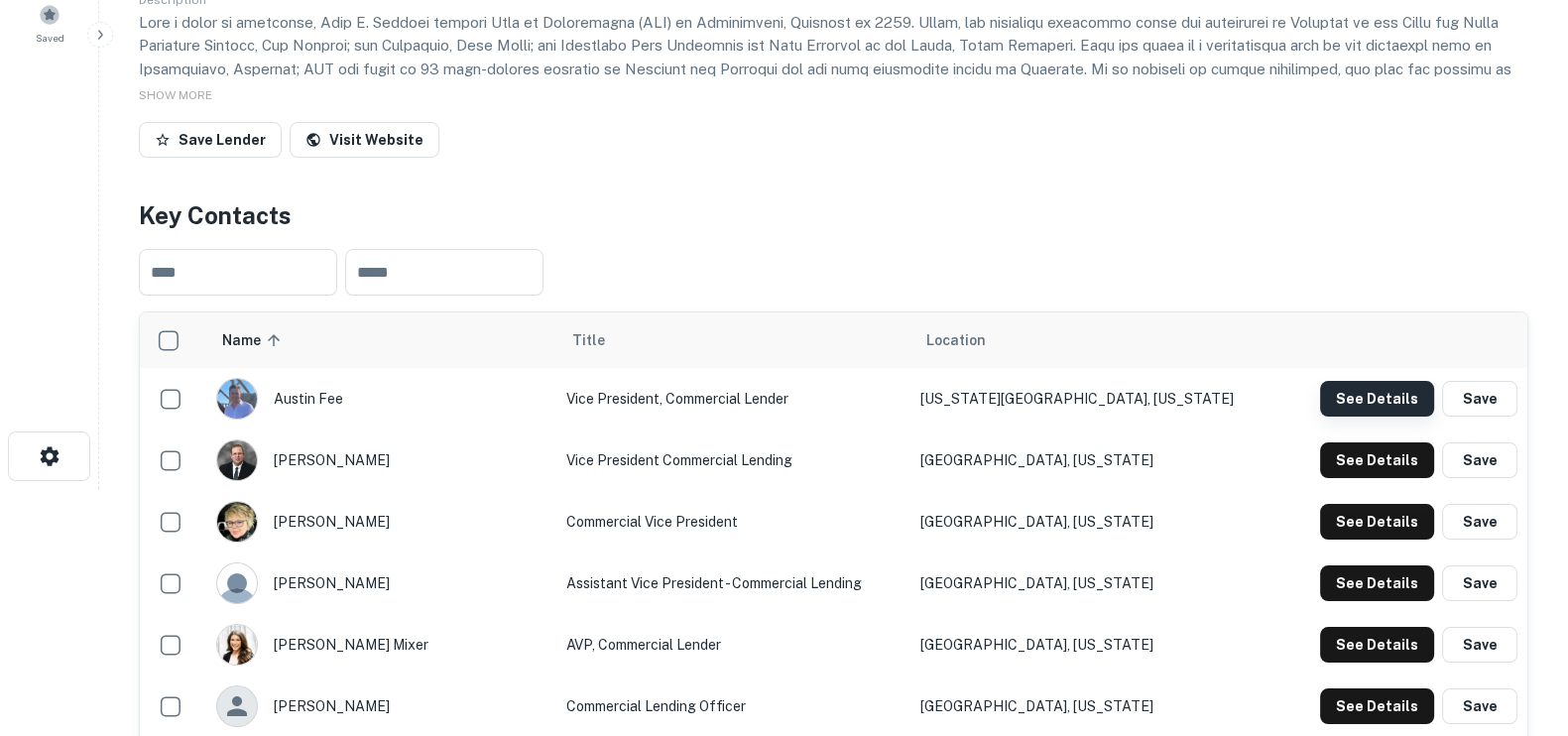 click on "See Details" at bounding box center (1377, 399) 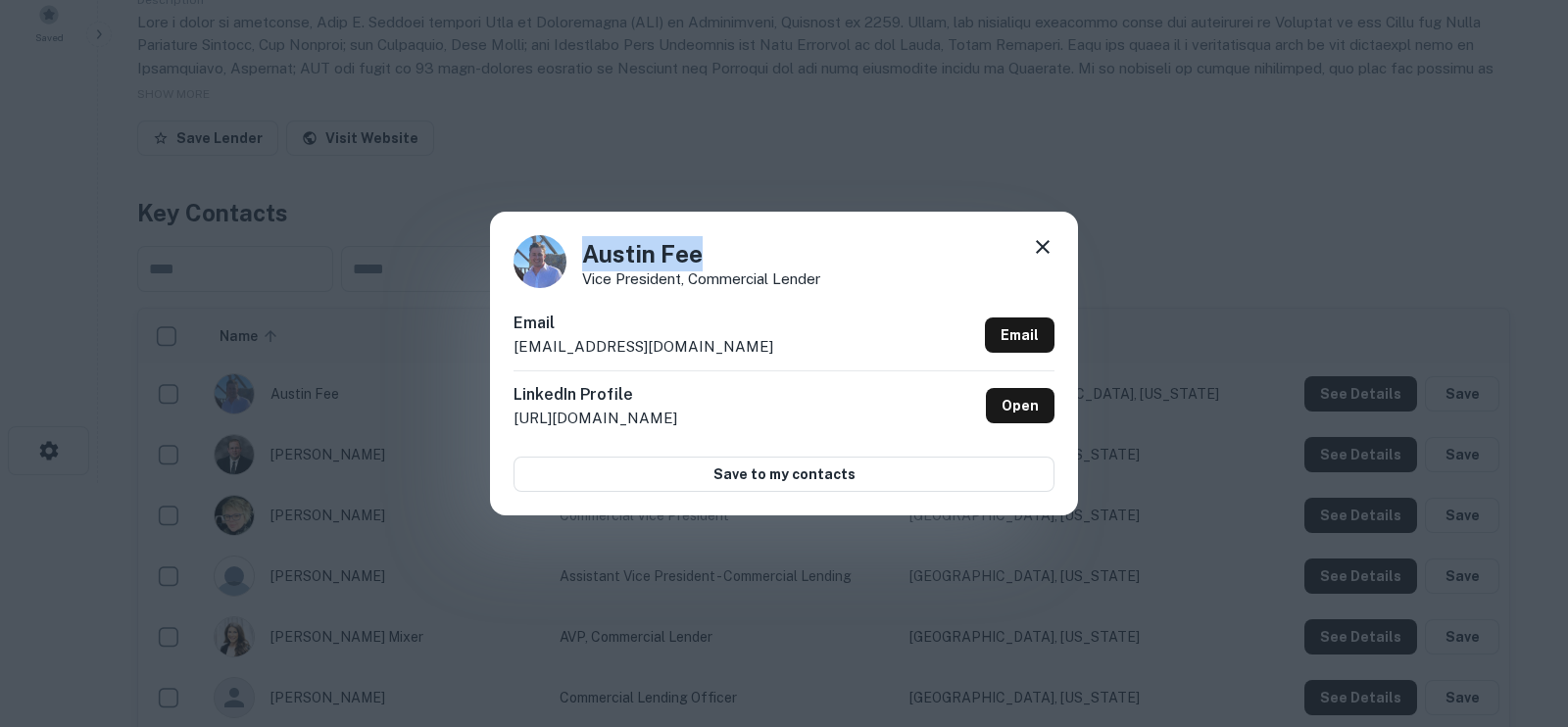 drag, startPoint x: 762, startPoint y: 239, endPoint x: 567, endPoint y: 267, distance: 197 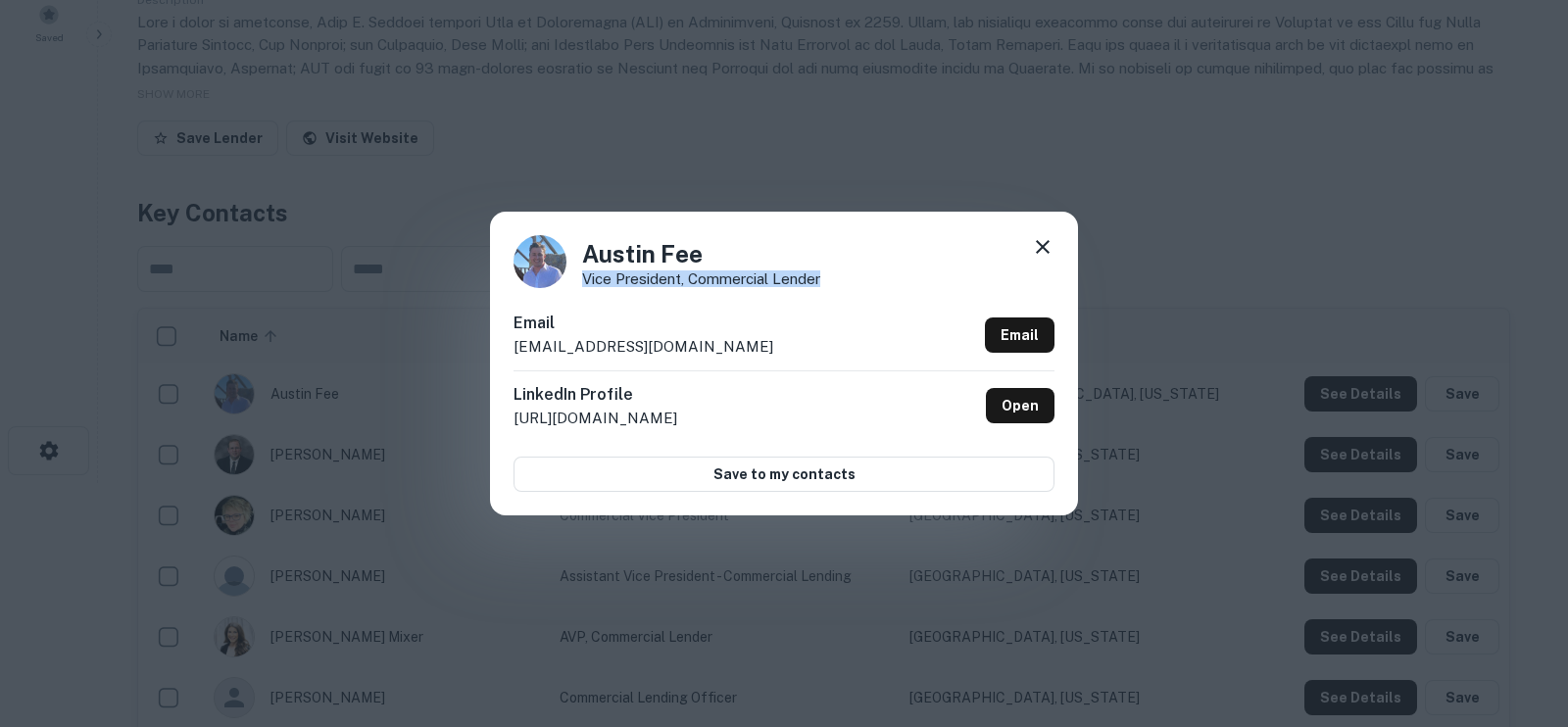 drag, startPoint x: 826, startPoint y: 273, endPoint x: 583, endPoint y: 278, distance: 243.0514 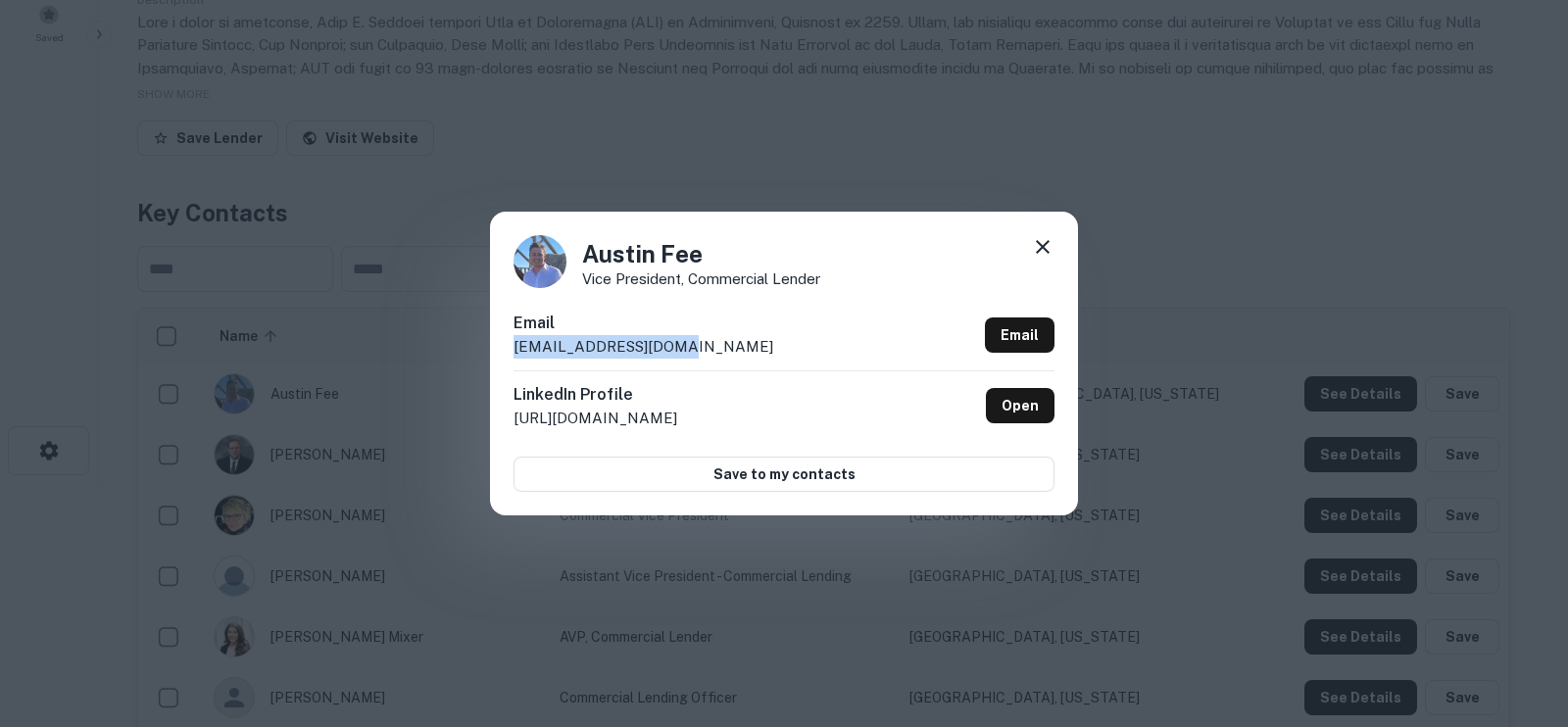 drag, startPoint x: 707, startPoint y: 355, endPoint x: 510, endPoint y: 365, distance: 197.25364 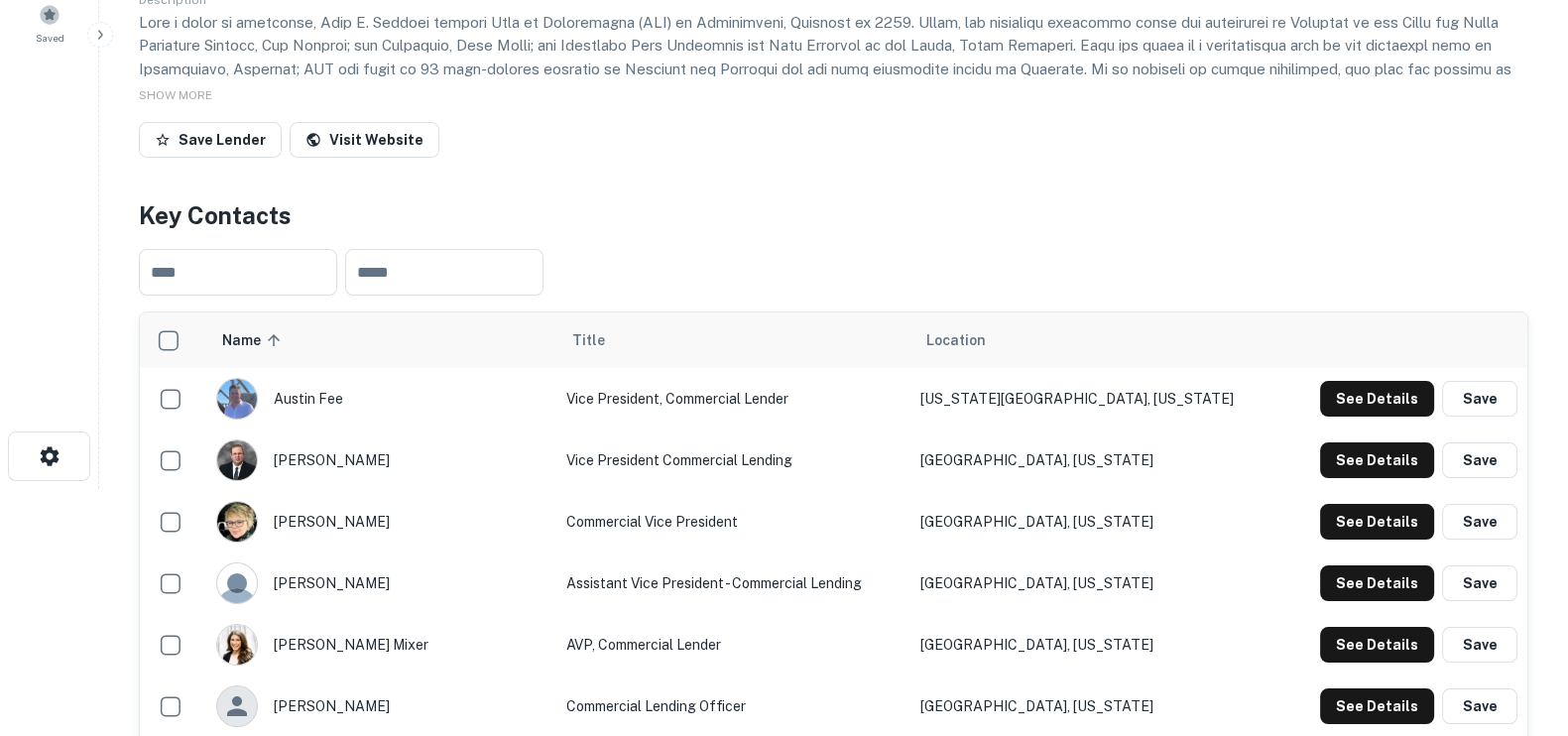 click on "[US_STATE][GEOGRAPHIC_DATA], [US_STATE]" at bounding box center (1097, 399) 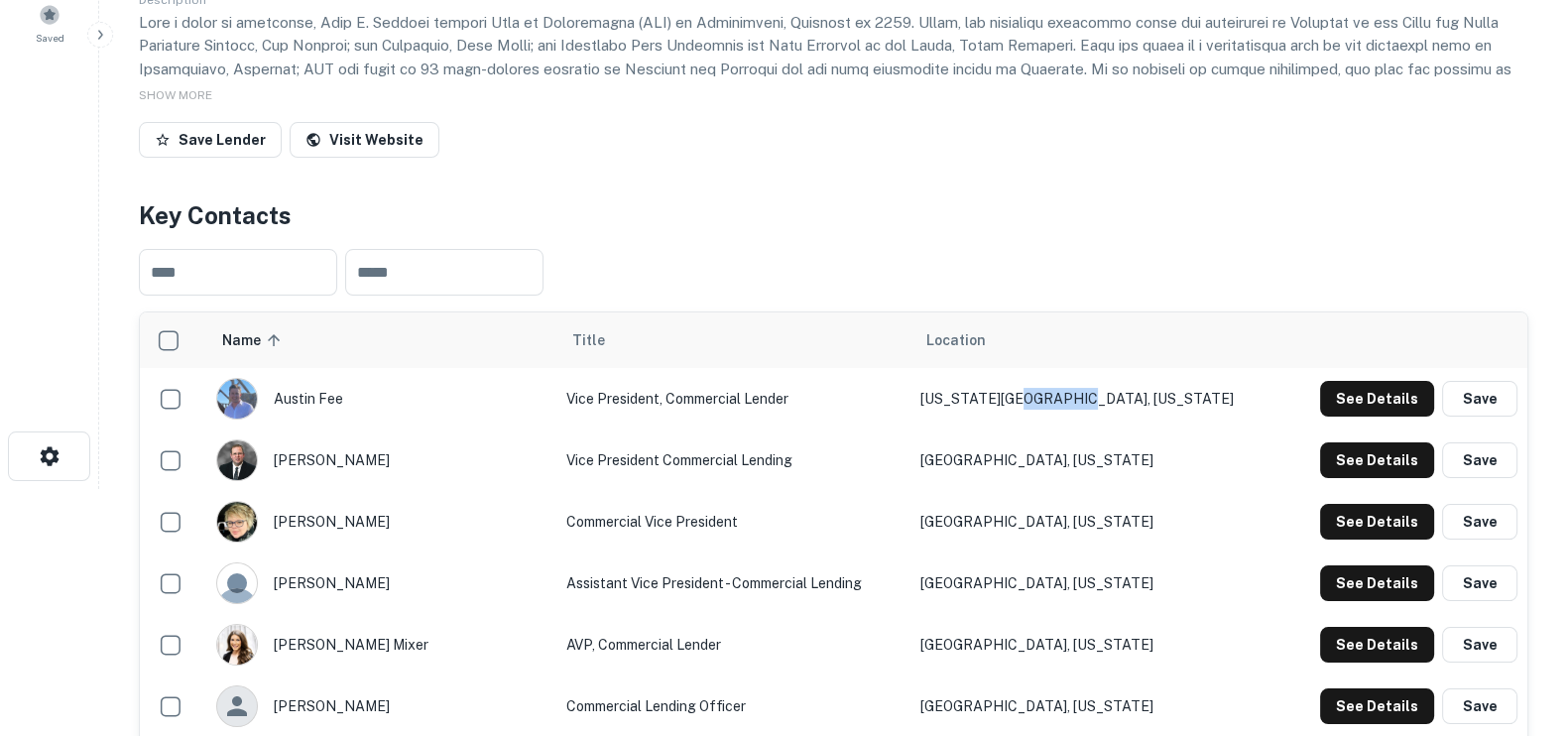 click on "[US_STATE][GEOGRAPHIC_DATA], [US_STATE]" at bounding box center (1097, 399) 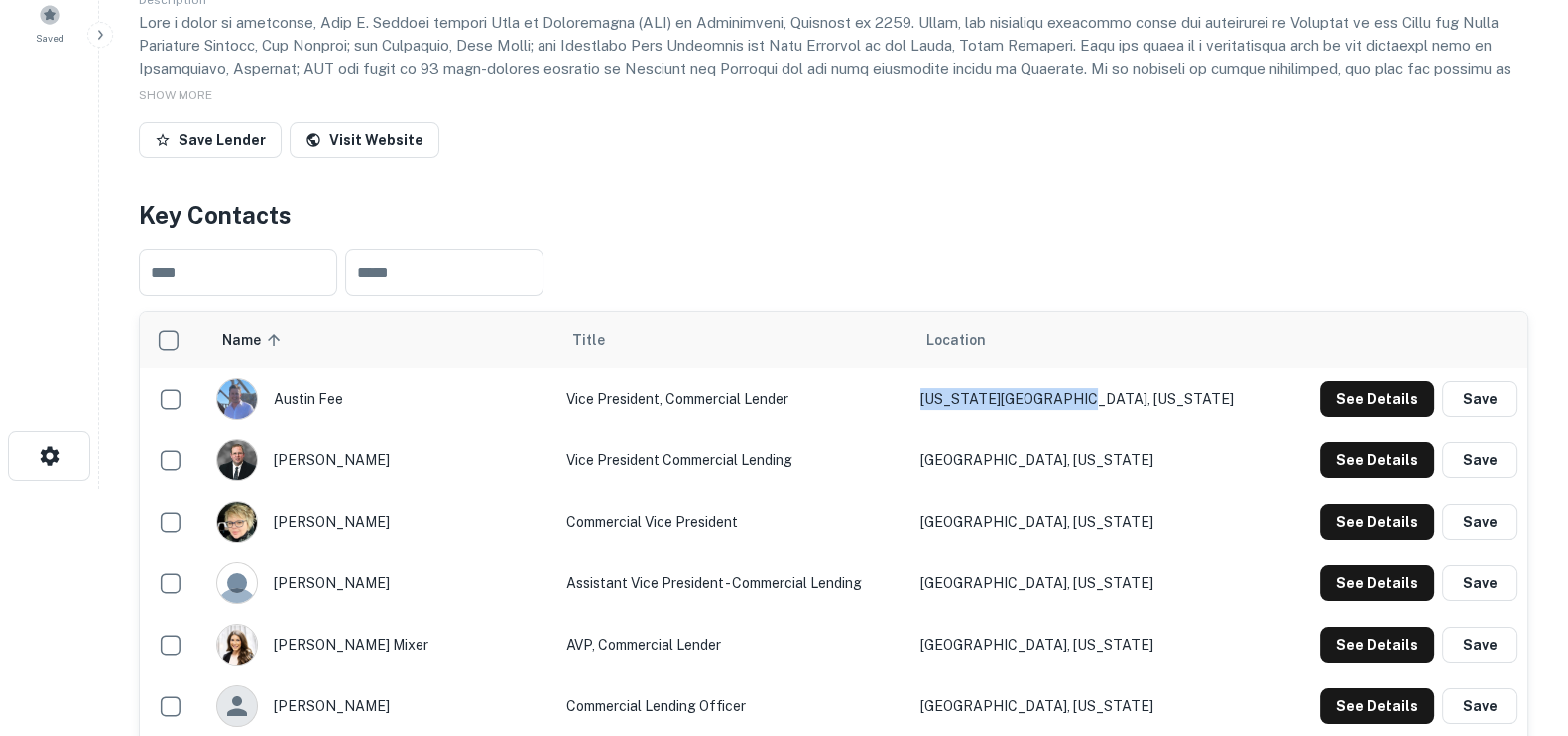 drag, startPoint x: 1159, startPoint y: 396, endPoint x: 1005, endPoint y: 398, distance: 154.01299 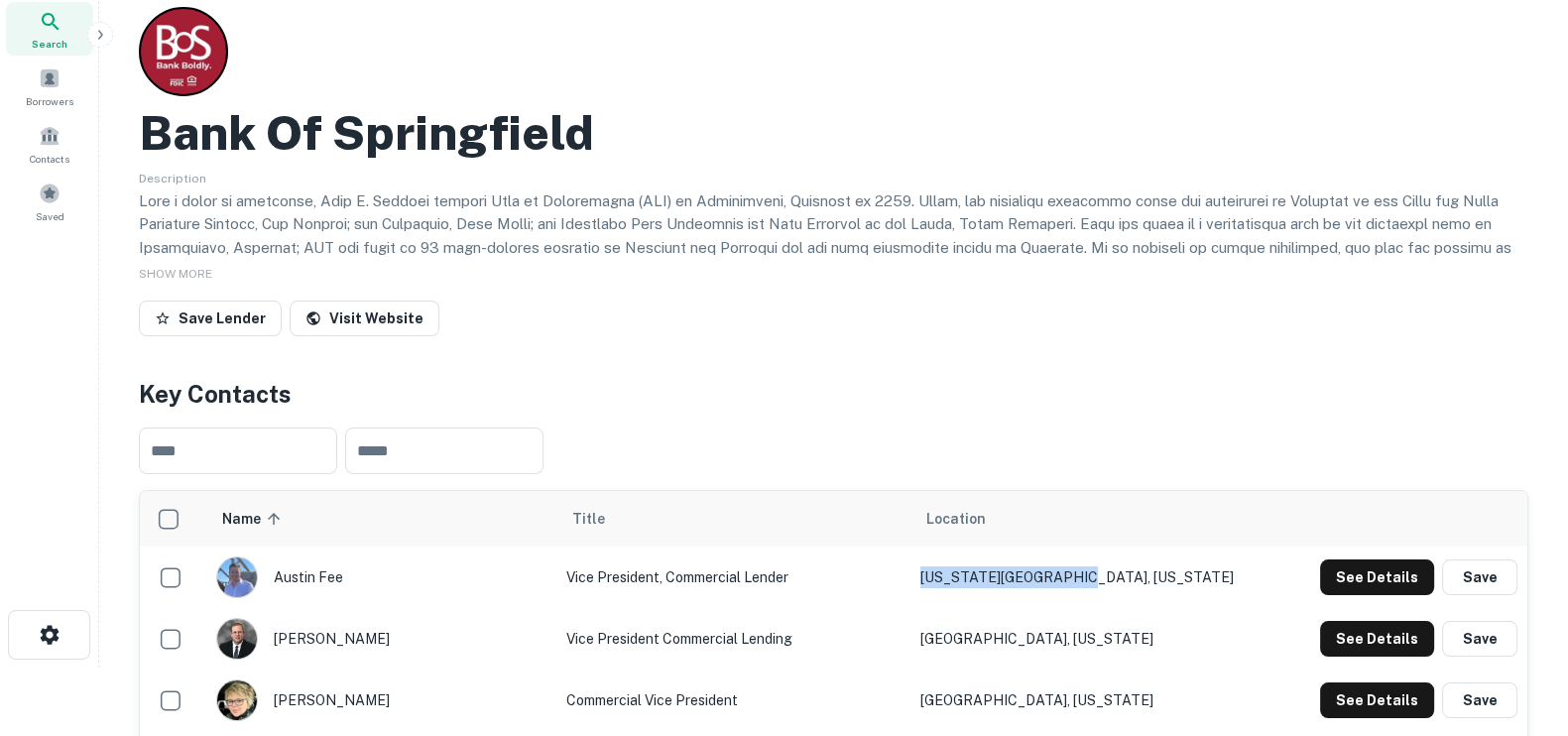 scroll, scrollTop: 0, scrollLeft: 0, axis: both 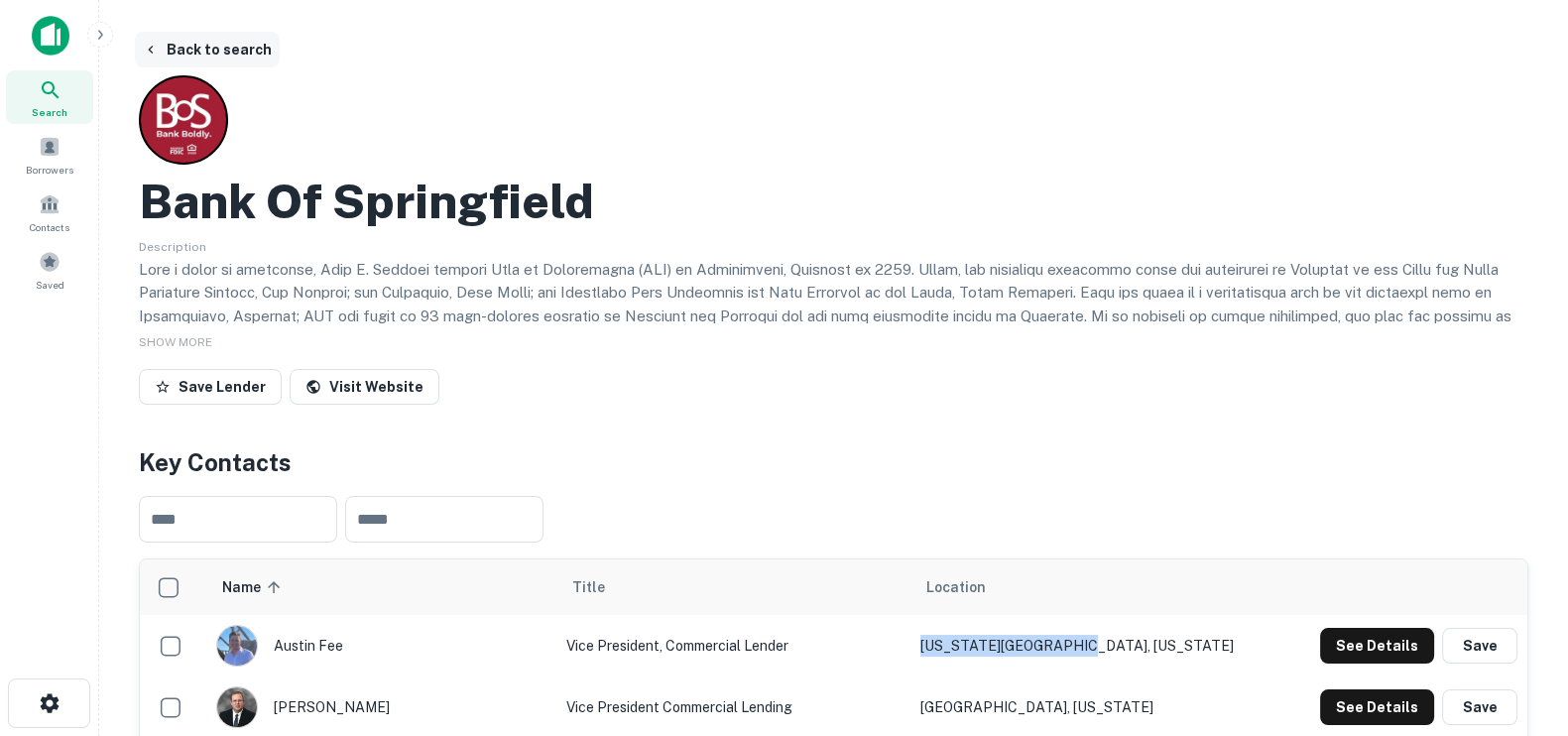 click on "Back to search" at bounding box center (207, 50) 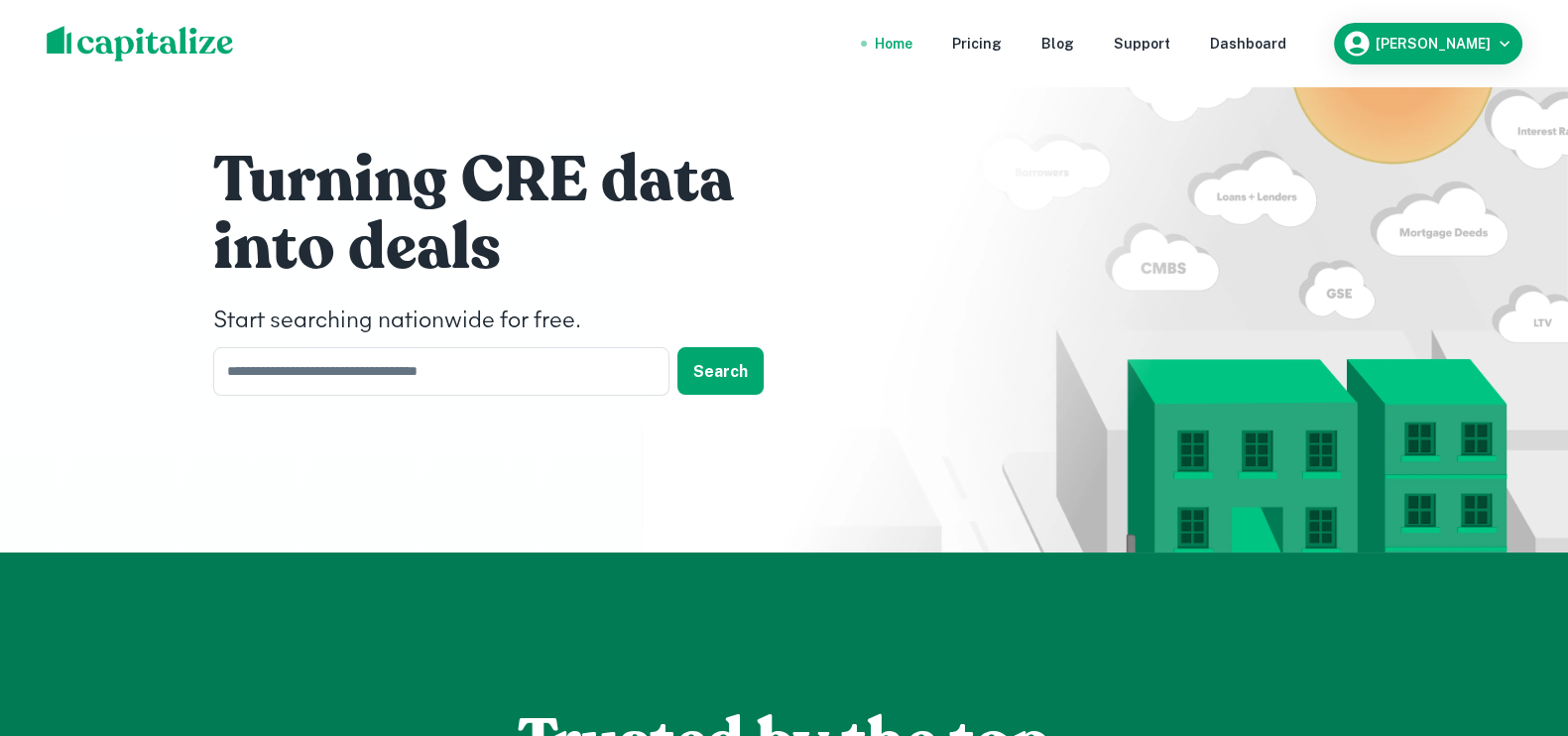 click on "Start searching nationwide for free." at bounding box center (511, 321) 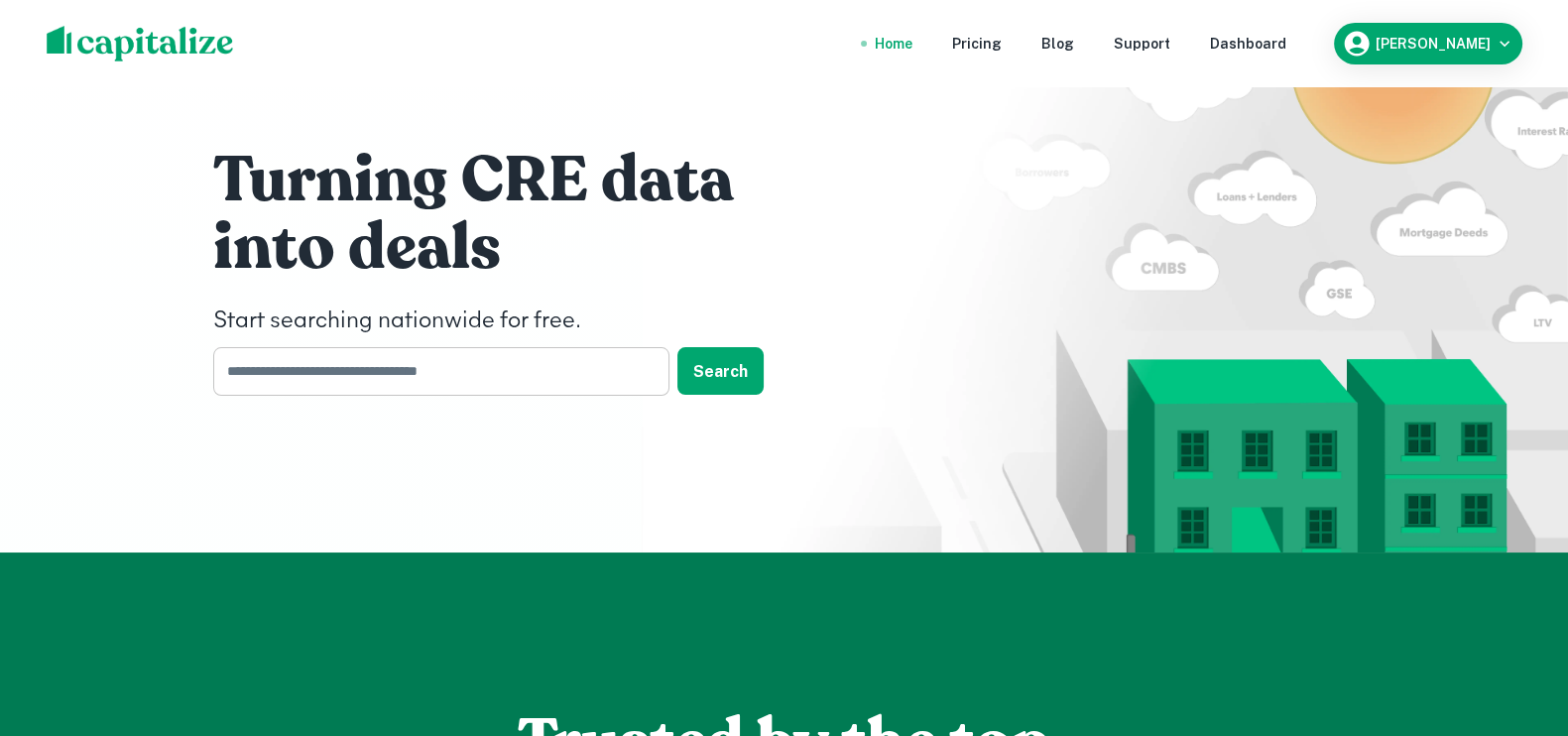click at bounding box center [434, 371] 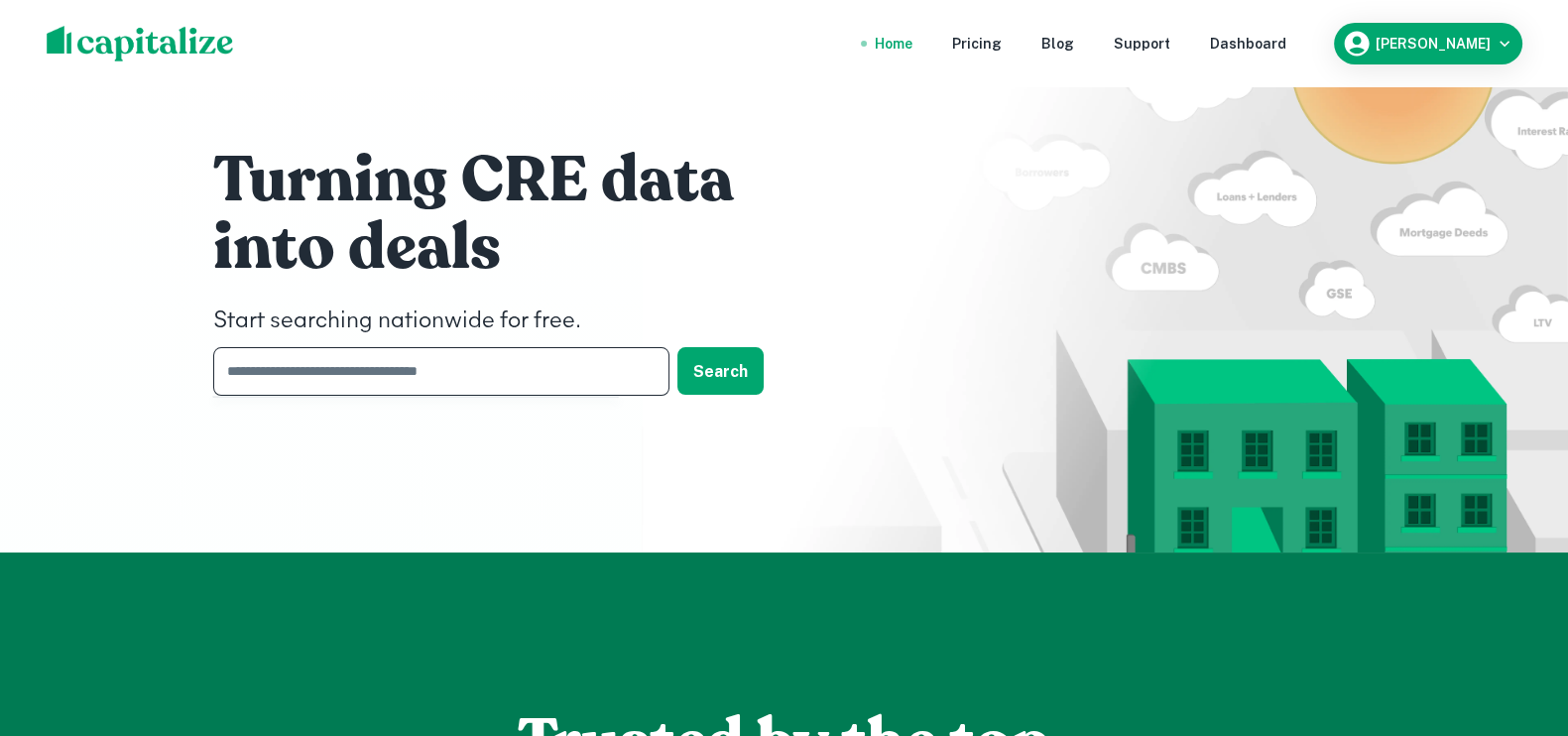 paste on "**********" 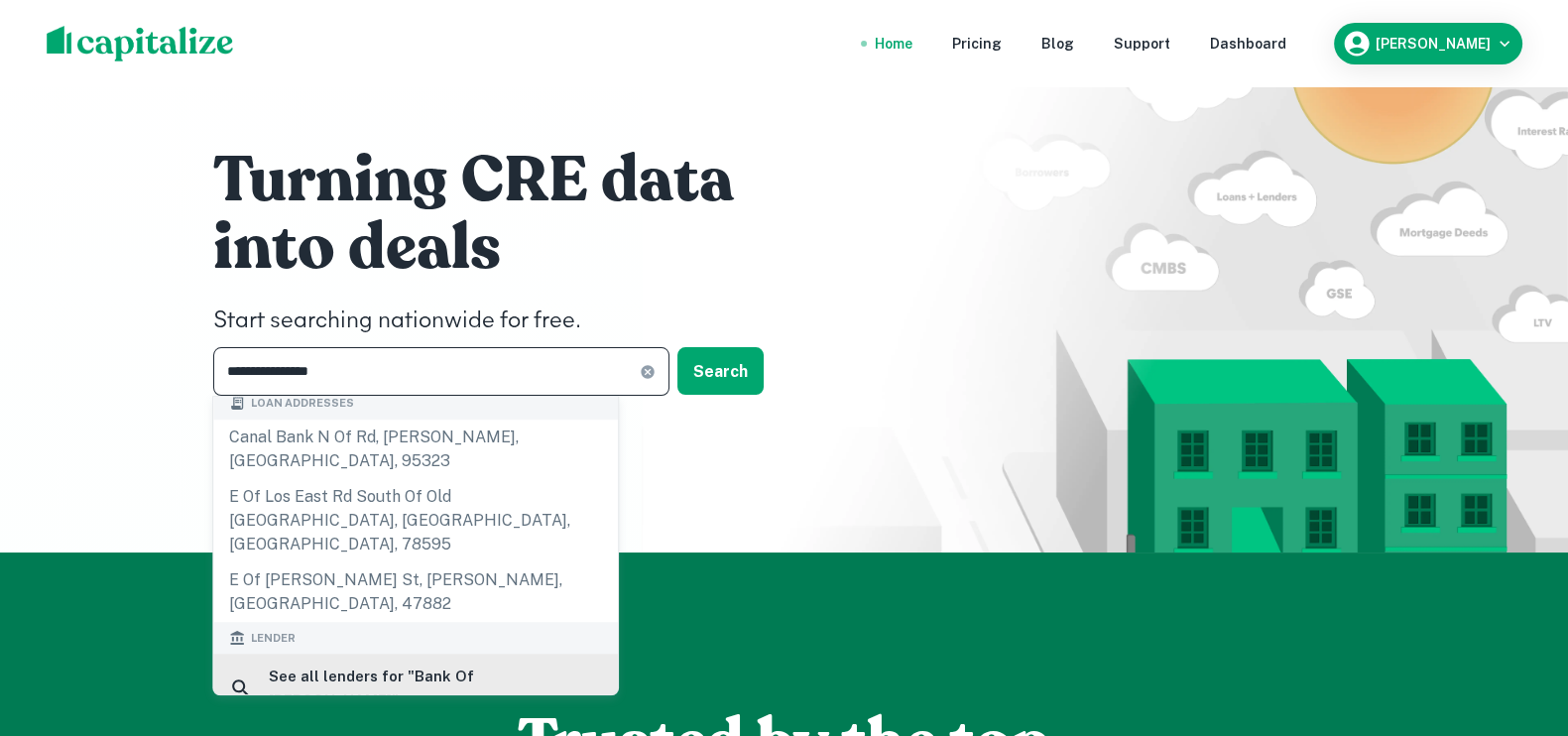 scroll, scrollTop: 0, scrollLeft: 0, axis: both 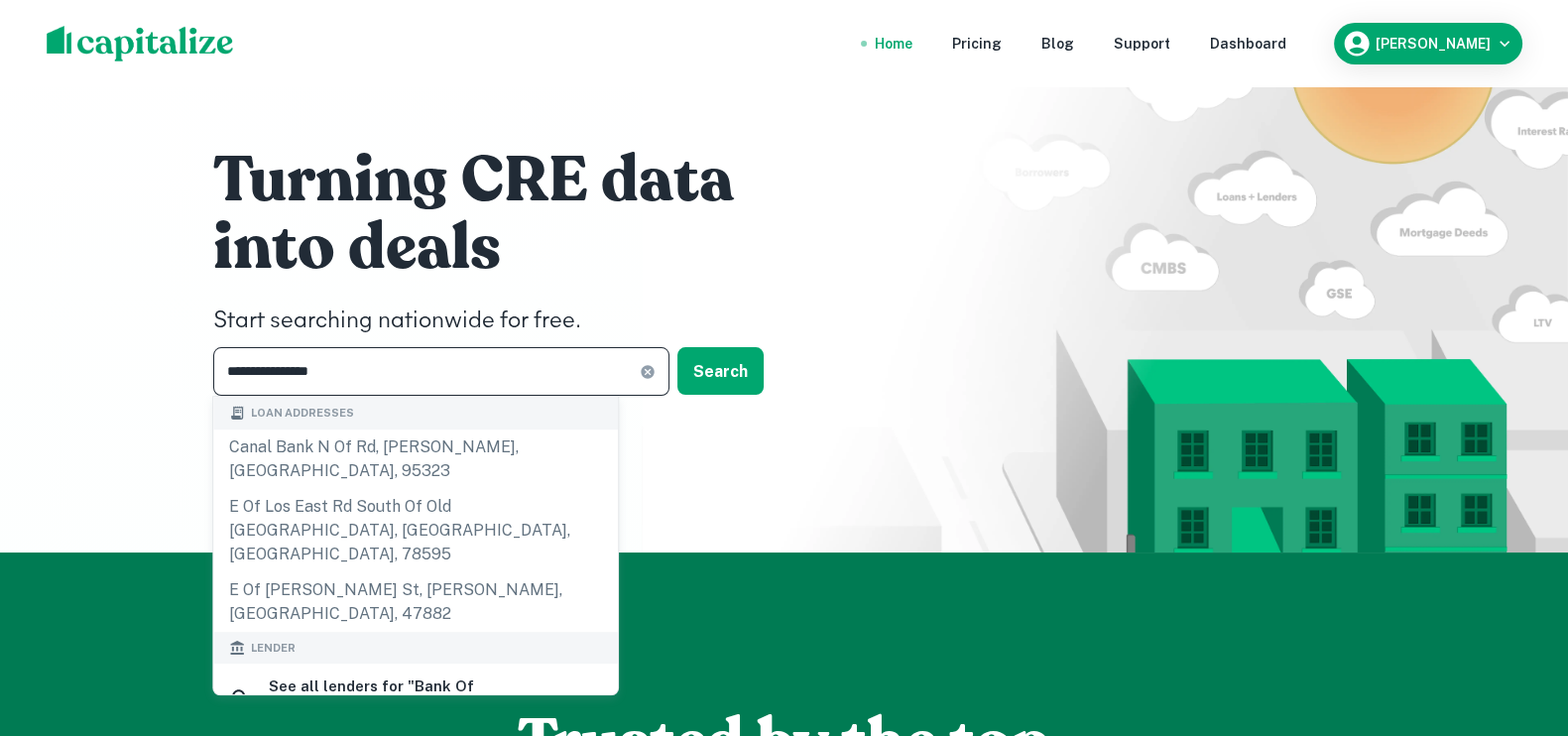 type on "**********" 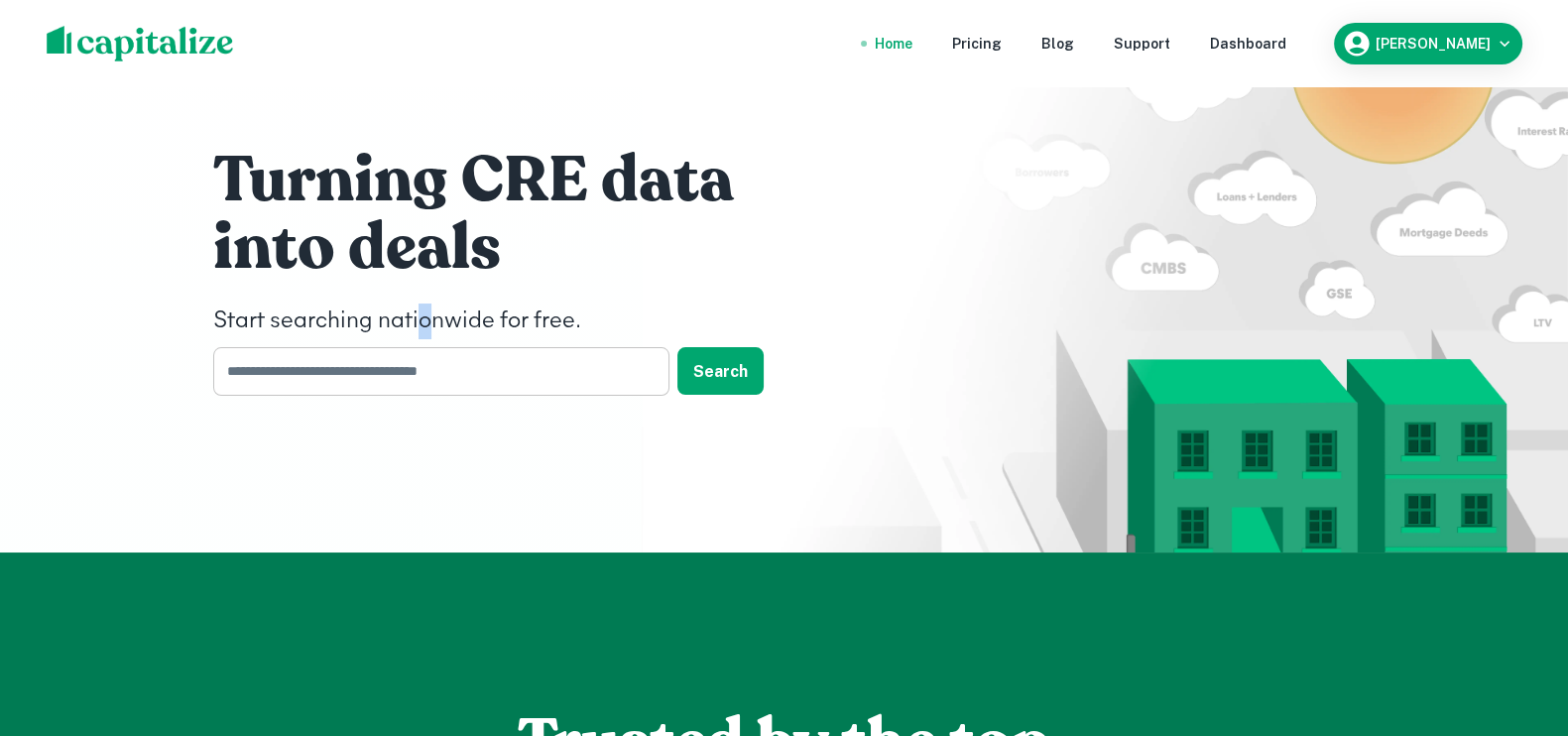 drag, startPoint x: 422, startPoint y: 320, endPoint x: 429, endPoint y: 360, distance: 40.60788 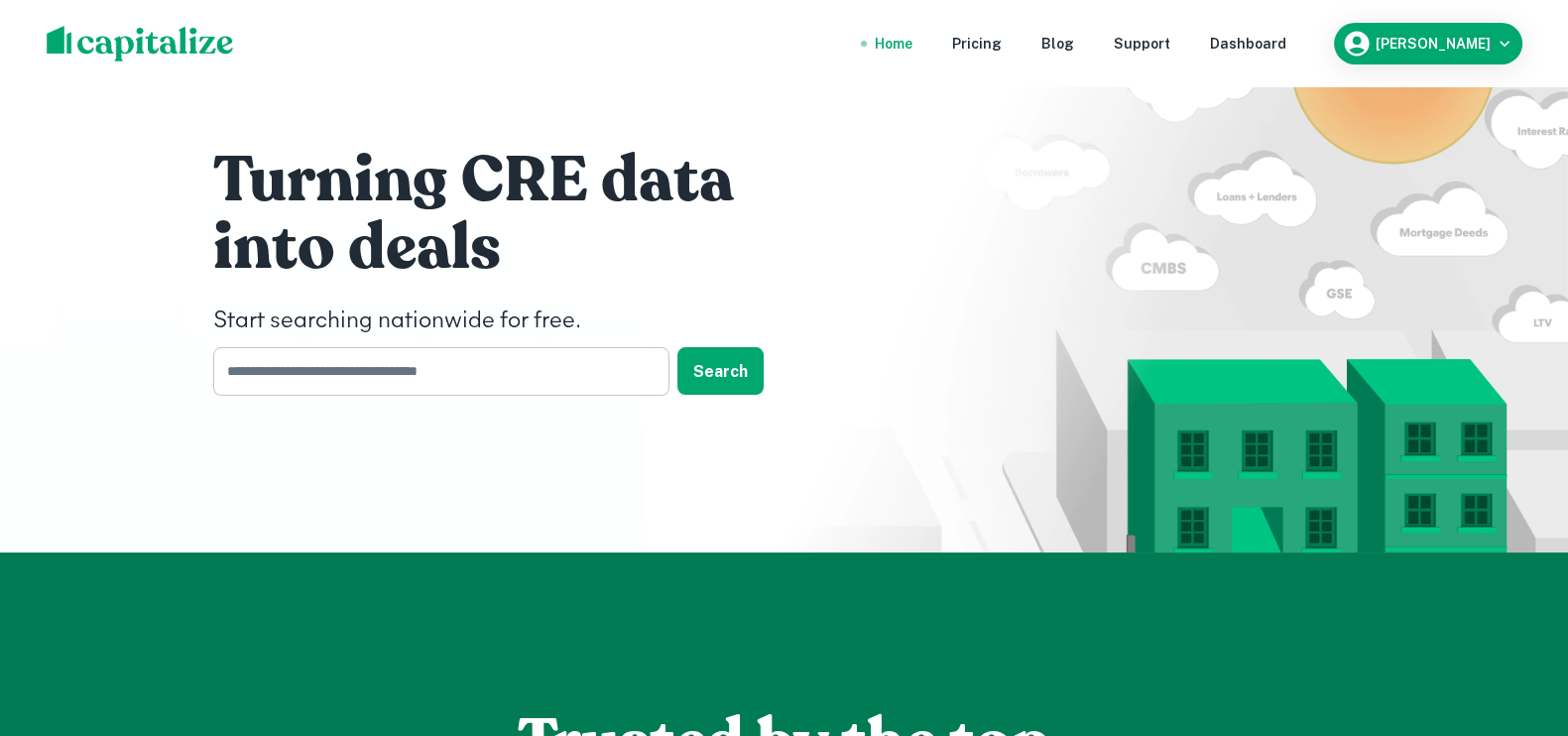 click at bounding box center [434, 371] 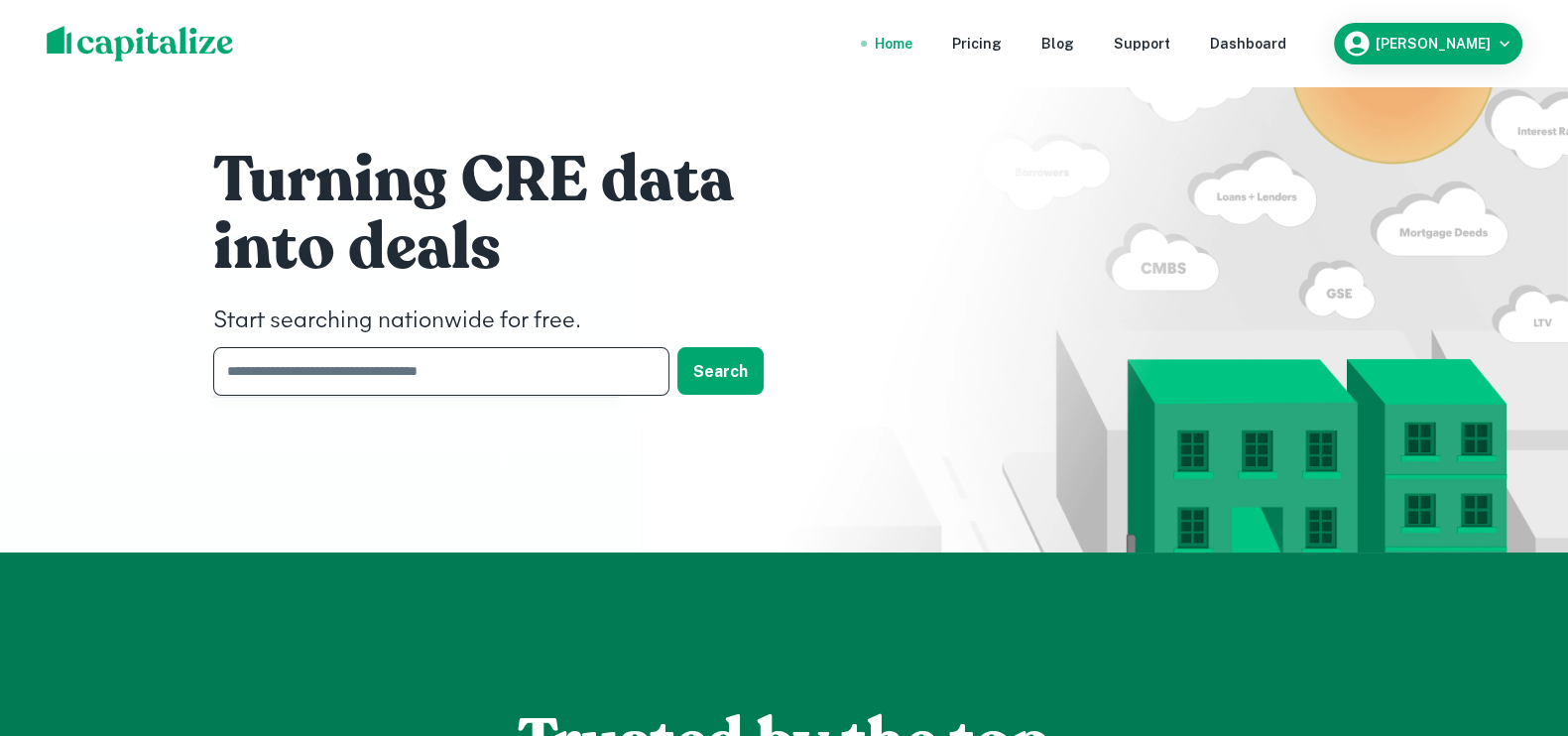 paste on "**********" 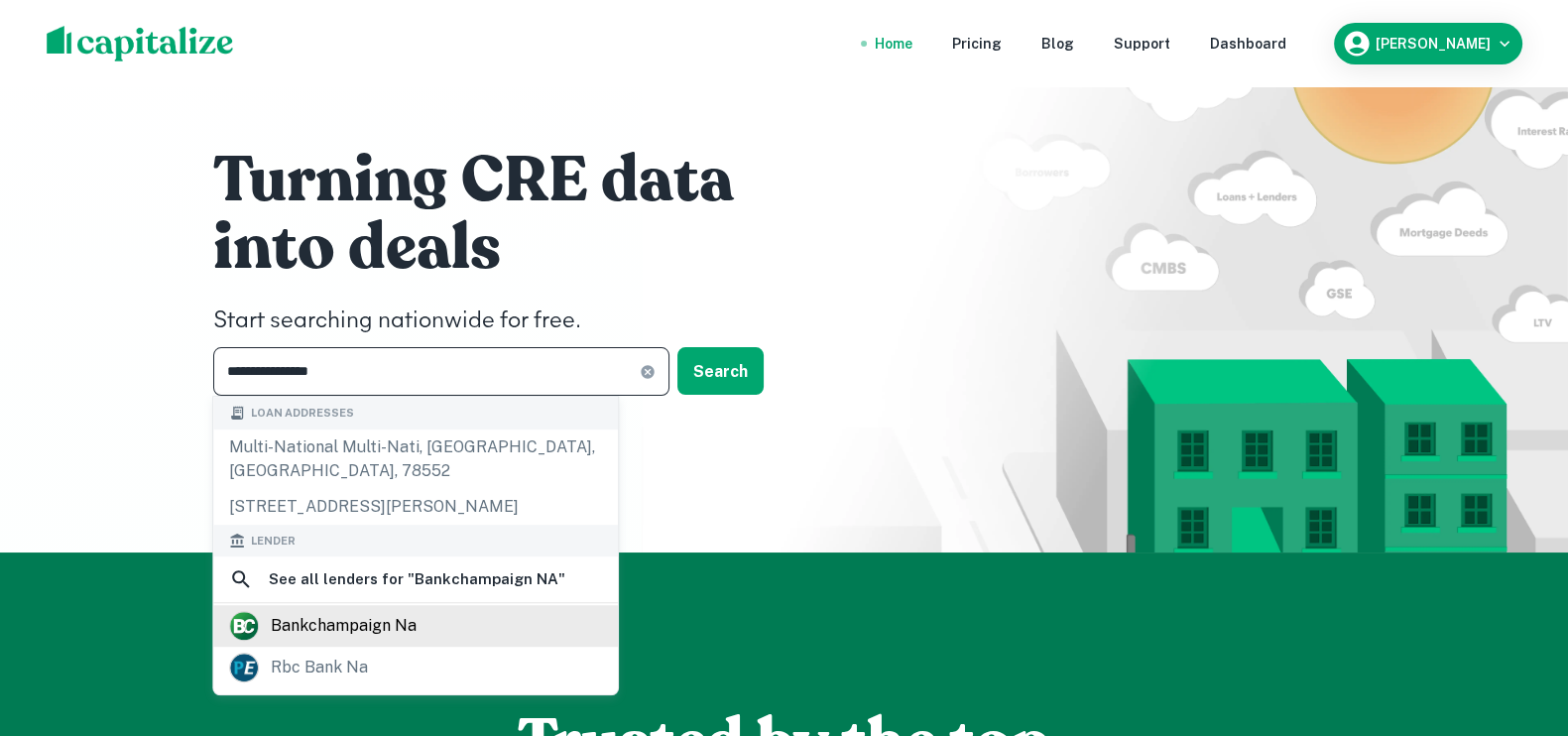type on "**********" 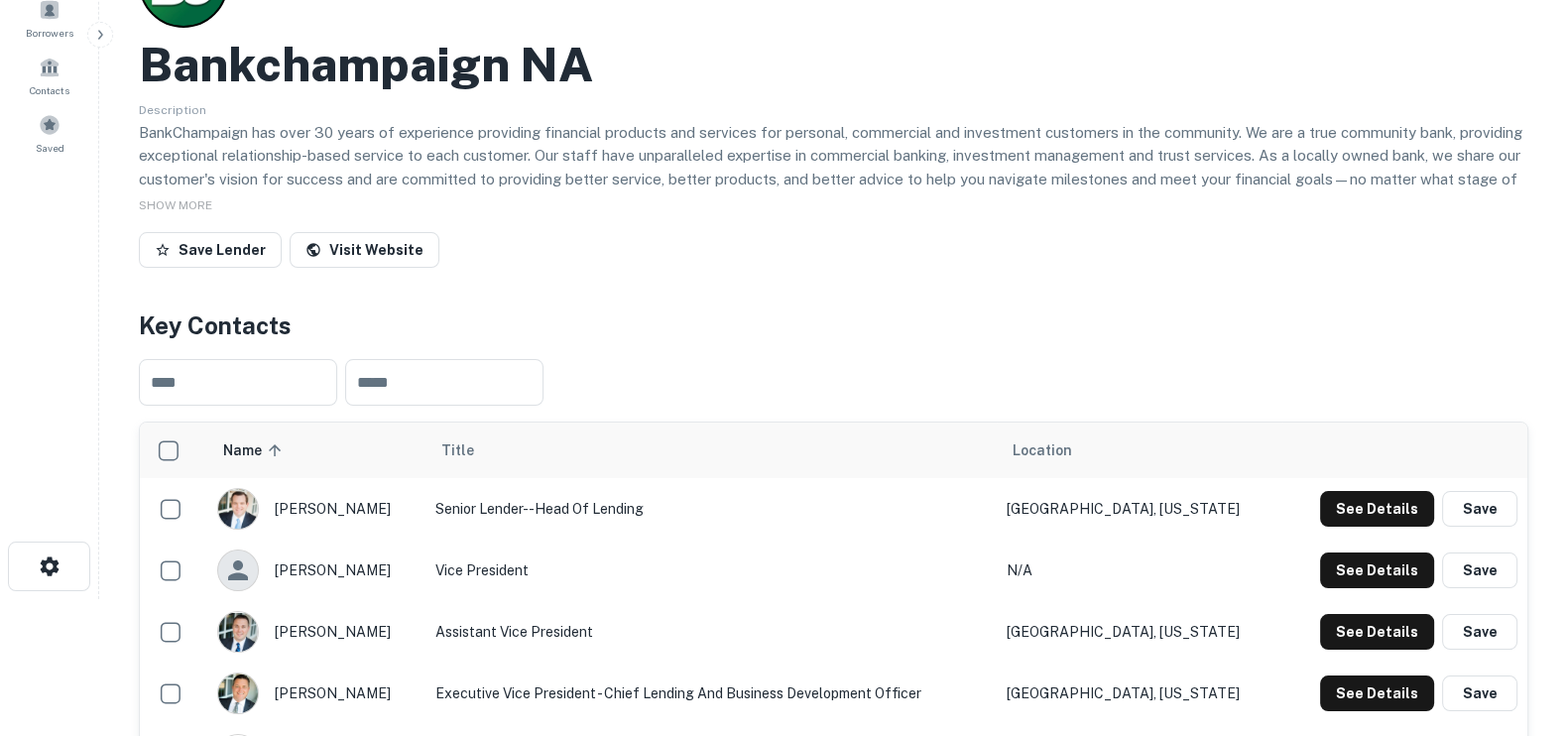 scroll, scrollTop: 372, scrollLeft: 0, axis: vertical 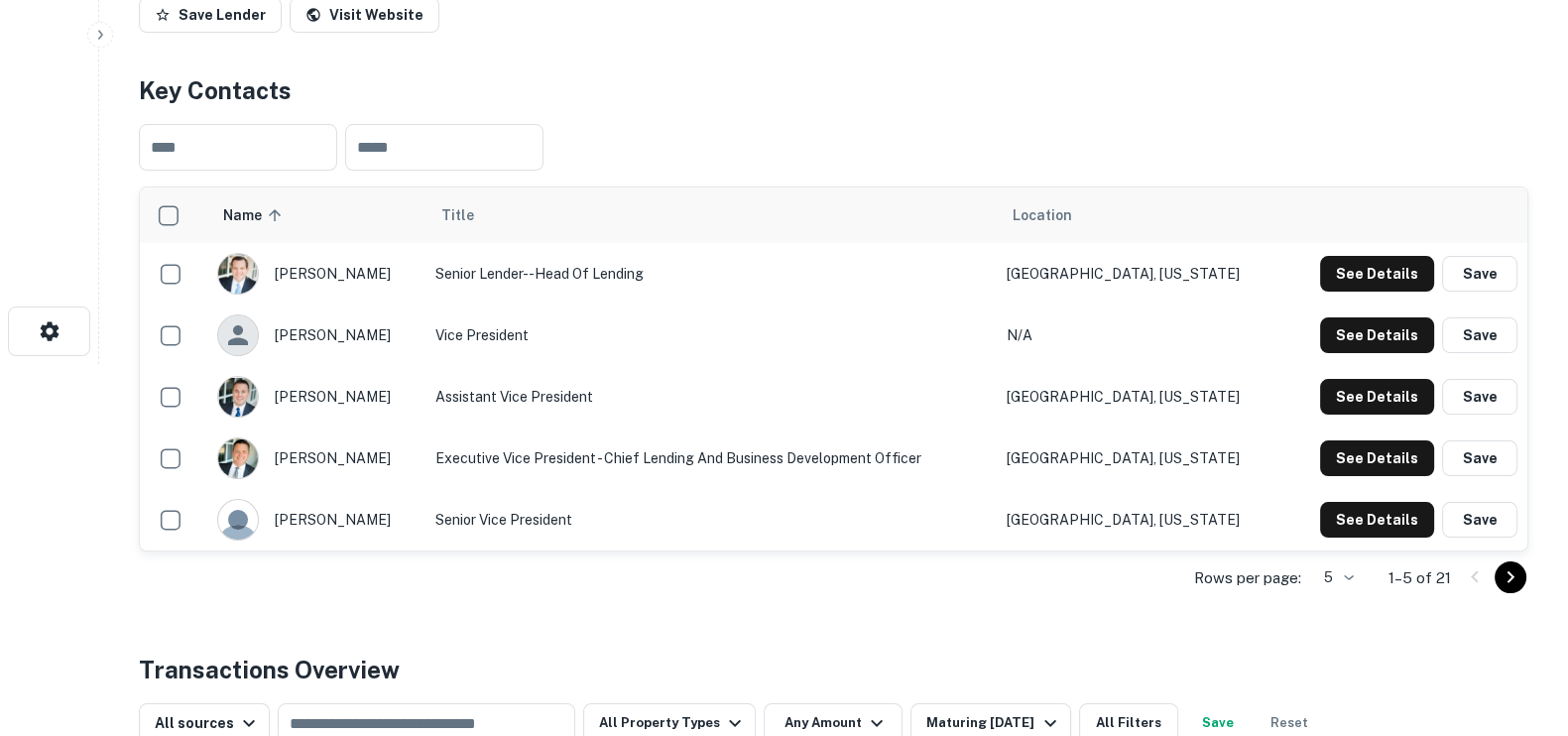 click on "Search         Borrowers         Contacts         Saved     Back to search Bankchampaign NA Description BankChampaign has over 30 years of experience providing financial products and services for personal, commercial and investment customers in the community. We are a true community bank, providing exceptional relationship-based service to each customer. Our staff have unparalleled expertise in commercial banking, investment management and trust services.
As a locally owned bank, we share our customer's vision for success and are committed to providing better service, better products, and better advice to help you navigate milestones and meet your financial goals—no matter what stage of life you're in. Whether you're starting out, preparing for retirement, or planning your estate and setting up trusts, you deserve better when it comes to your bank. It is our mission to not only build strong relationships with our customers, but to give back to the community that we serve and grow together. ​ 5" at bounding box center [784, -4] 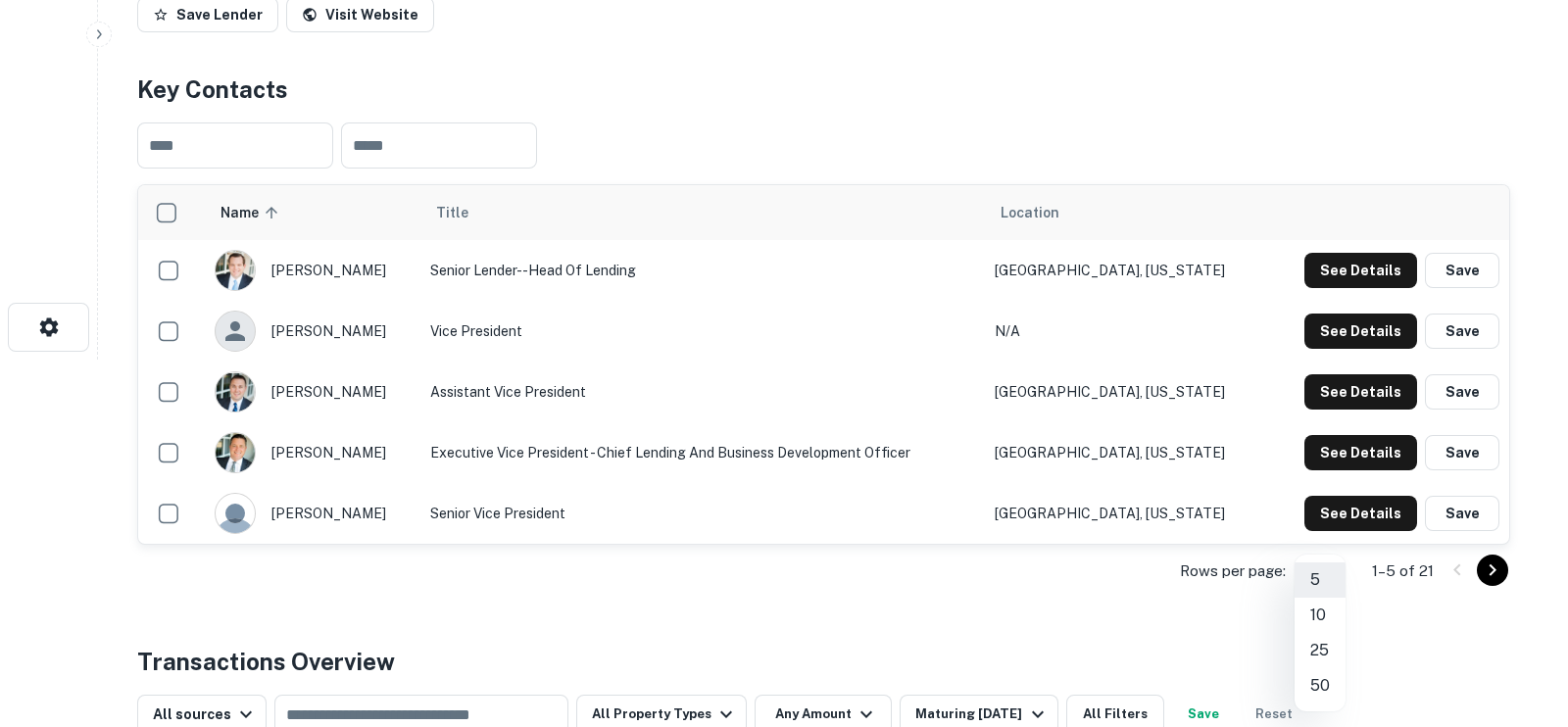 click on "25" at bounding box center (1320, 651) 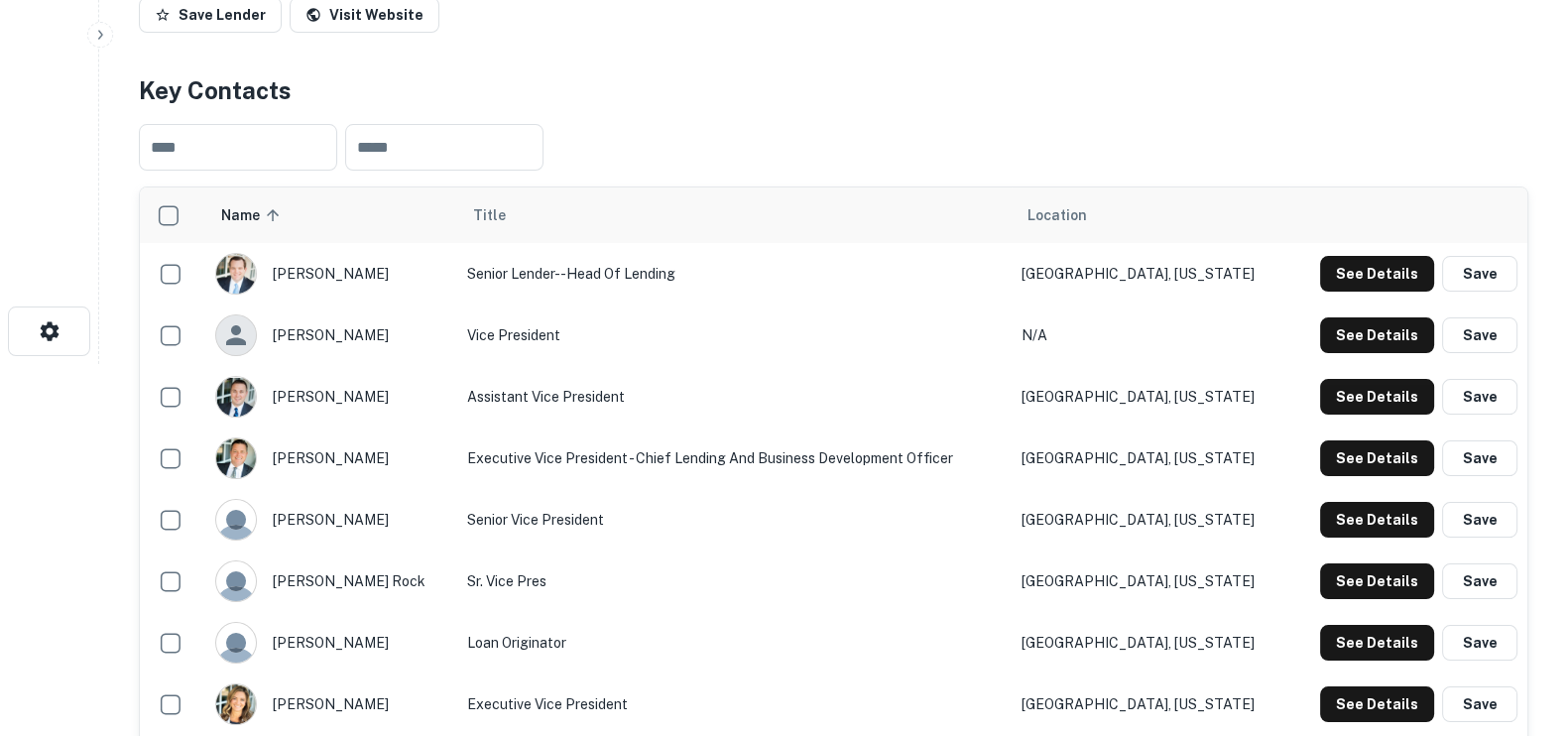 scroll, scrollTop: 0, scrollLeft: 0, axis: both 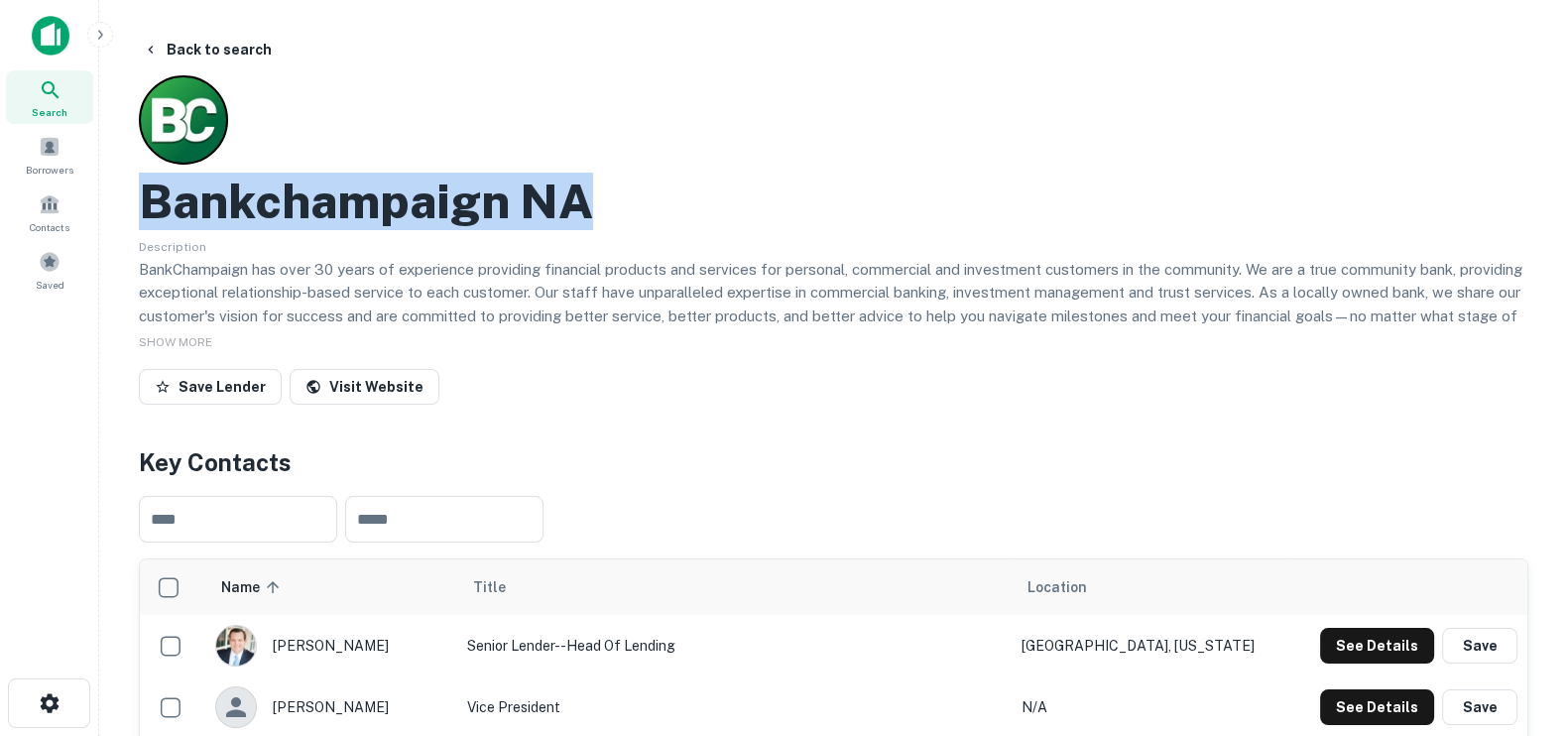 drag, startPoint x: 665, startPoint y: 185, endPoint x: 140, endPoint y: 206, distance: 525.4198 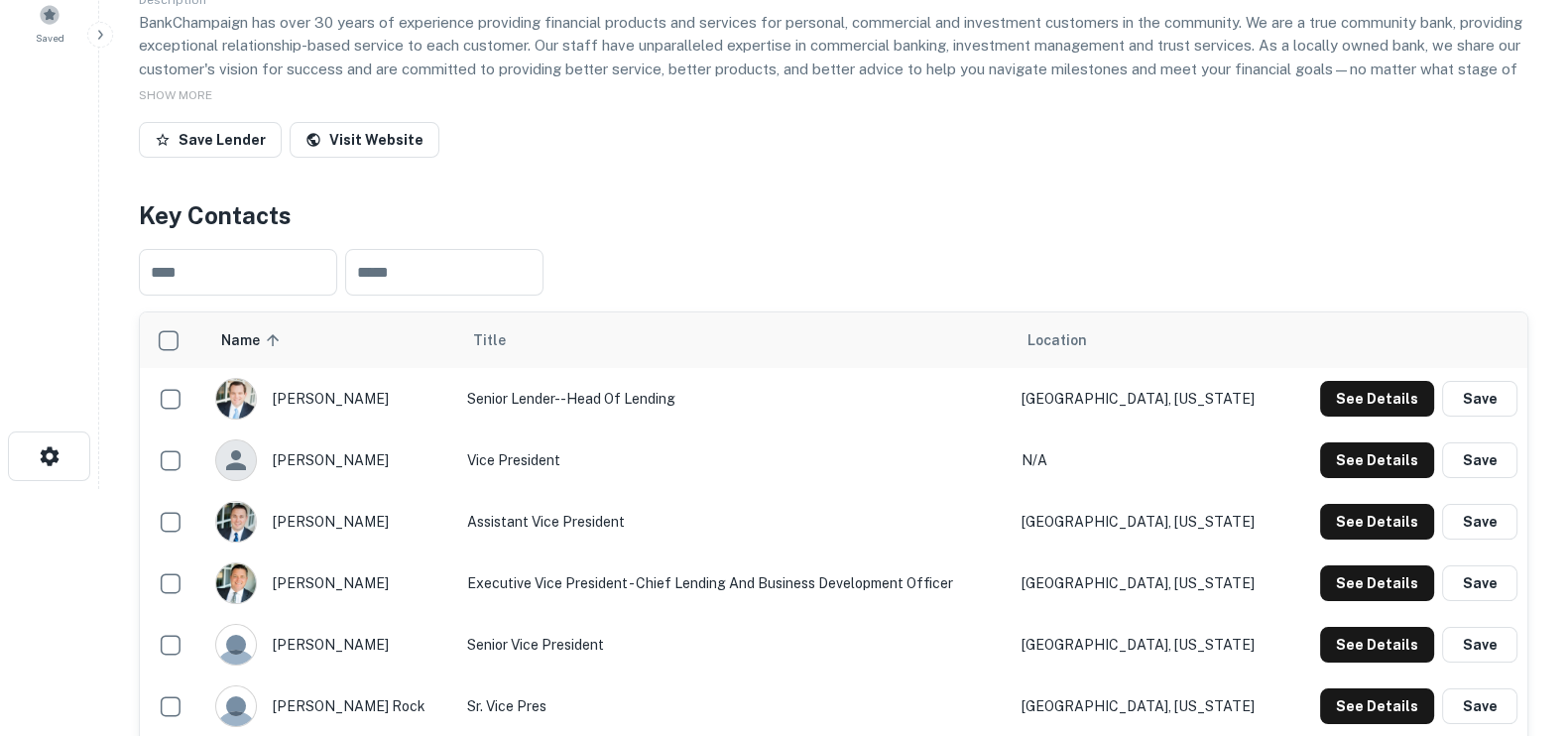 scroll, scrollTop: 0, scrollLeft: 0, axis: both 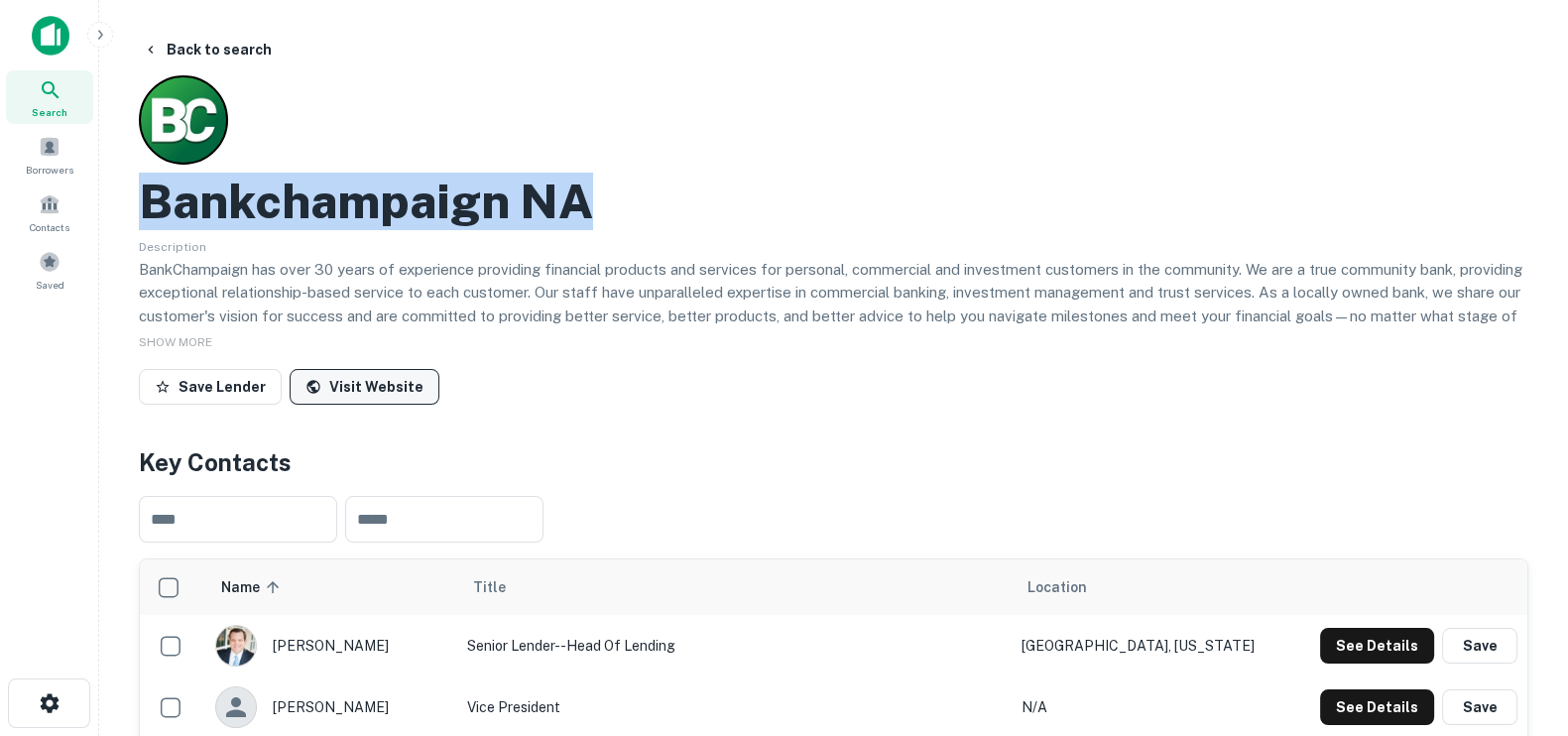 click on "Visit Website" at bounding box center (364, 387) 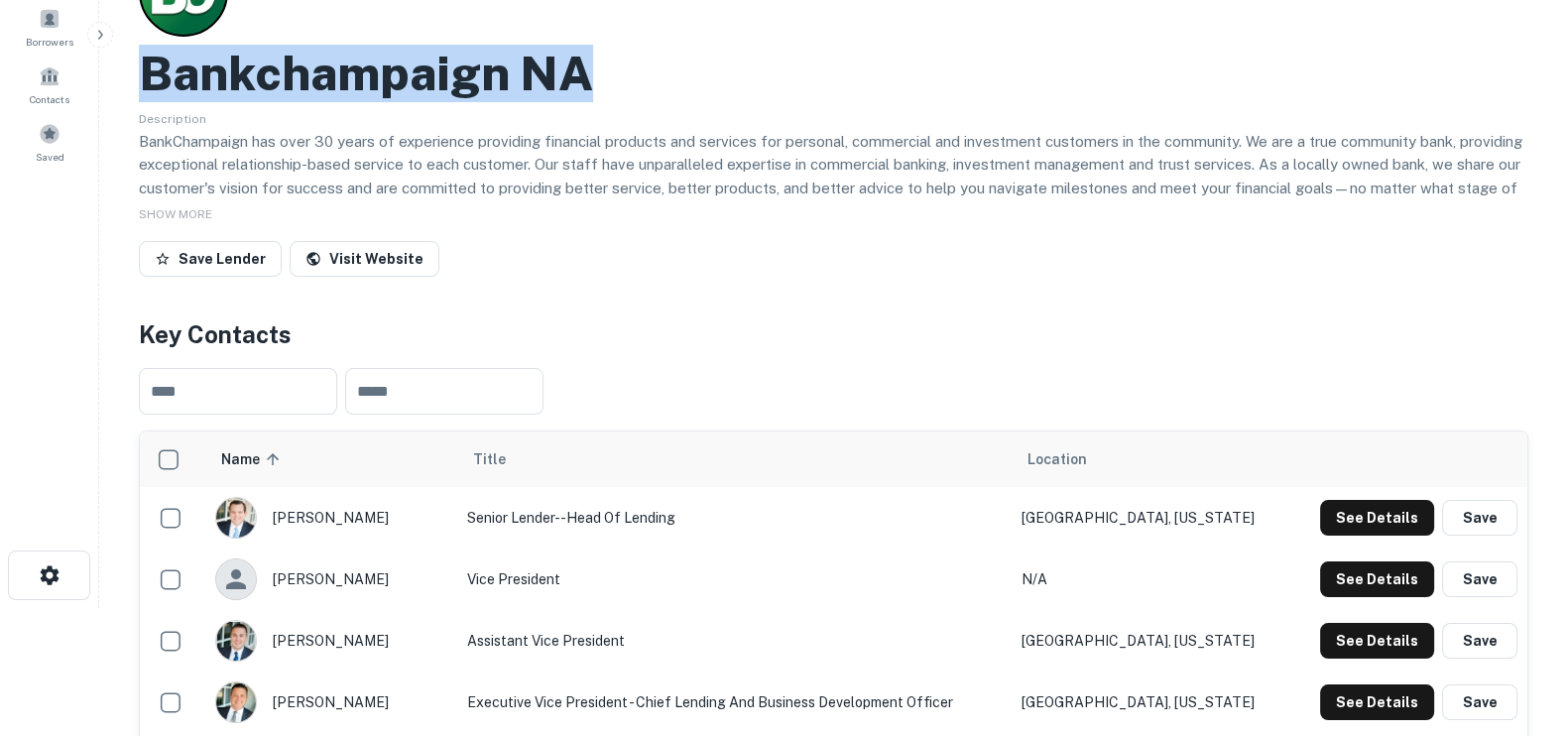 scroll, scrollTop: 247, scrollLeft: 0, axis: vertical 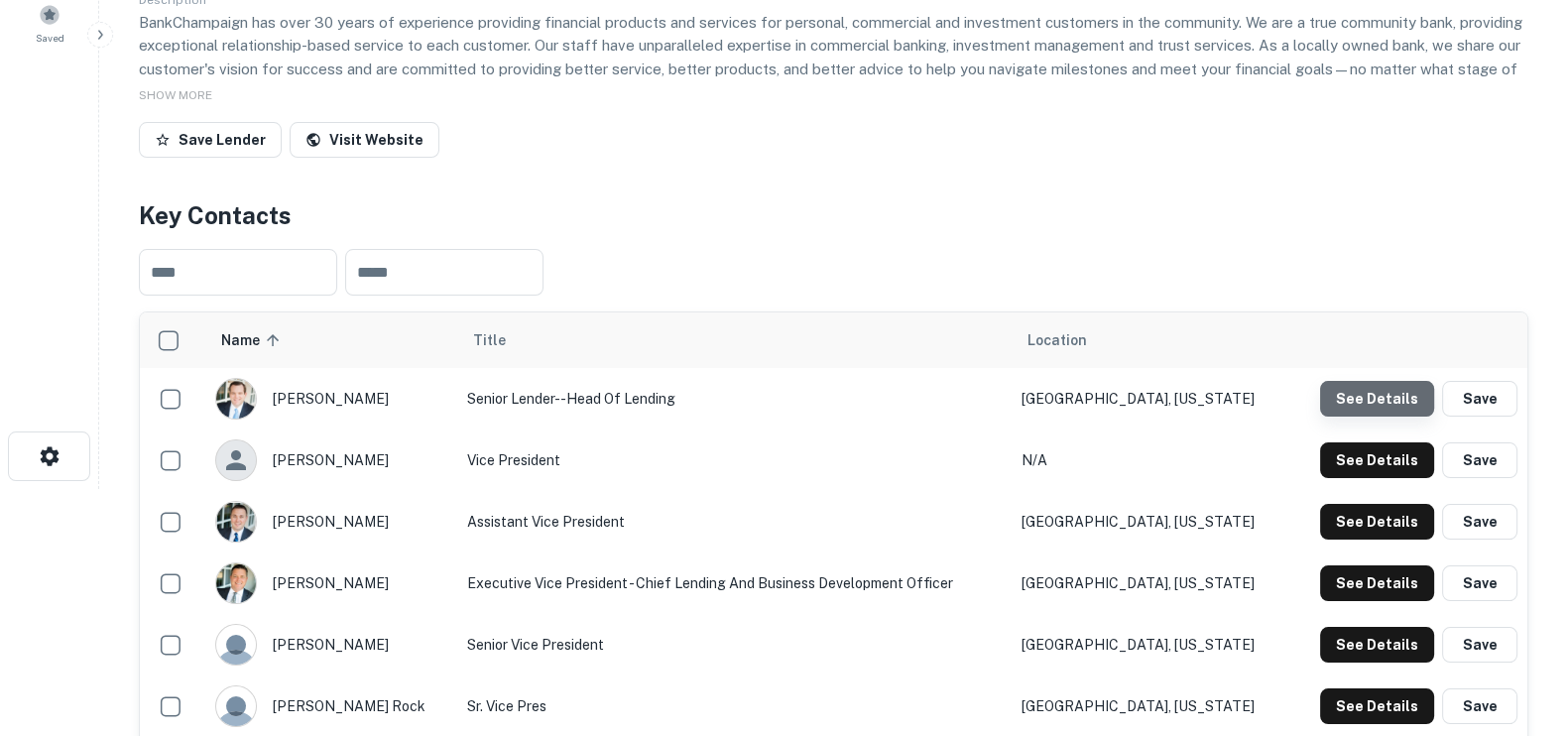 click on "See Details" at bounding box center [1377, 399] 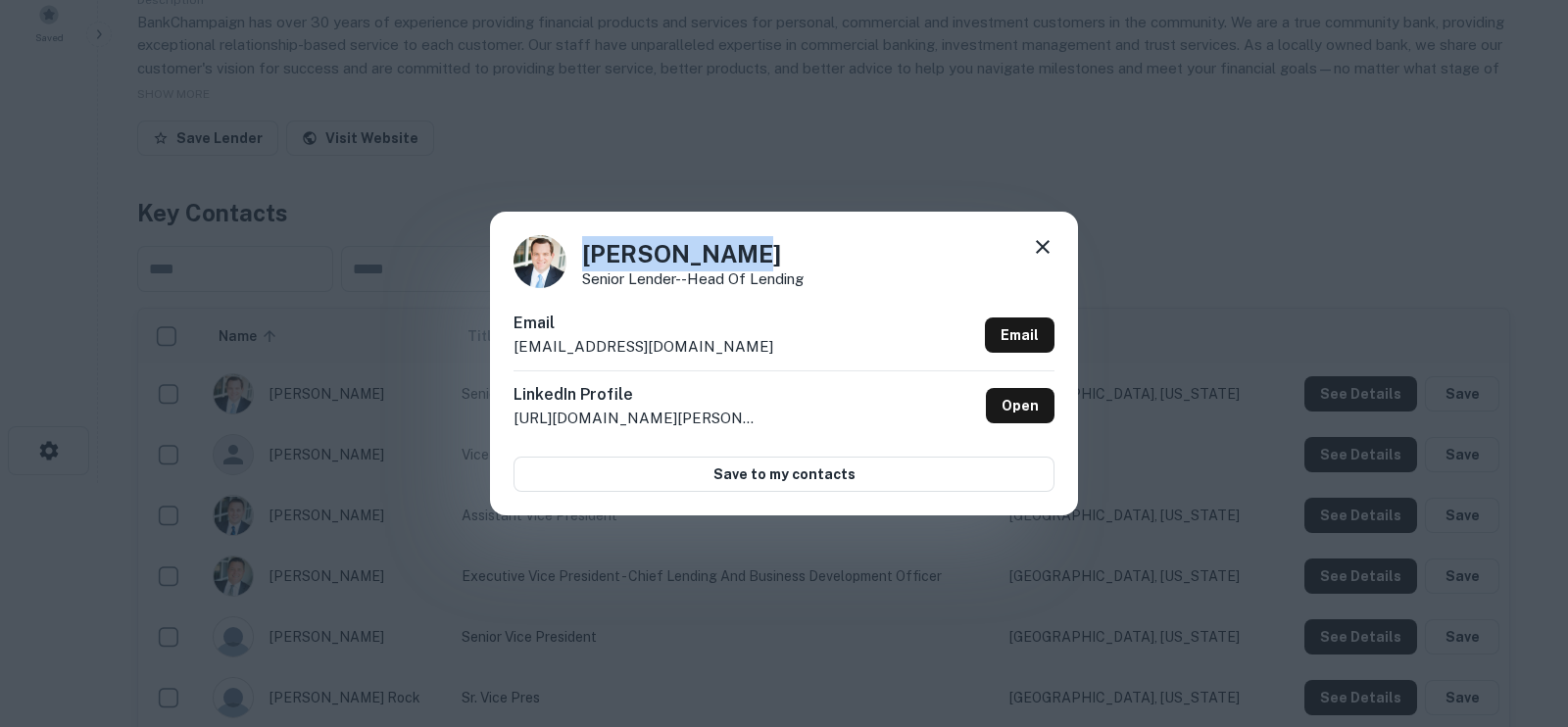 drag, startPoint x: 746, startPoint y: 253, endPoint x: 550, endPoint y: 260, distance: 196.12496 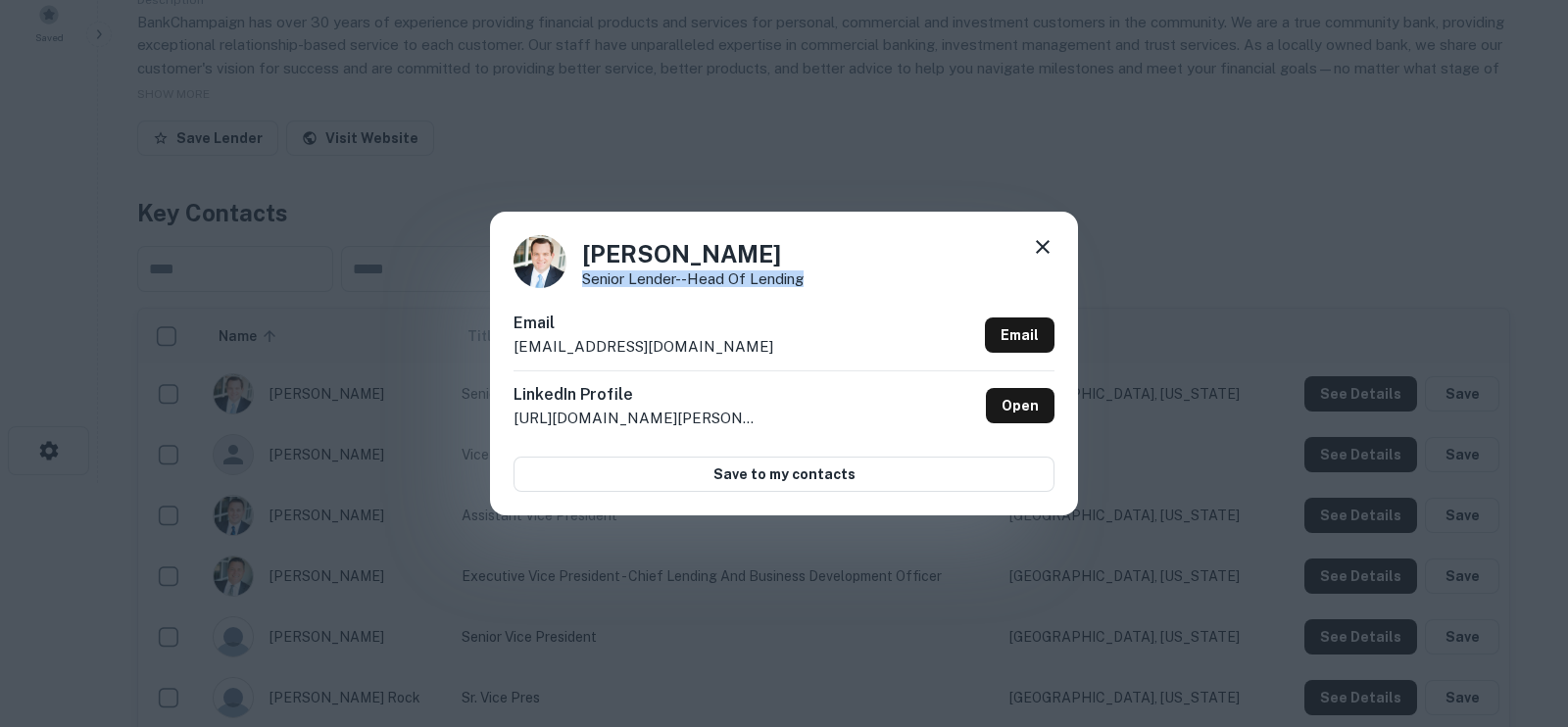 drag, startPoint x: 836, startPoint y: 286, endPoint x: 583, endPoint y: 281, distance: 253.0494 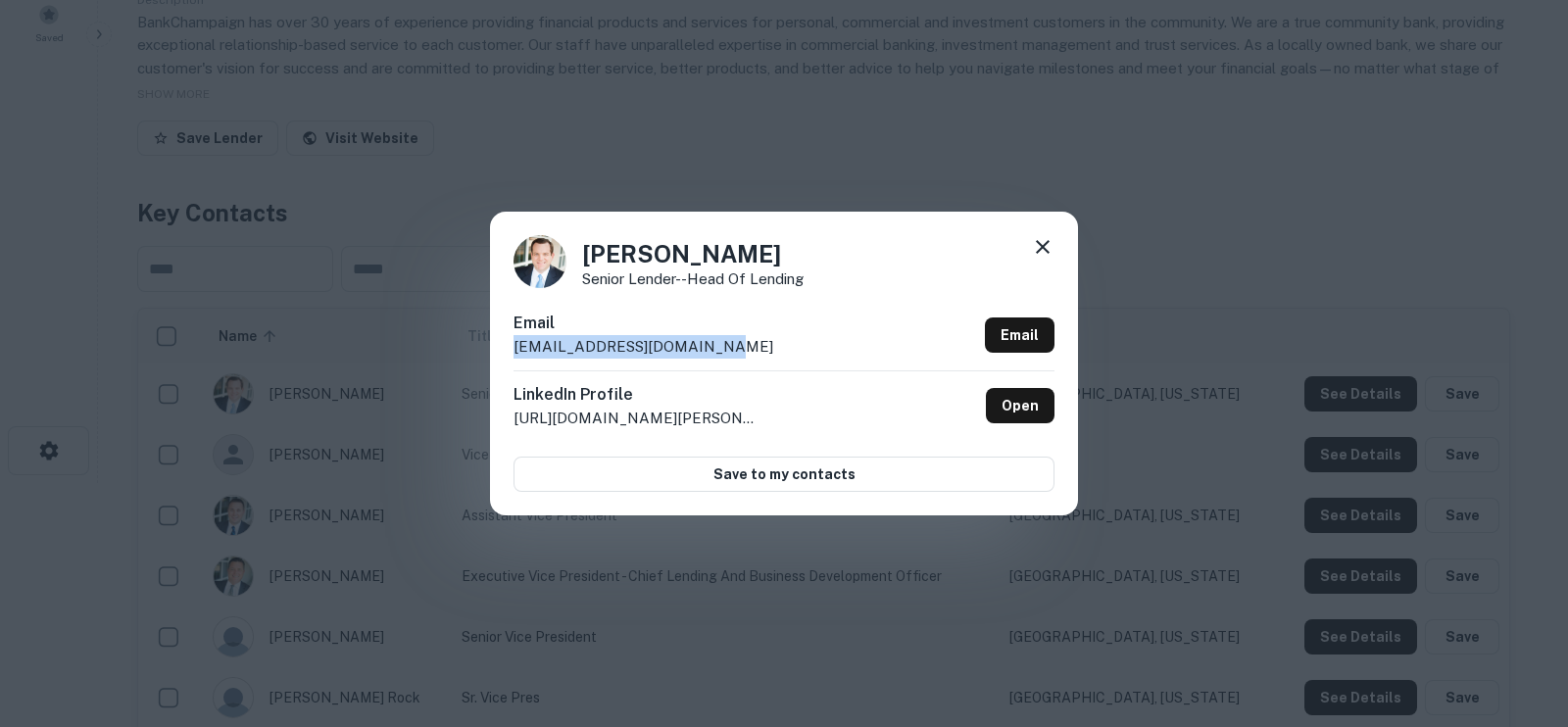 drag, startPoint x: 755, startPoint y: 350, endPoint x: 428, endPoint y: 336, distance: 327.29956 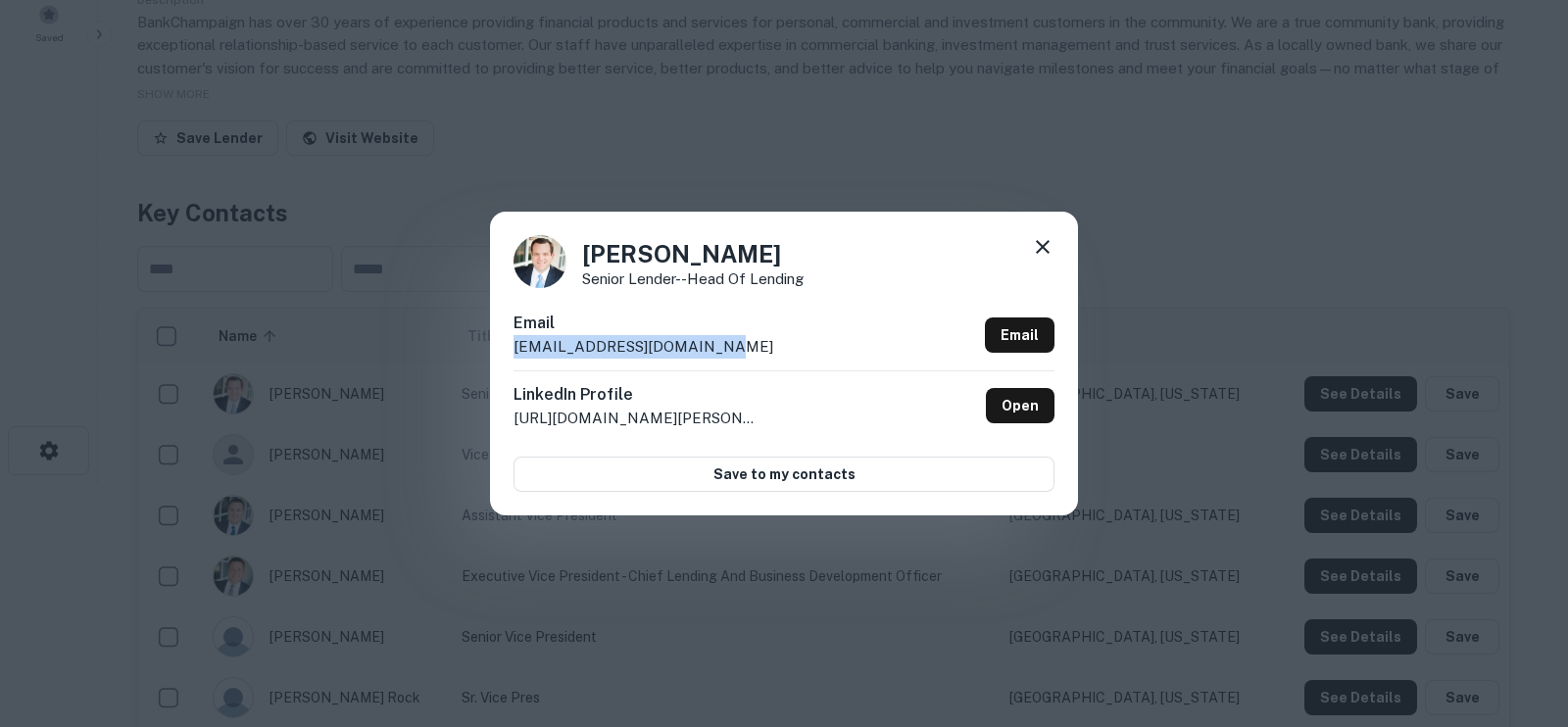 click 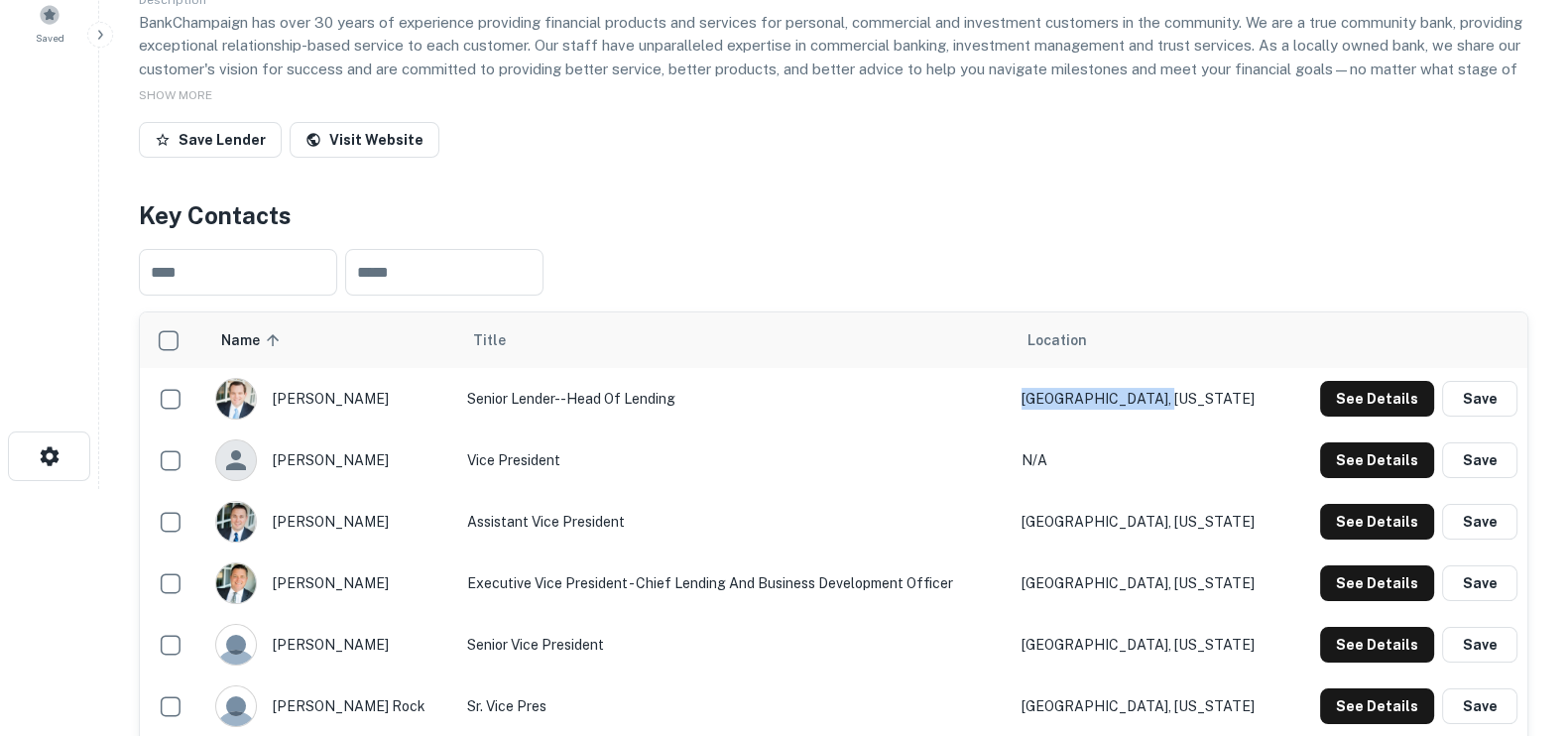 drag, startPoint x: 1236, startPoint y: 402, endPoint x: 1092, endPoint y: 412, distance: 144.3468 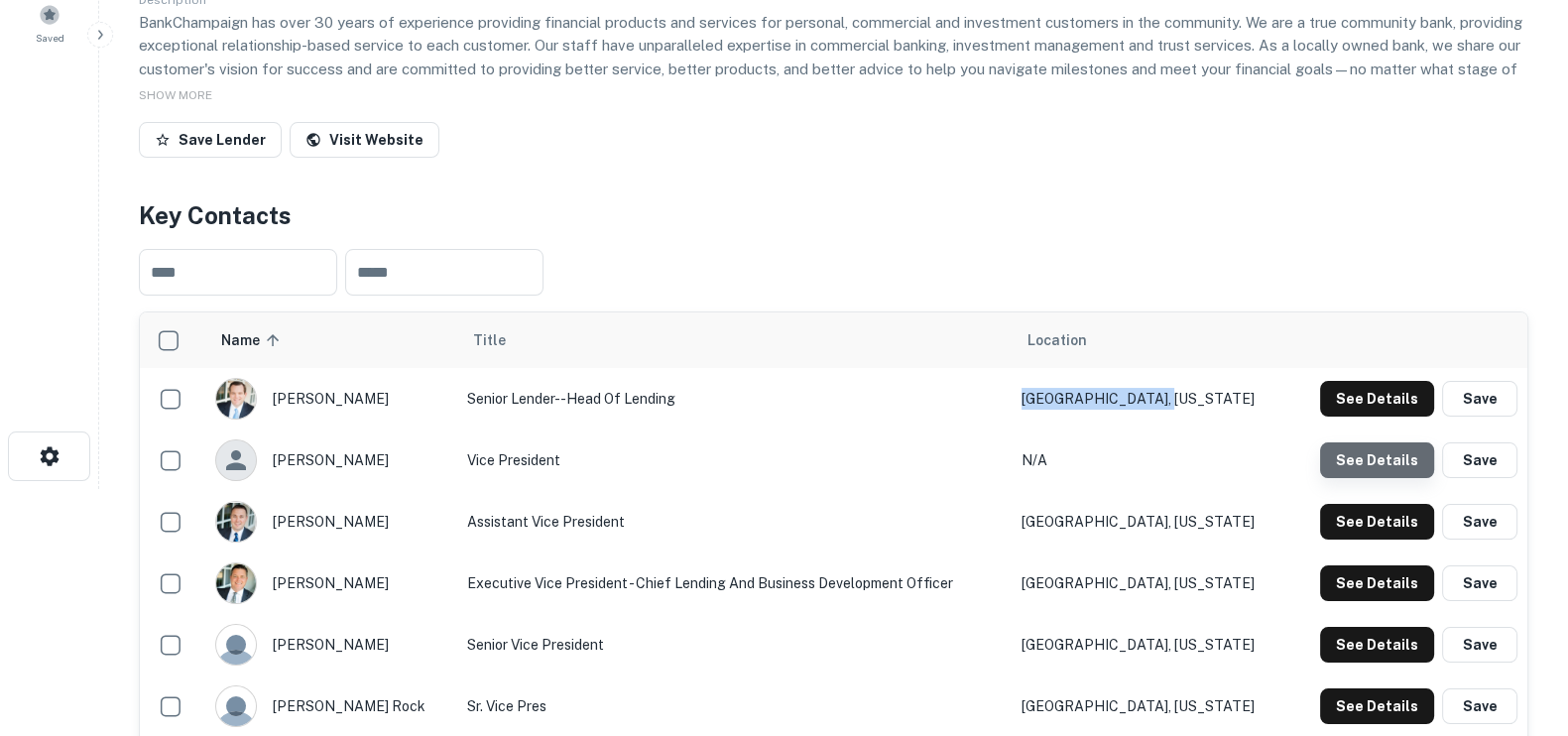 click on "See Details" at bounding box center [1377, 399] 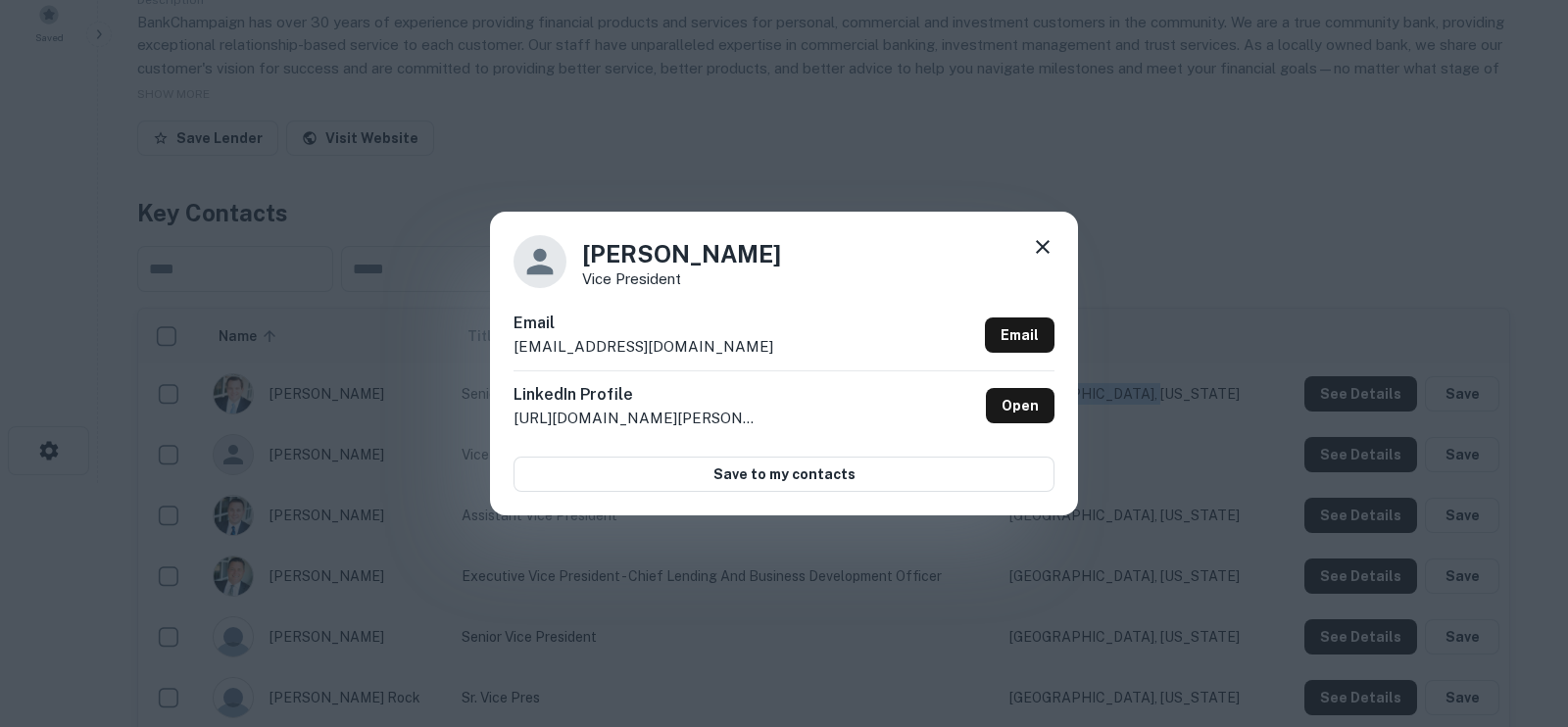 drag, startPoint x: 799, startPoint y: 242, endPoint x: 573, endPoint y: 248, distance: 226.07963 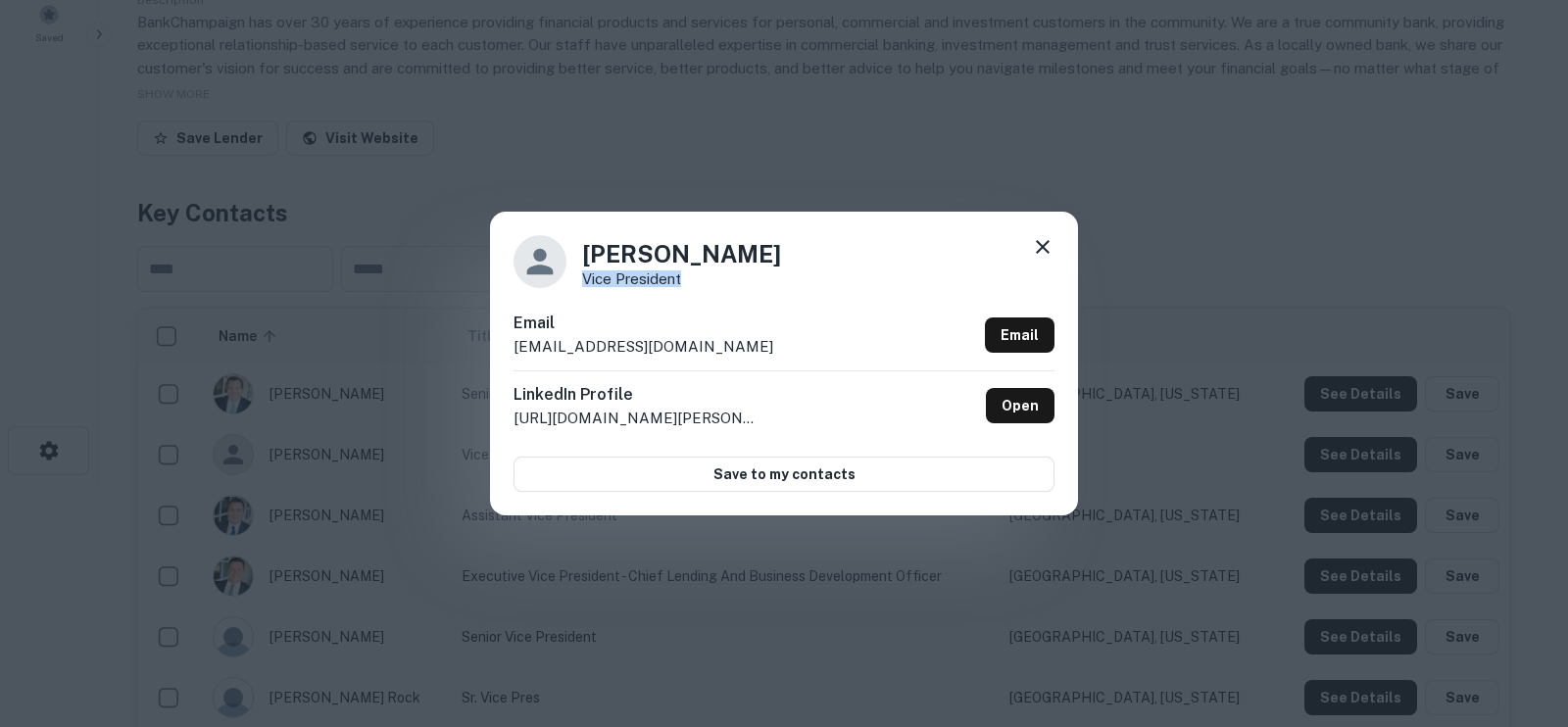 drag, startPoint x: 731, startPoint y: 281, endPoint x: 577, endPoint y: 277, distance: 154.05194 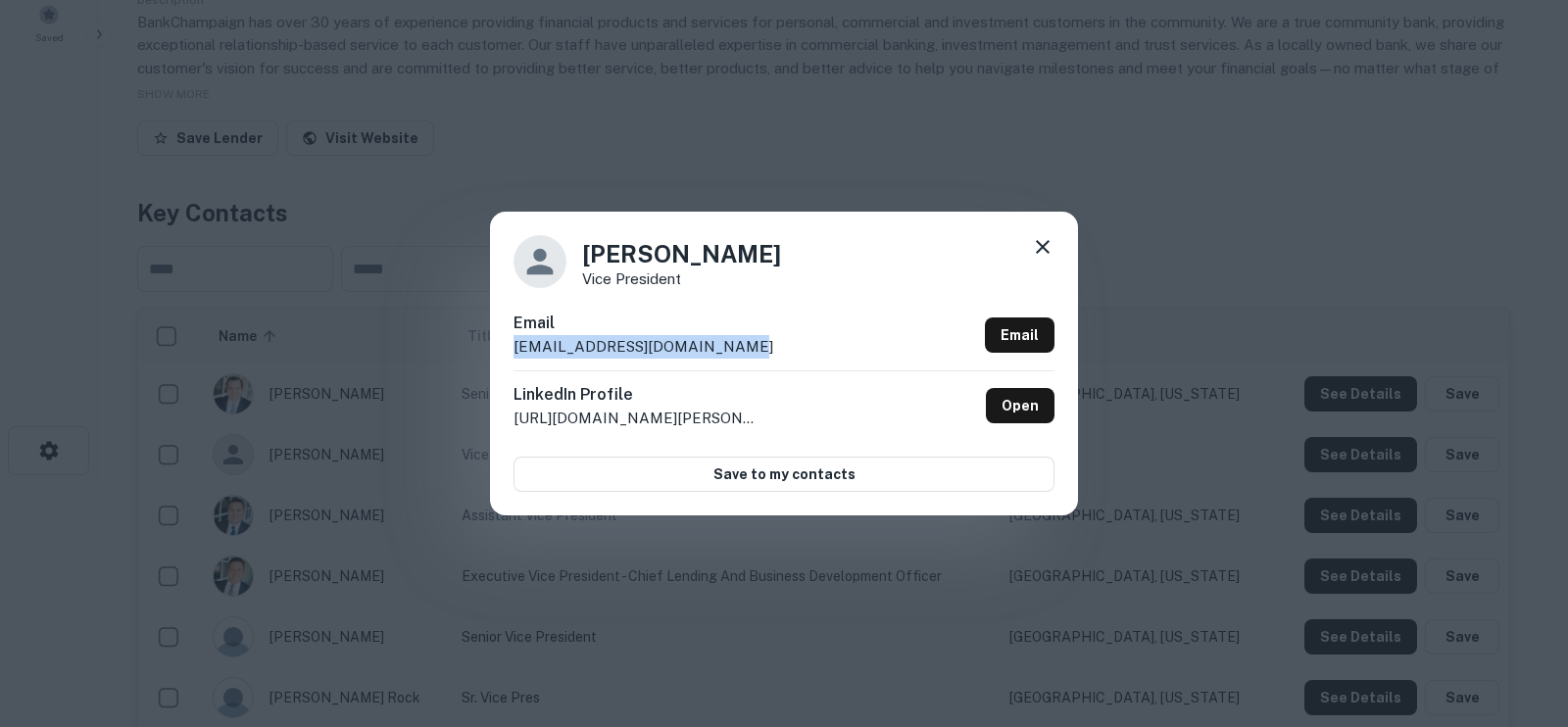 drag, startPoint x: 634, startPoint y: 356, endPoint x: 500, endPoint y: 356, distance: 134 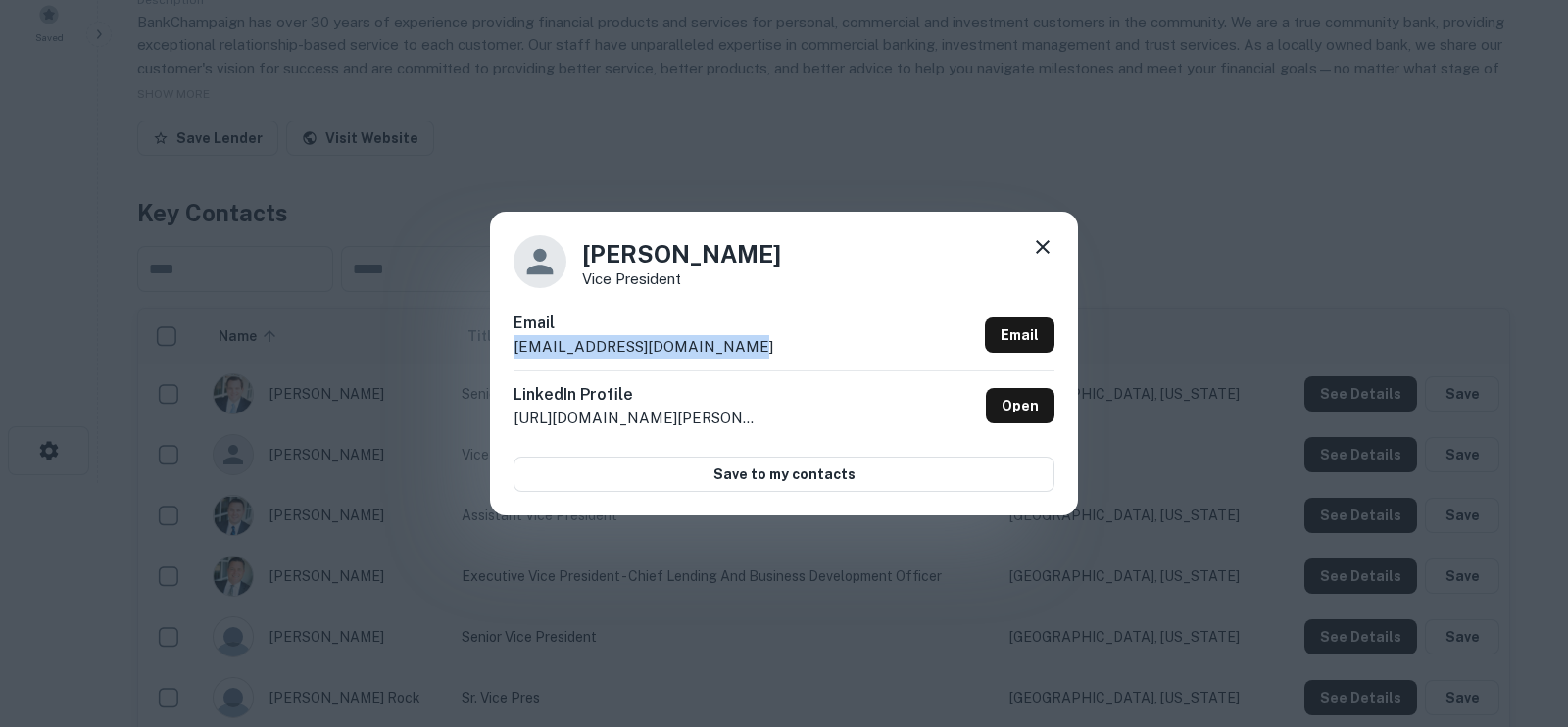 click 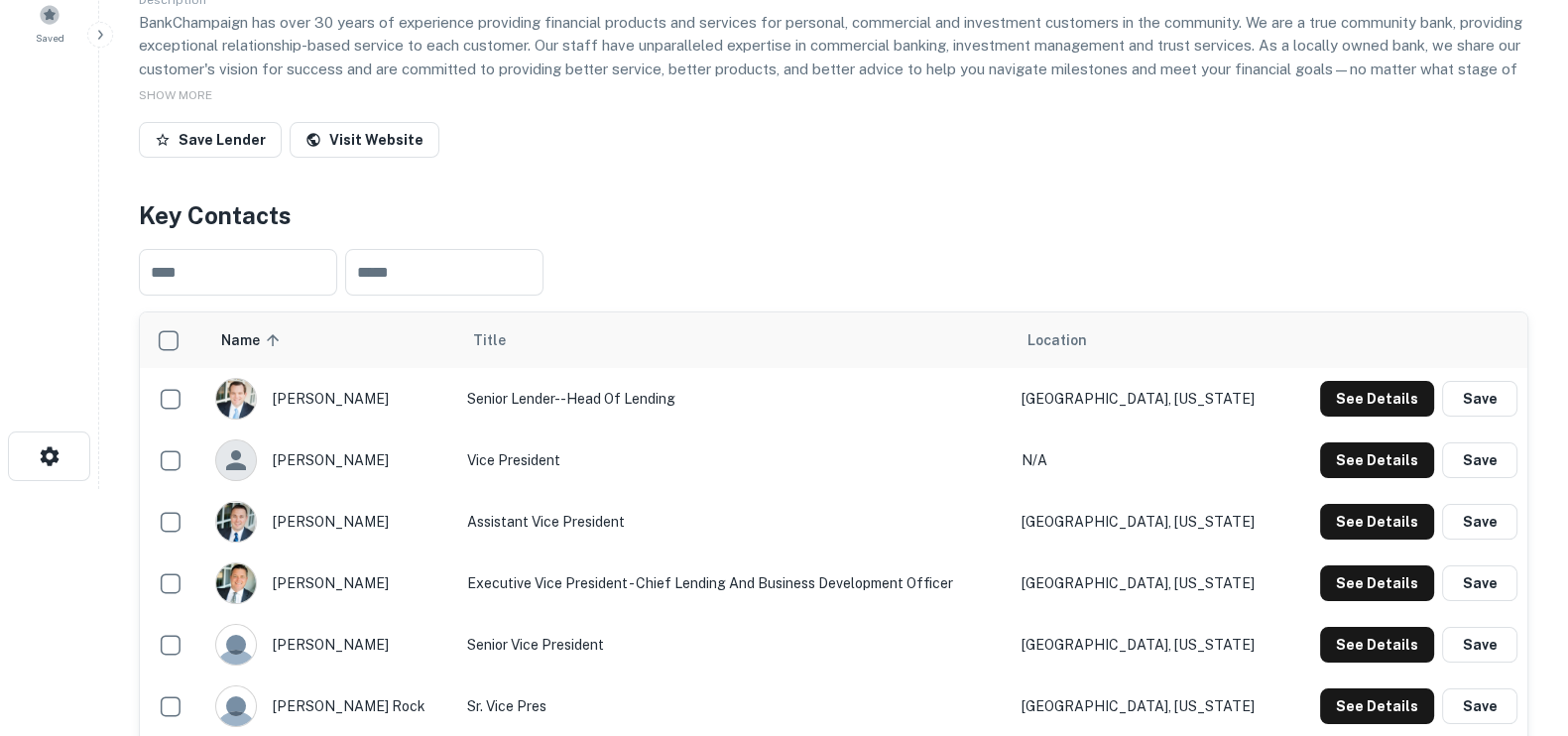click on "[GEOGRAPHIC_DATA], [US_STATE]" at bounding box center [1150, 399] 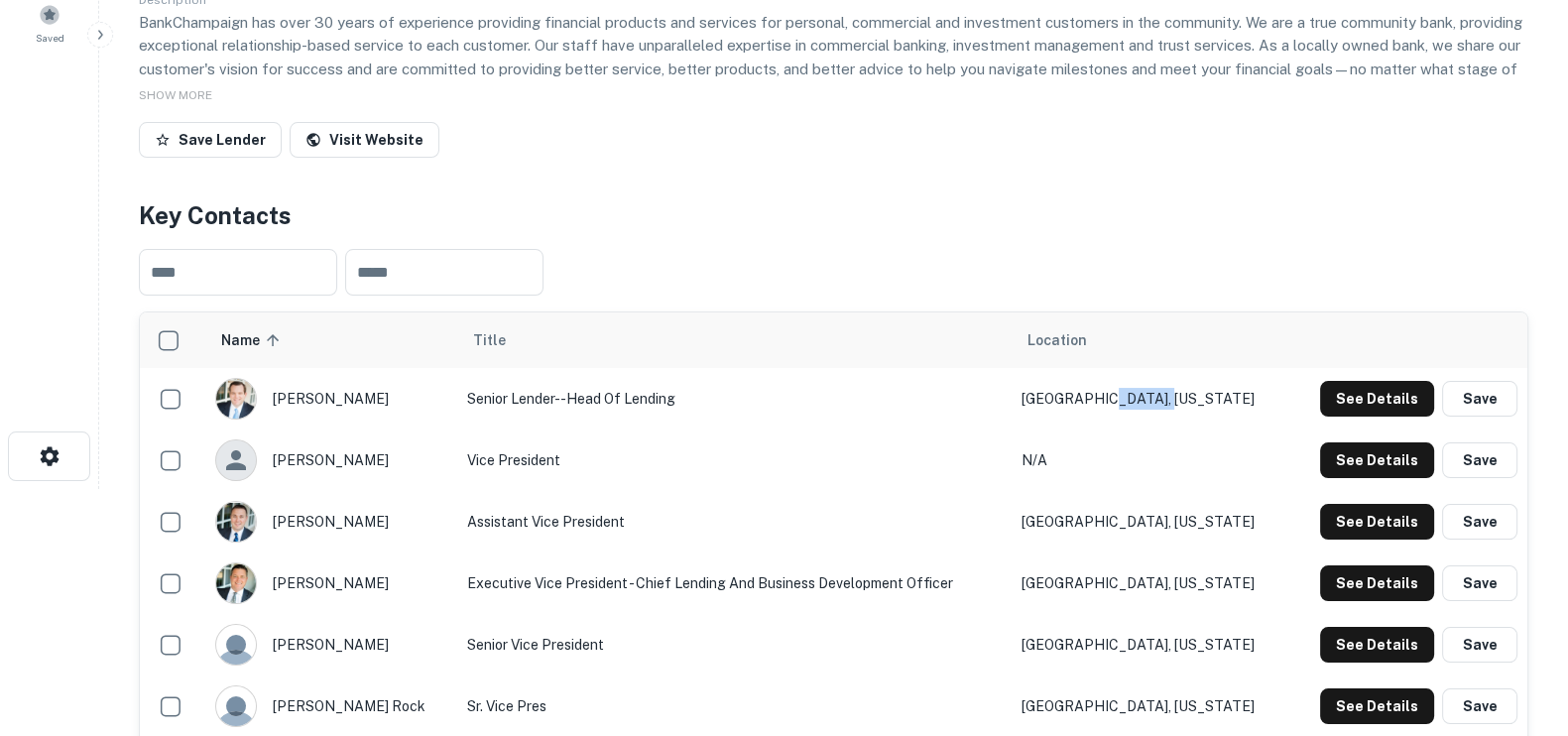 click on "[GEOGRAPHIC_DATA], [US_STATE]" at bounding box center (1150, 399) 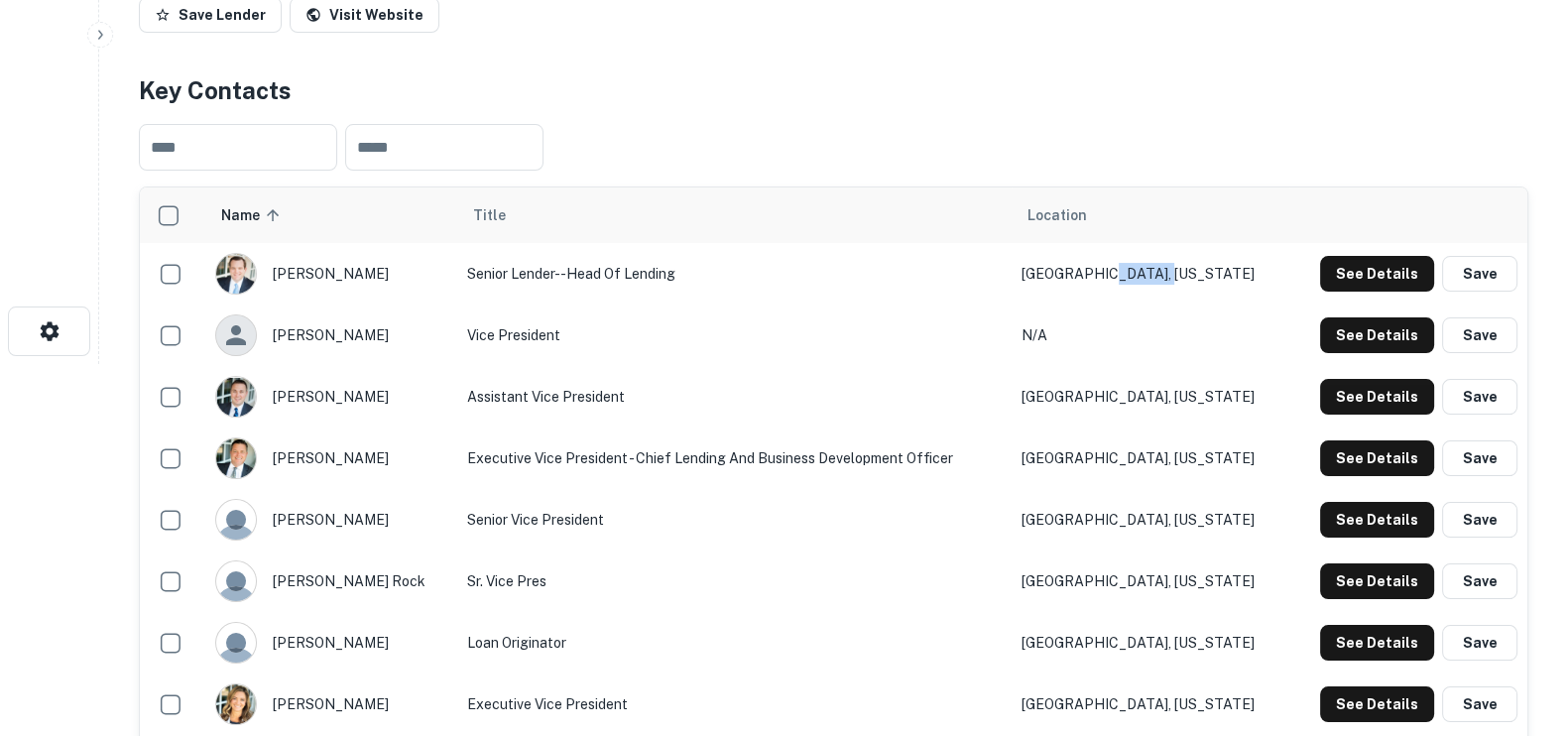 scroll, scrollTop: 620, scrollLeft: 0, axis: vertical 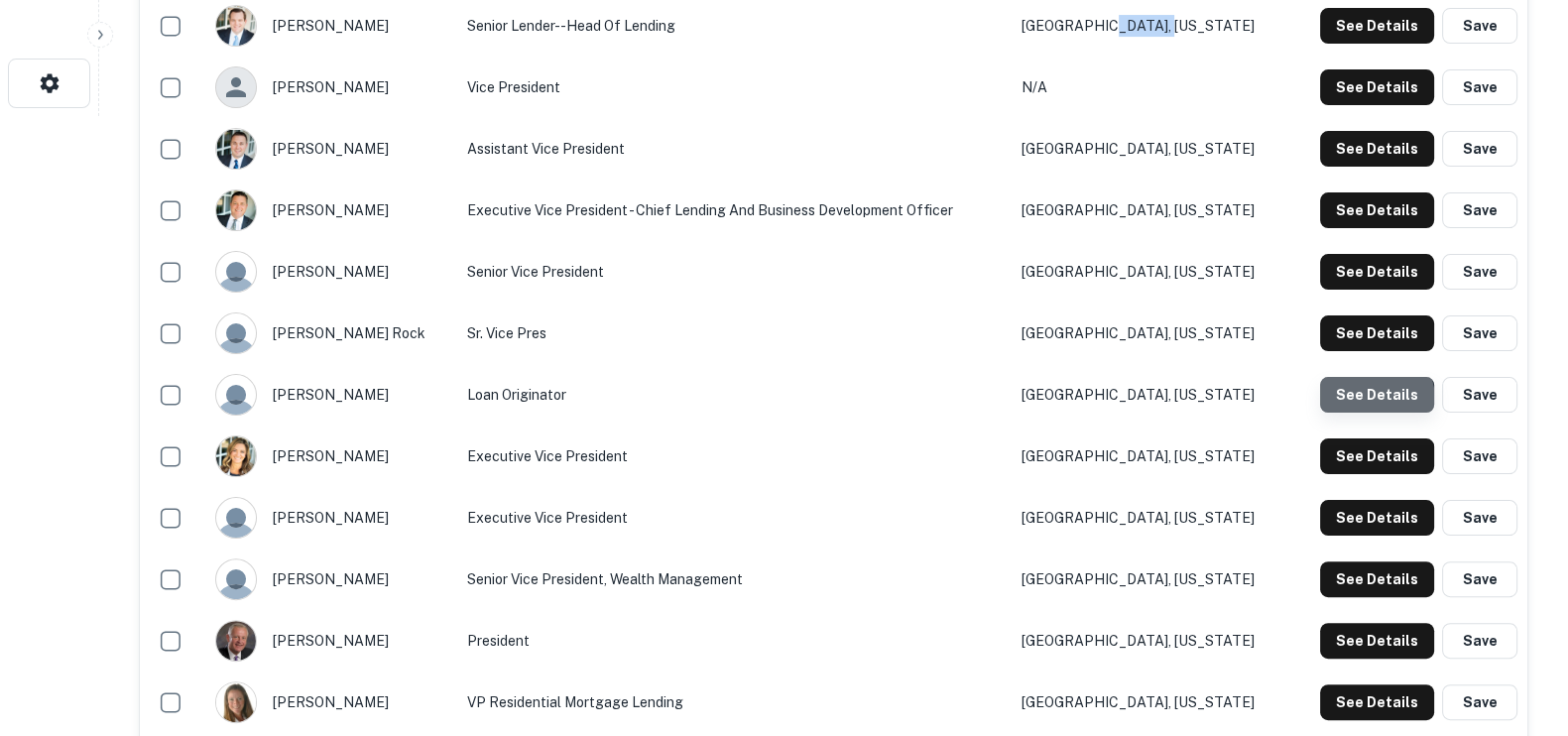 click on "See Details" at bounding box center (1377, 26) 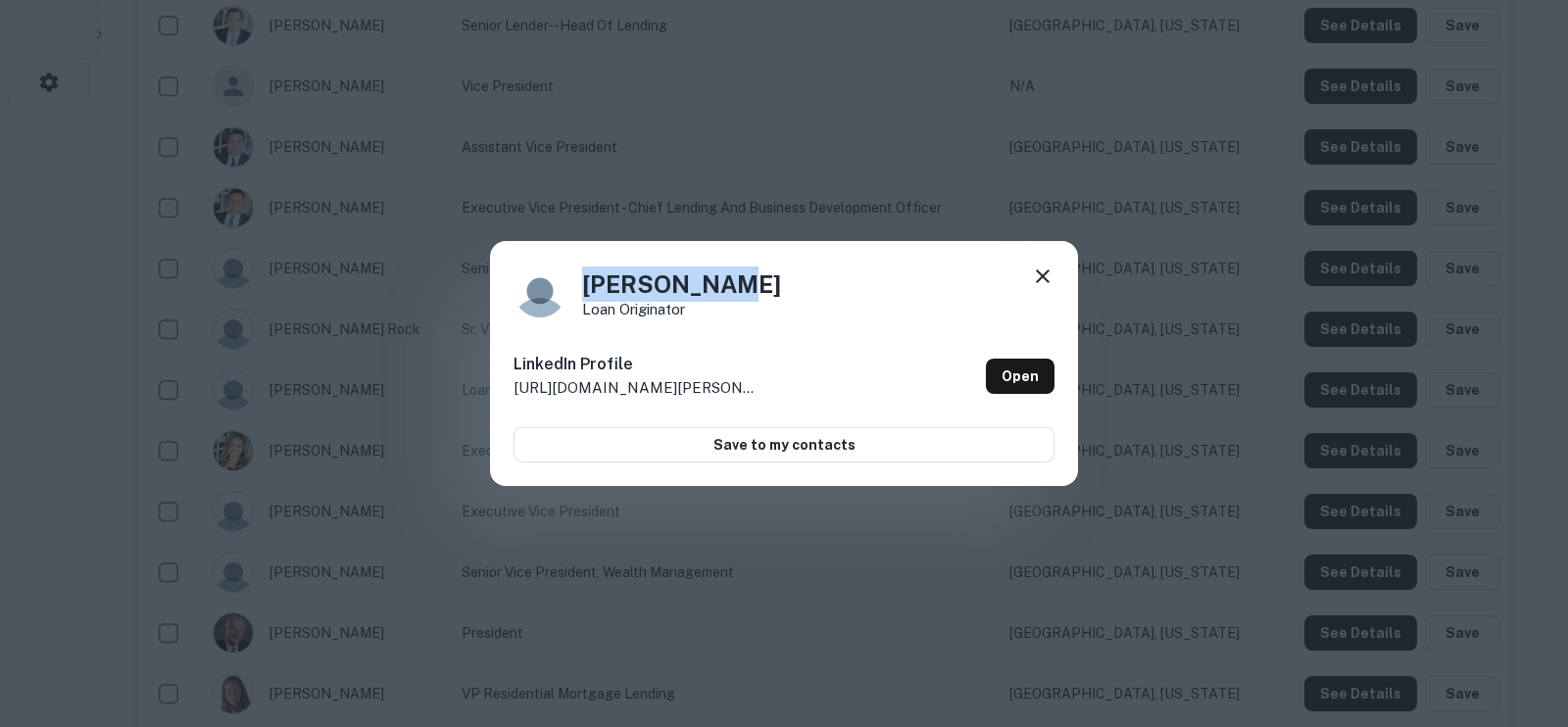 drag, startPoint x: 765, startPoint y: 278, endPoint x: 574, endPoint y: 279, distance: 191.00262 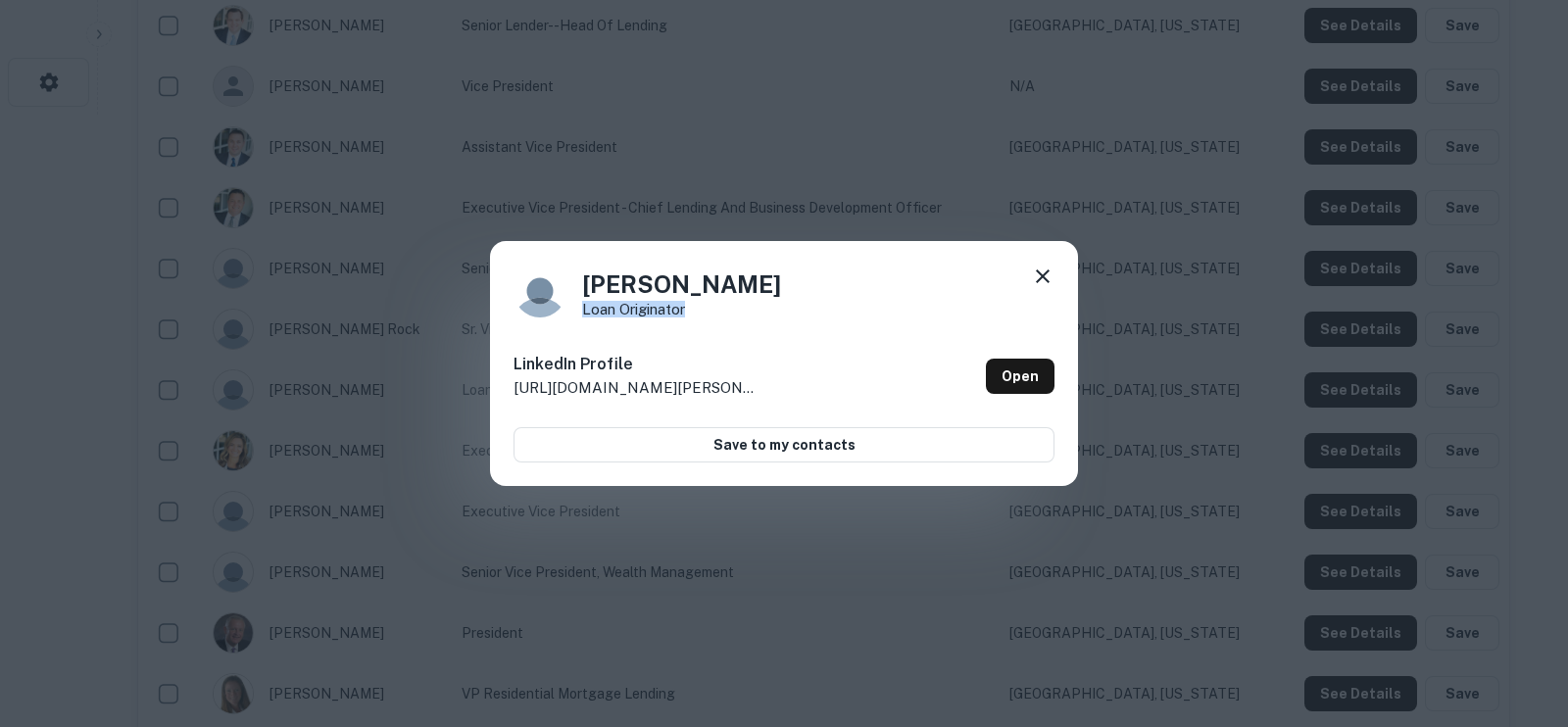 drag, startPoint x: 696, startPoint y: 313, endPoint x: 578, endPoint y: 303, distance: 118.42297 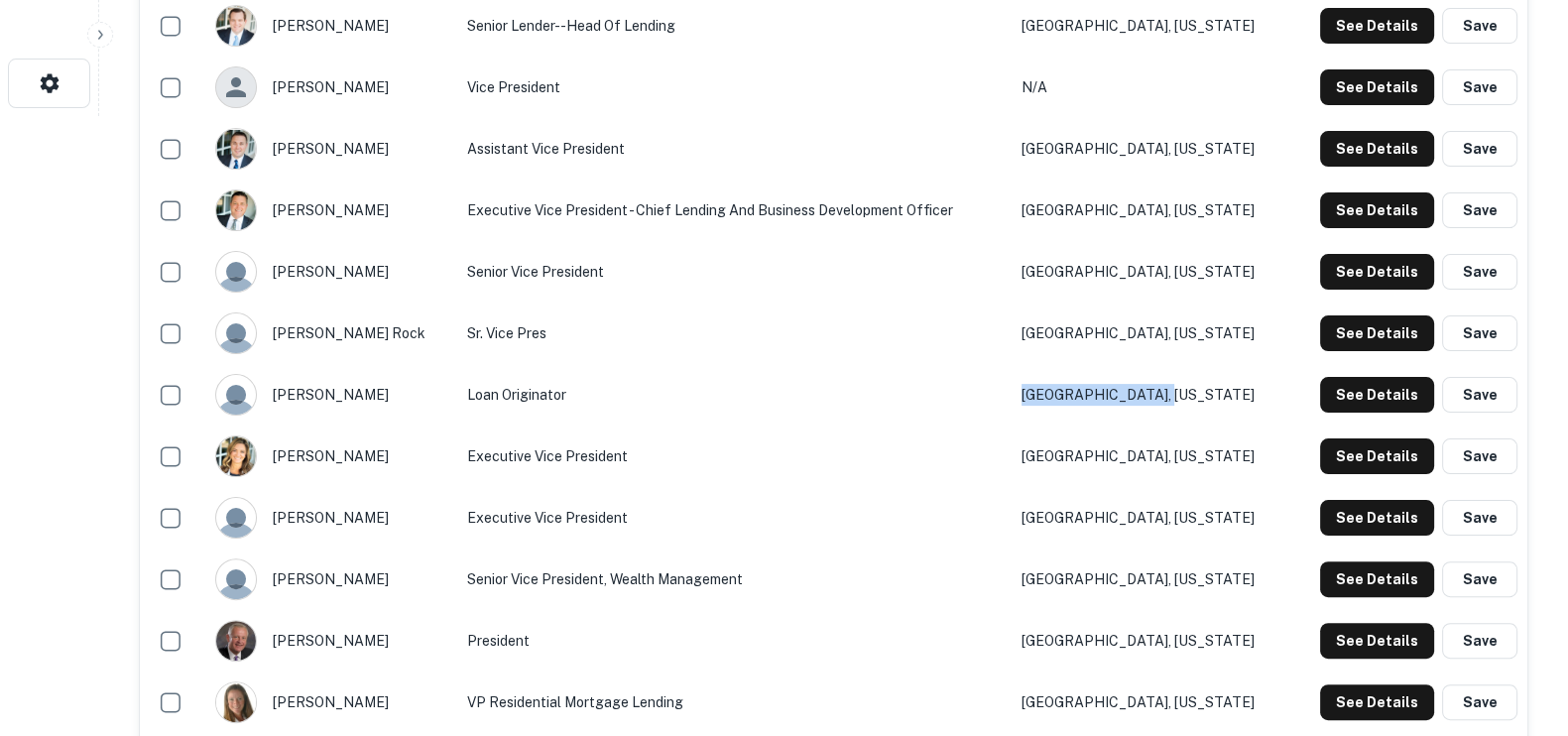 drag, startPoint x: 1232, startPoint y: 393, endPoint x: 1079, endPoint y: 389, distance: 153.05228 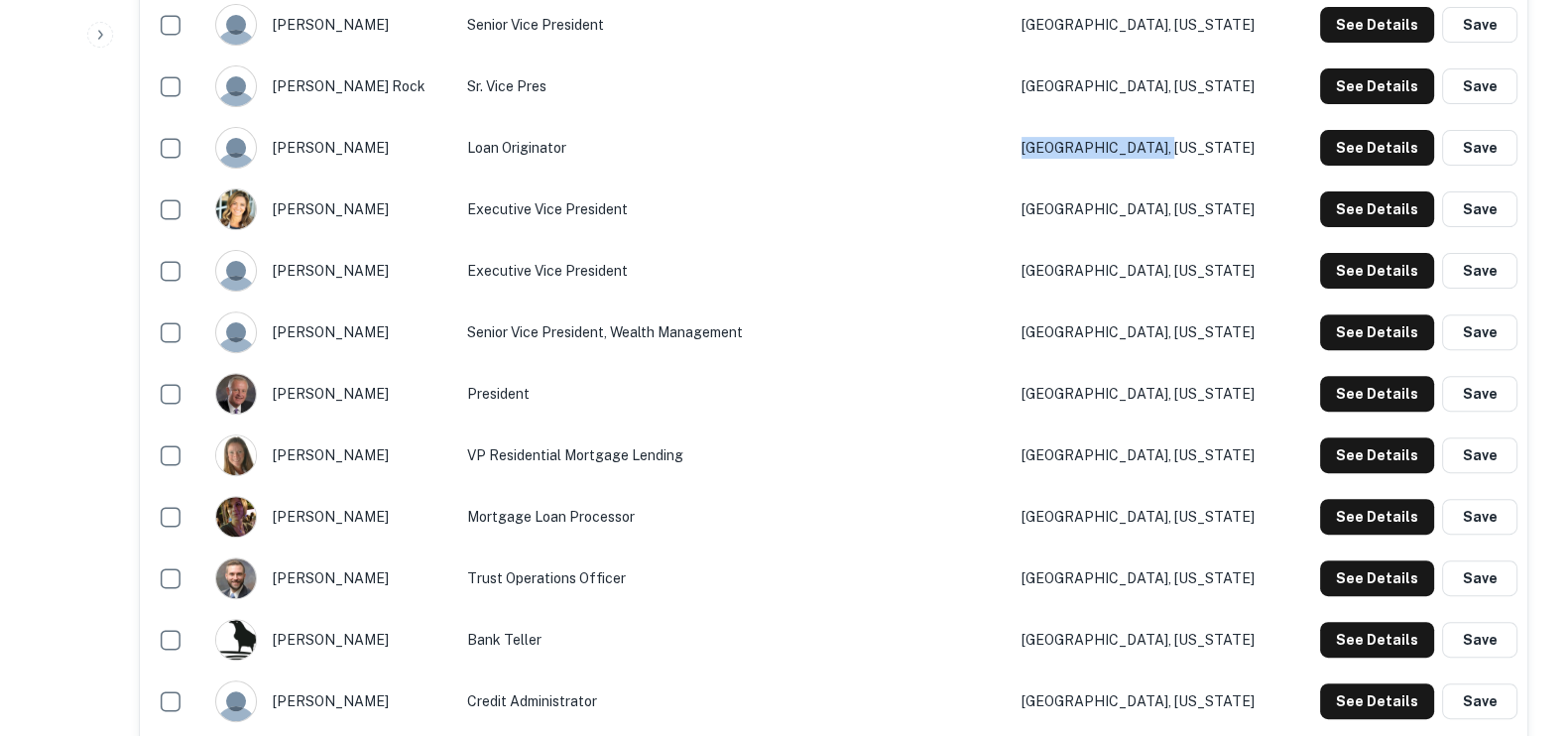 scroll, scrollTop: 867, scrollLeft: 0, axis: vertical 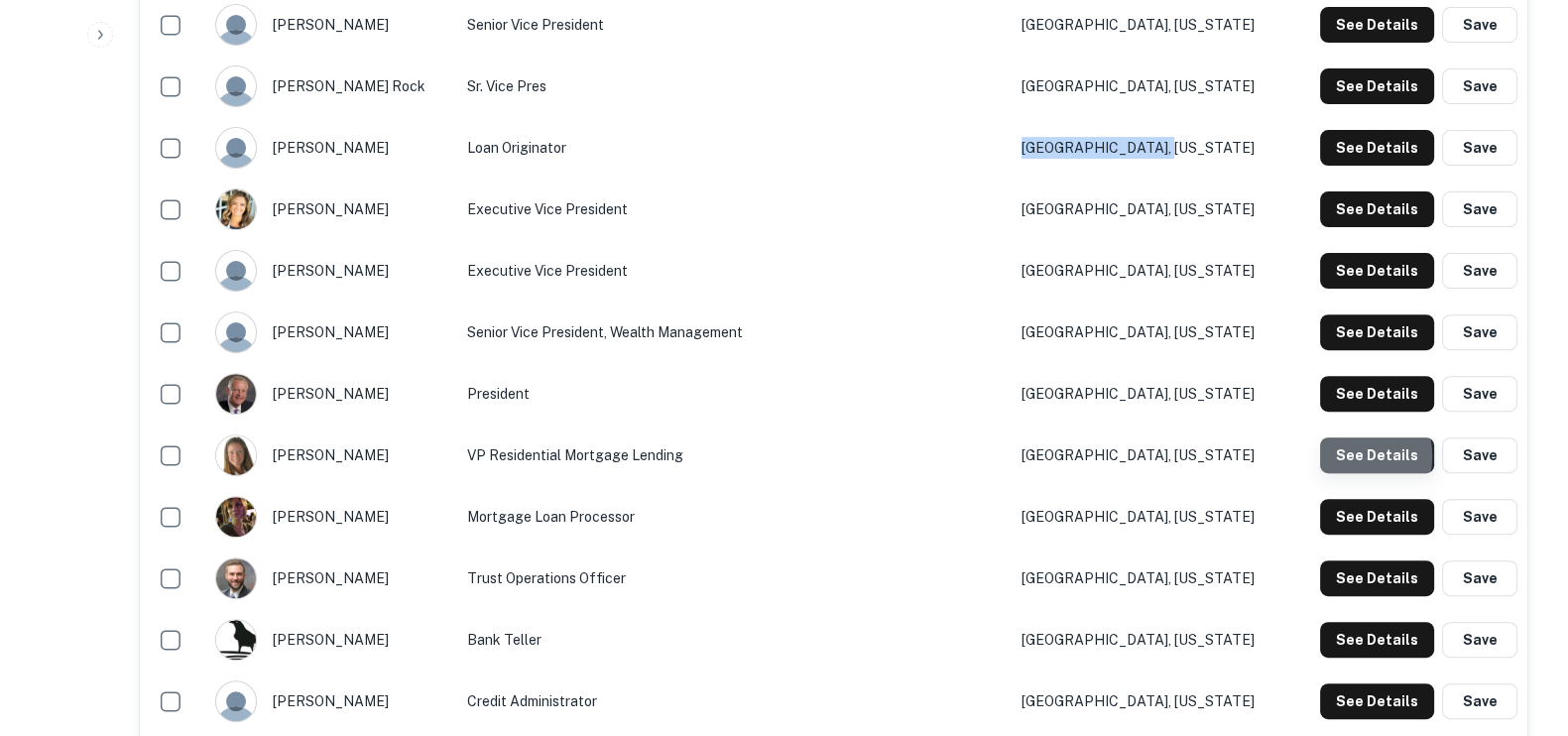 click on "See Details" at bounding box center (1377, -221) 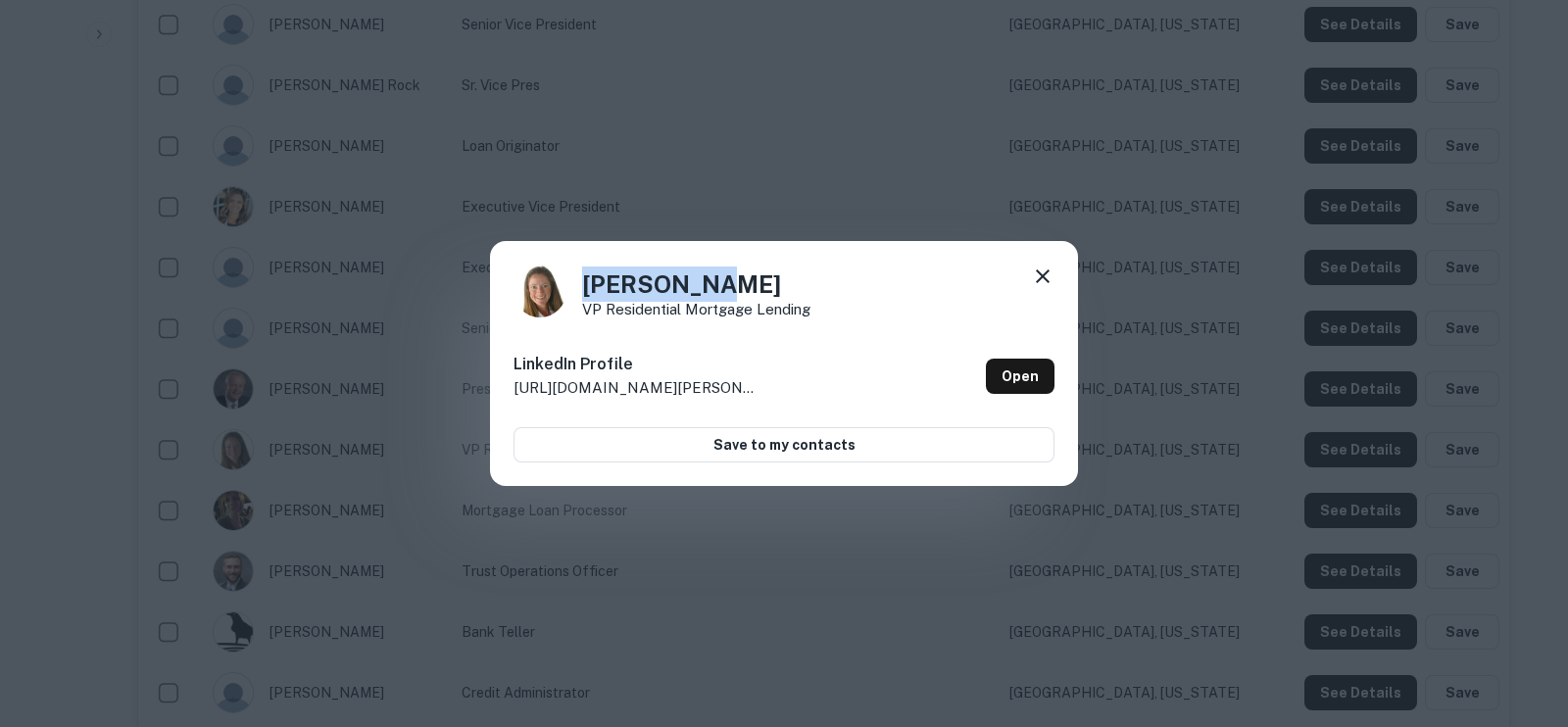 drag, startPoint x: 745, startPoint y: 286, endPoint x: 568, endPoint y: 286, distance: 177 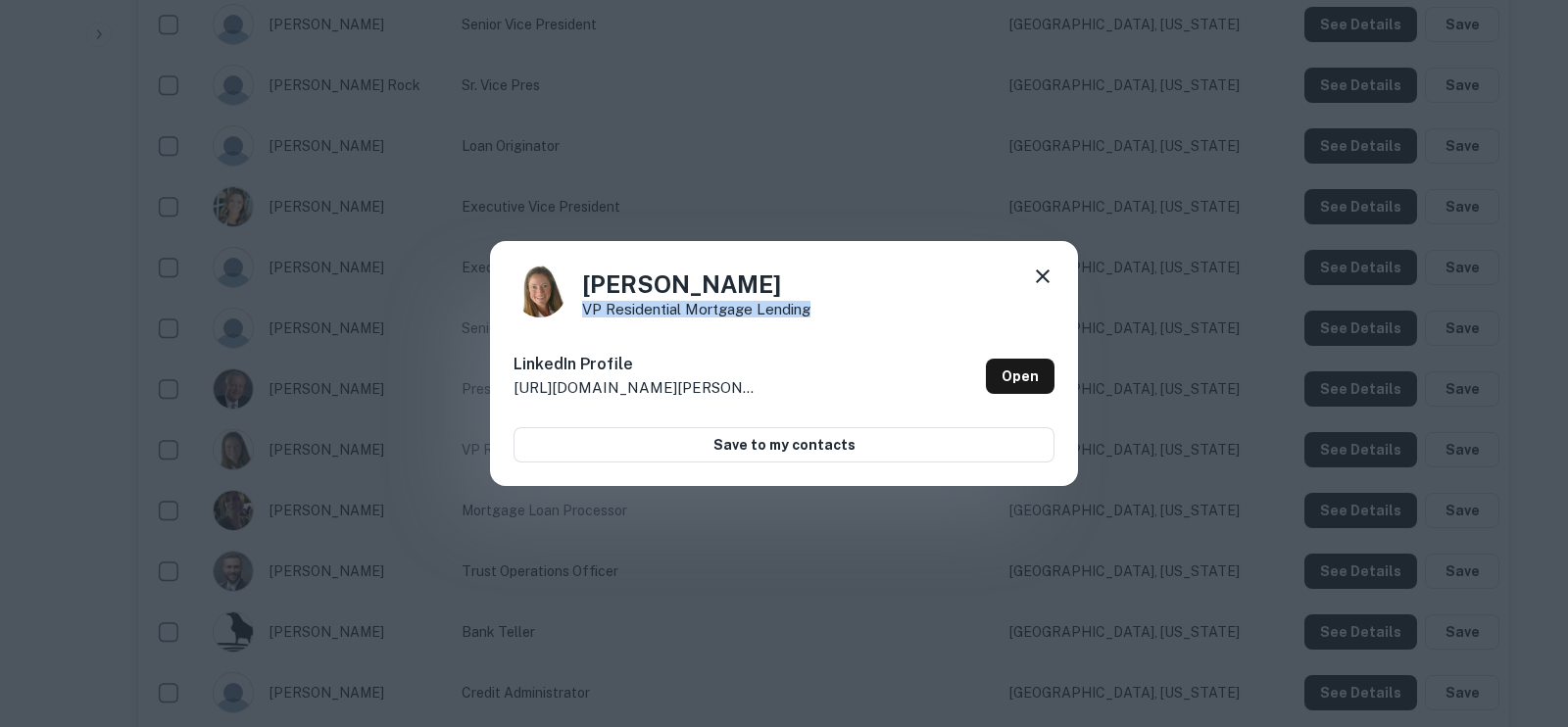 drag, startPoint x: 842, startPoint y: 311, endPoint x: 578, endPoint y: 311, distance: 264 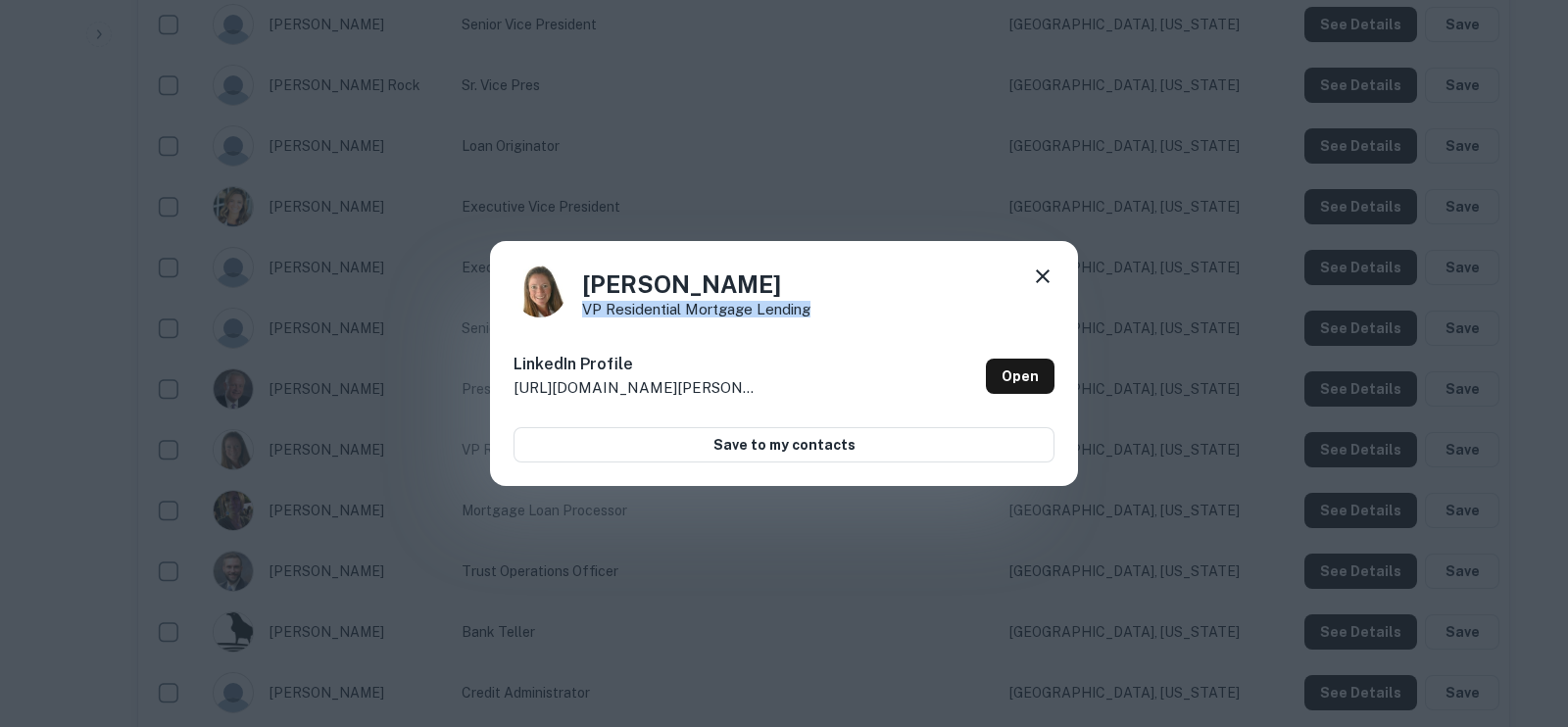 click 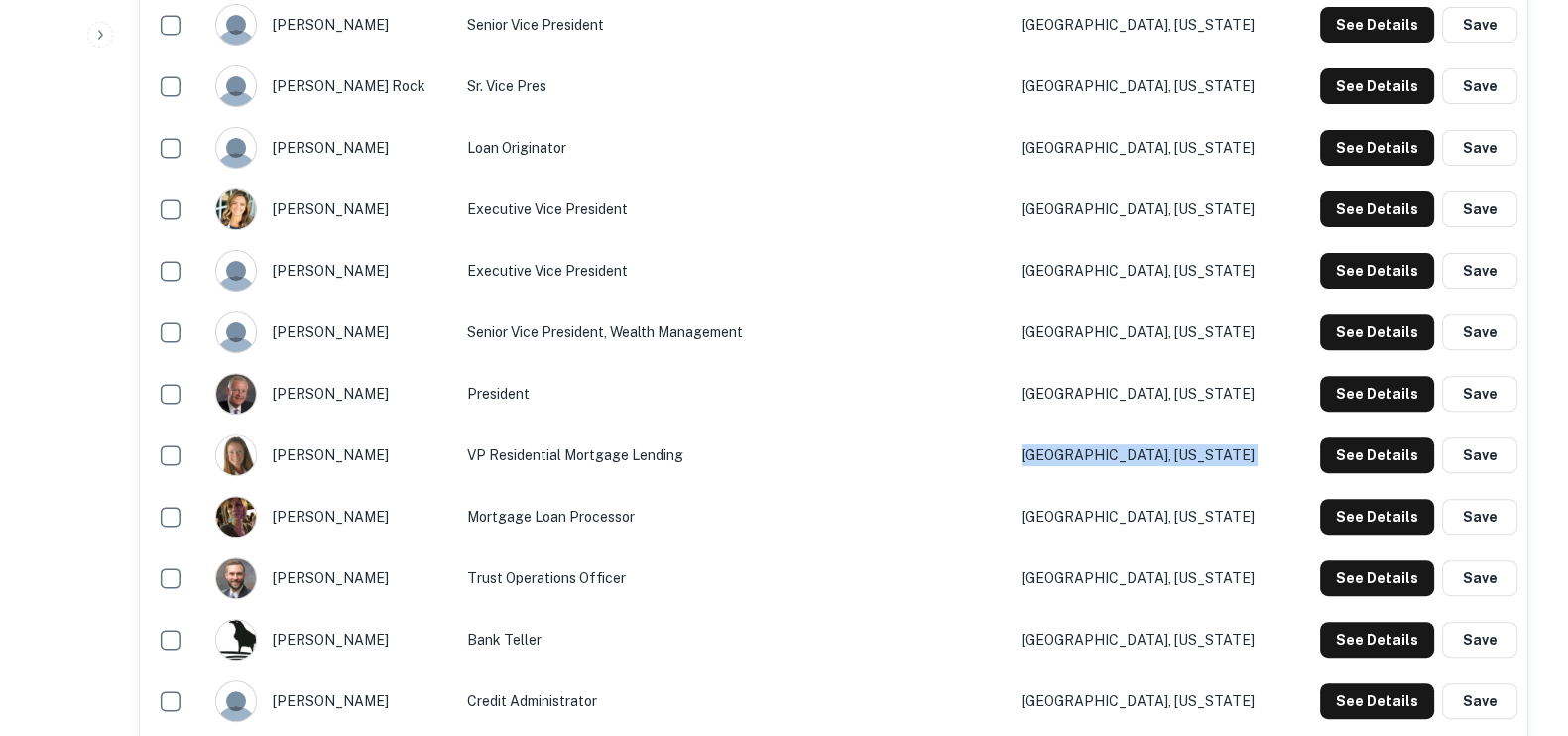 drag, startPoint x: 1272, startPoint y: 448, endPoint x: 1088, endPoint y: 451, distance: 184.02445 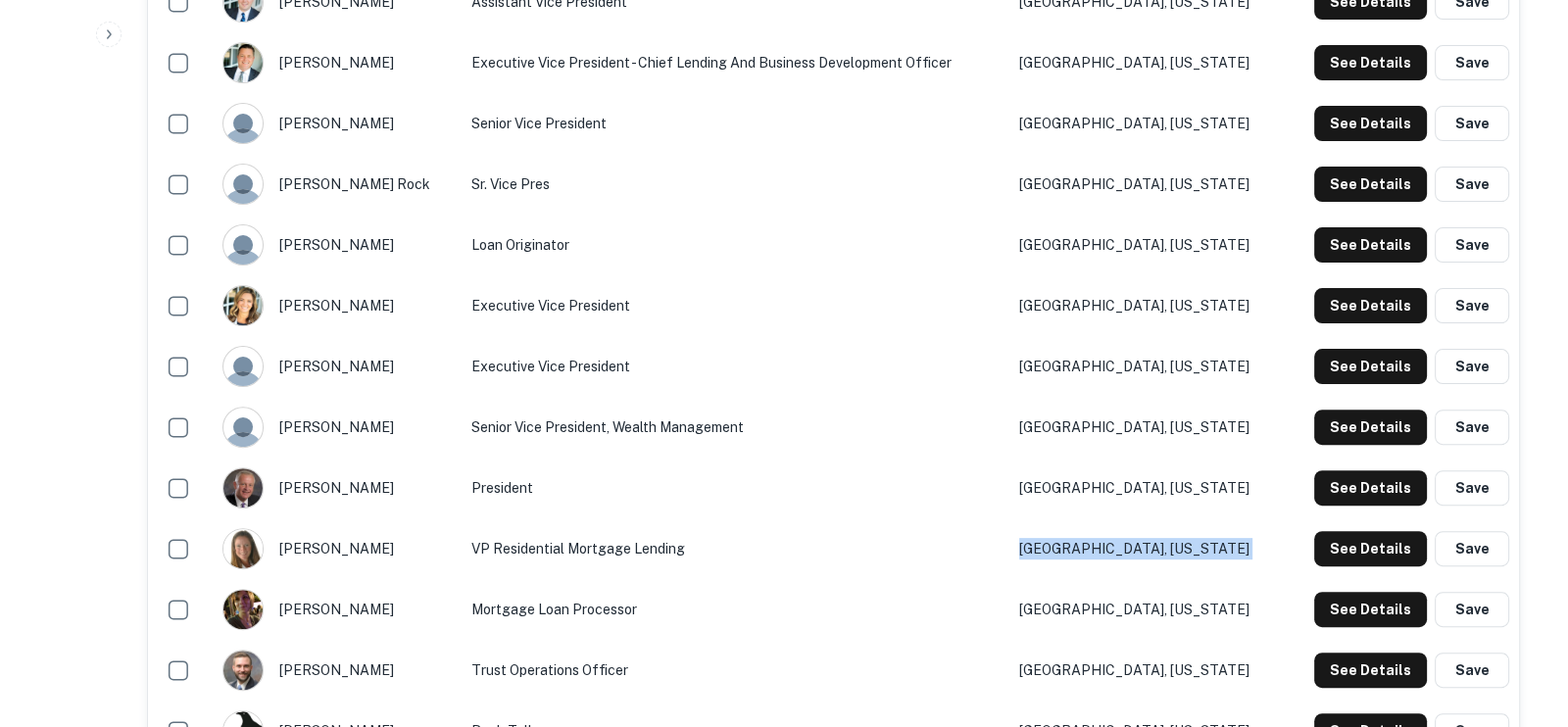 scroll, scrollTop: 612, scrollLeft: 0, axis: vertical 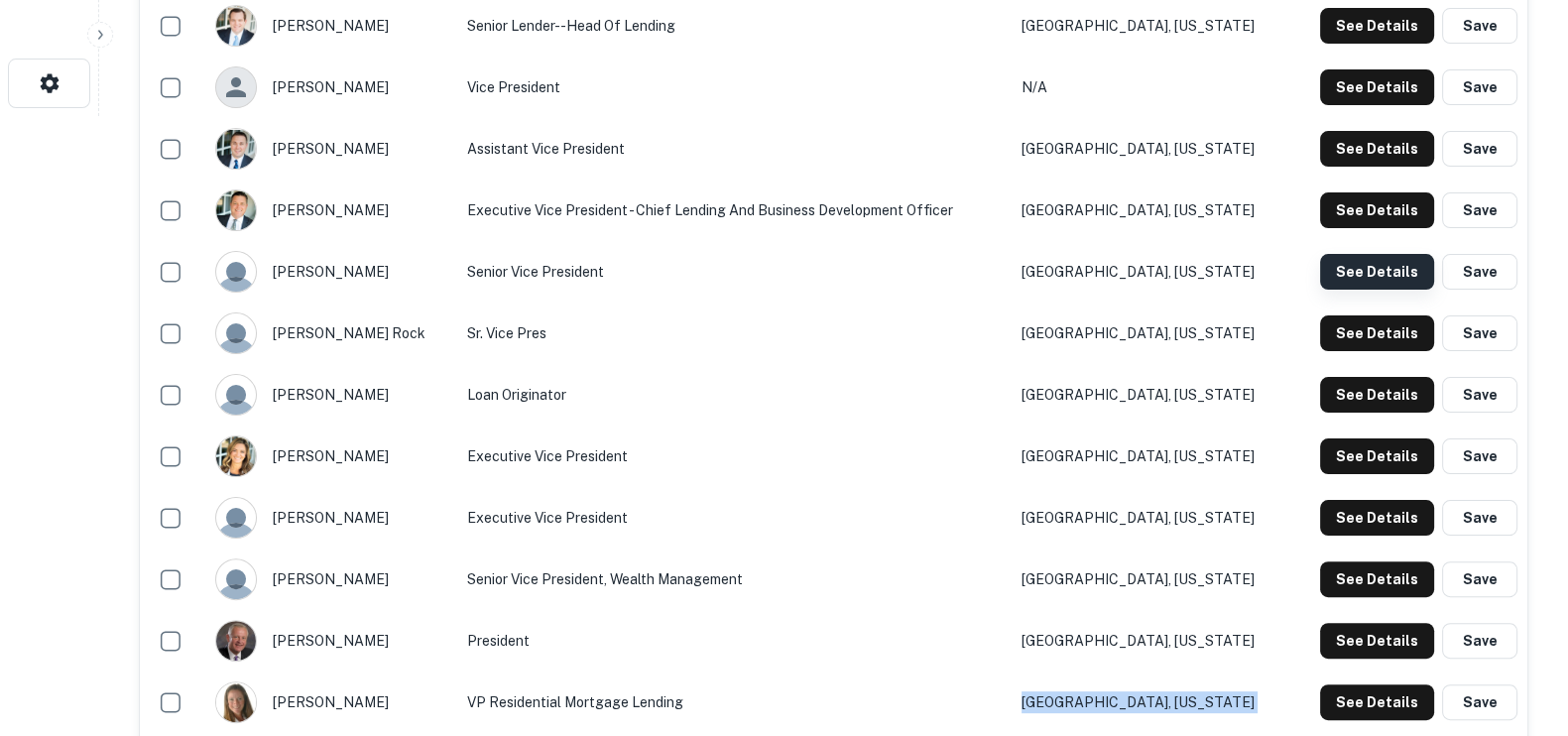 click on "See Details" at bounding box center [1377, 26] 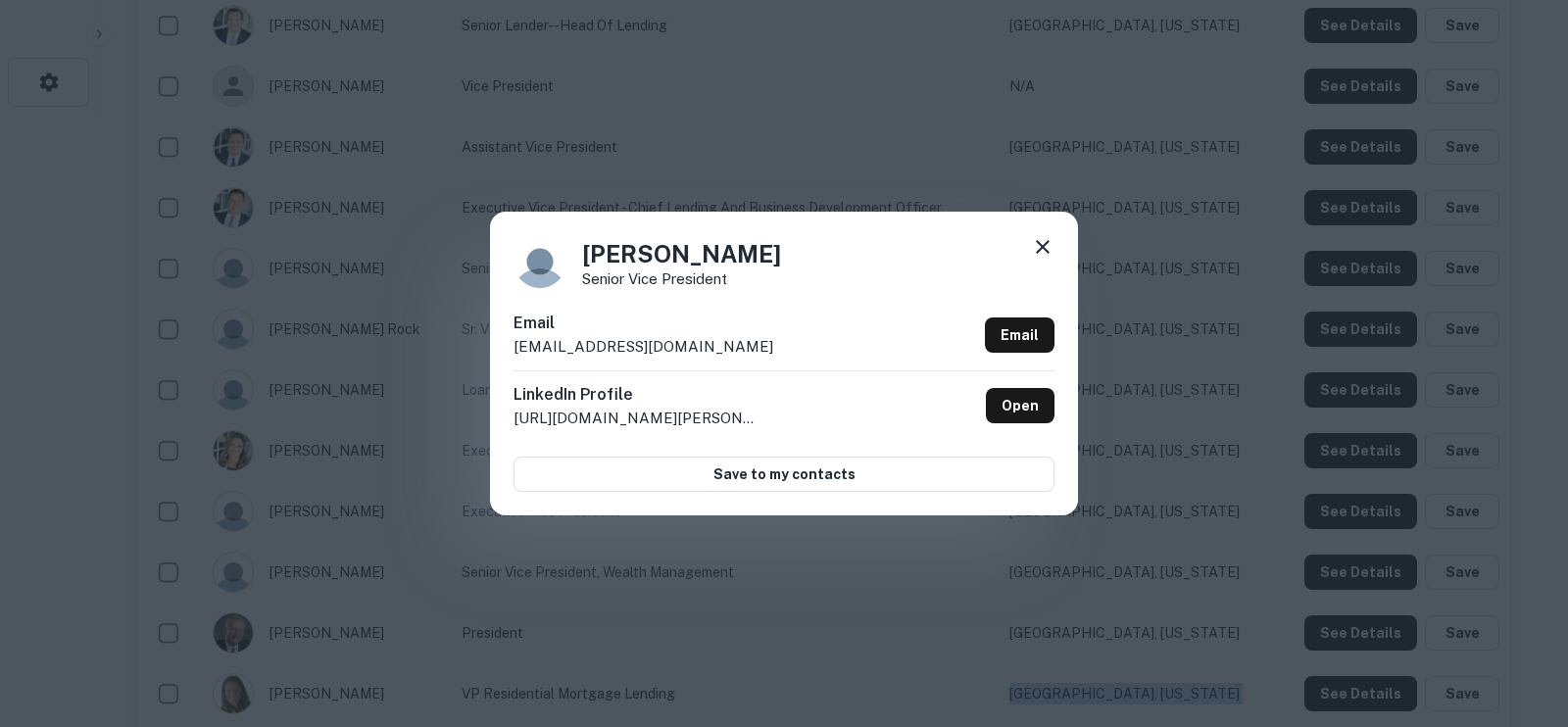 drag, startPoint x: 746, startPoint y: 249, endPoint x: 524, endPoint y: 242, distance: 222.11033 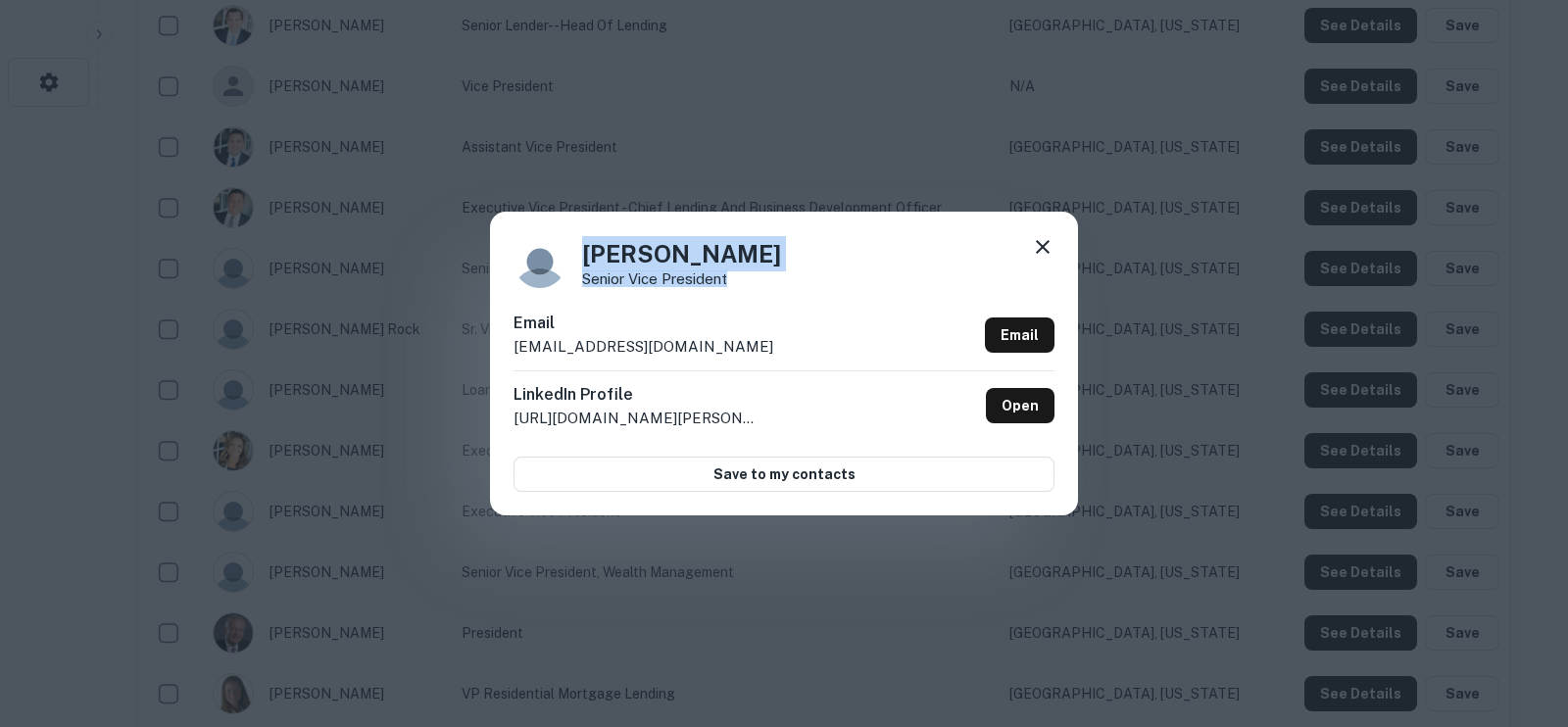drag, startPoint x: 742, startPoint y: 277, endPoint x: 566, endPoint y: 274, distance: 176.02557 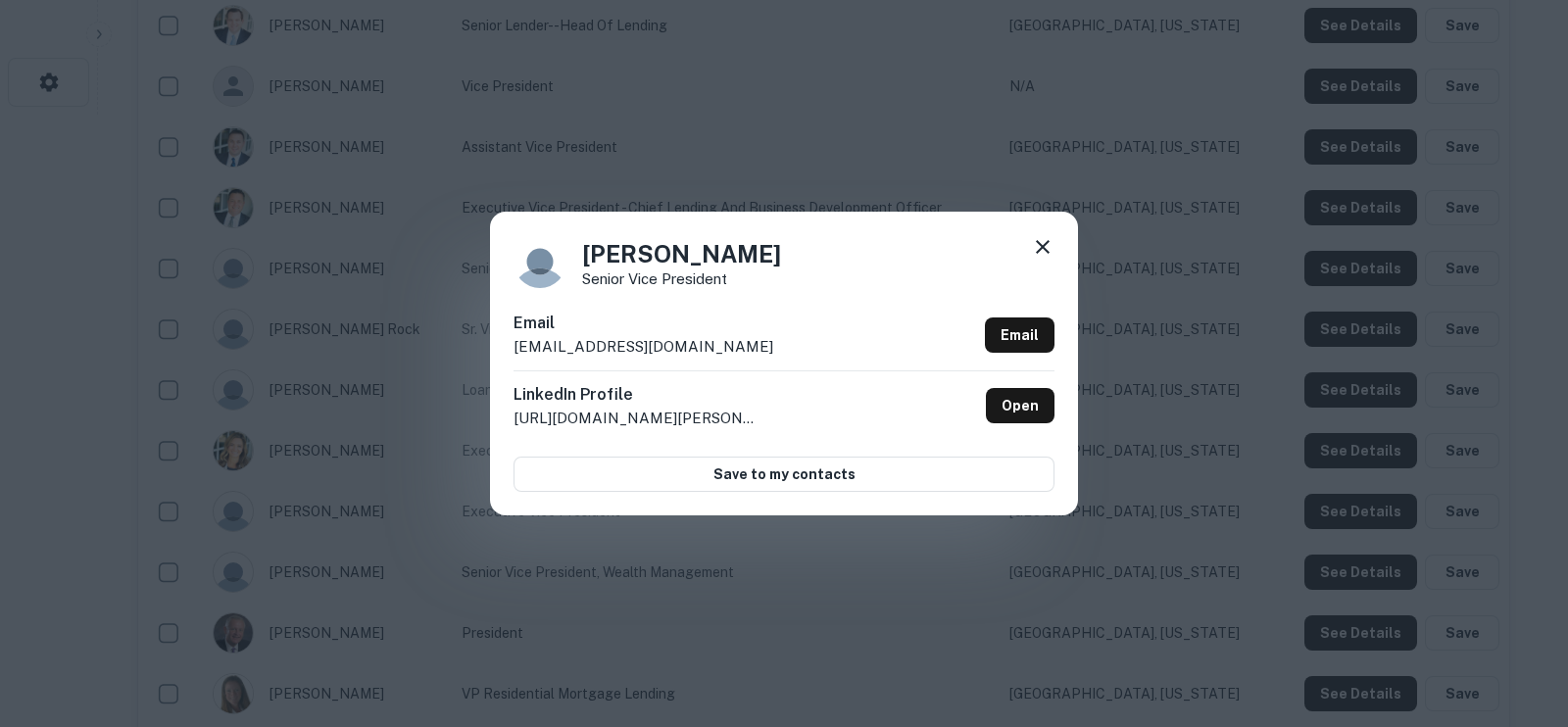 click on "Email [EMAIL_ADDRESS][DOMAIN_NAME] Email" at bounding box center [784, 341] 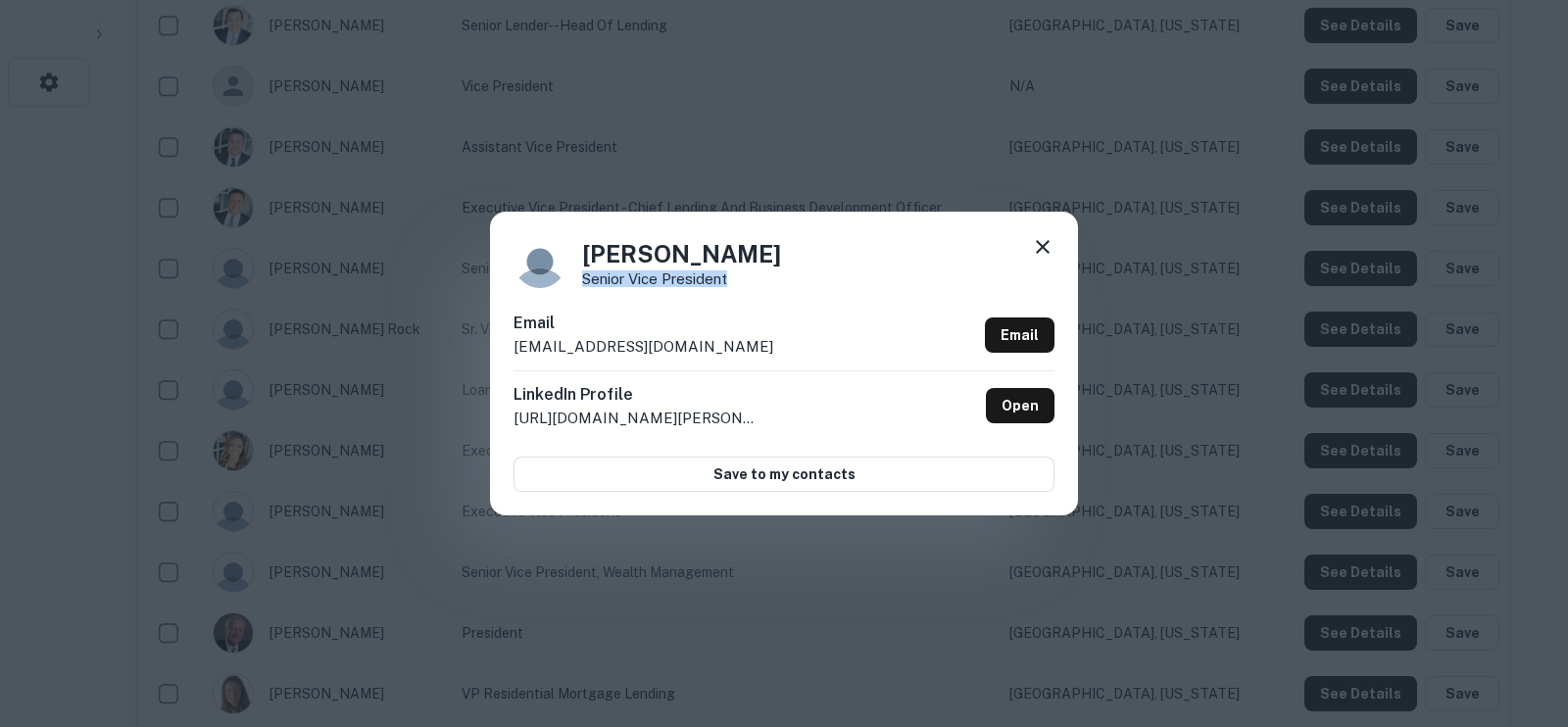 drag, startPoint x: 760, startPoint y: 280, endPoint x: 575, endPoint y: 271, distance: 185.21879 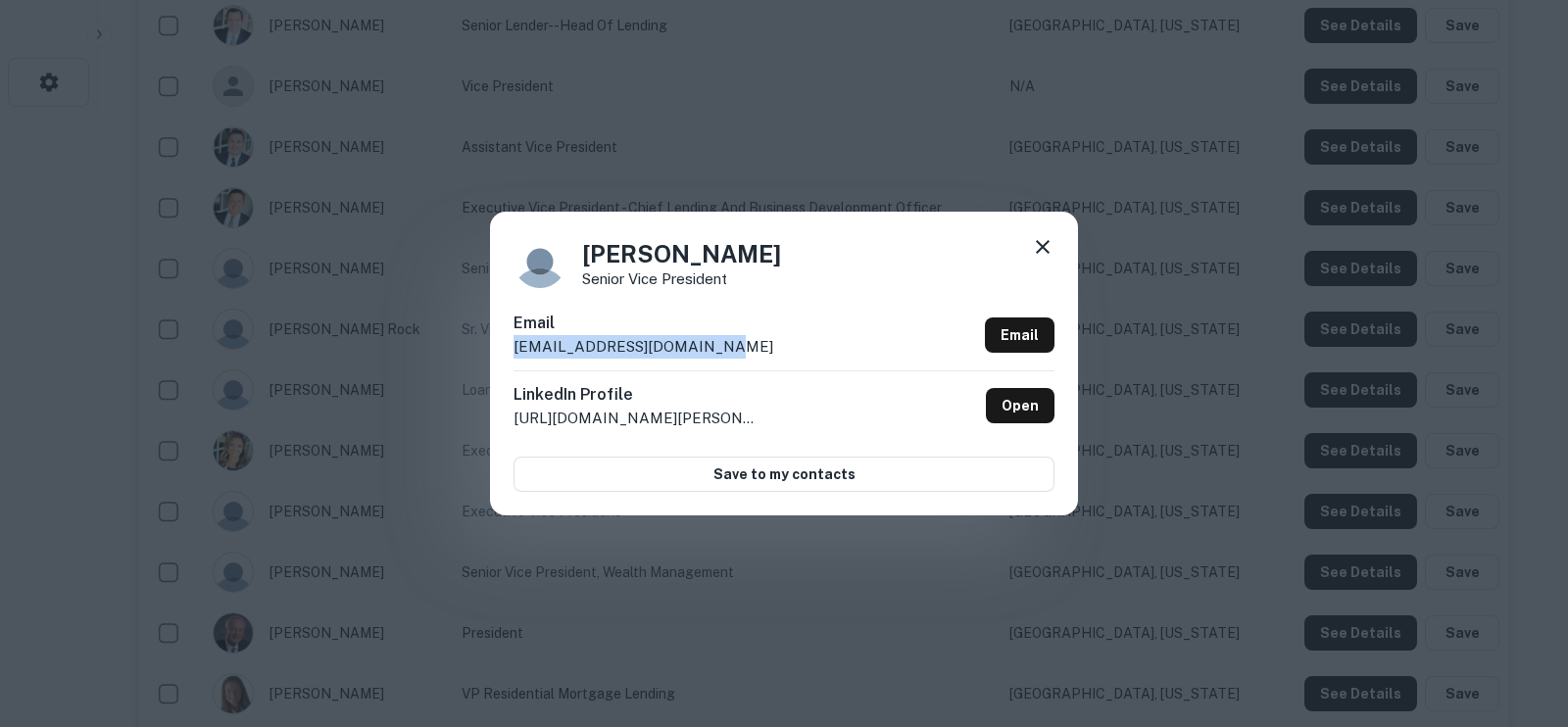 drag, startPoint x: 748, startPoint y: 354, endPoint x: 489, endPoint y: 348, distance: 259.06949 